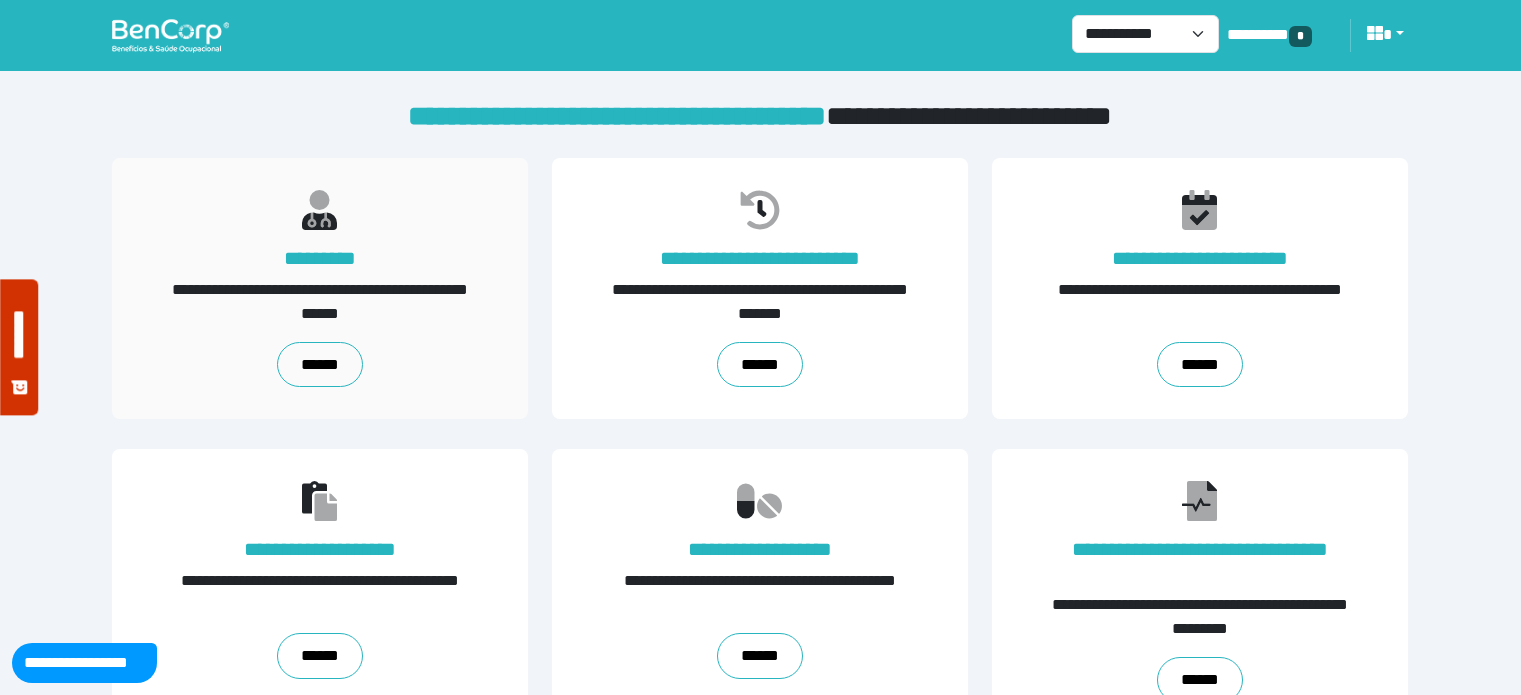 scroll, scrollTop: 0, scrollLeft: 0, axis: both 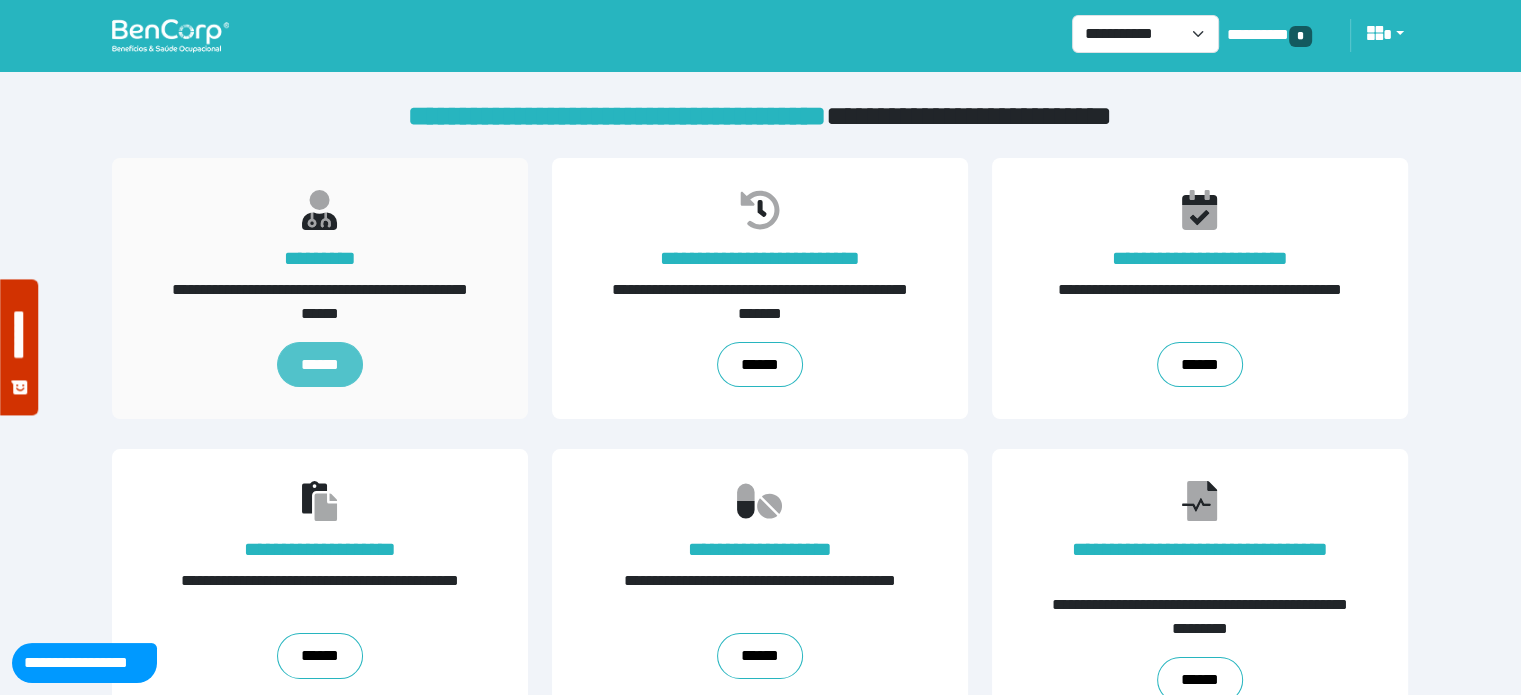 click on "******" at bounding box center (320, 365) 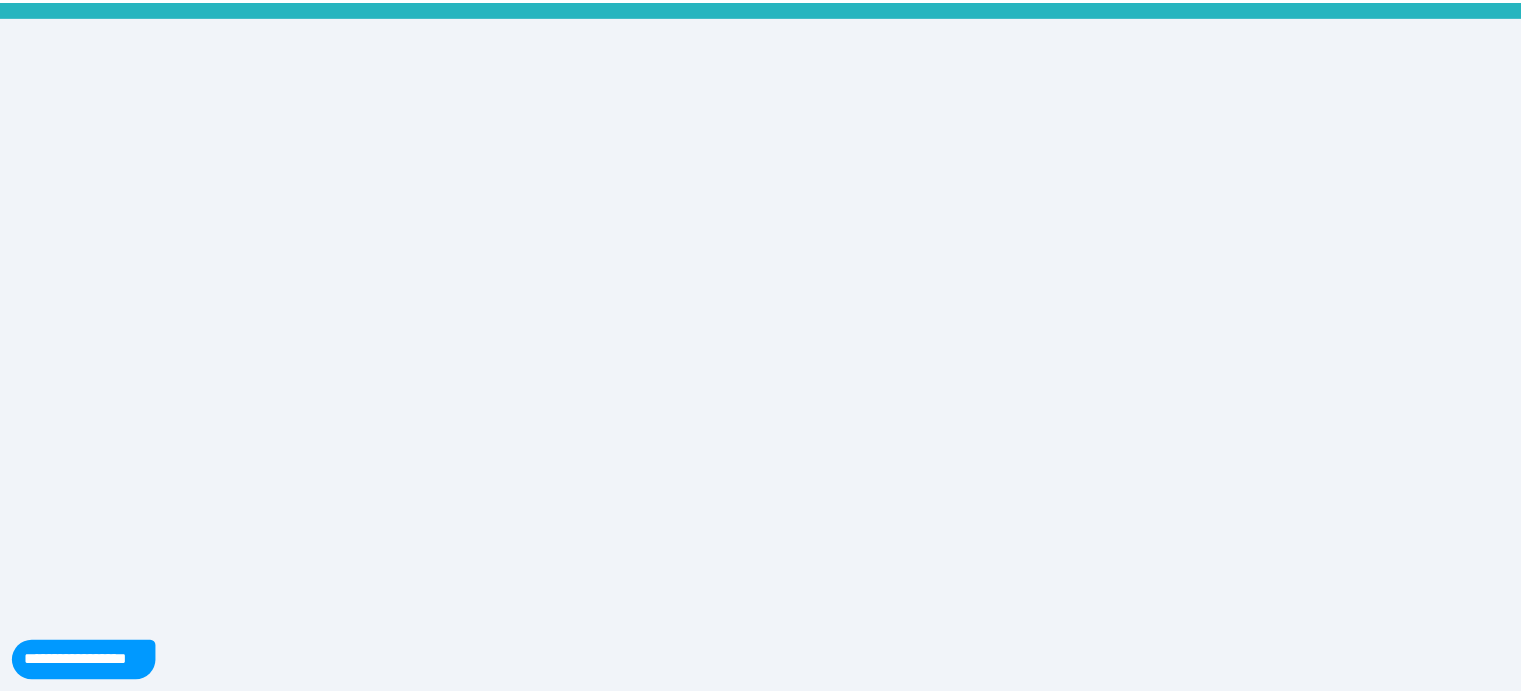 scroll, scrollTop: 0, scrollLeft: 0, axis: both 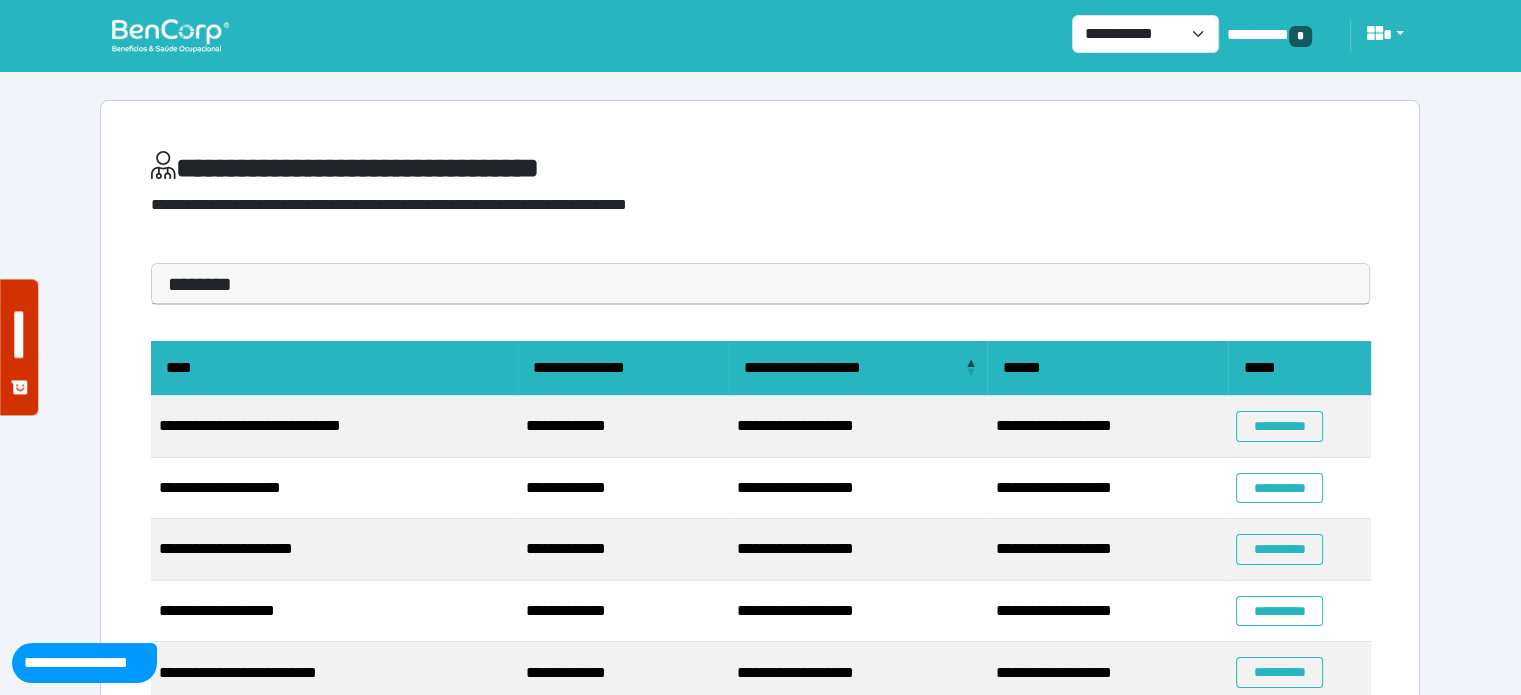 click on "**********" at bounding box center (1279, 426) 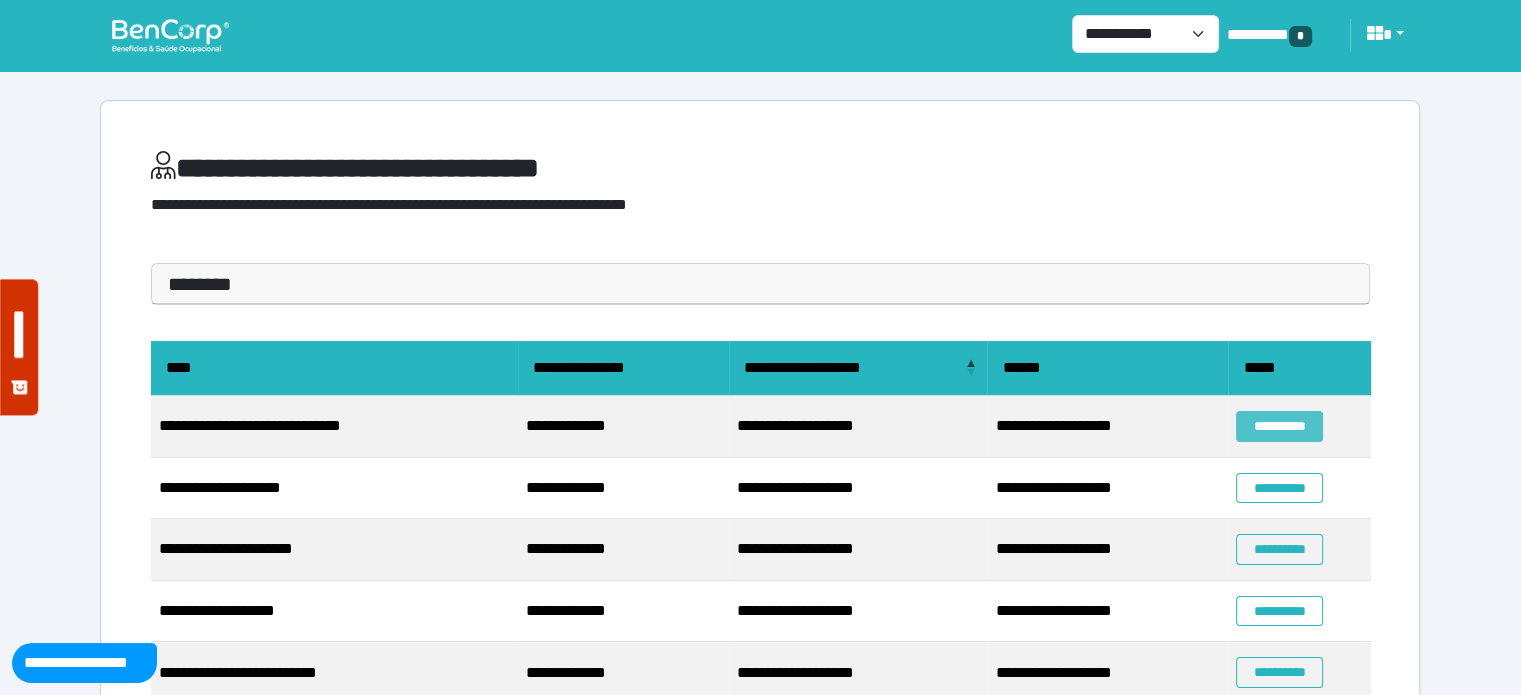 click on "**********" at bounding box center [1279, 426] 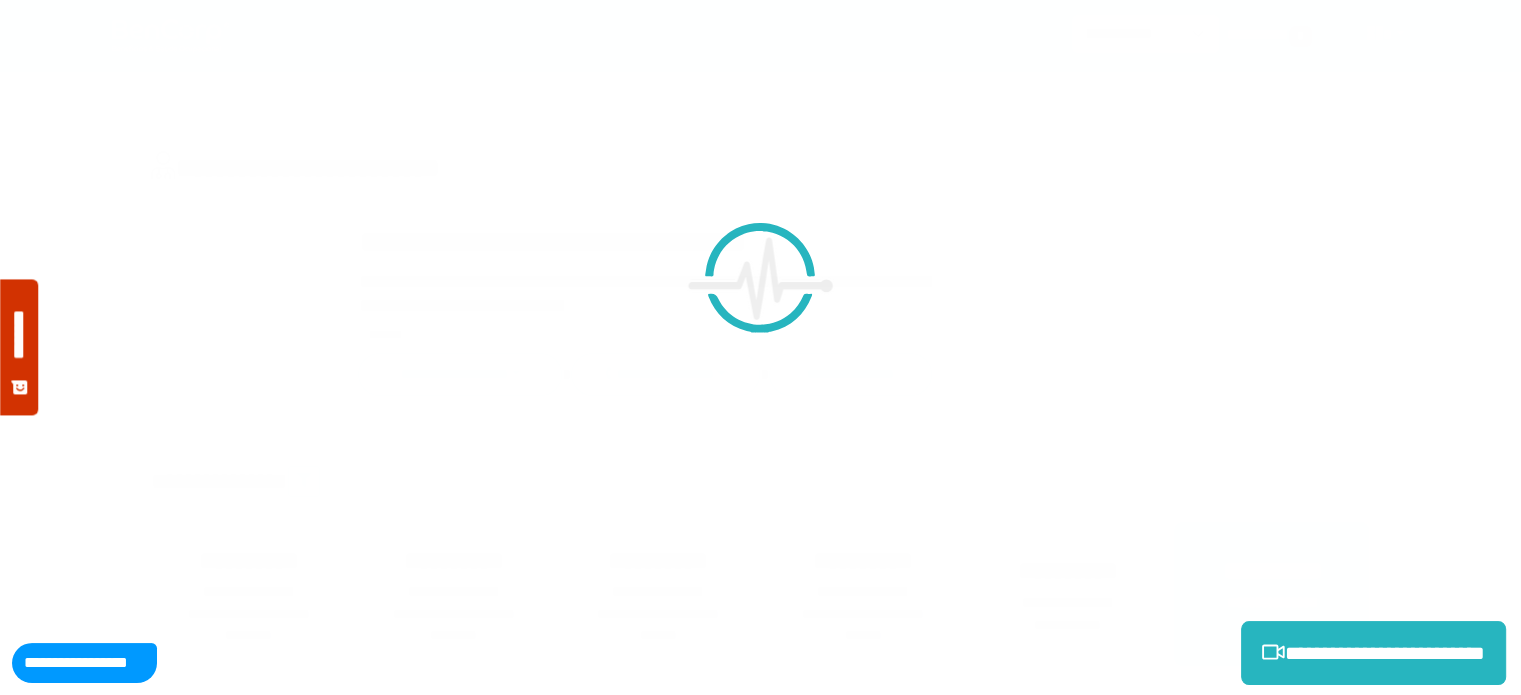 scroll, scrollTop: 0, scrollLeft: 0, axis: both 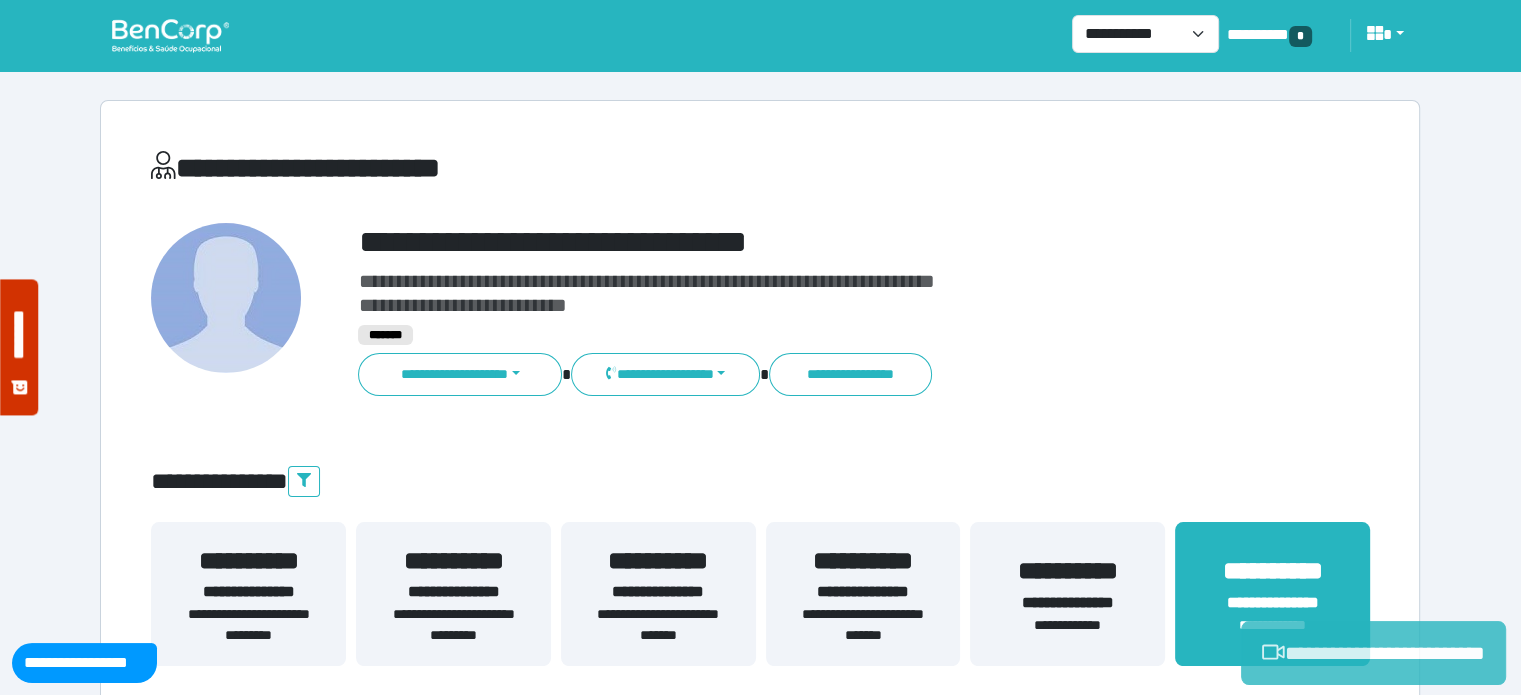 click on "**********" at bounding box center [1373, 653] 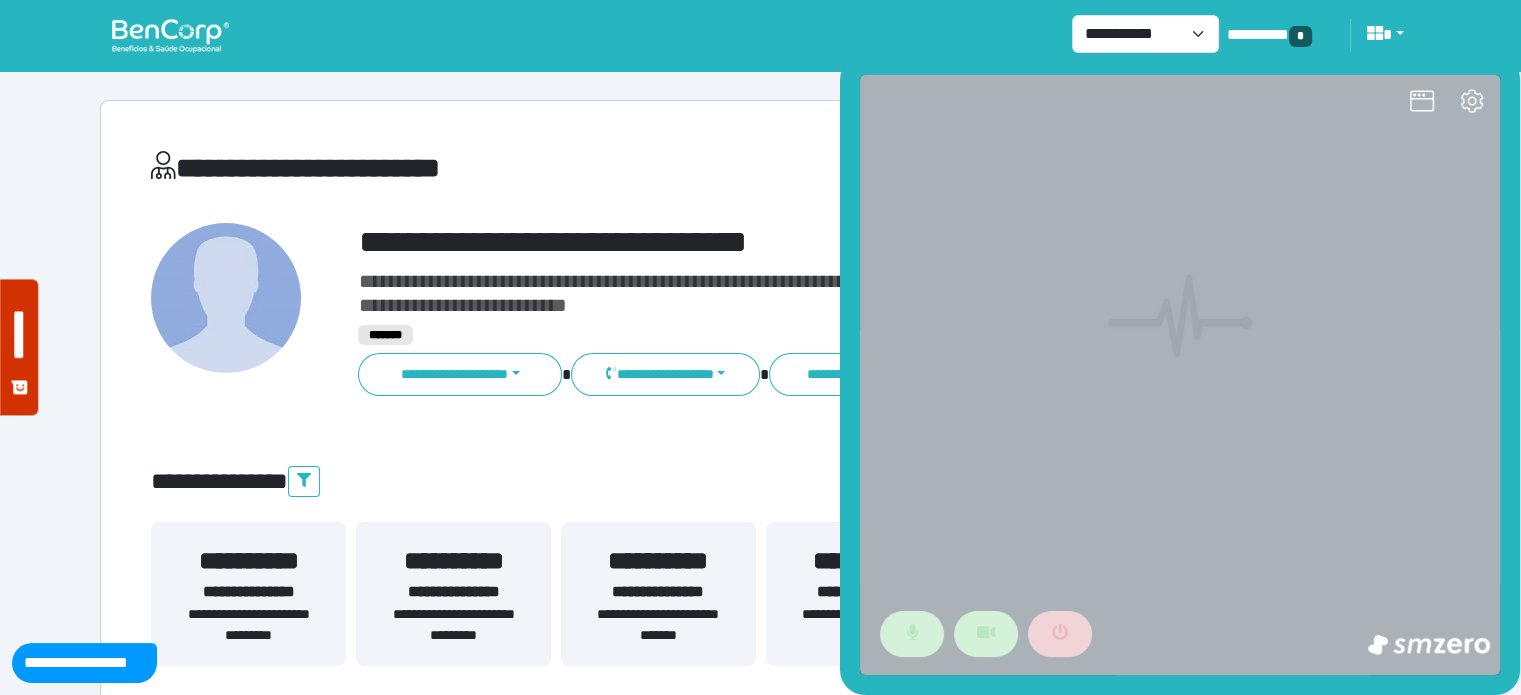 scroll, scrollTop: 0, scrollLeft: 0, axis: both 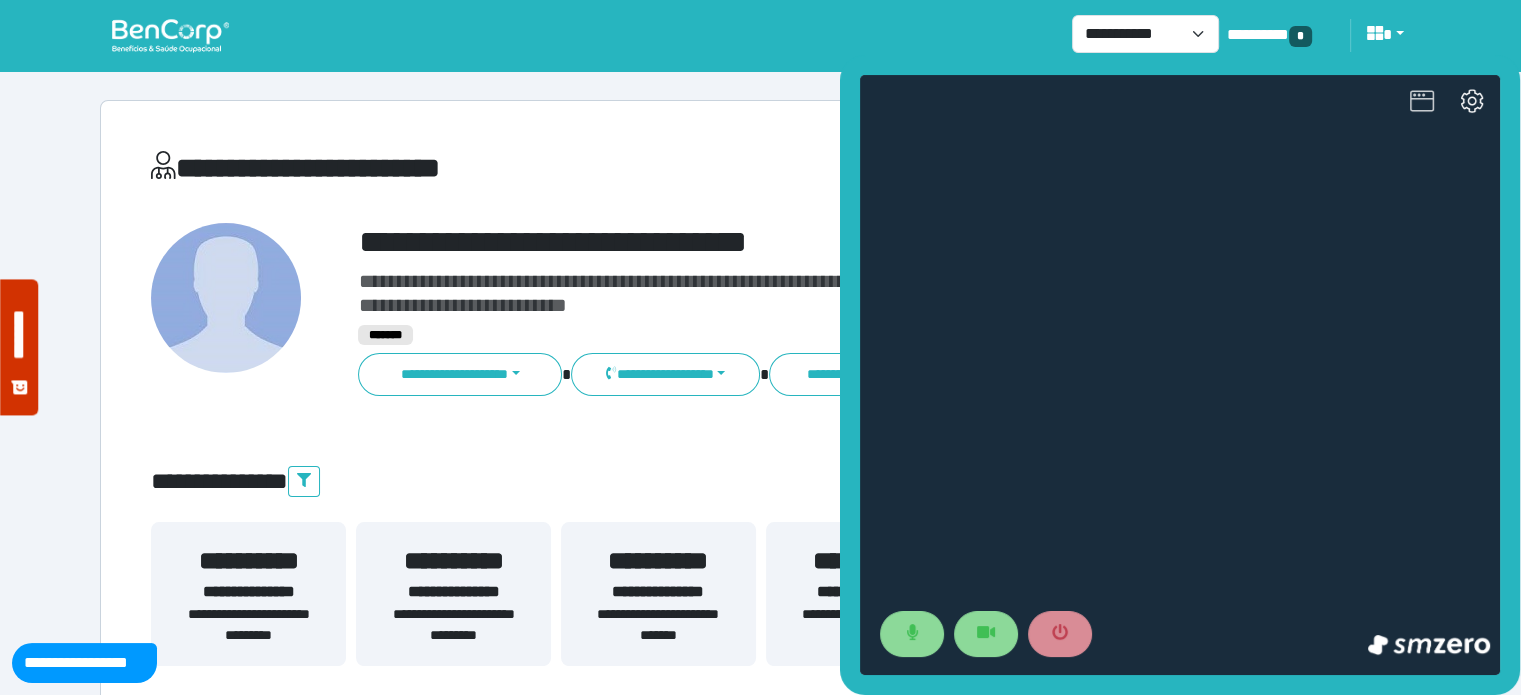 click at bounding box center (1422, 103) 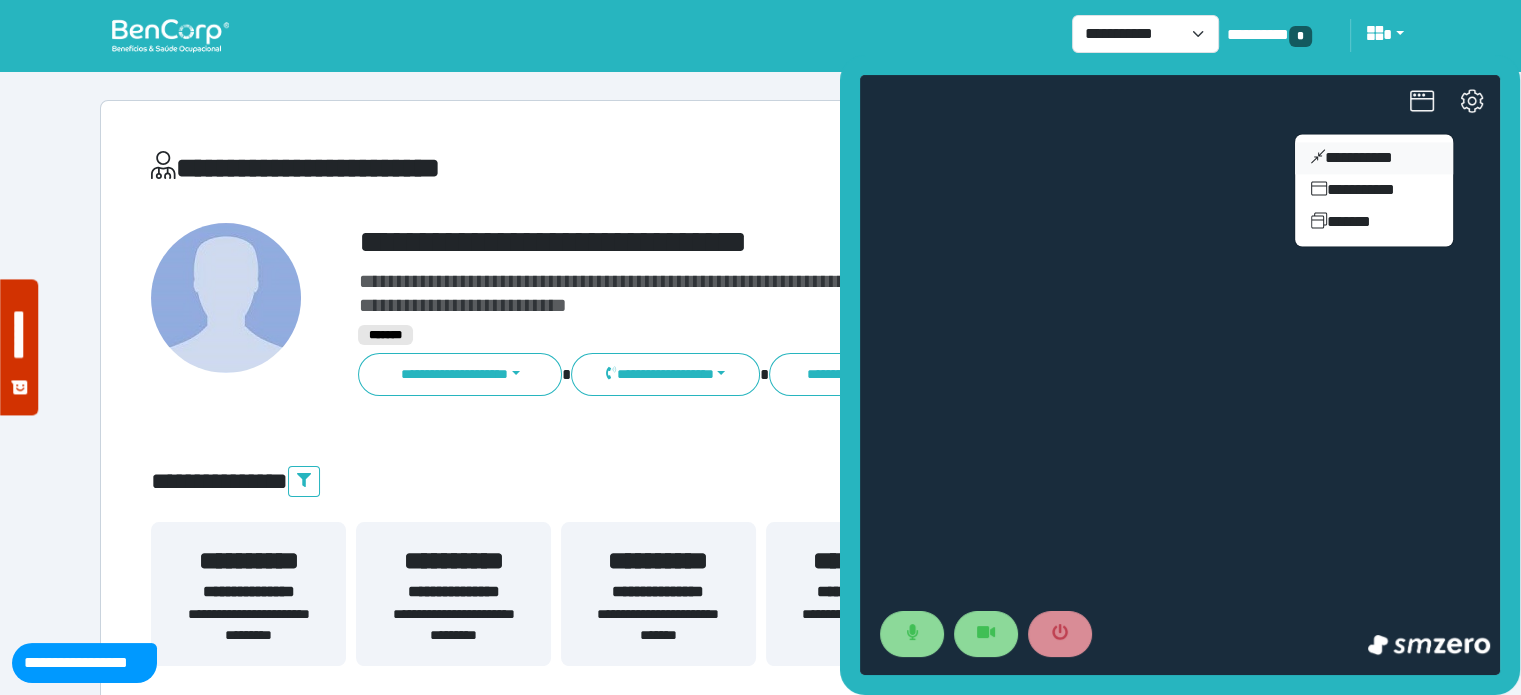 click on "**********" at bounding box center (1374, 158) 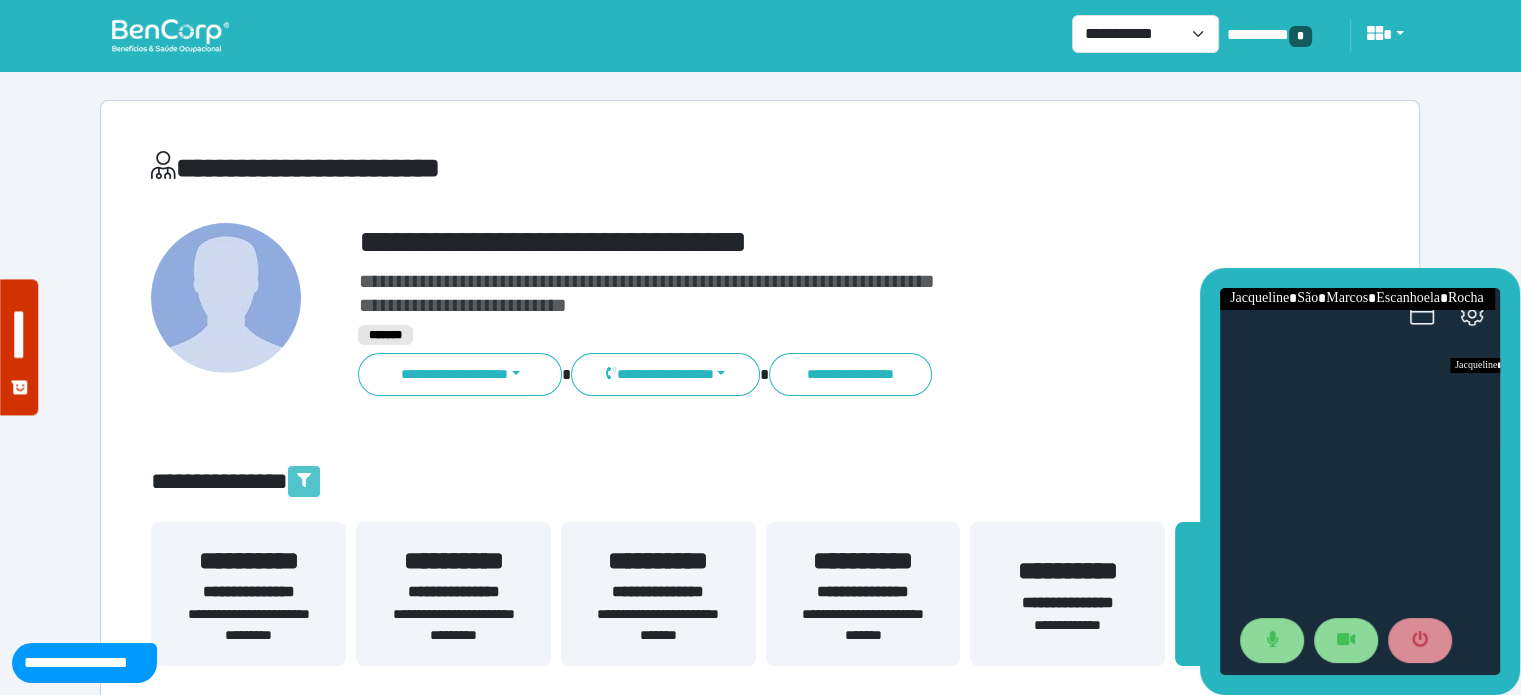 click at bounding box center [304, 481] 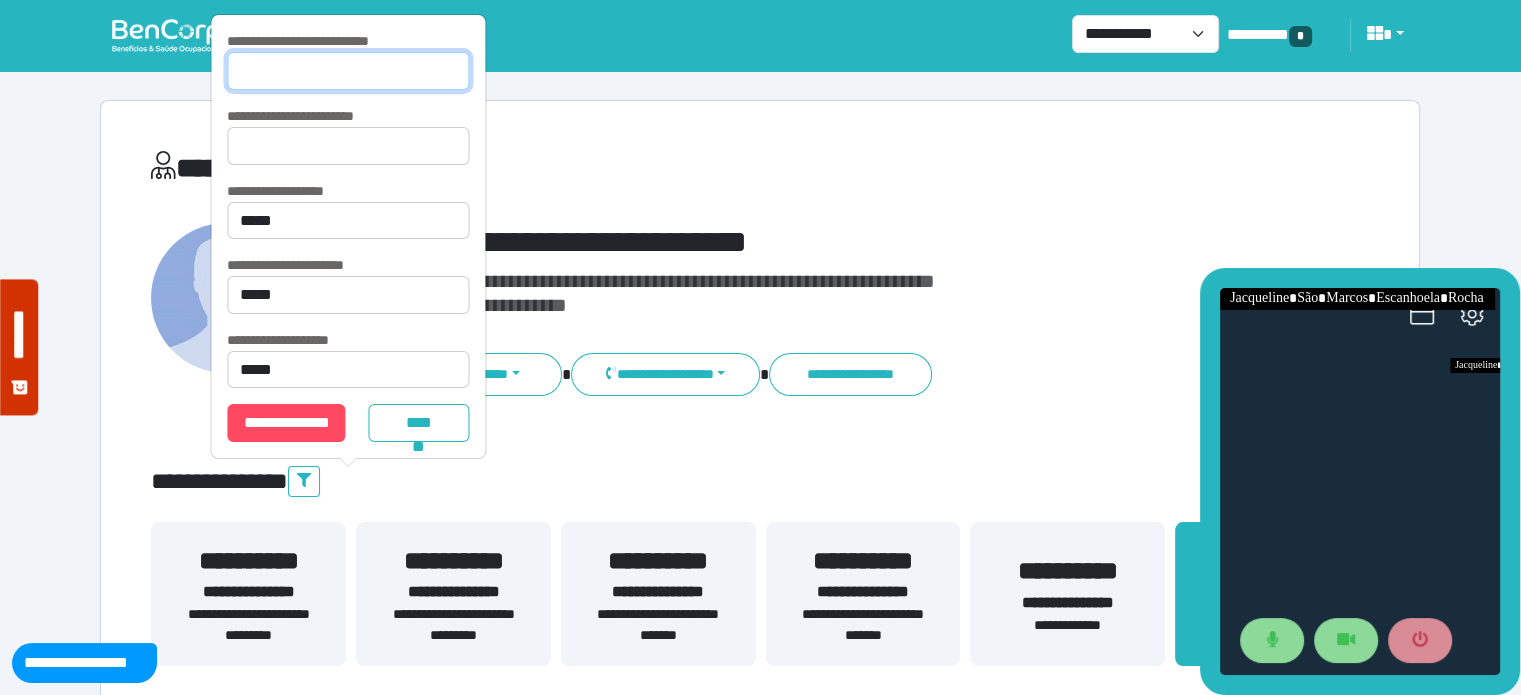 click at bounding box center [348, 71] 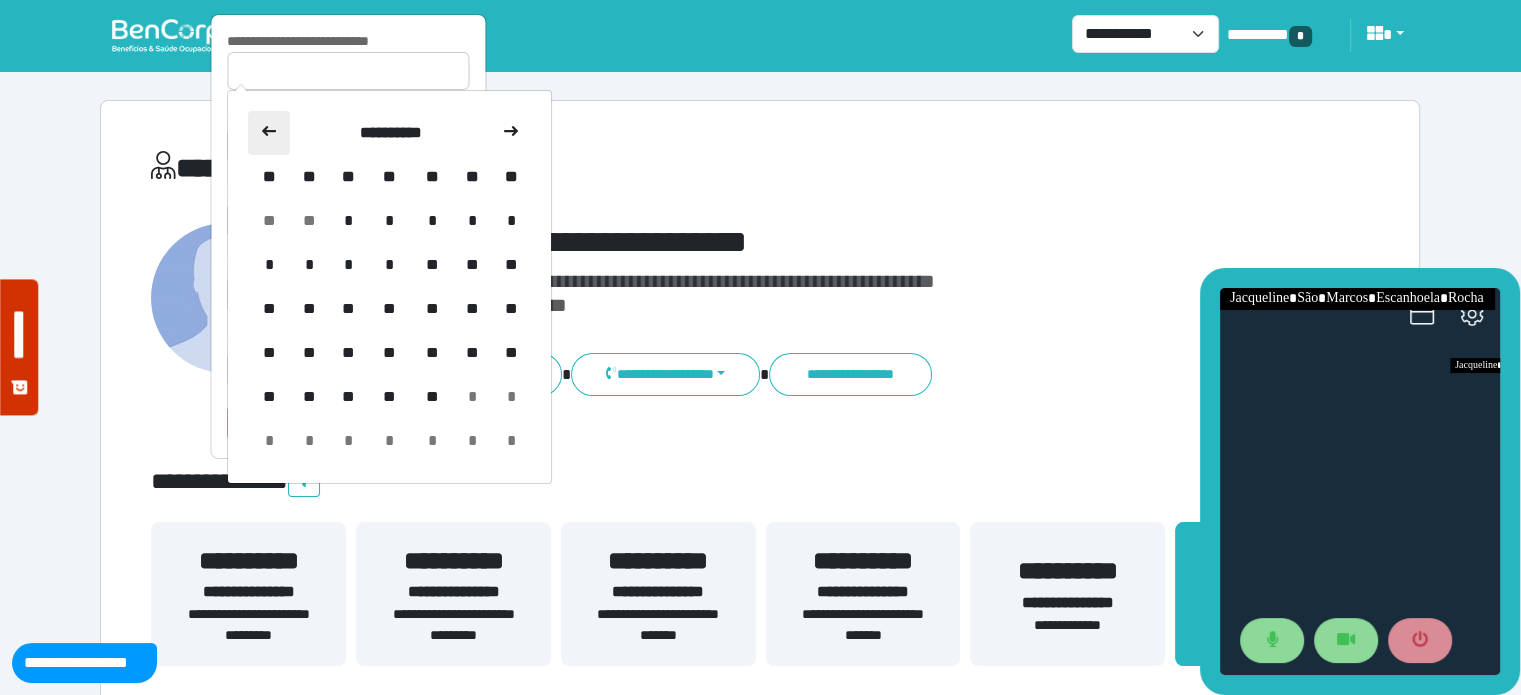 click 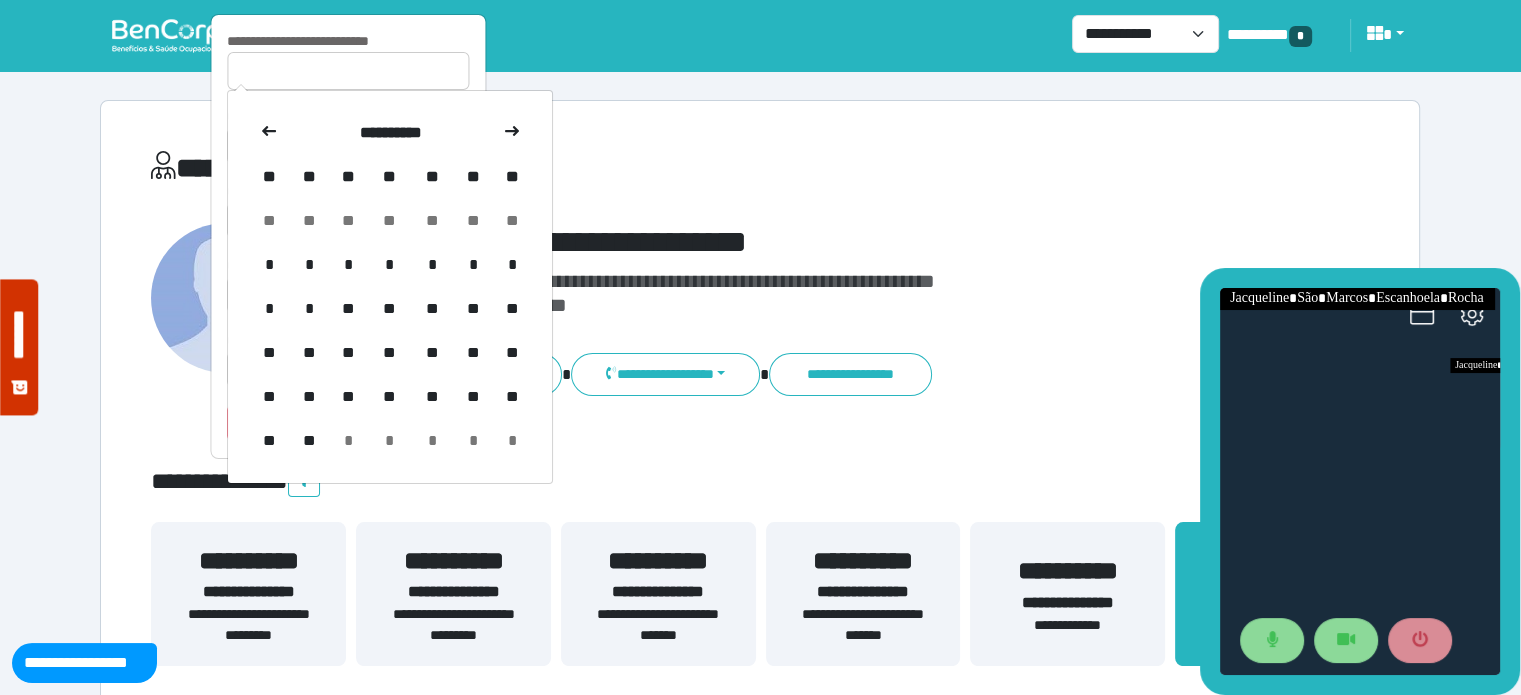 click 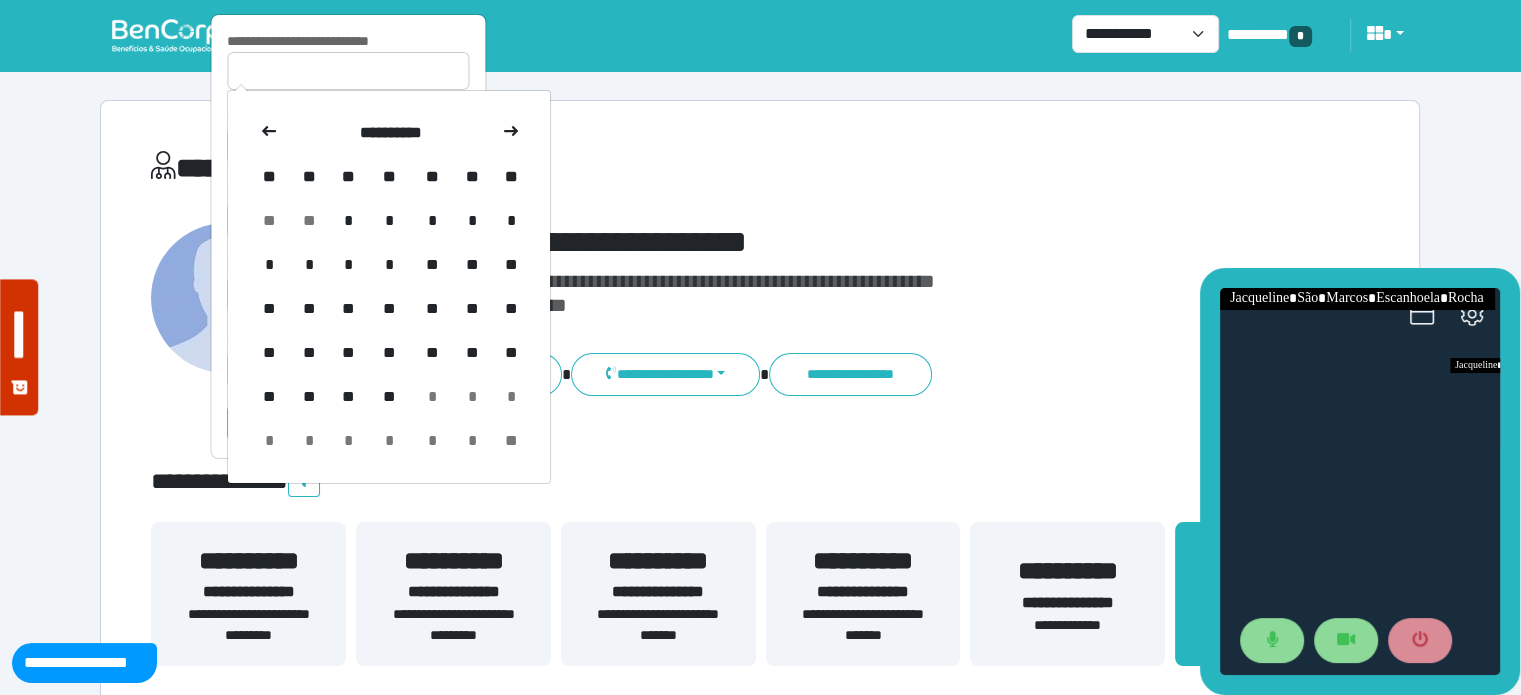 click 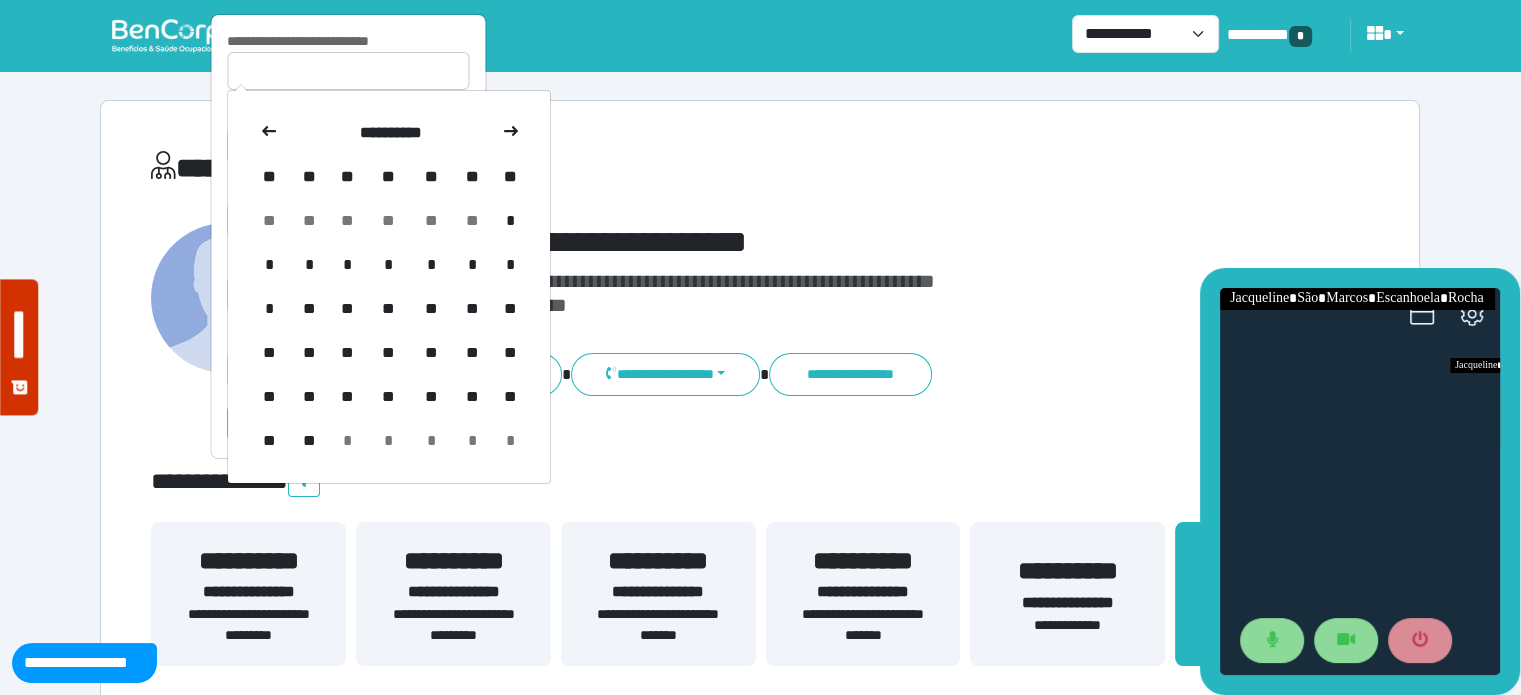 click 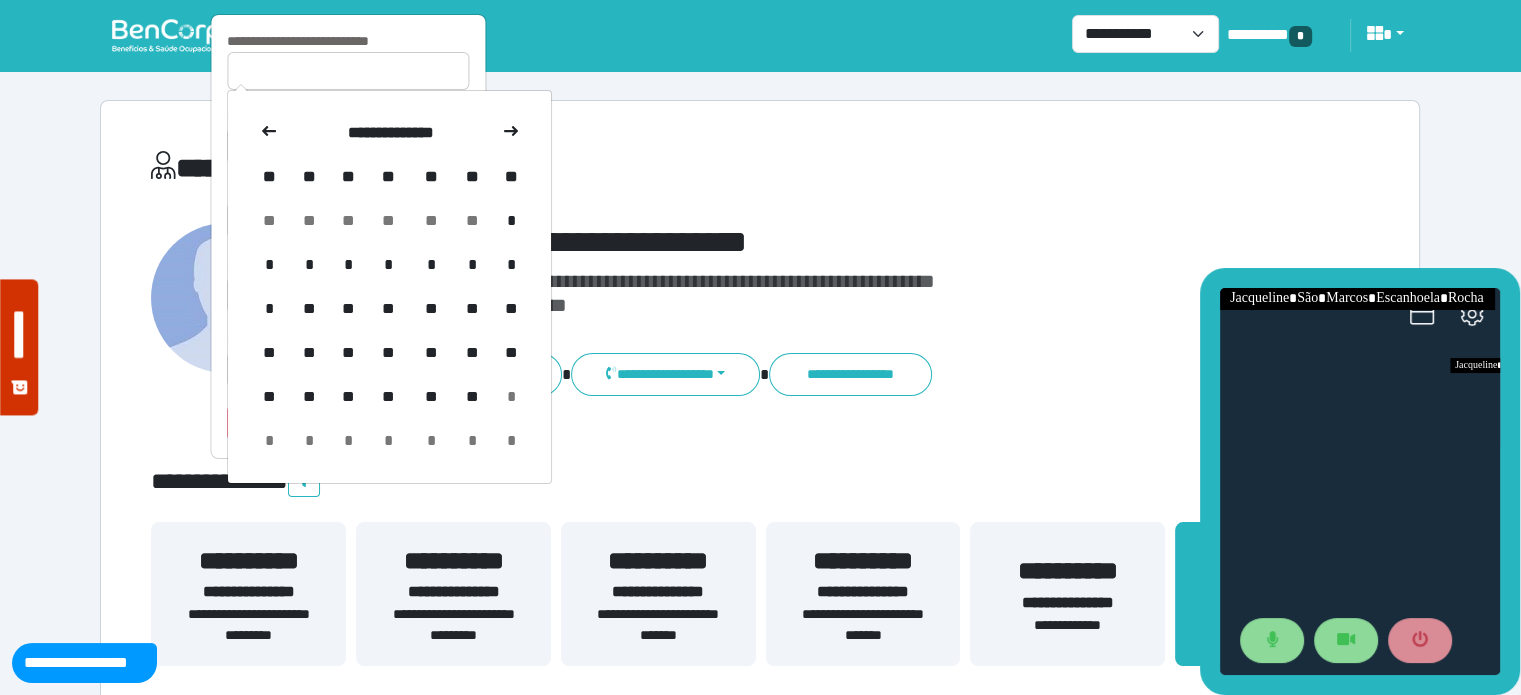 click 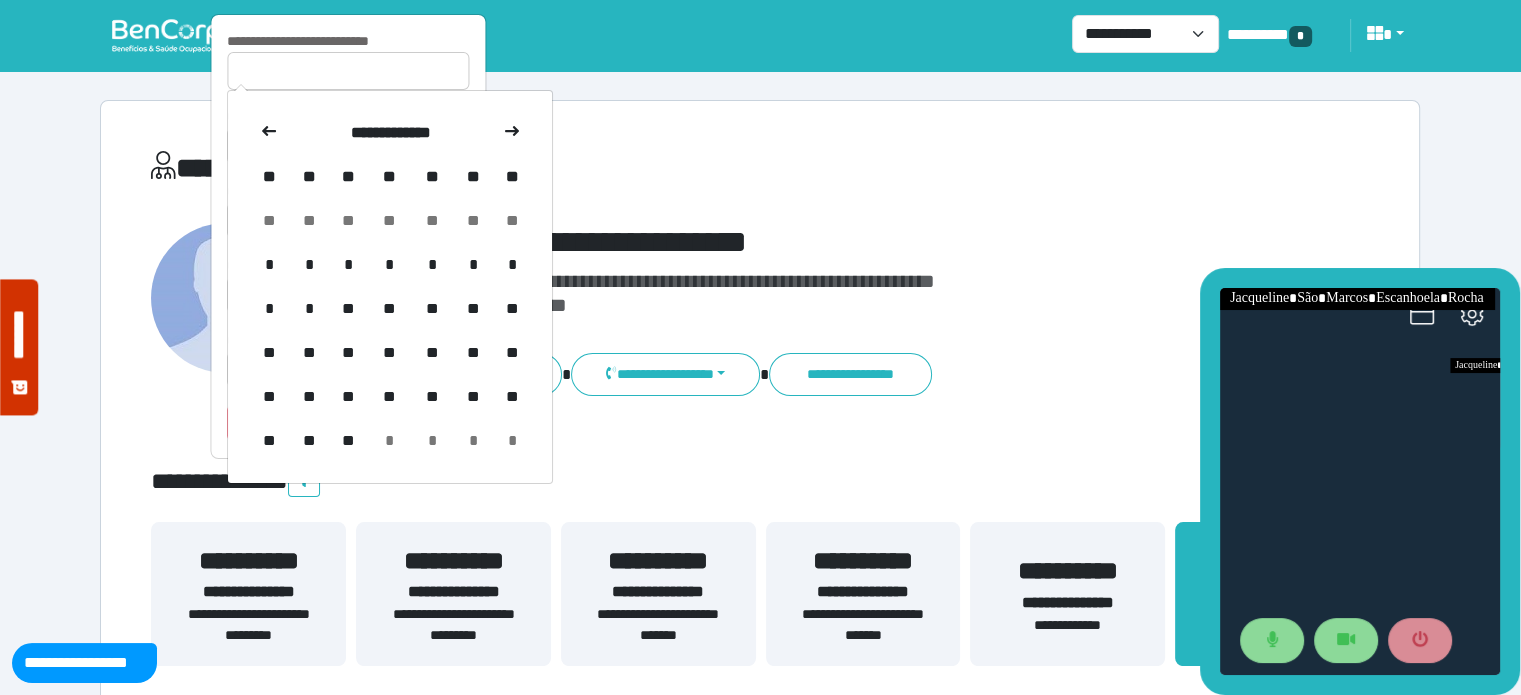 click 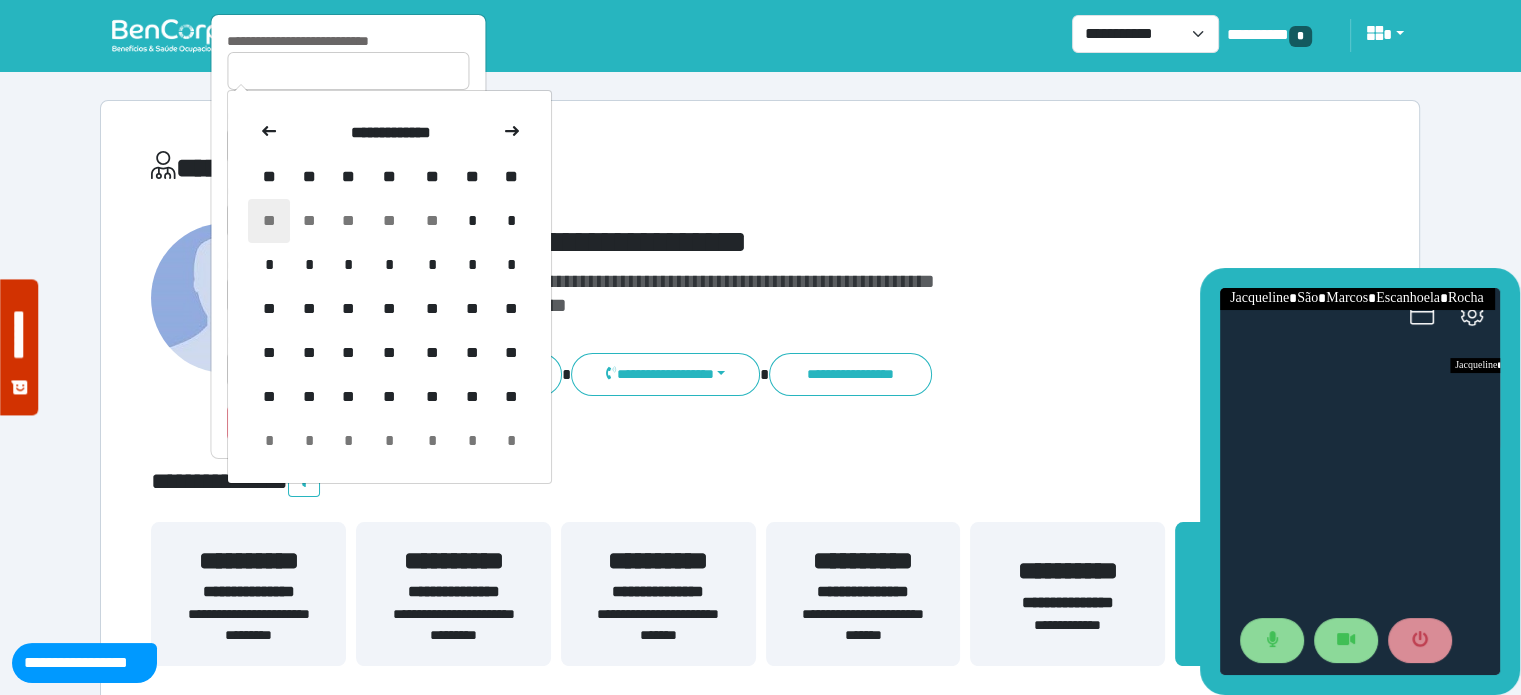 click on "**" at bounding box center (269, 221) 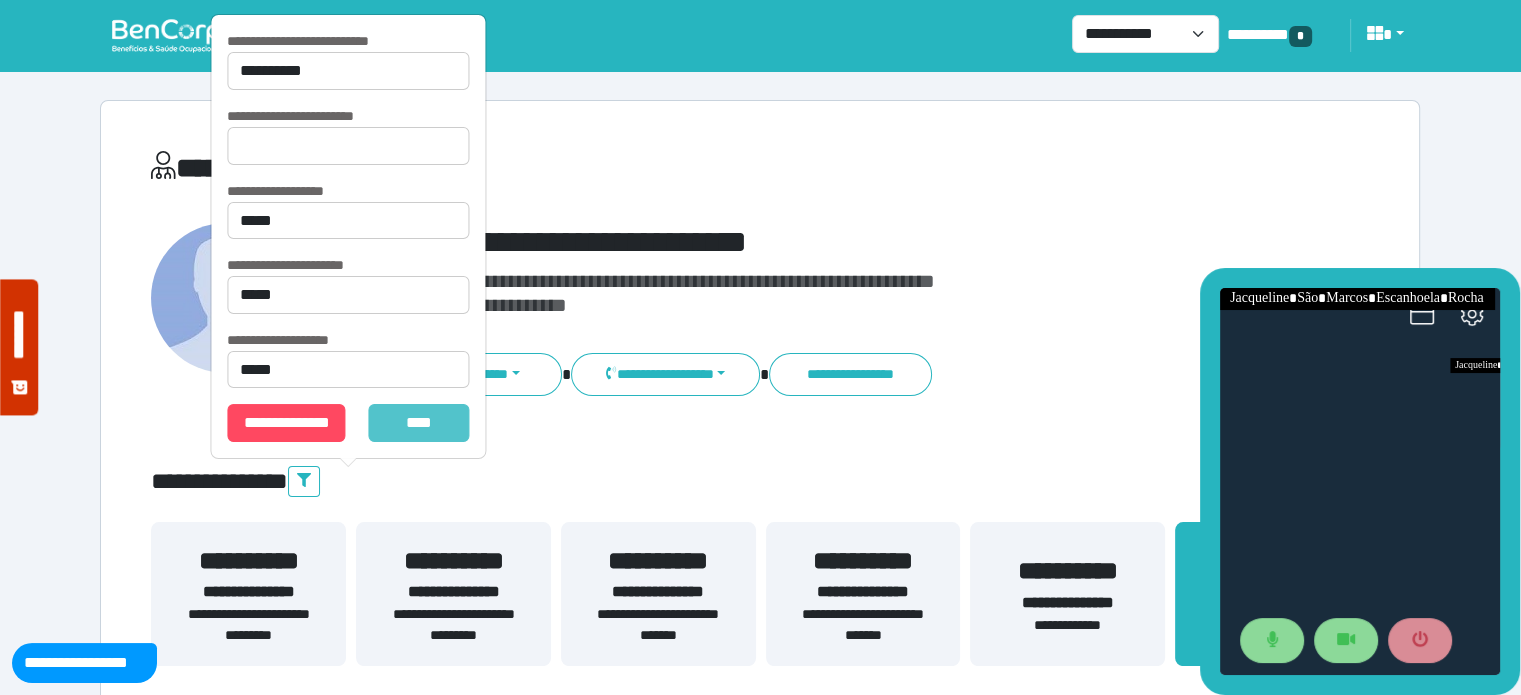 click on "*******" at bounding box center (419, 423) 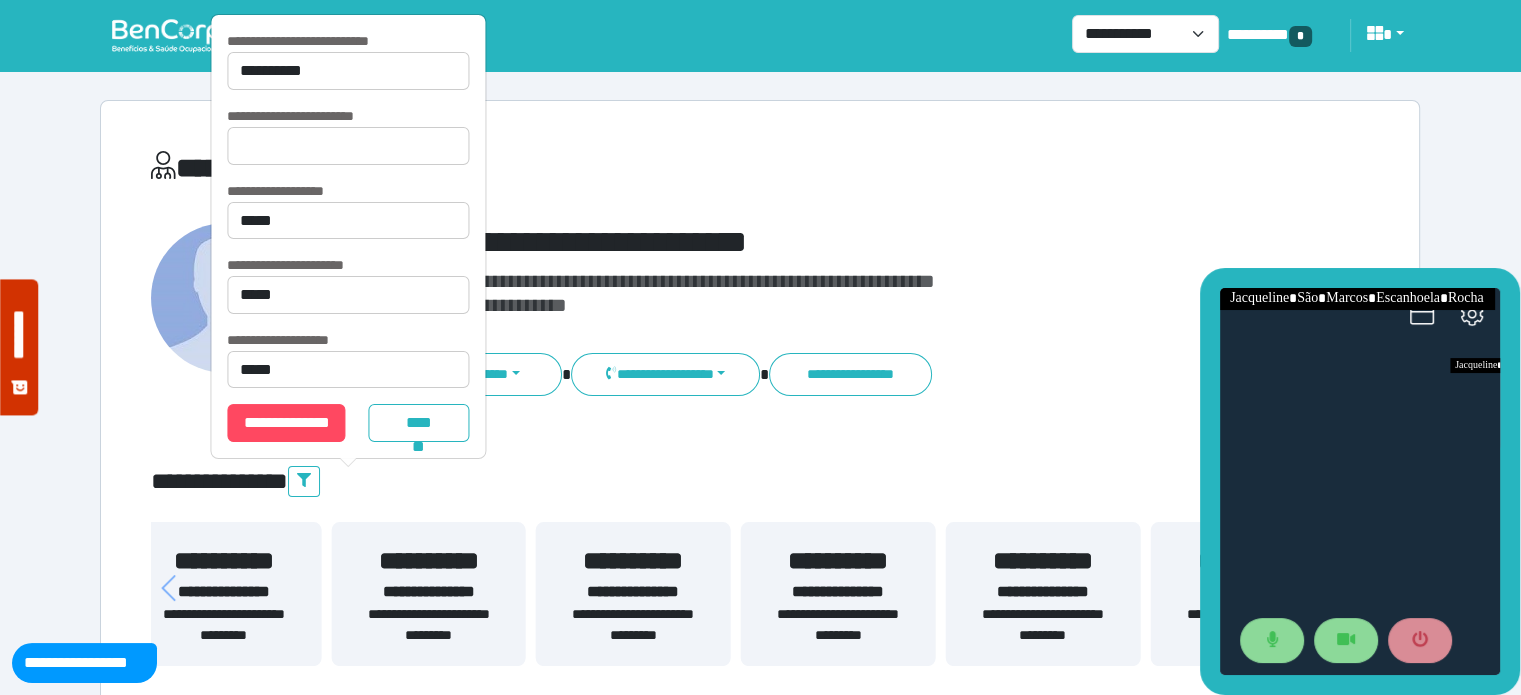 drag, startPoint x: 272, startPoint y: 577, endPoint x: 683, endPoint y: 625, distance: 413.79343 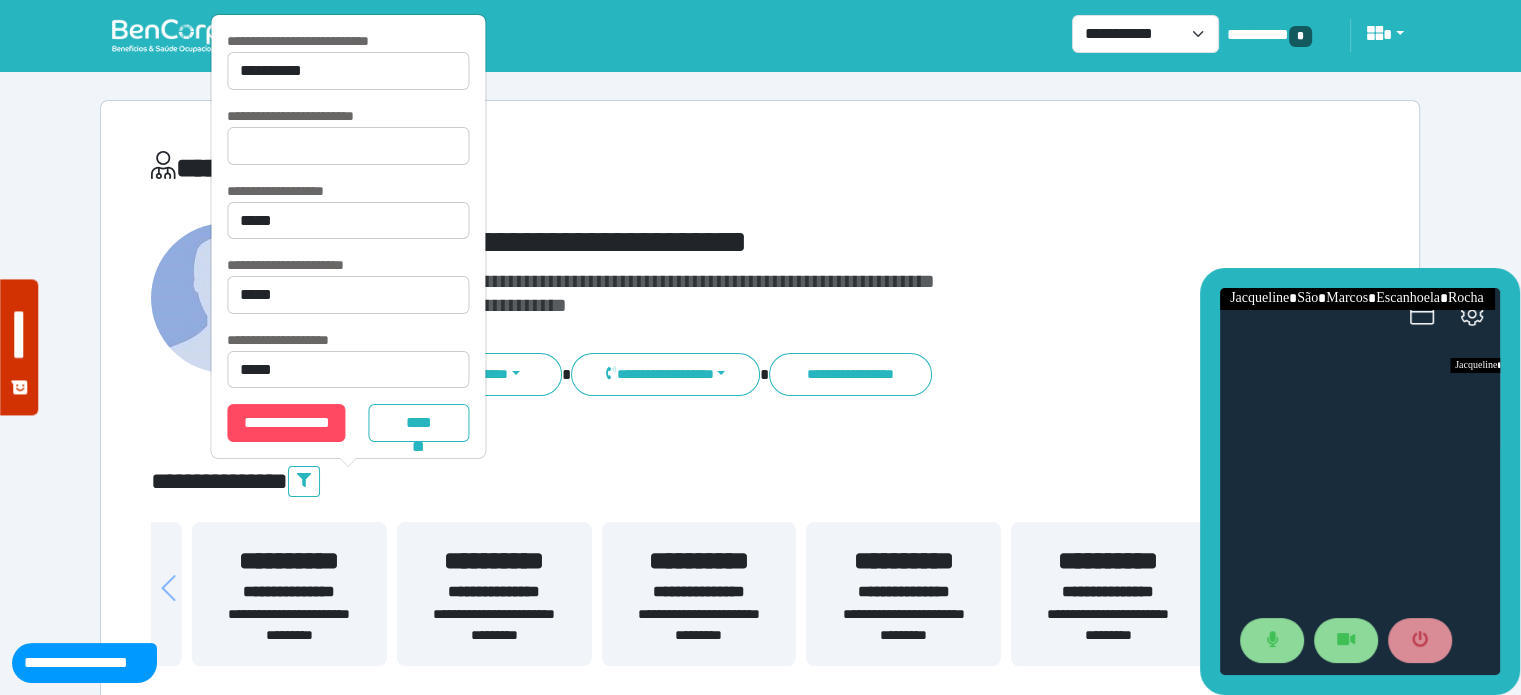 drag, startPoint x: 320, startPoint y: 617, endPoint x: 898, endPoint y: 635, distance: 578.2802 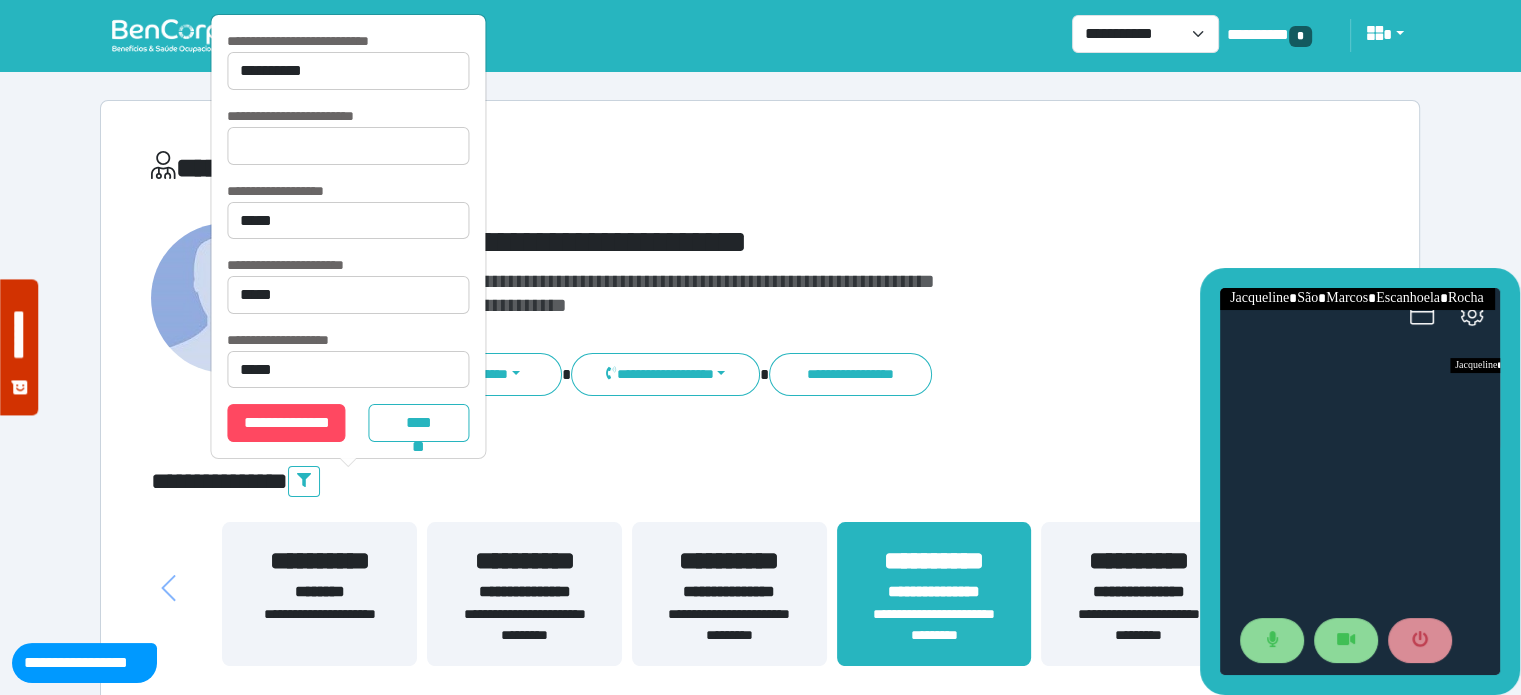 drag, startPoint x: 305, startPoint y: 617, endPoint x: 712, endPoint y: 613, distance: 407.01965 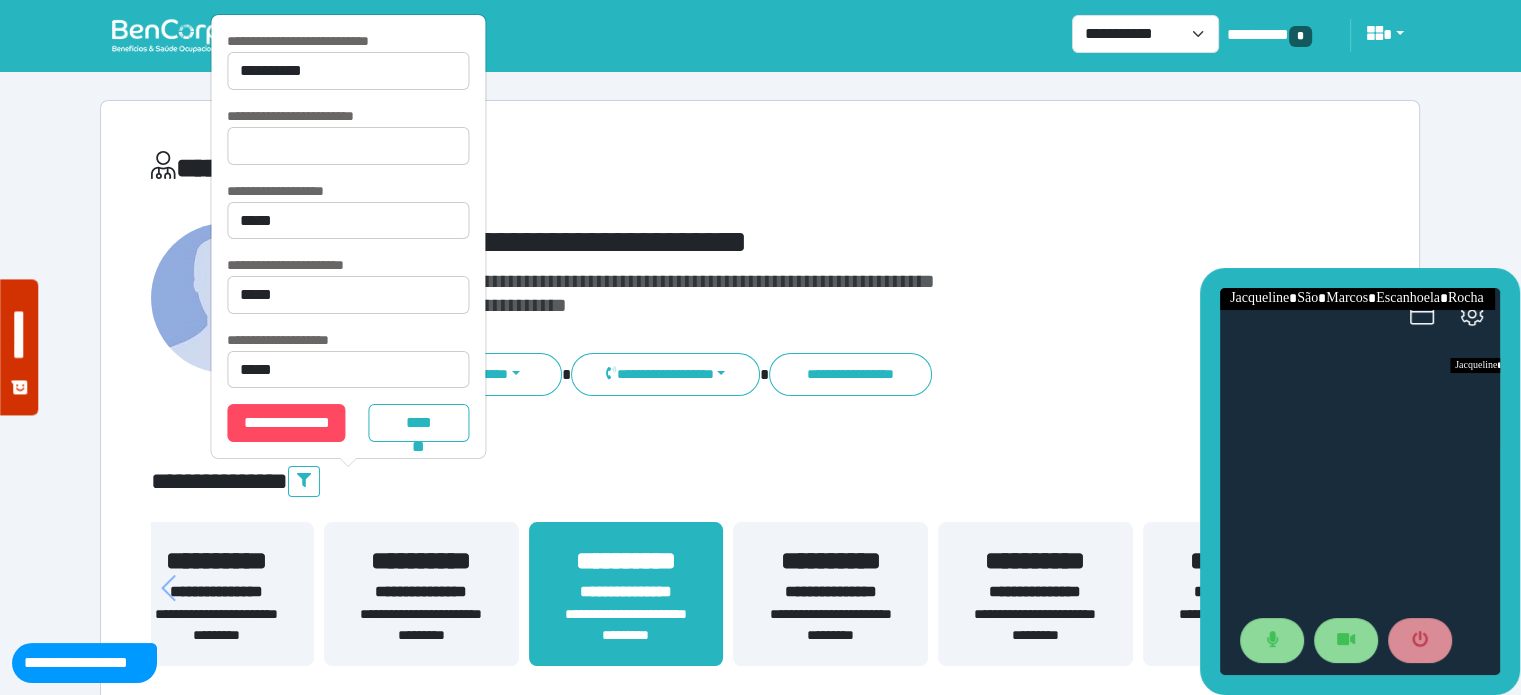 drag, startPoint x: 871, startPoint y: 619, endPoint x: 355, endPoint y: 527, distance: 524.1374 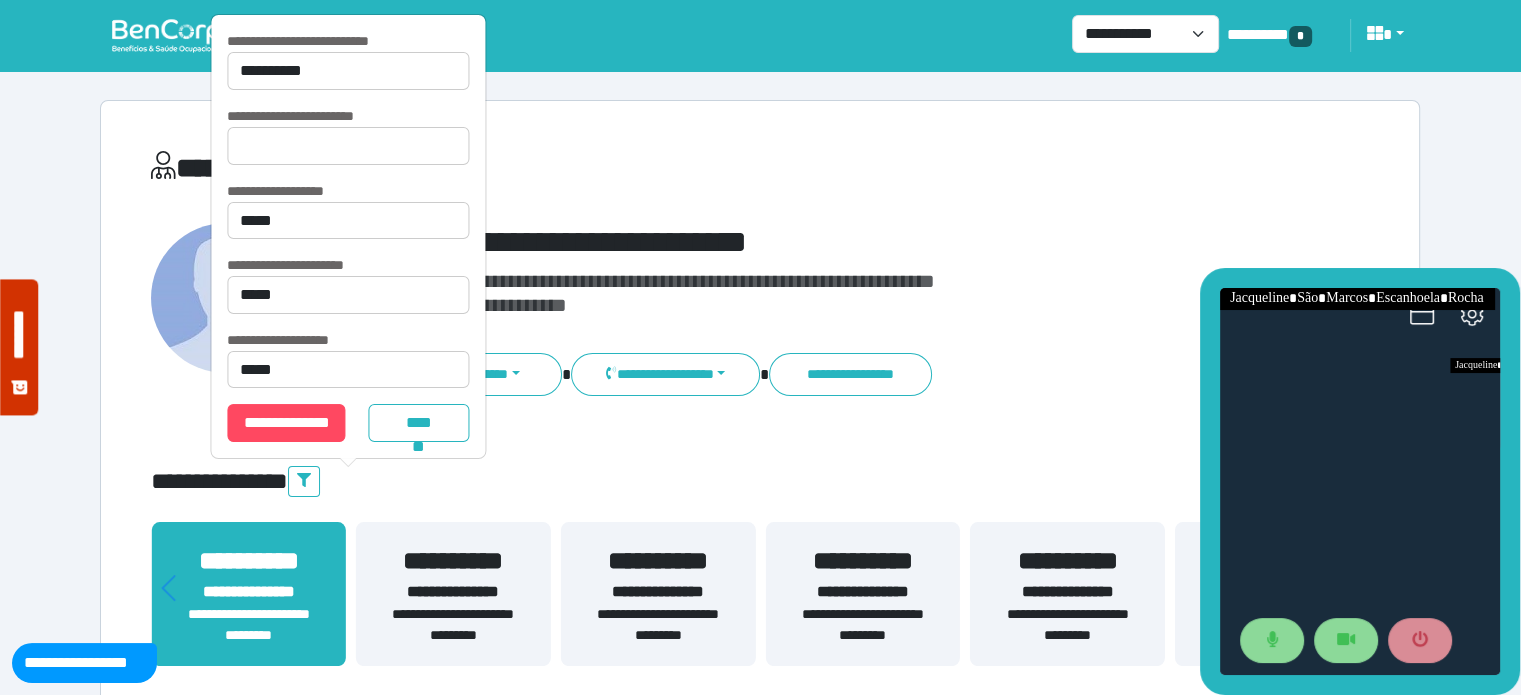 drag, startPoint x: 750, startPoint y: 549, endPoint x: 326, endPoint y: 548, distance: 424.0012 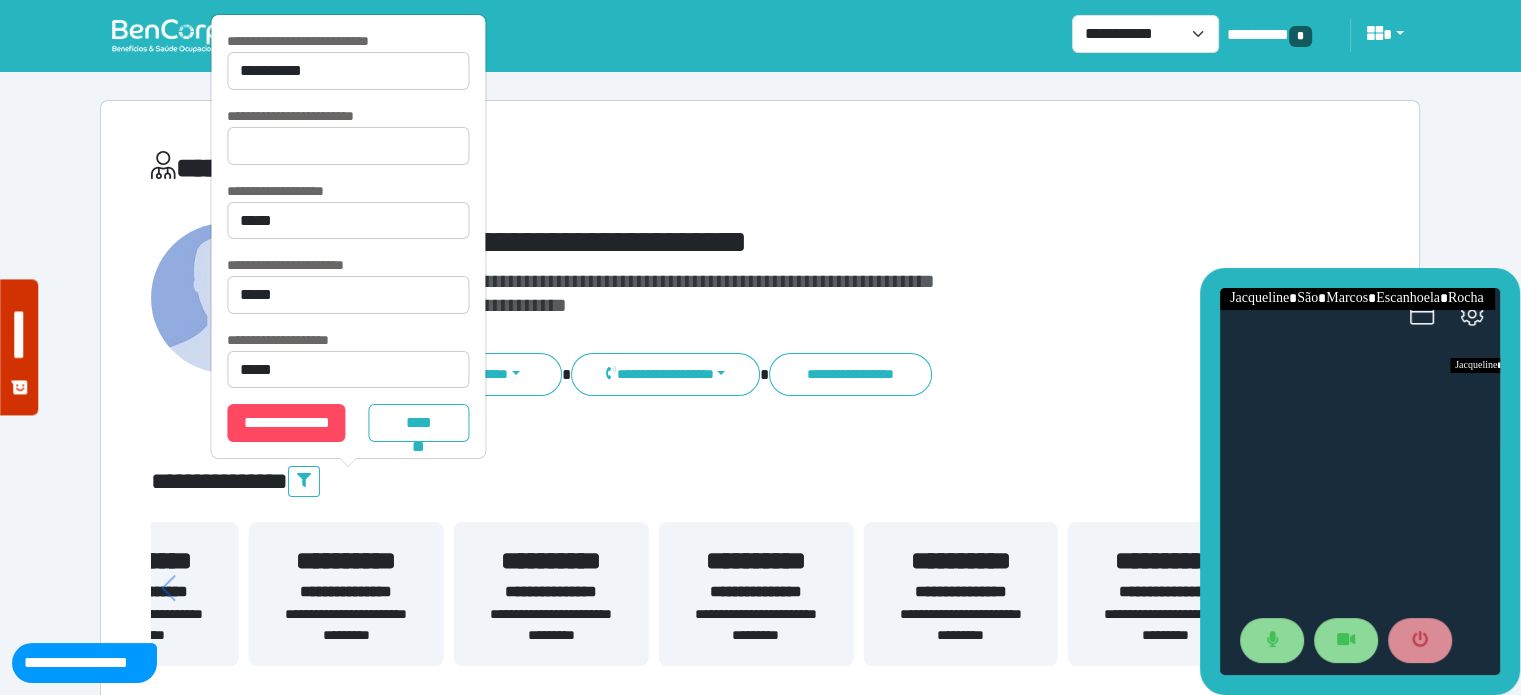 drag, startPoint x: 568, startPoint y: 601, endPoint x: 270, endPoint y: 565, distance: 300.16663 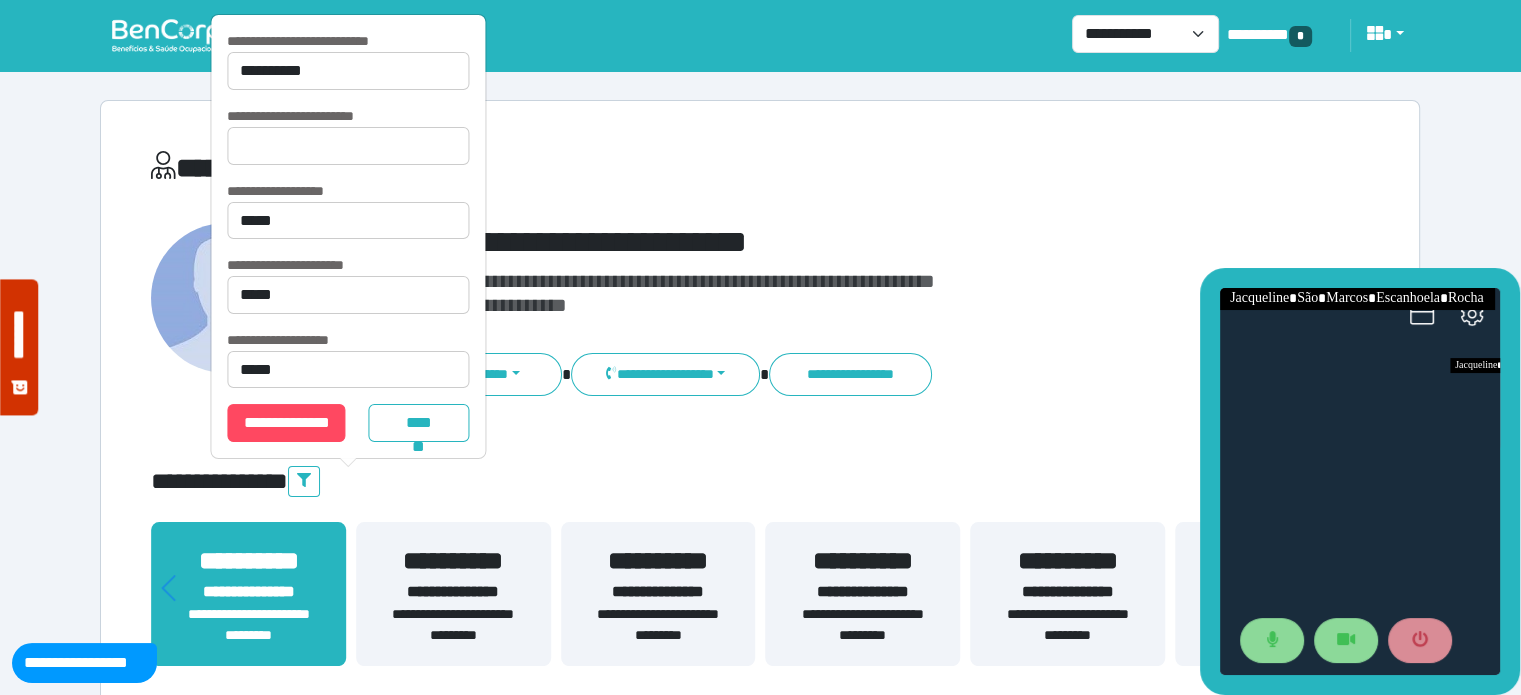 drag, startPoint x: 703, startPoint y: 575, endPoint x: 360, endPoint y: 553, distance: 343.7048 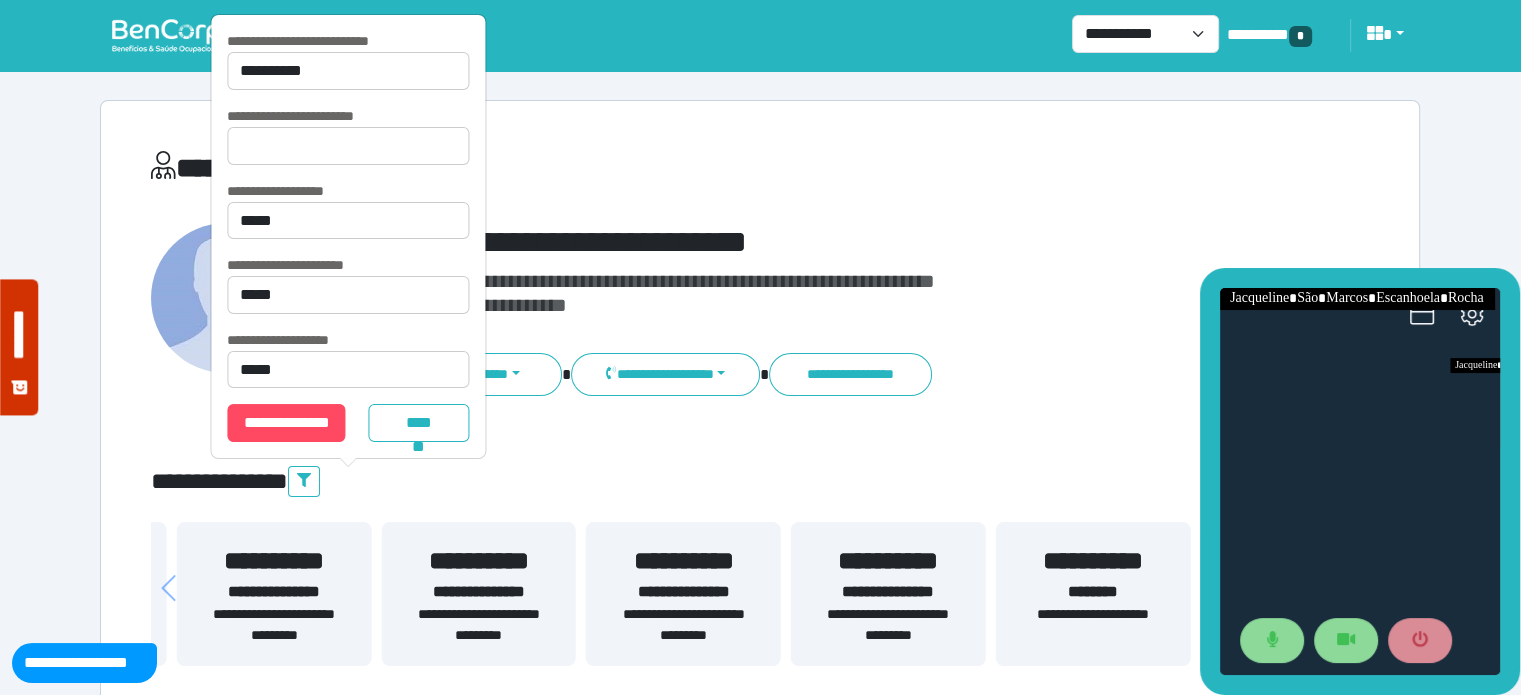 drag, startPoint x: 796, startPoint y: 614, endPoint x: 412, endPoint y: 535, distance: 392.04208 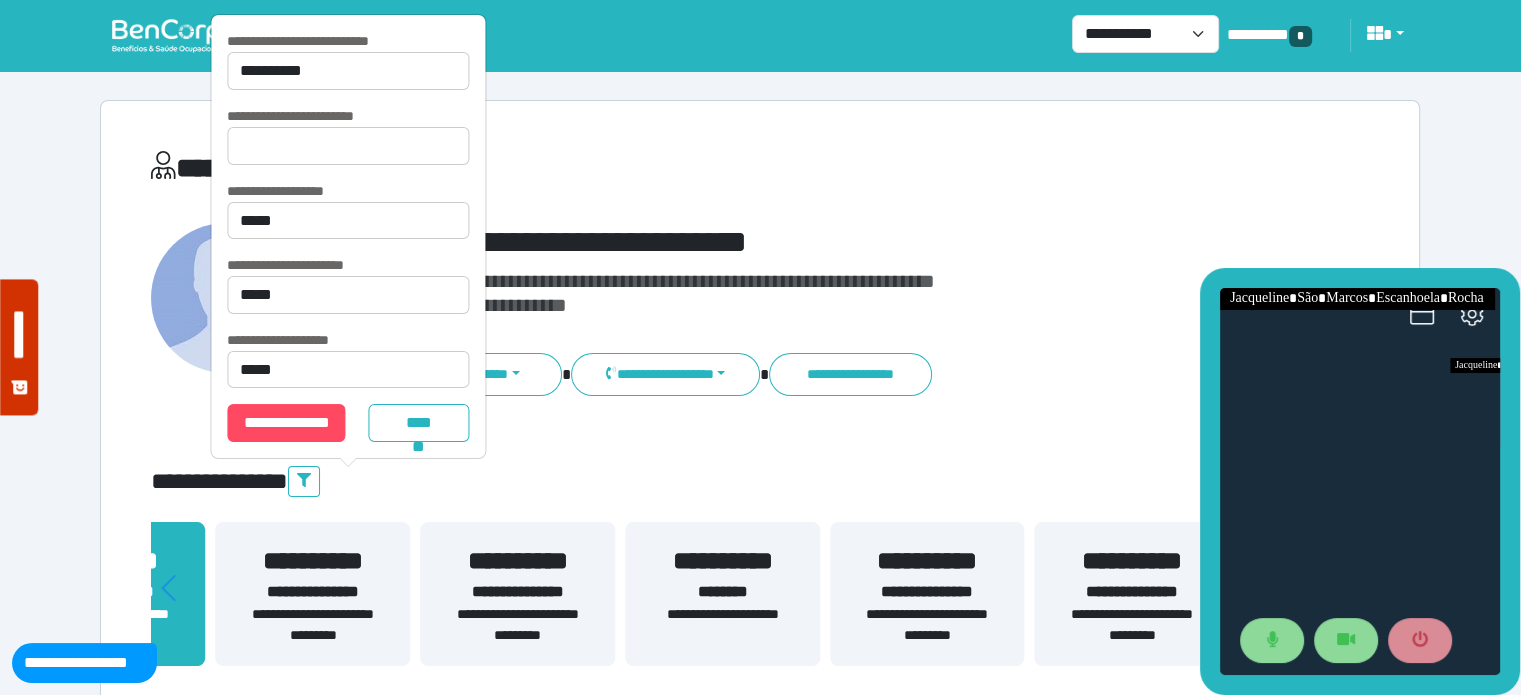 drag, startPoint x: 772, startPoint y: 558, endPoint x: 392, endPoint y: 560, distance: 380.00525 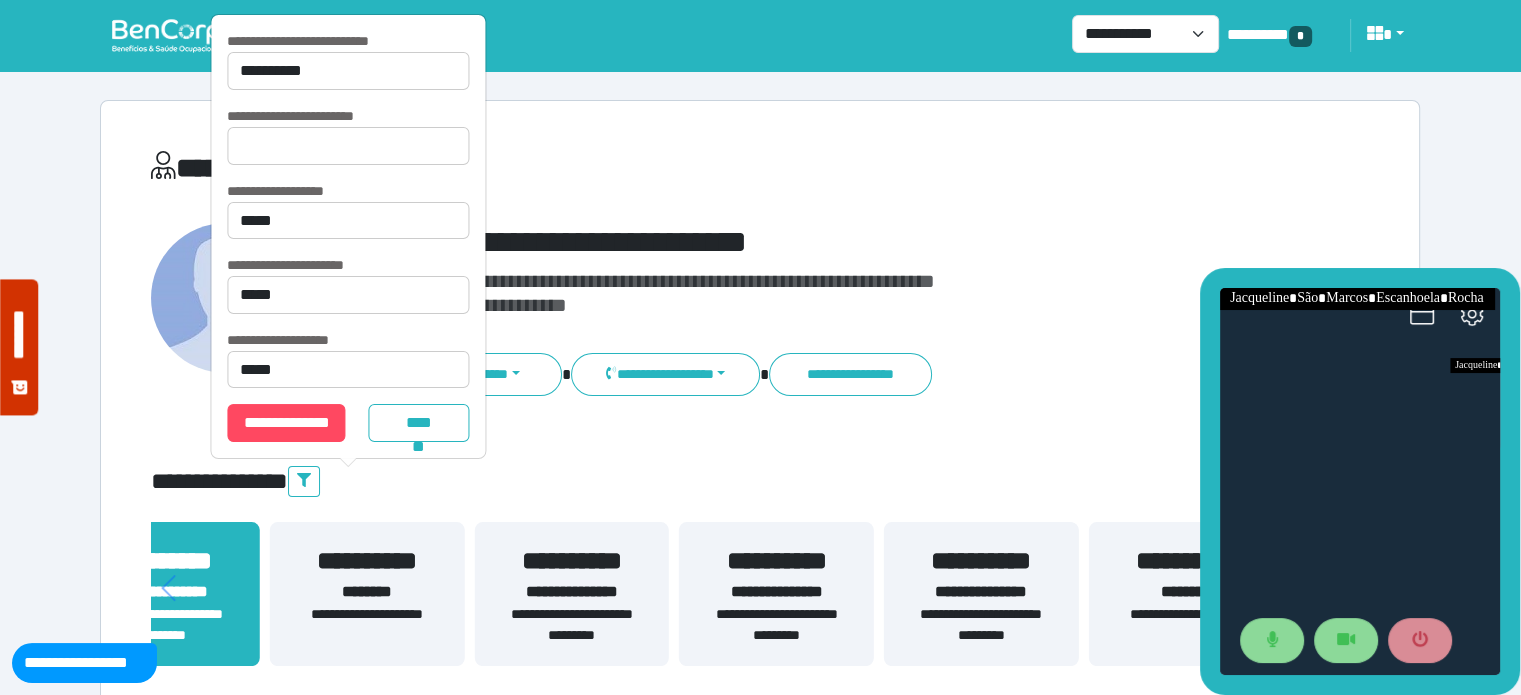 drag, startPoint x: 818, startPoint y: 594, endPoint x: 484, endPoint y: 527, distance: 340.65378 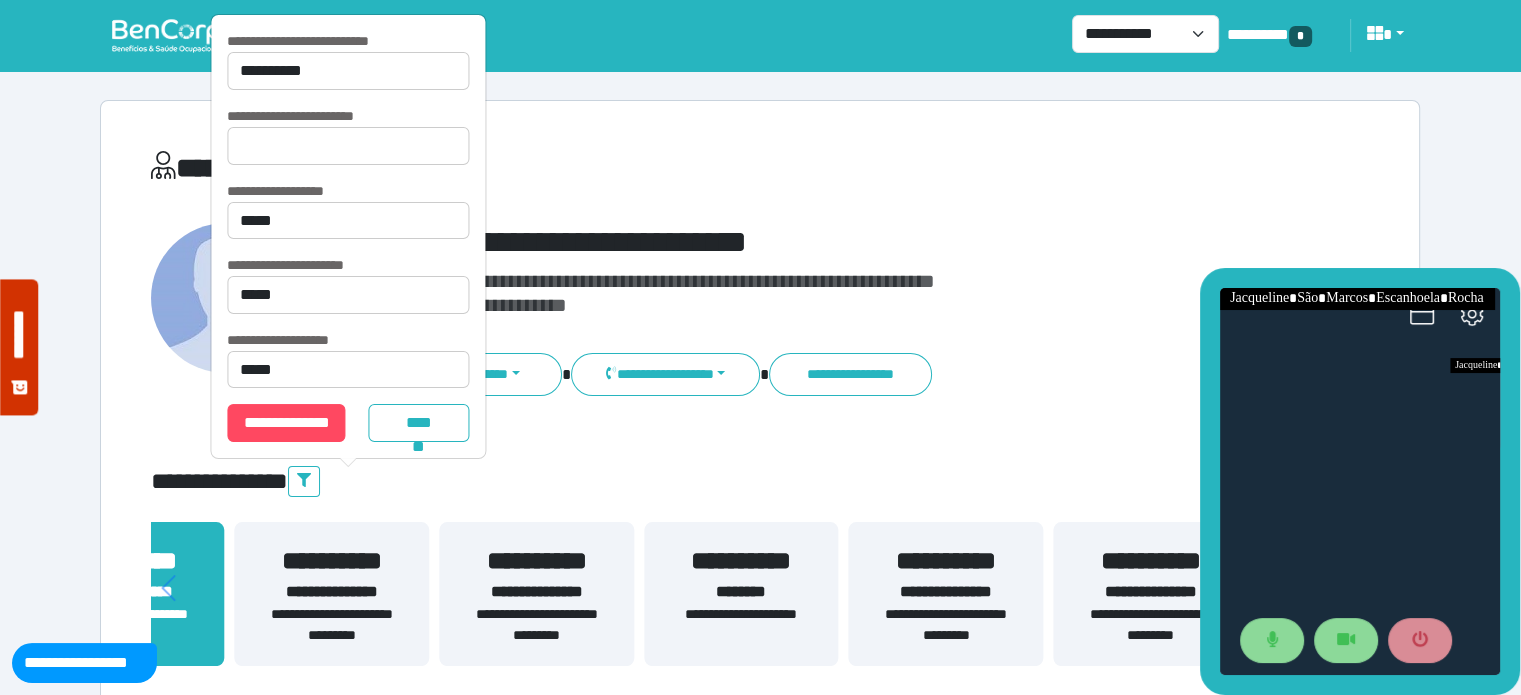 drag, startPoint x: 875, startPoint y: 602, endPoint x: 544, endPoint y: 584, distance: 331.48907 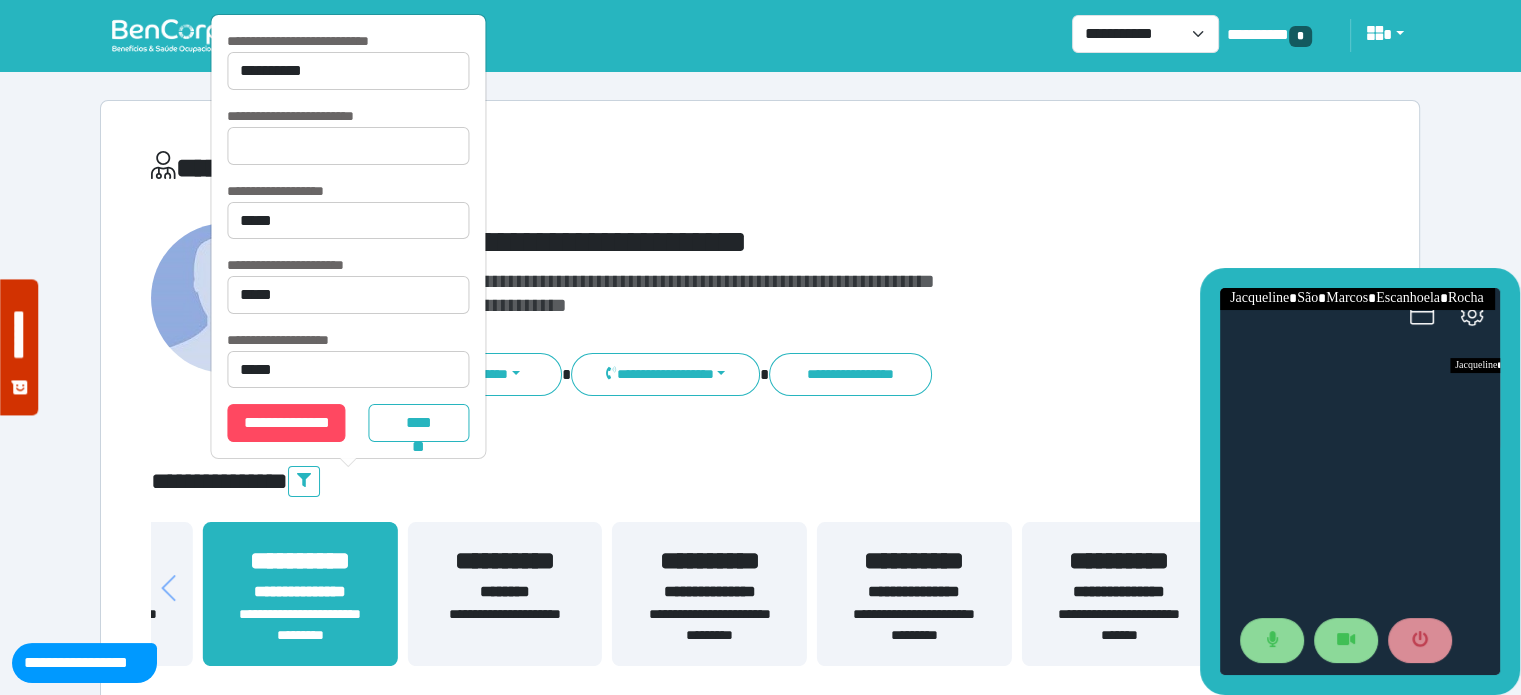drag, startPoint x: 869, startPoint y: 653, endPoint x: 528, endPoint y: 593, distance: 346.23834 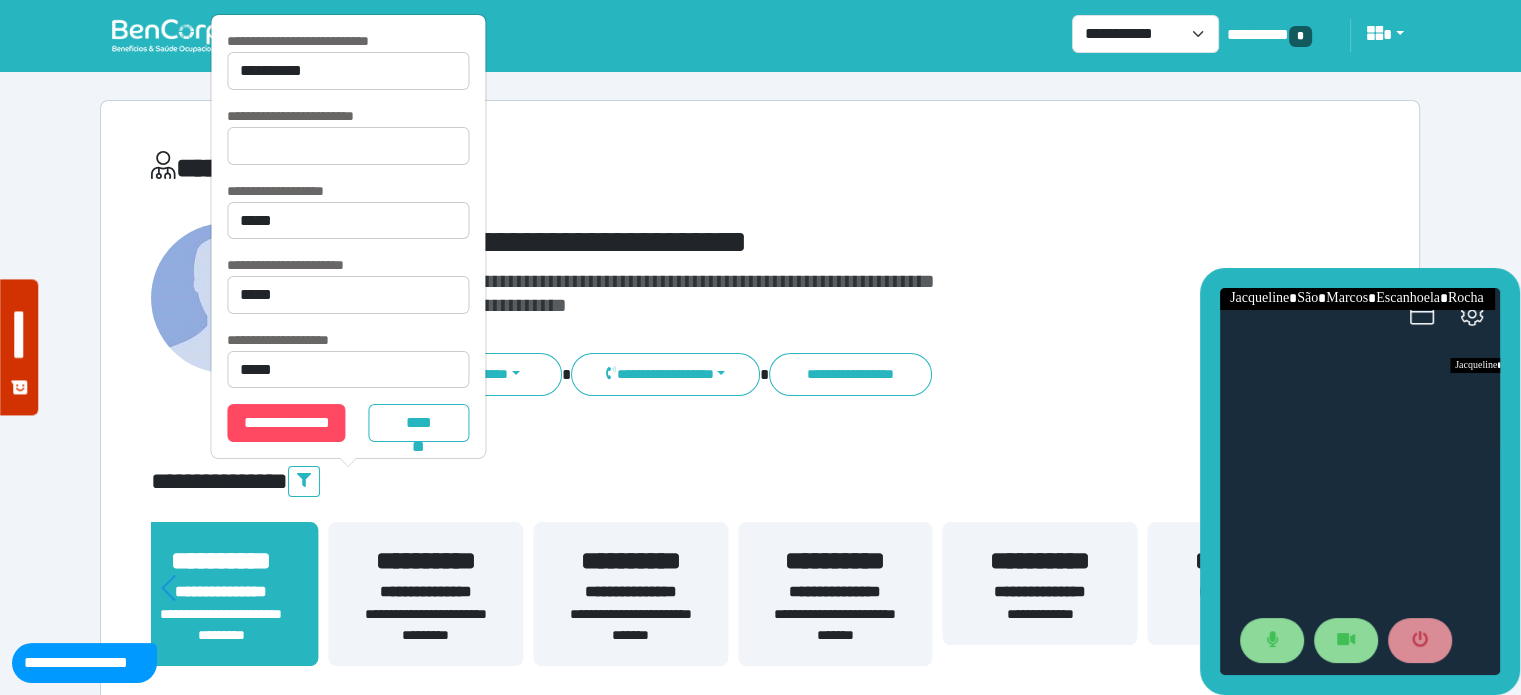 drag, startPoint x: 818, startPoint y: 575, endPoint x: 444, endPoint y: 537, distance: 375.92554 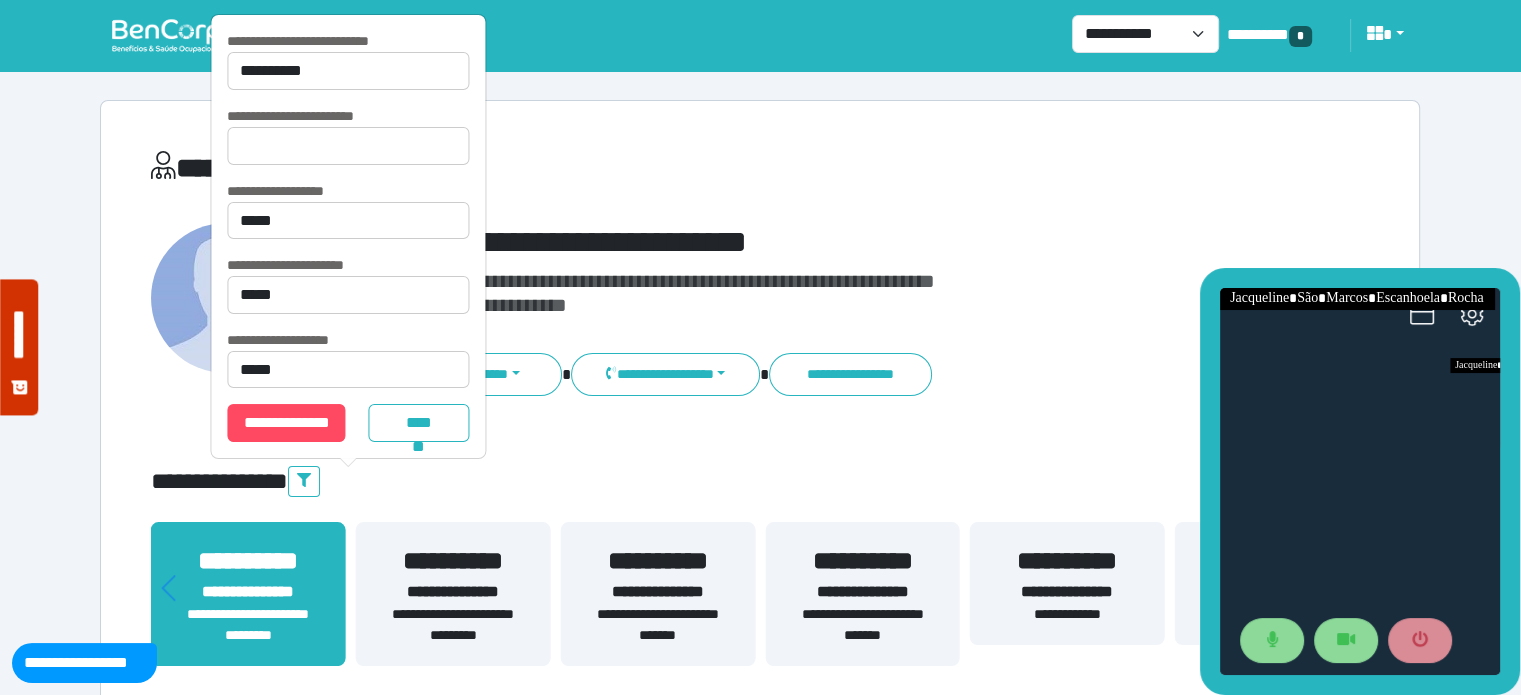 click on "**********" at bounding box center (862, 592) 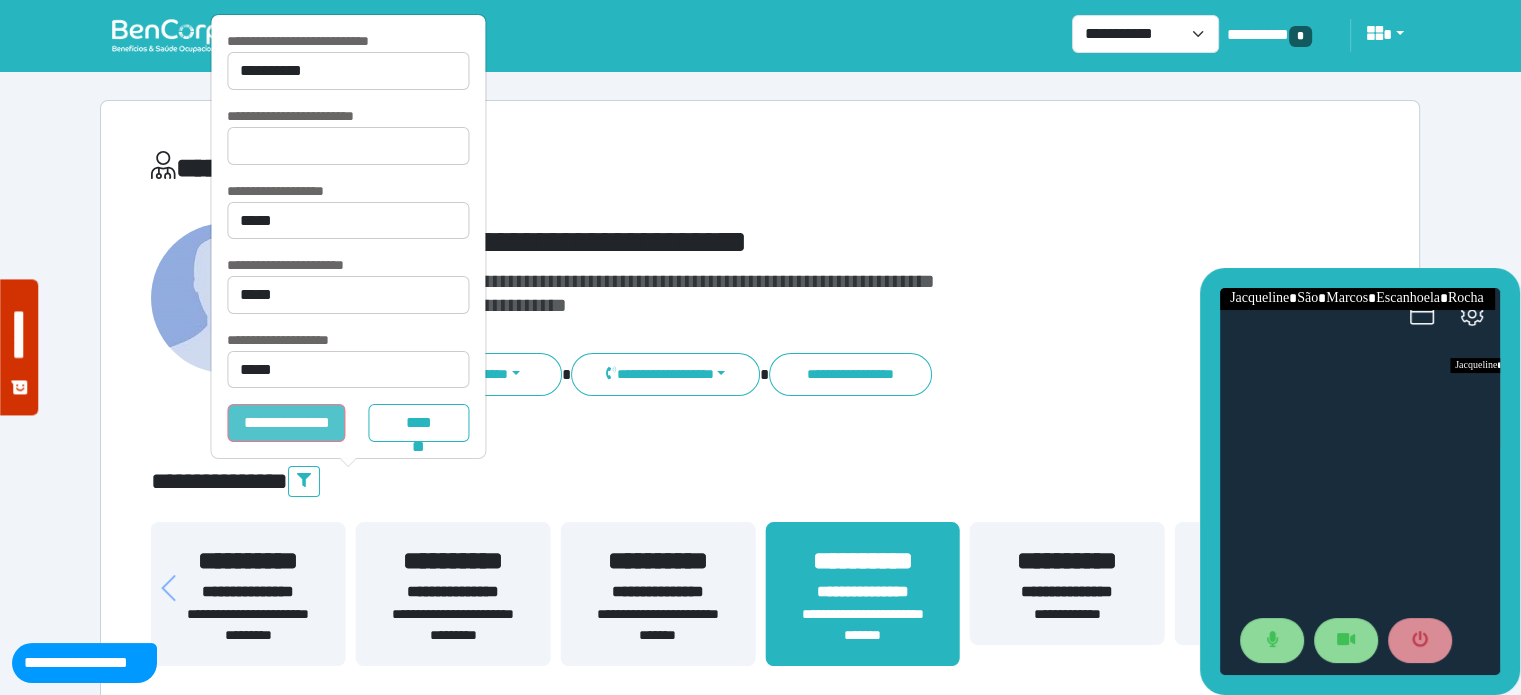click on "**********" at bounding box center (286, 423) 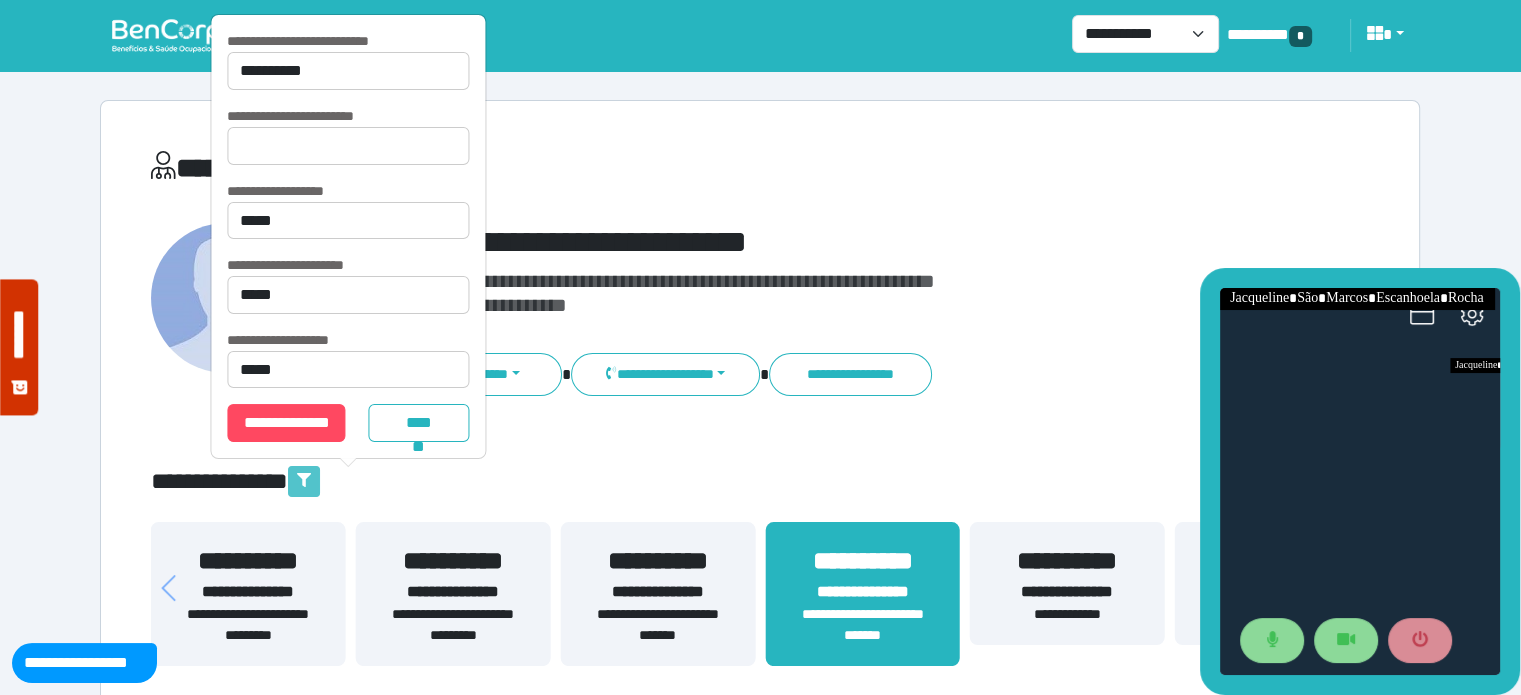 click 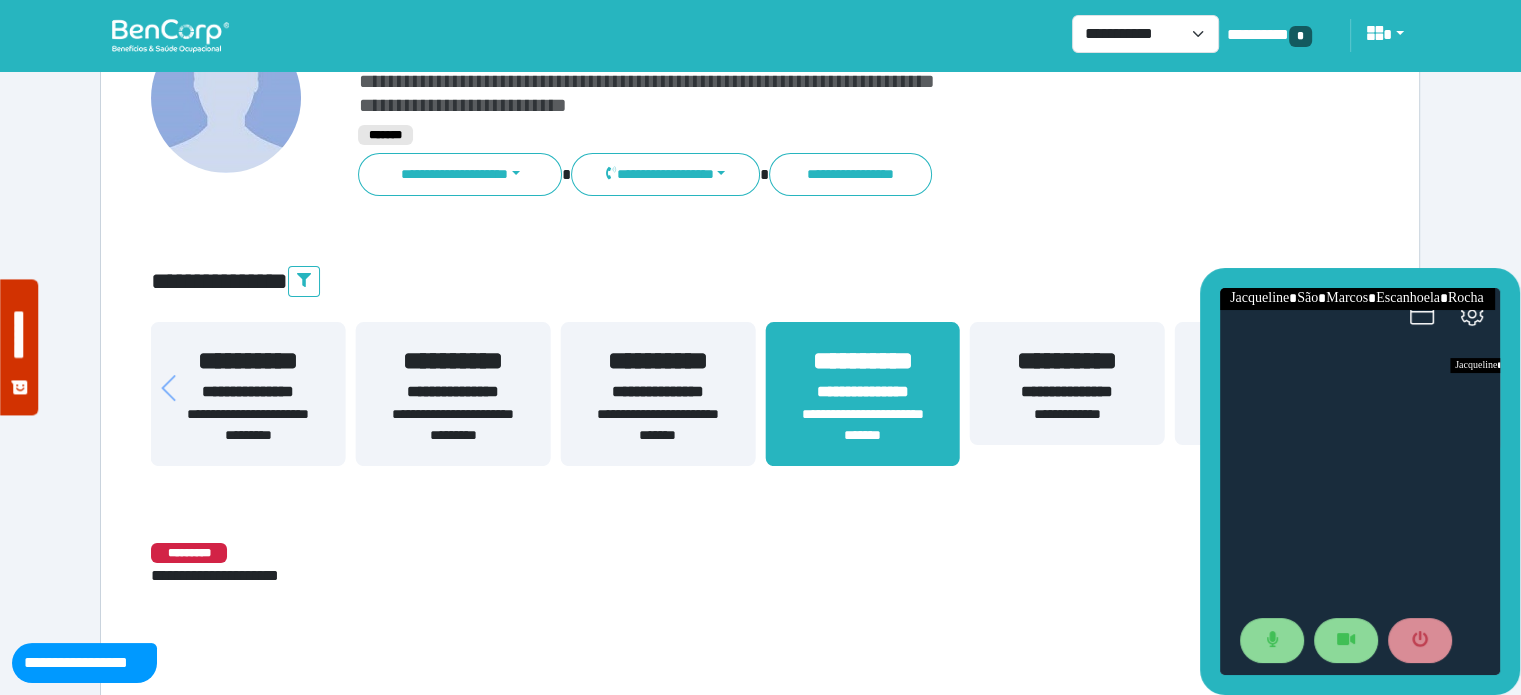 scroll, scrollTop: 201, scrollLeft: 0, axis: vertical 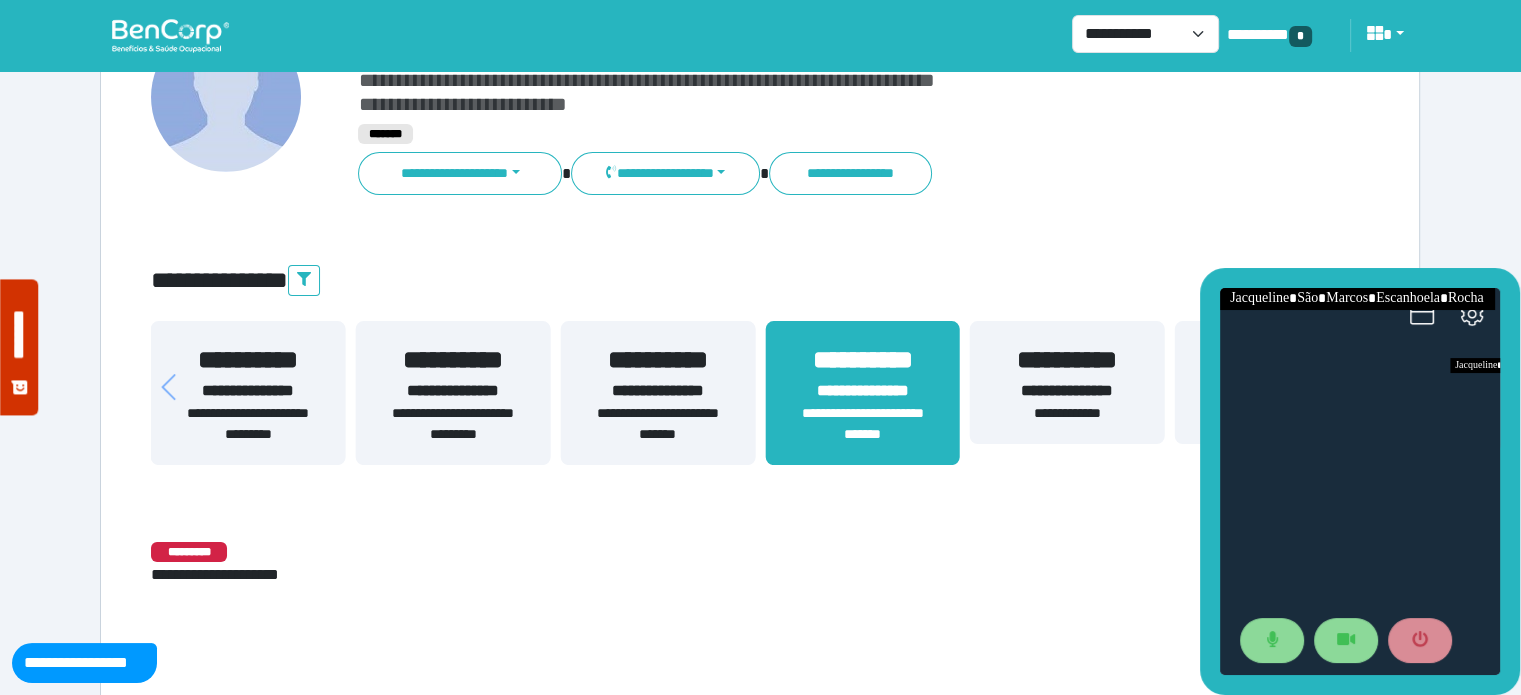 click on "**********" at bounding box center [658, 424] 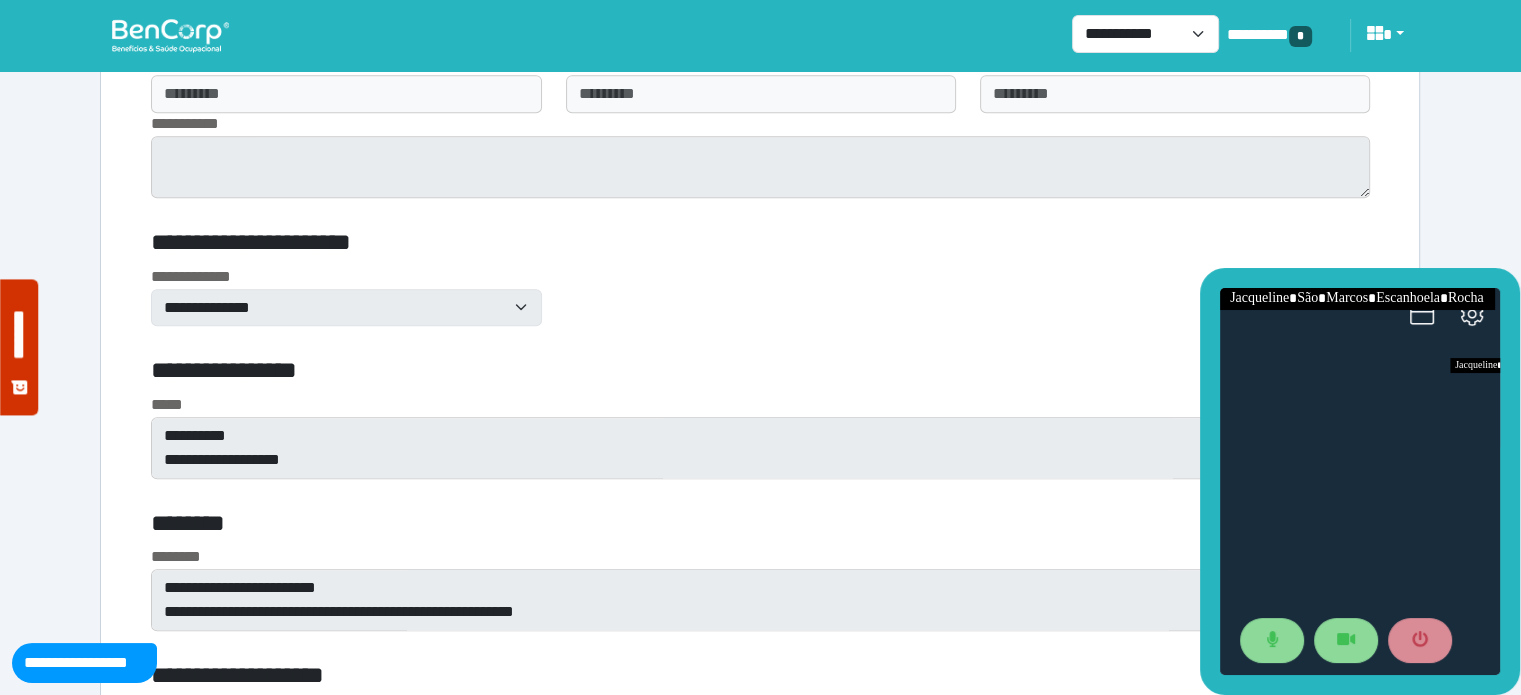 scroll, scrollTop: 8779, scrollLeft: 0, axis: vertical 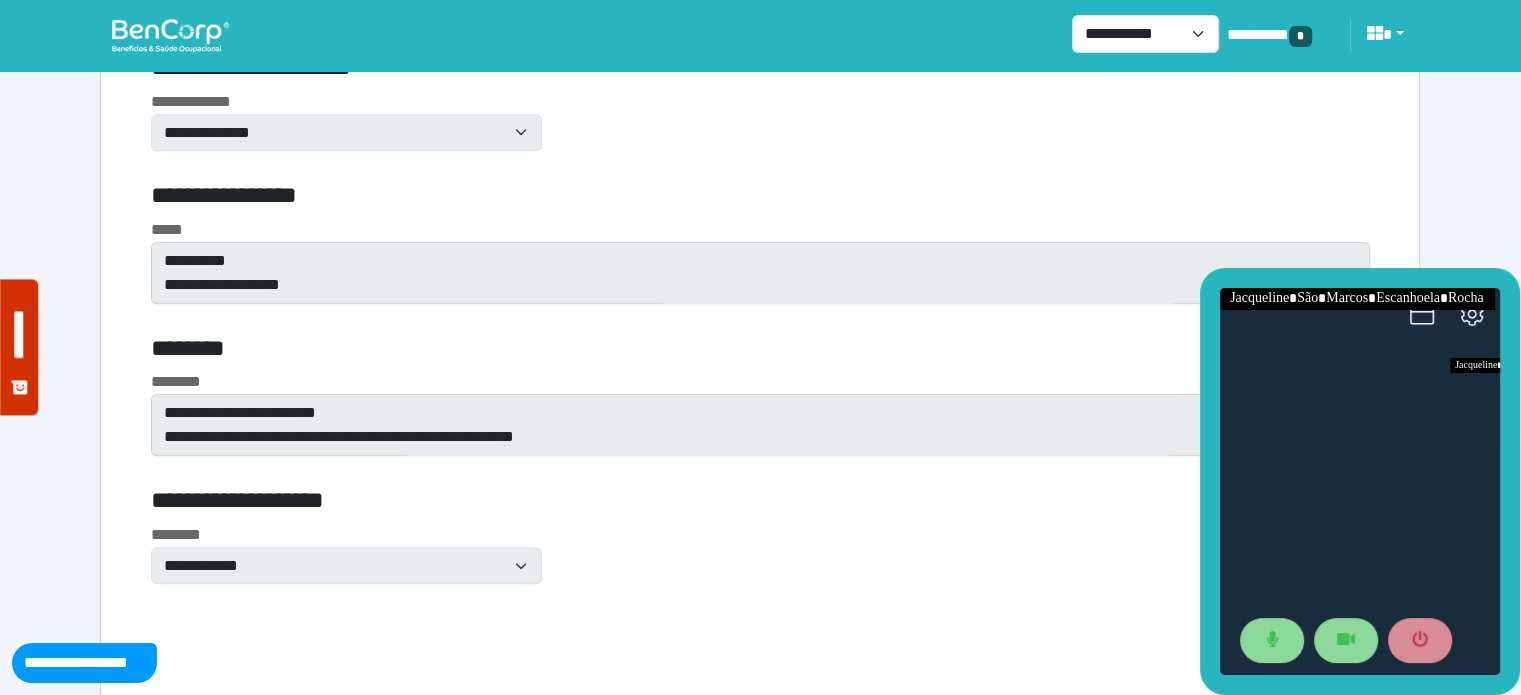 drag, startPoint x: 1528, startPoint y: 54, endPoint x: 263, endPoint y: 355, distance: 1300.3176 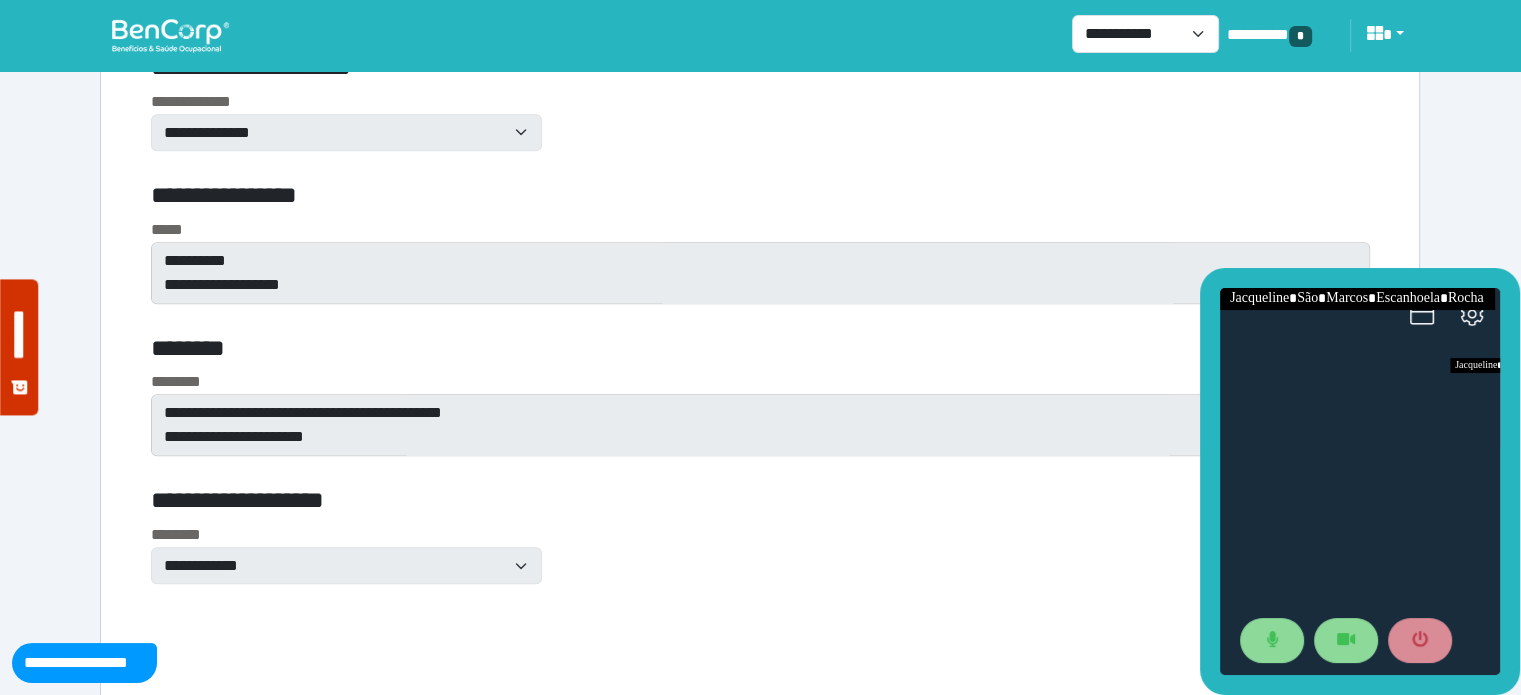 scroll, scrollTop: 0, scrollLeft: 0, axis: both 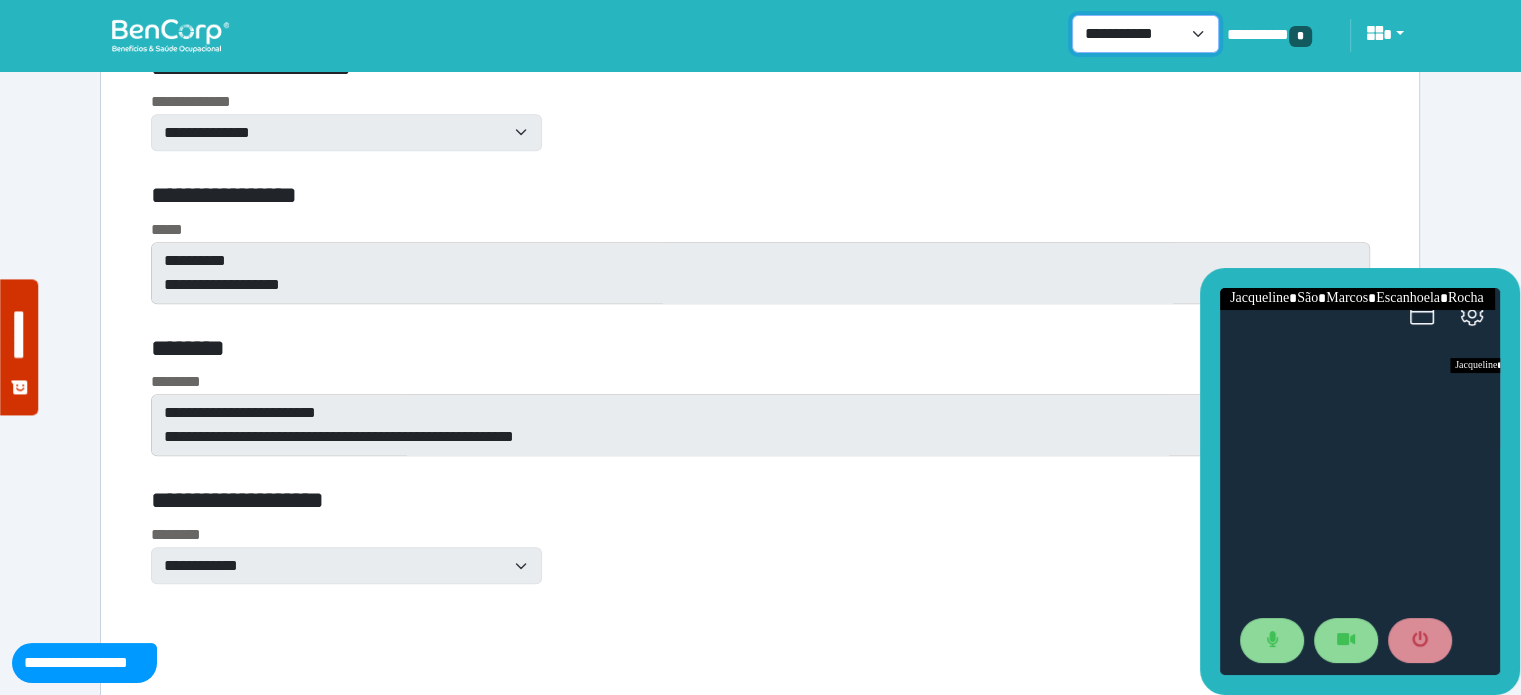 select on "*" 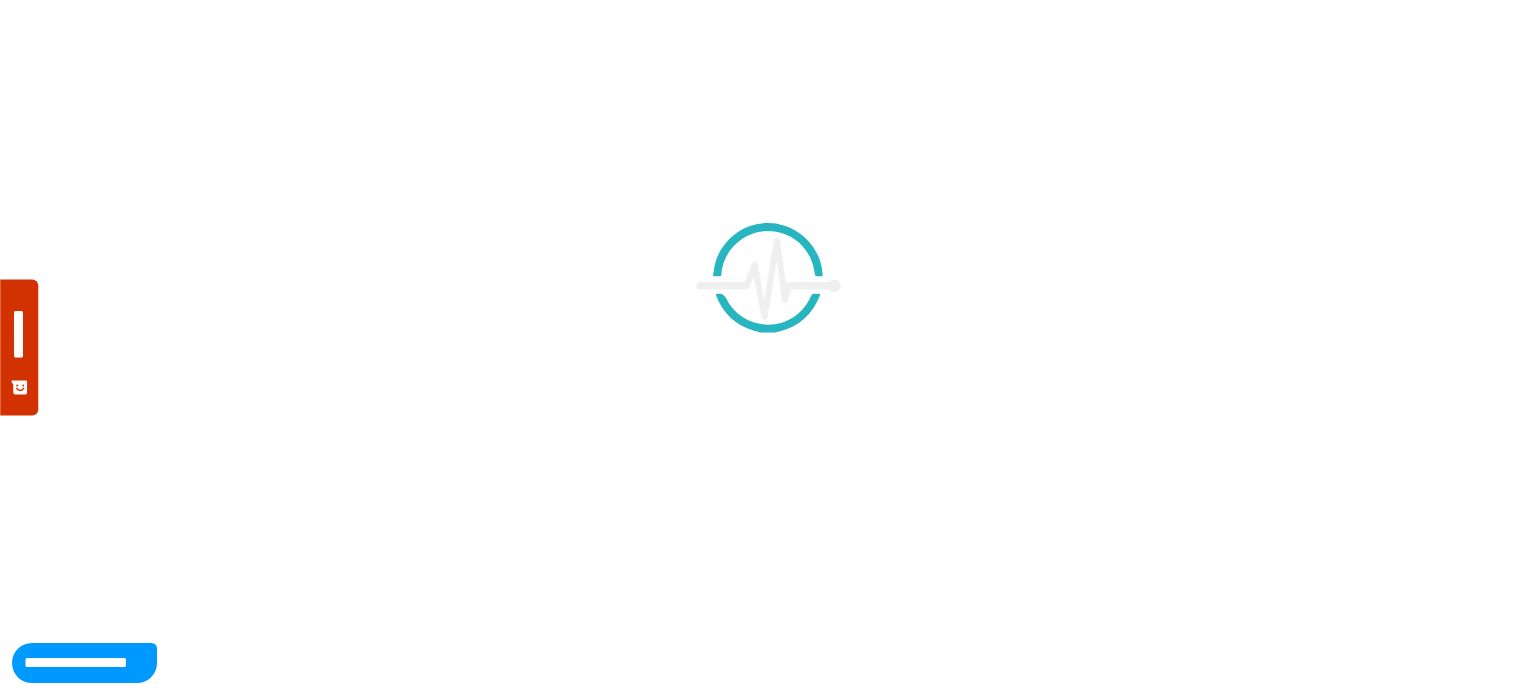 scroll, scrollTop: 0, scrollLeft: 0, axis: both 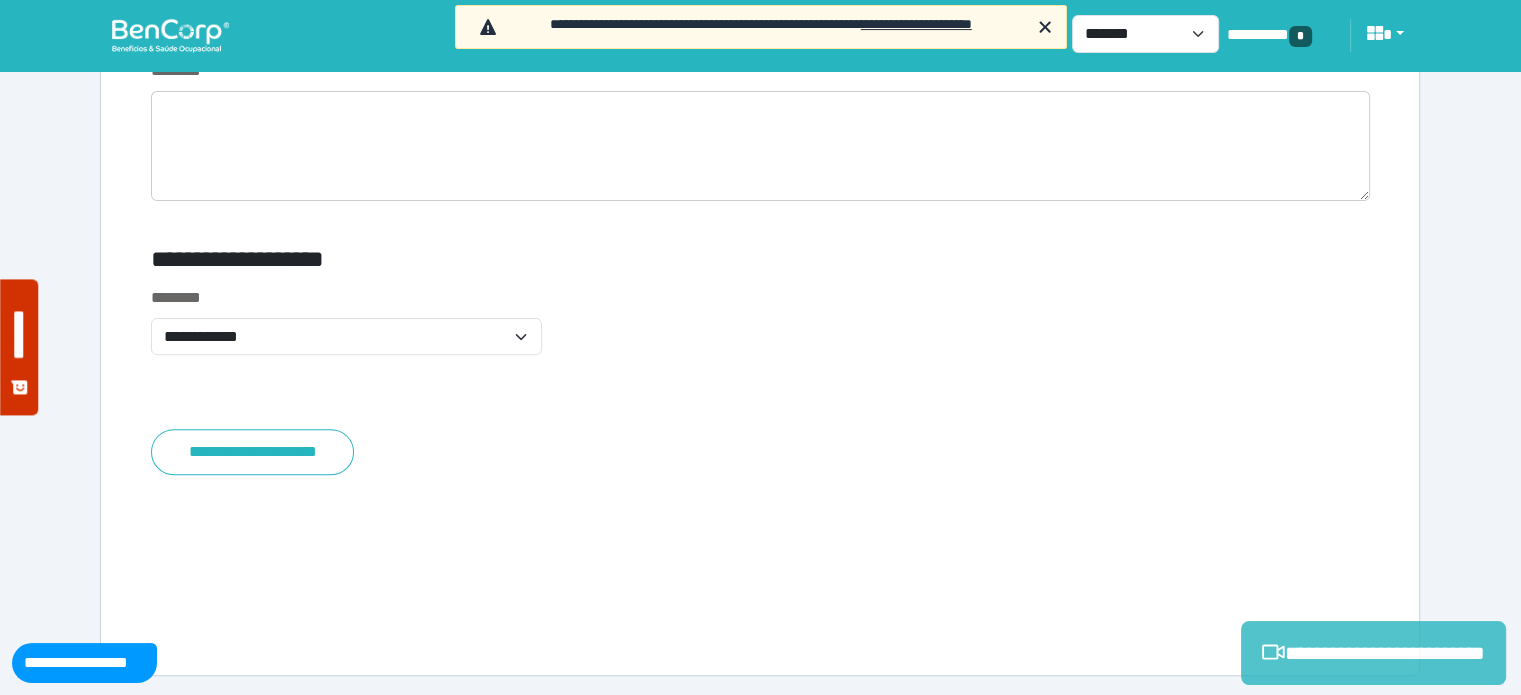 click on "**********" at bounding box center [1373, 653] 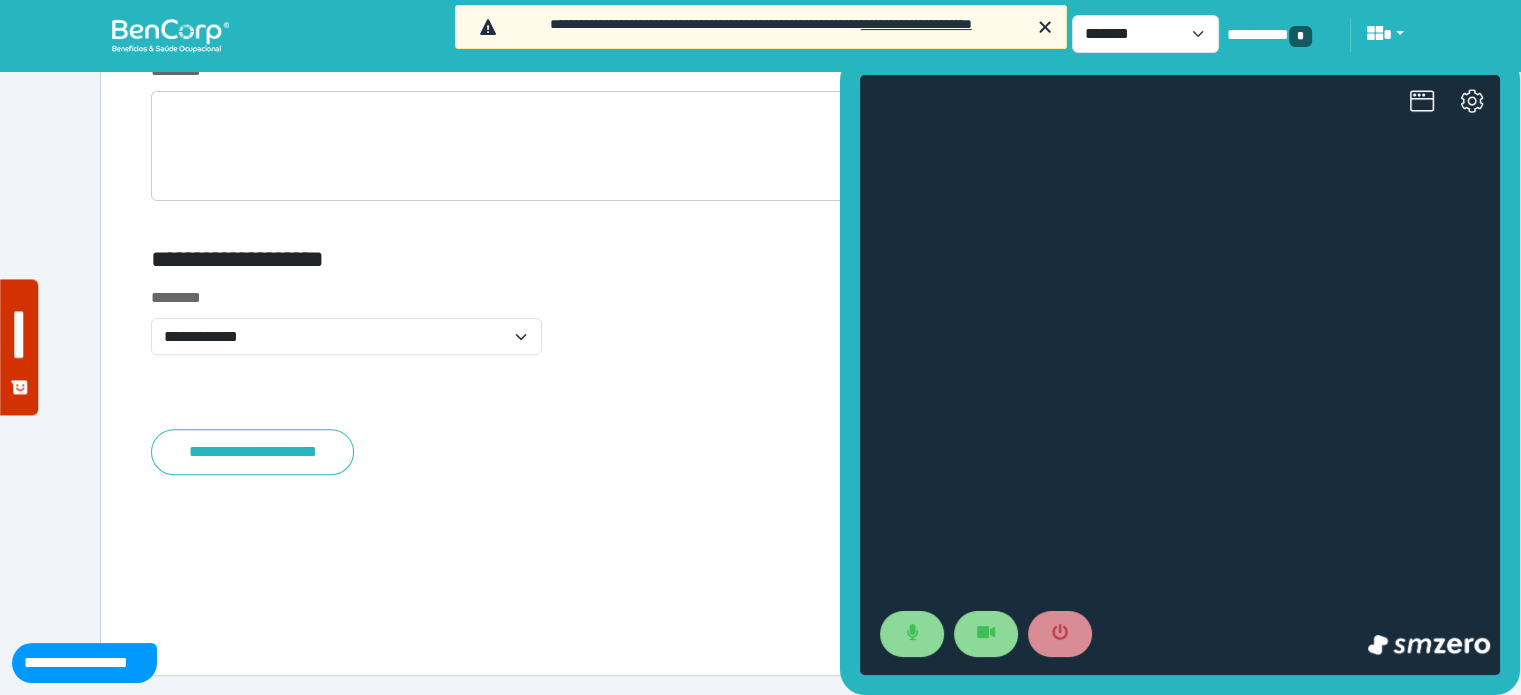 scroll, scrollTop: 0, scrollLeft: 0, axis: both 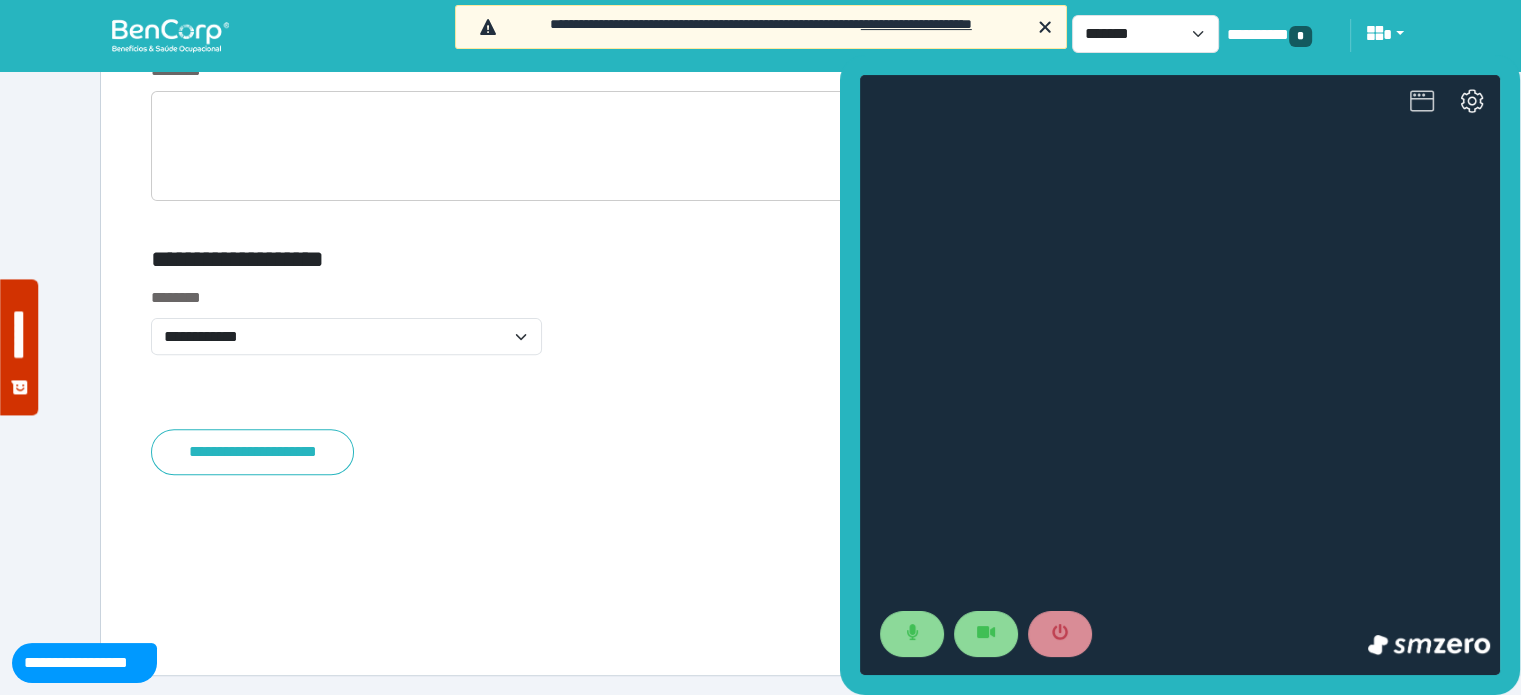 click 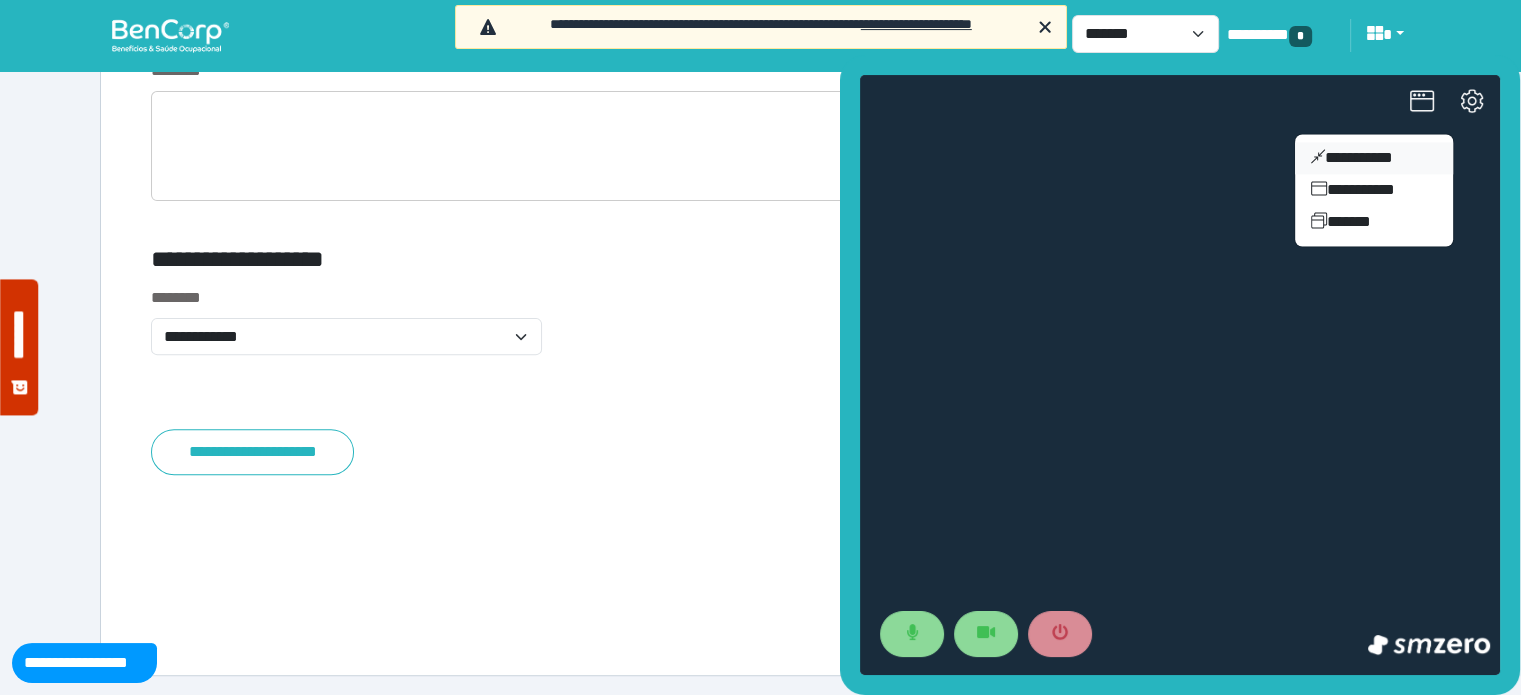 click on "**********" at bounding box center [1374, 158] 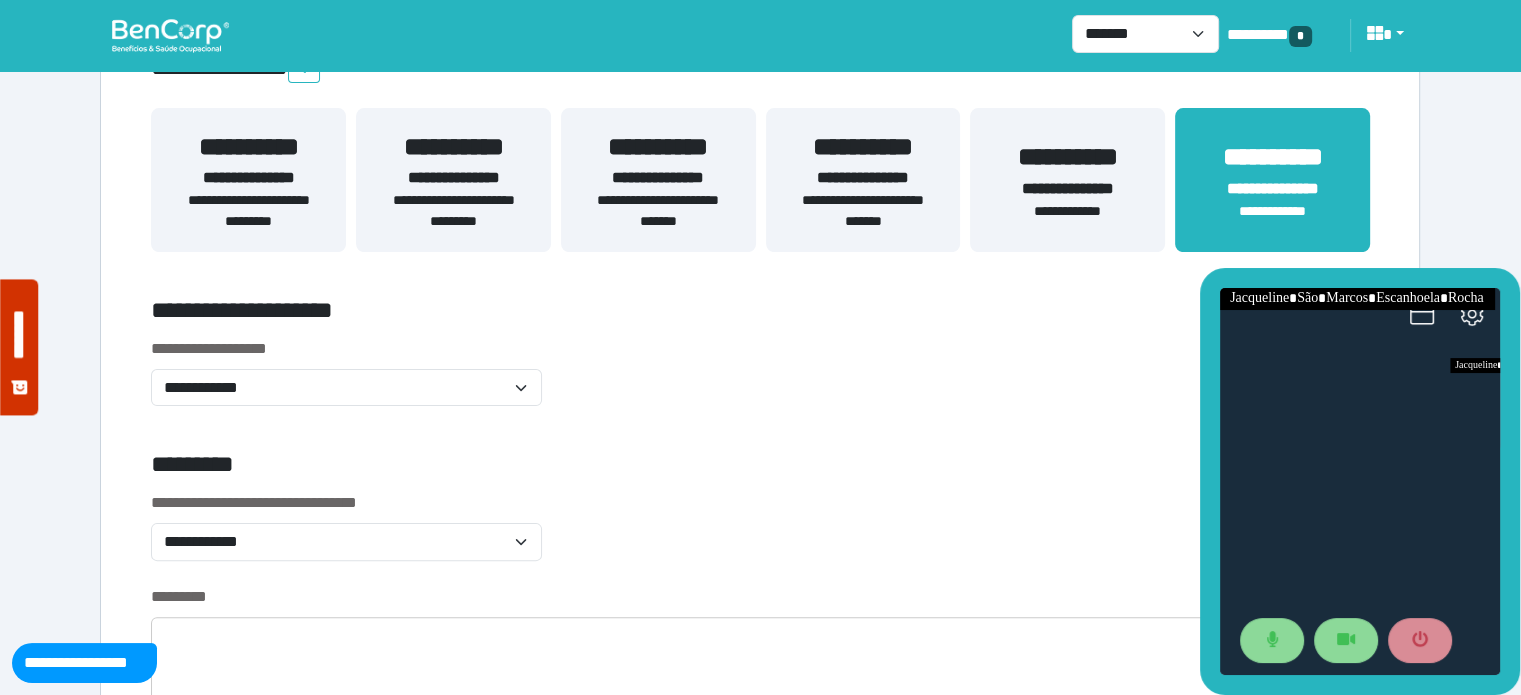 scroll, scrollTop: 404, scrollLeft: 0, axis: vertical 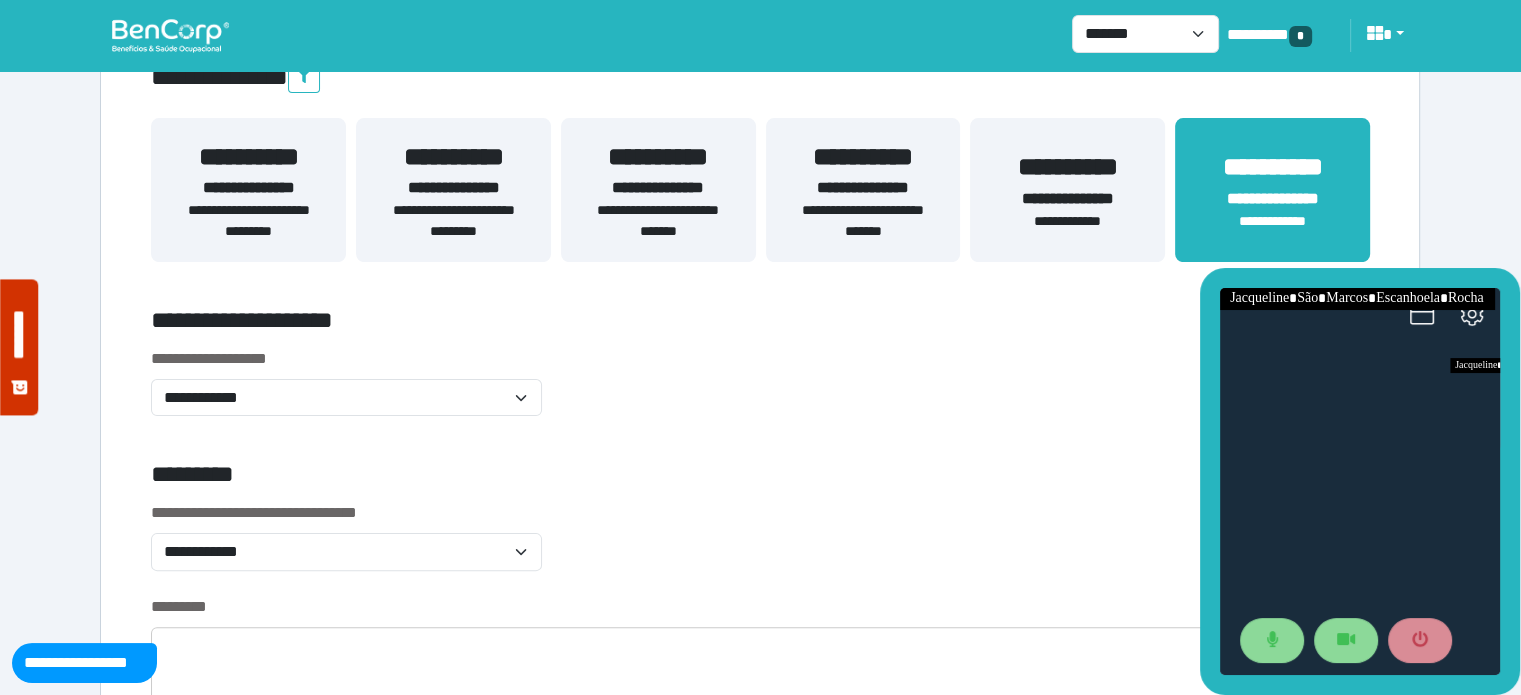 click on "**********" at bounding box center [1067, 199] 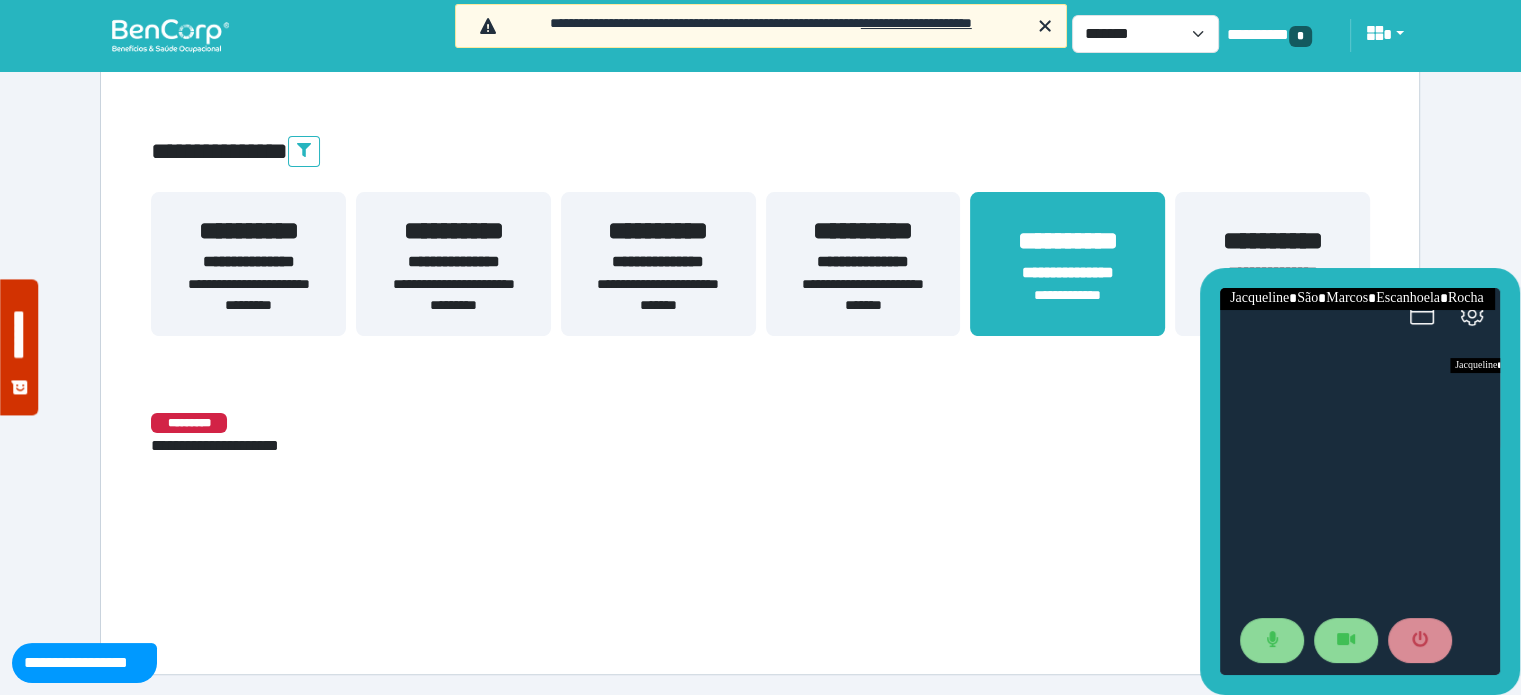scroll, scrollTop: 329, scrollLeft: 0, axis: vertical 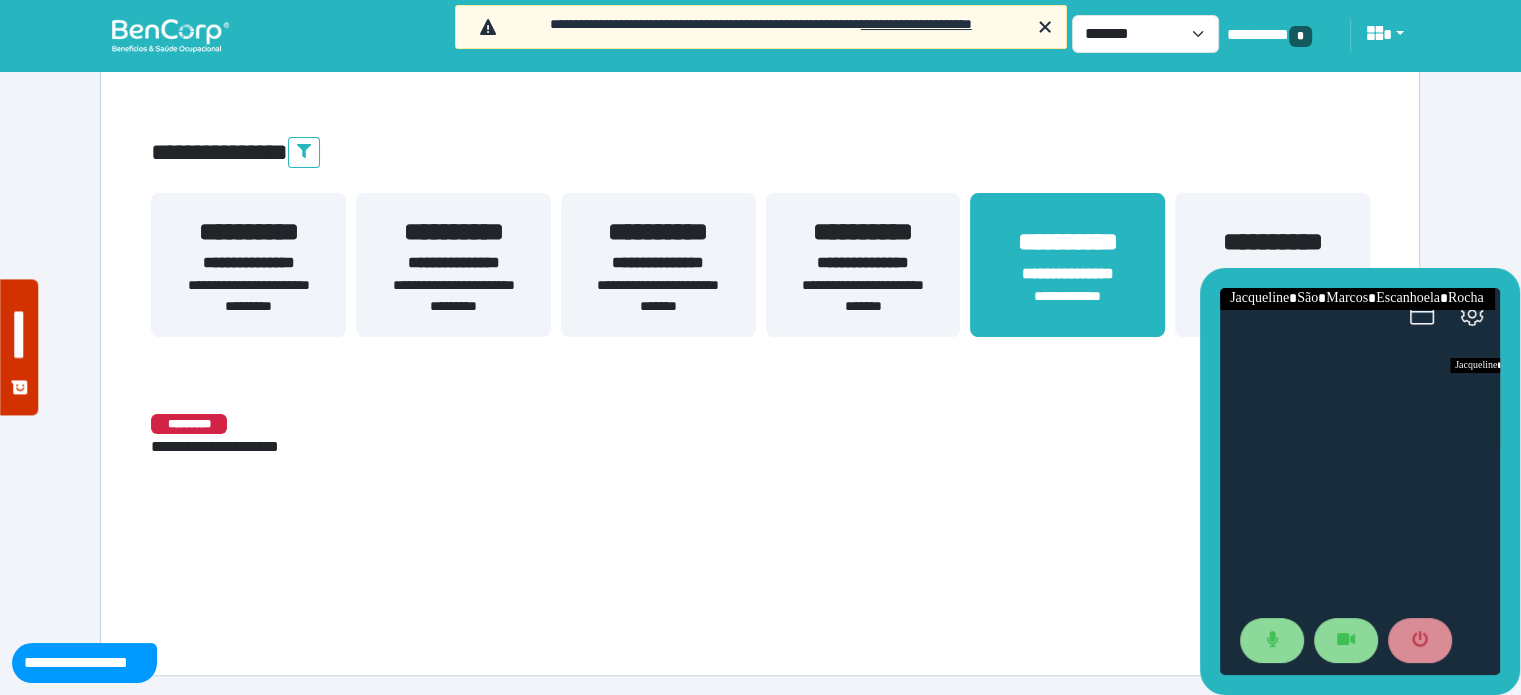 click on "**********" at bounding box center [863, 232] 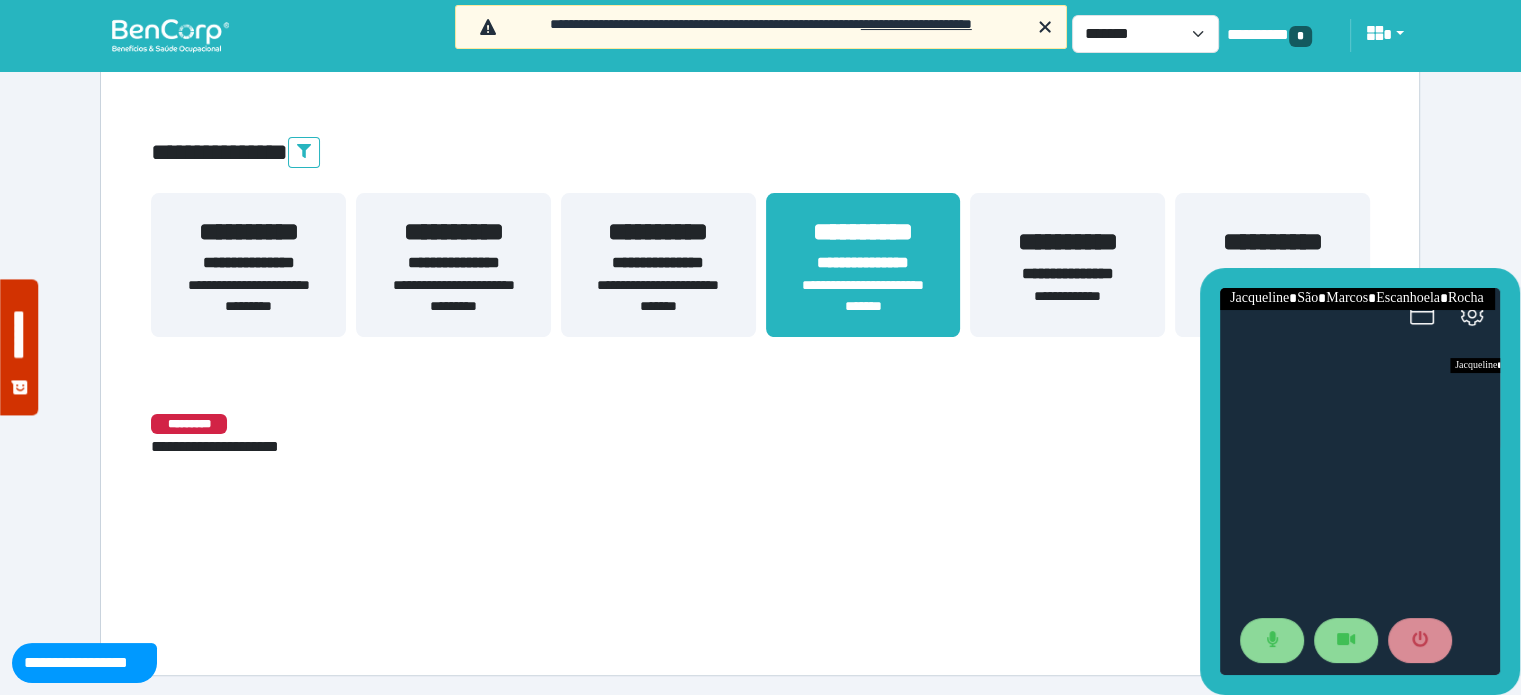 click on "**********" at bounding box center [658, 265] 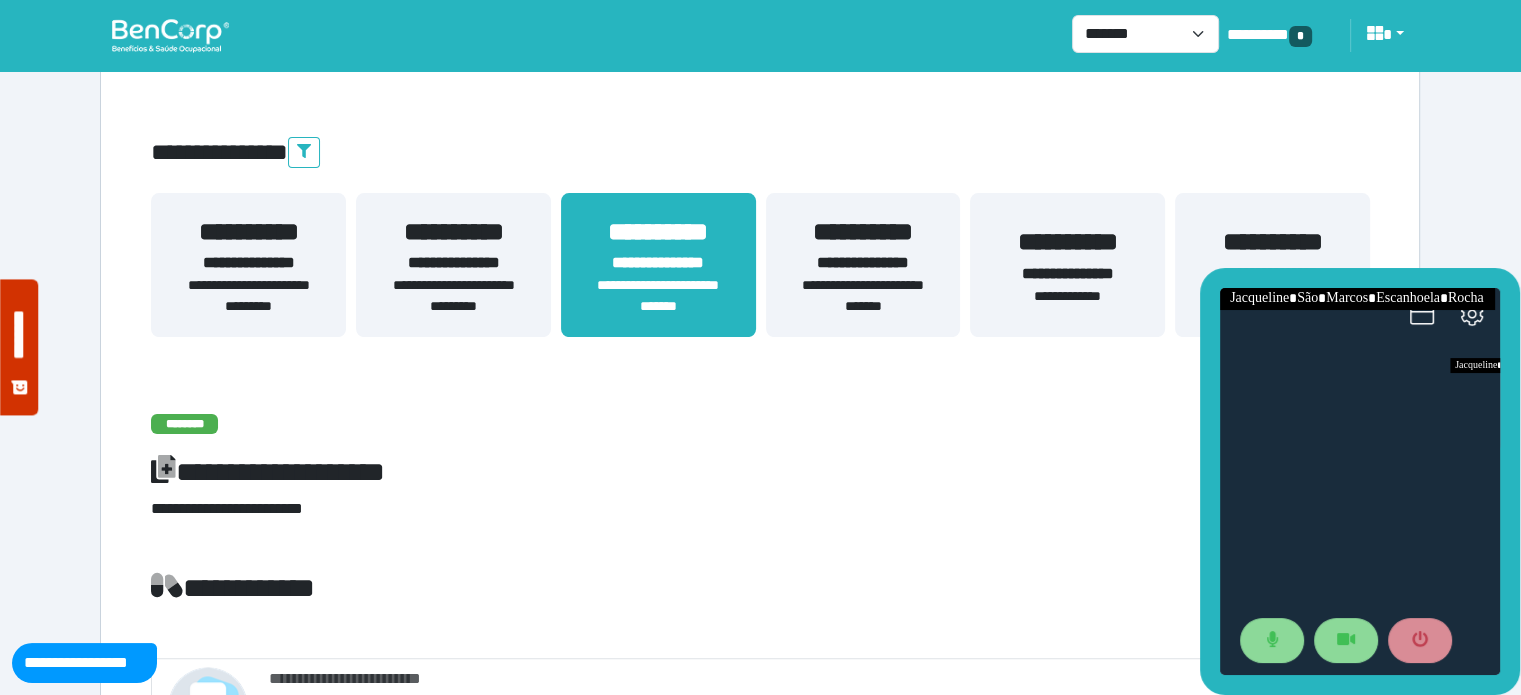 scroll, scrollTop: 404, scrollLeft: 0, axis: vertical 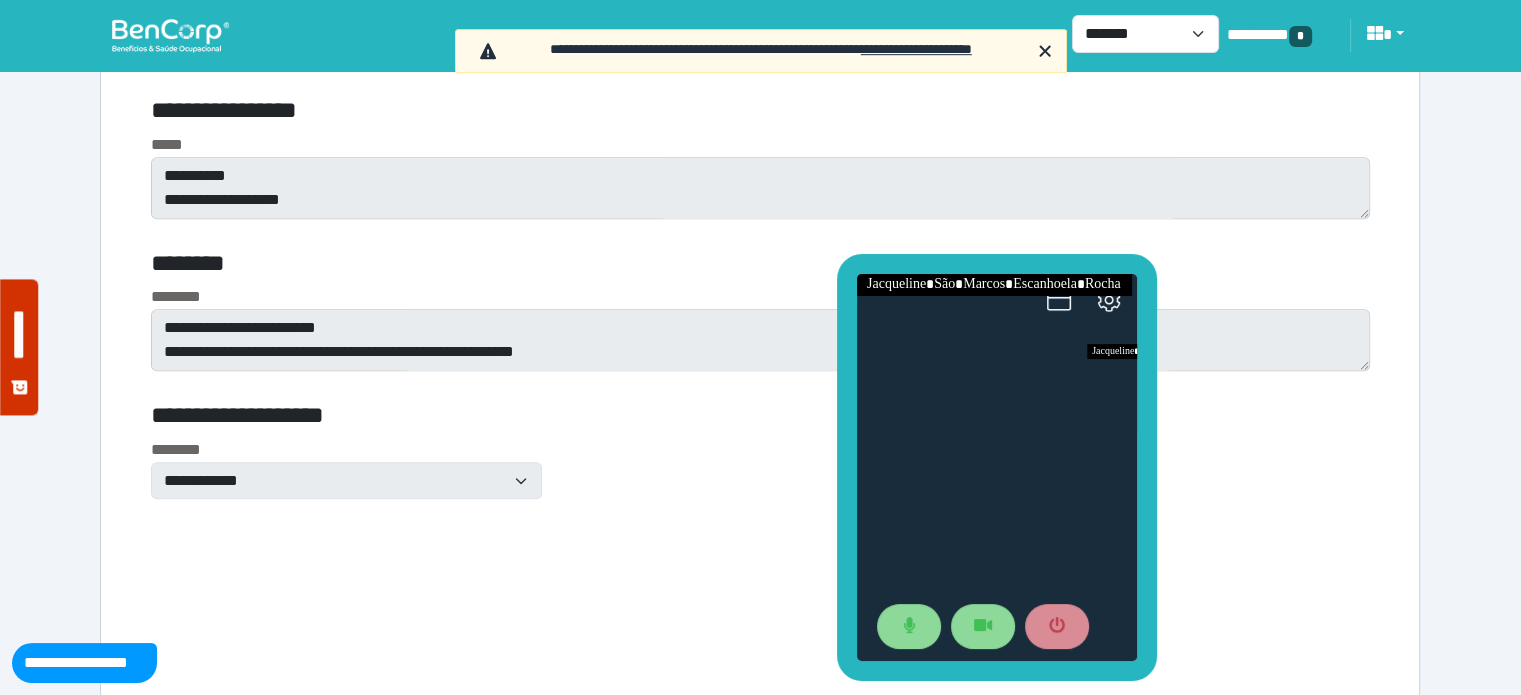 drag, startPoint x: 1354, startPoint y: 277, endPoint x: 991, endPoint y: 263, distance: 363.26987 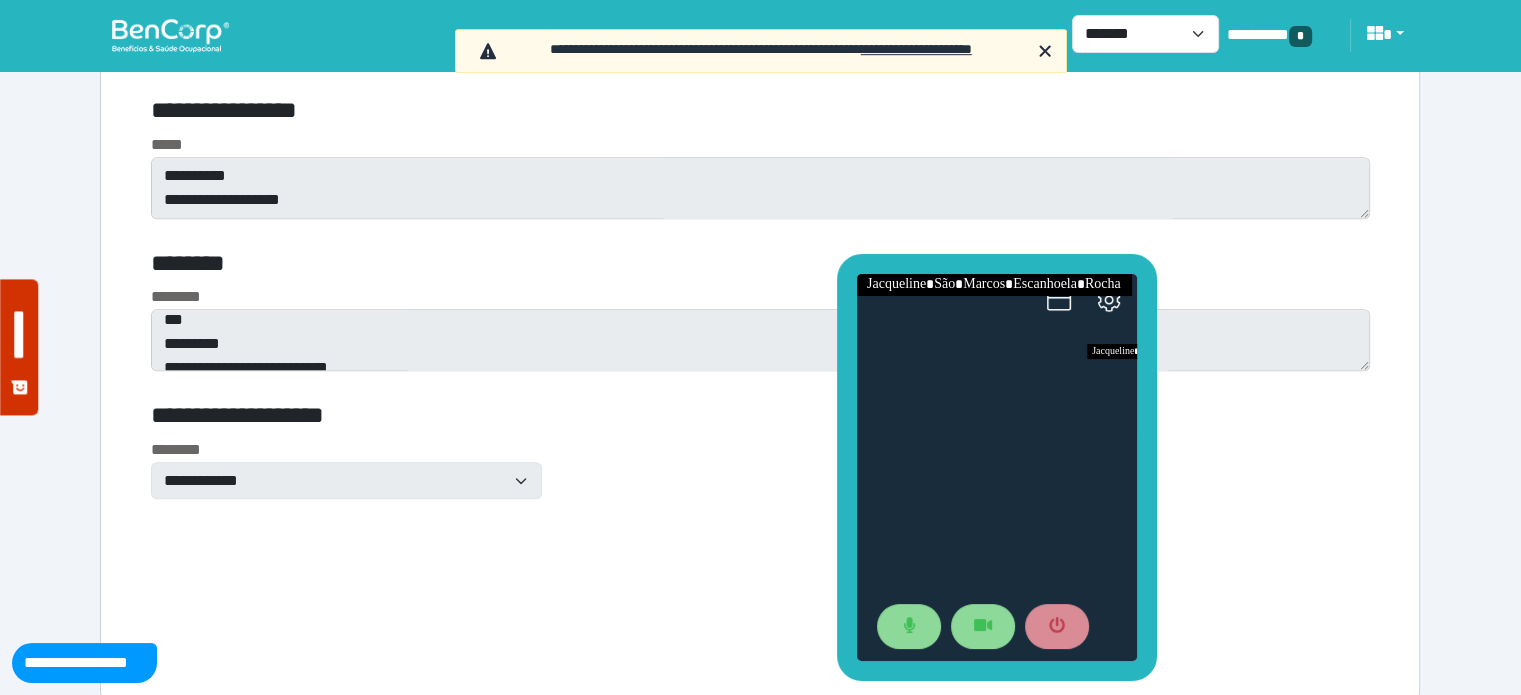 scroll, scrollTop: 40, scrollLeft: 0, axis: vertical 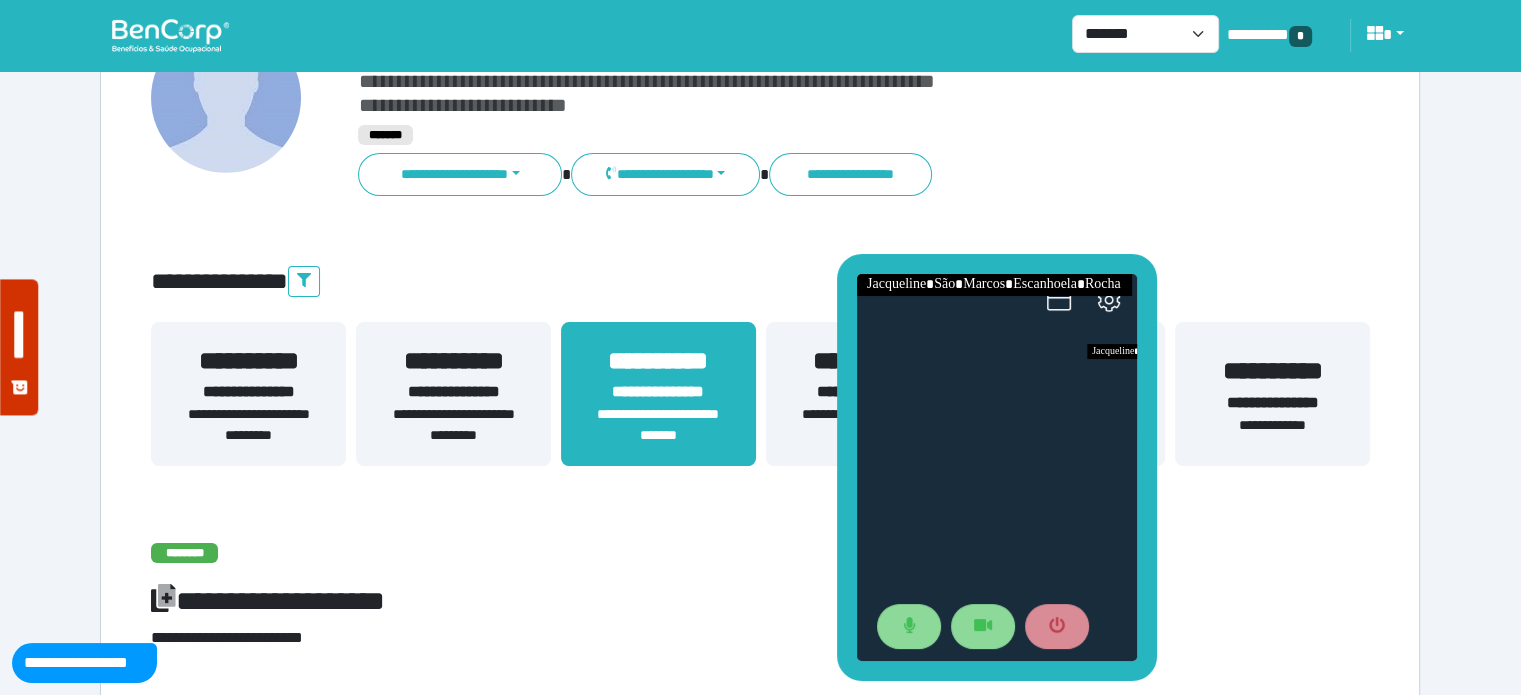 click on "**********" at bounding box center (1272, 403) 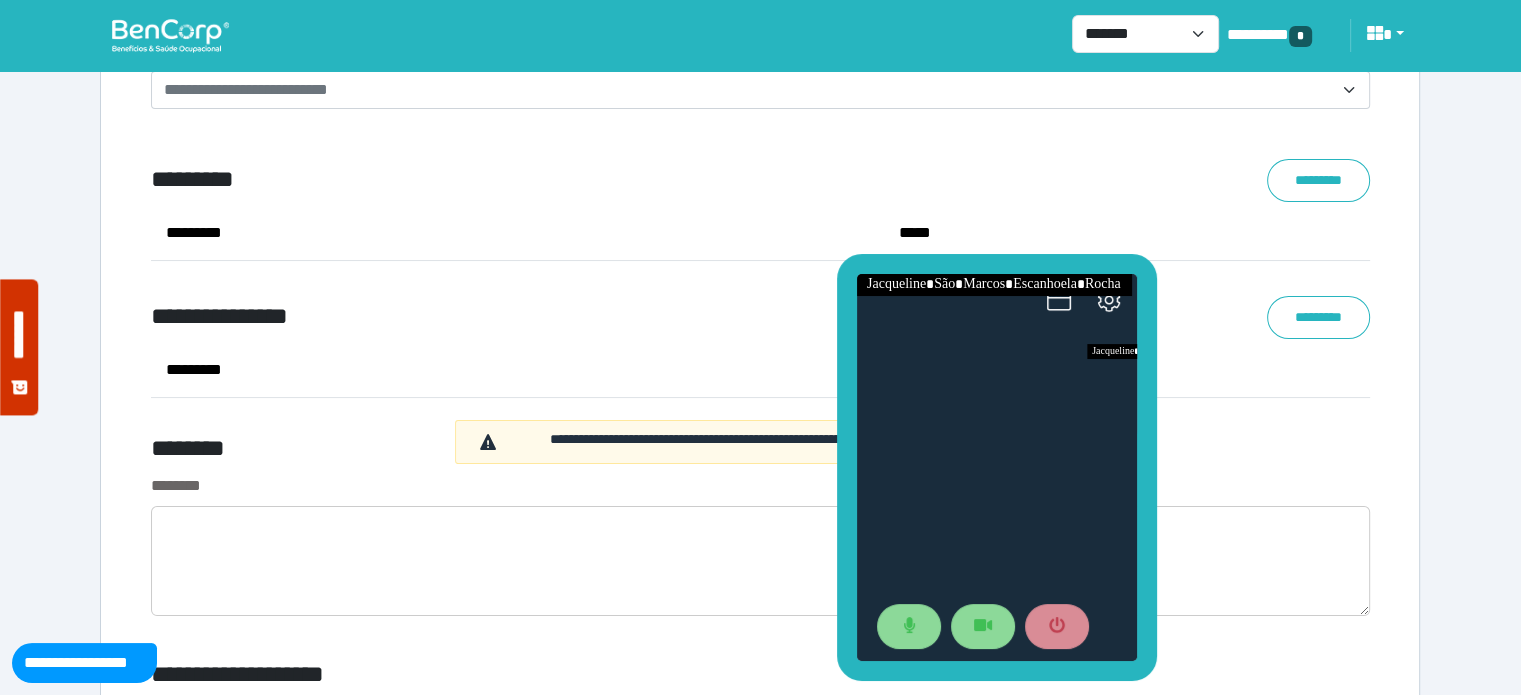 scroll, scrollTop: 8229, scrollLeft: 0, axis: vertical 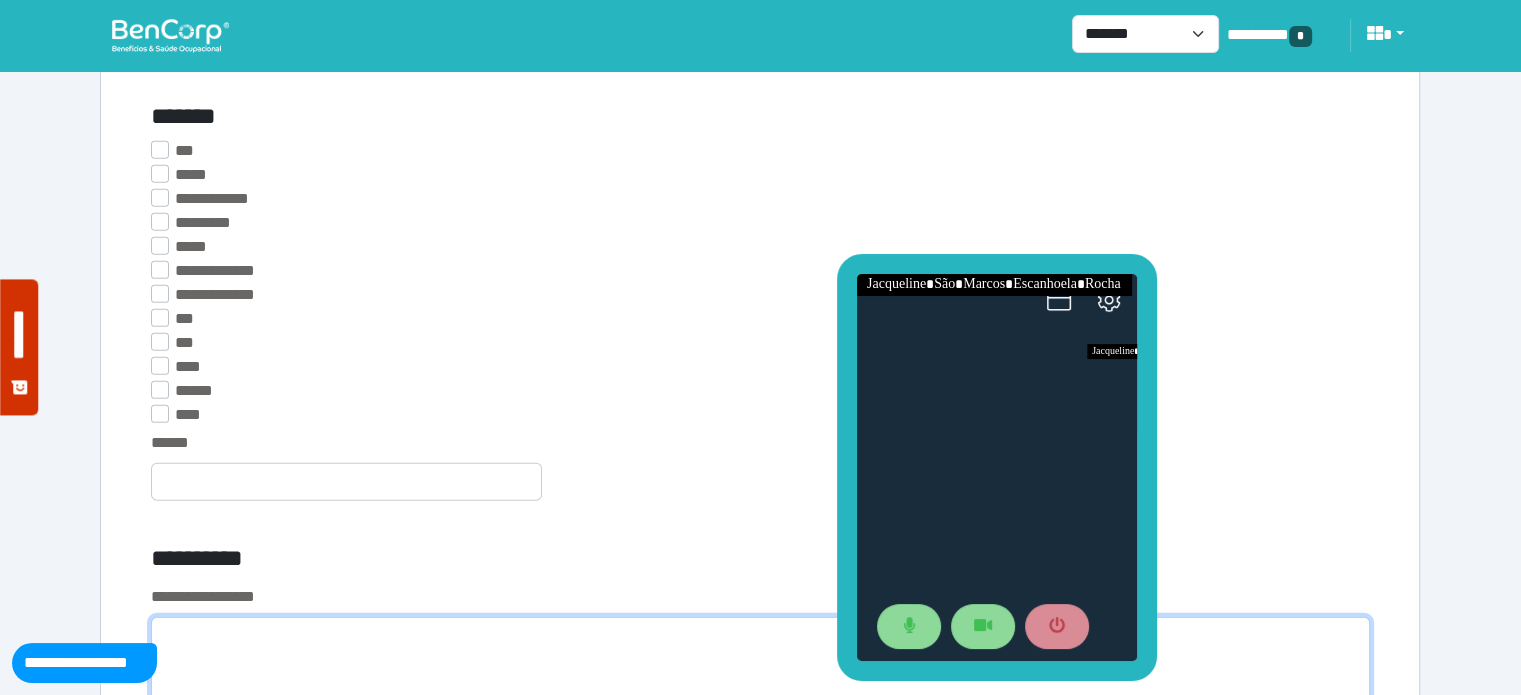 click at bounding box center [760, 672] 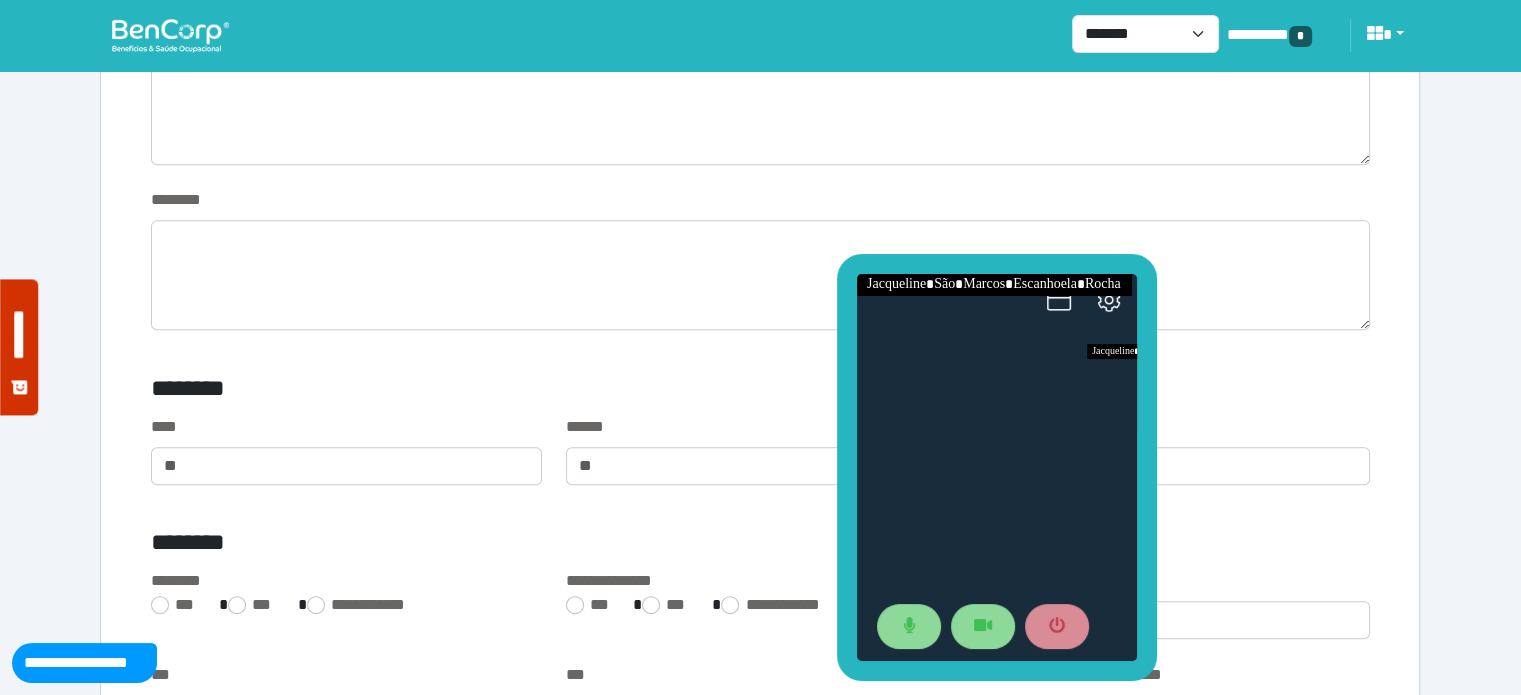 scroll, scrollTop: 0, scrollLeft: 0, axis: both 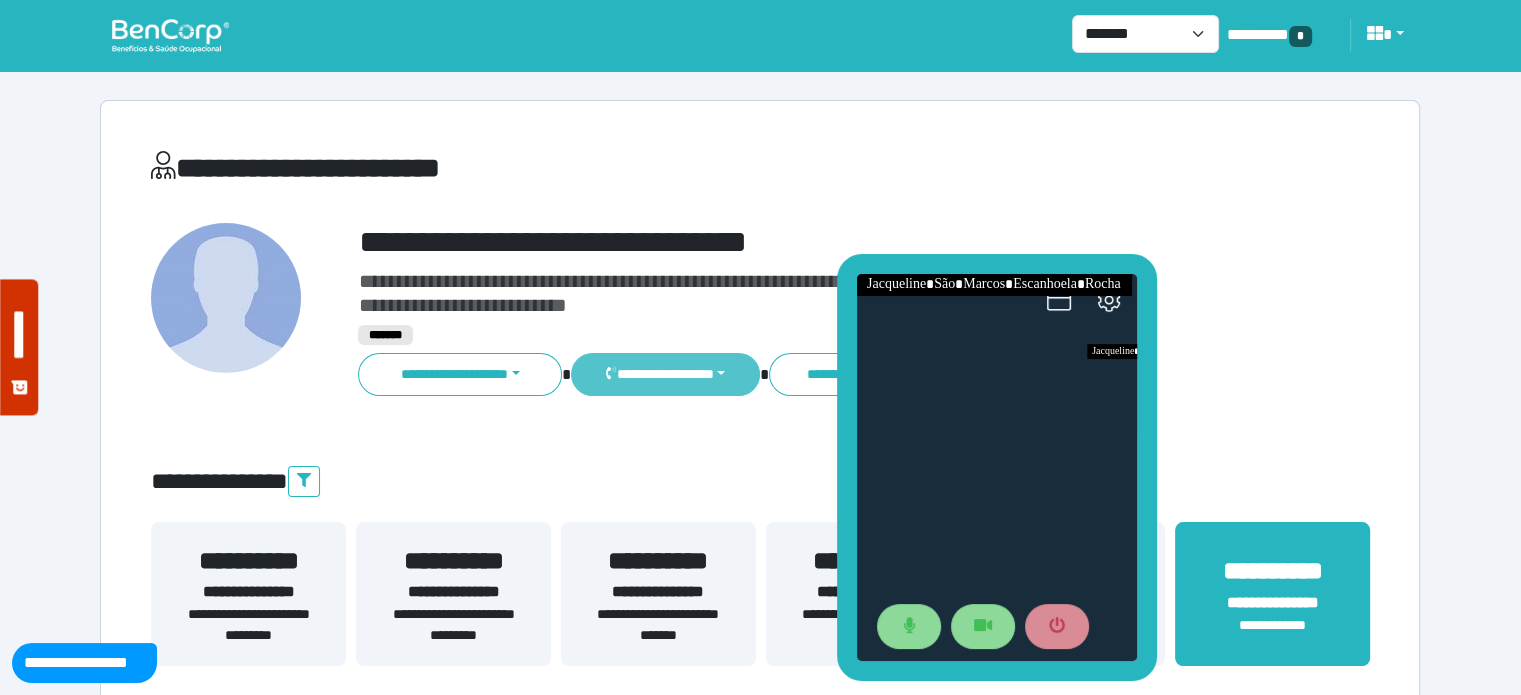 type on "**********" 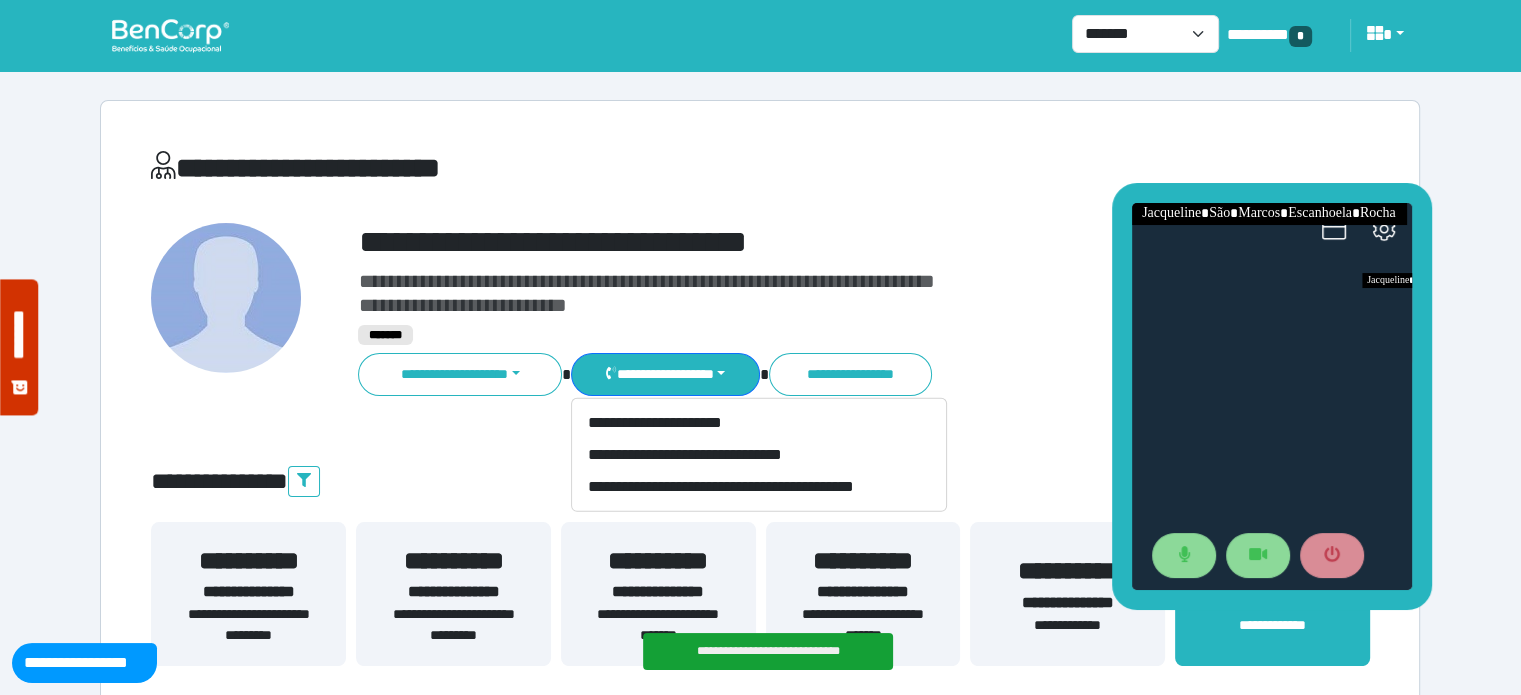 drag, startPoint x: 976, startPoint y: 263, endPoint x: 1251, endPoint y: 192, distance: 284.0176 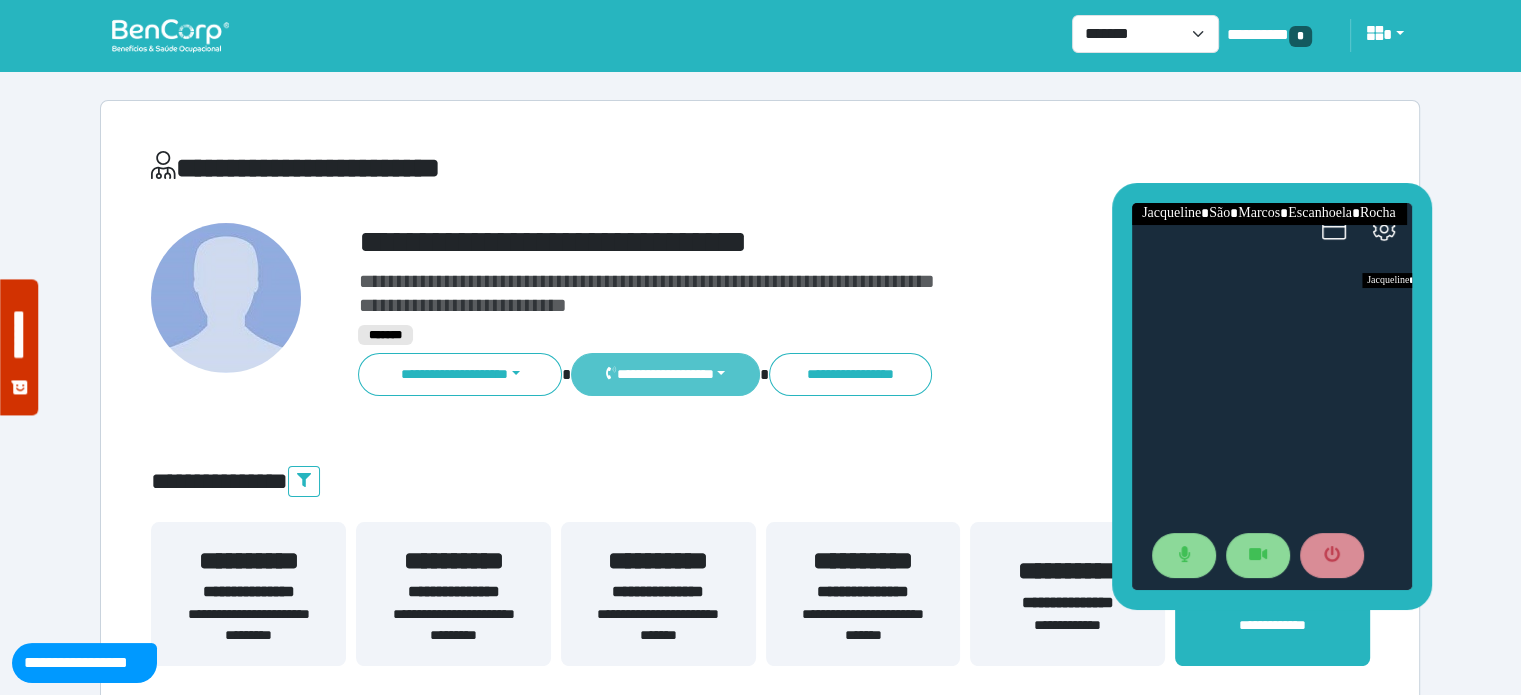 click on "**********" at bounding box center [665, 374] 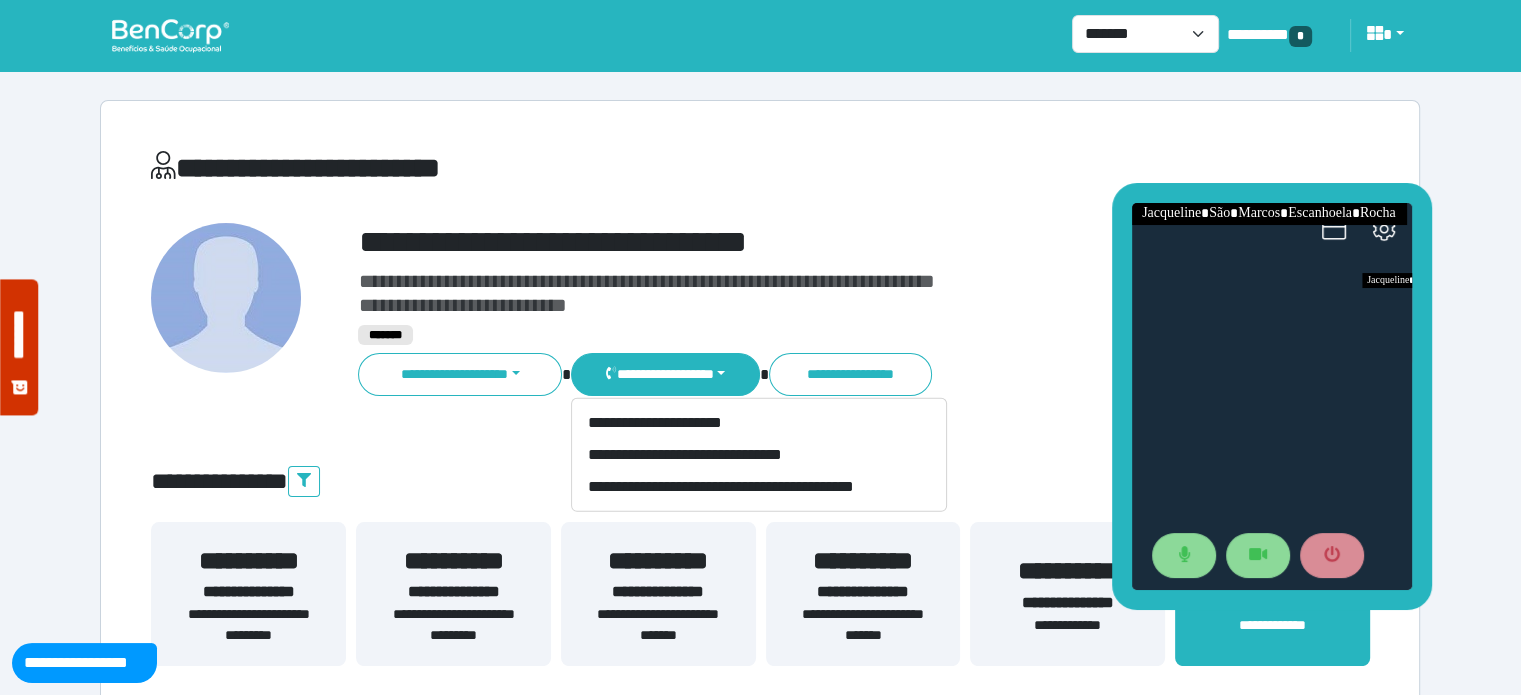 click on "**********" at bounding box center (658, 625) 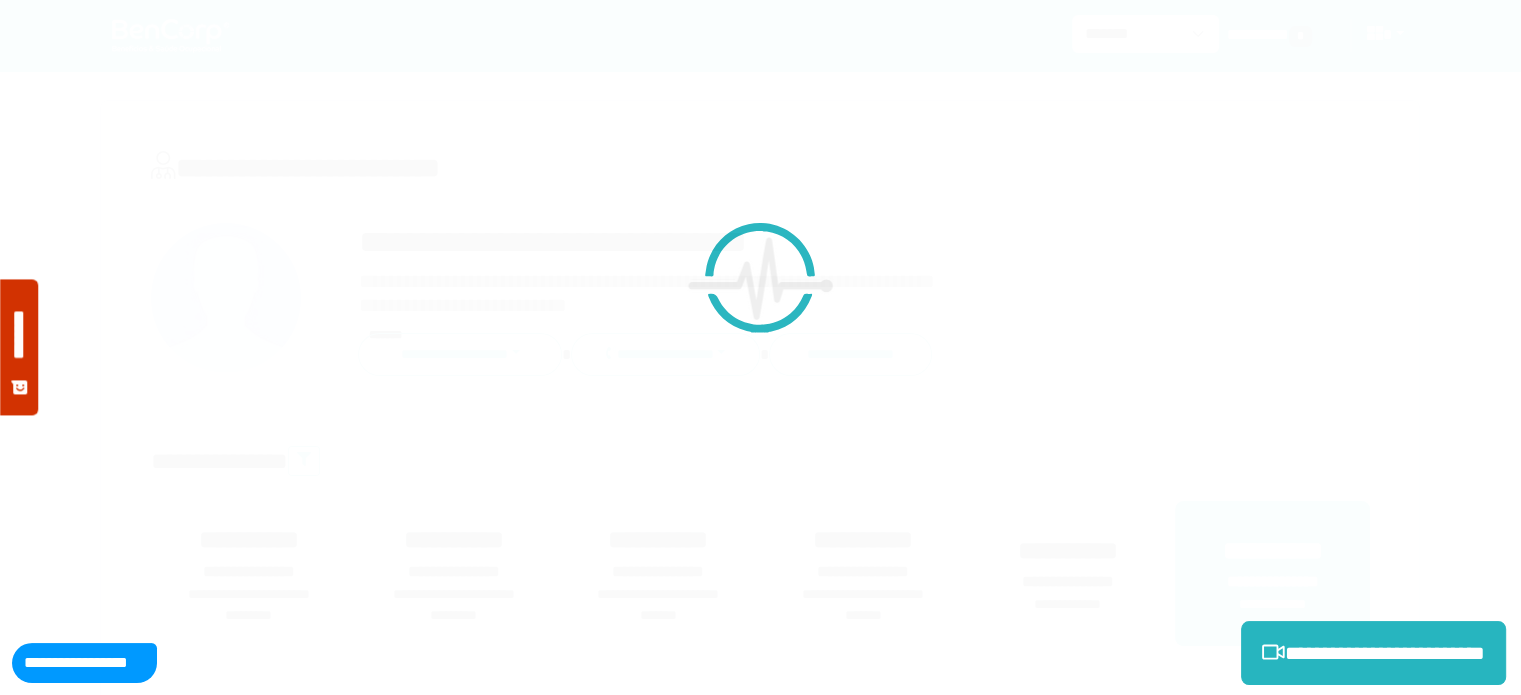 scroll, scrollTop: 0, scrollLeft: 0, axis: both 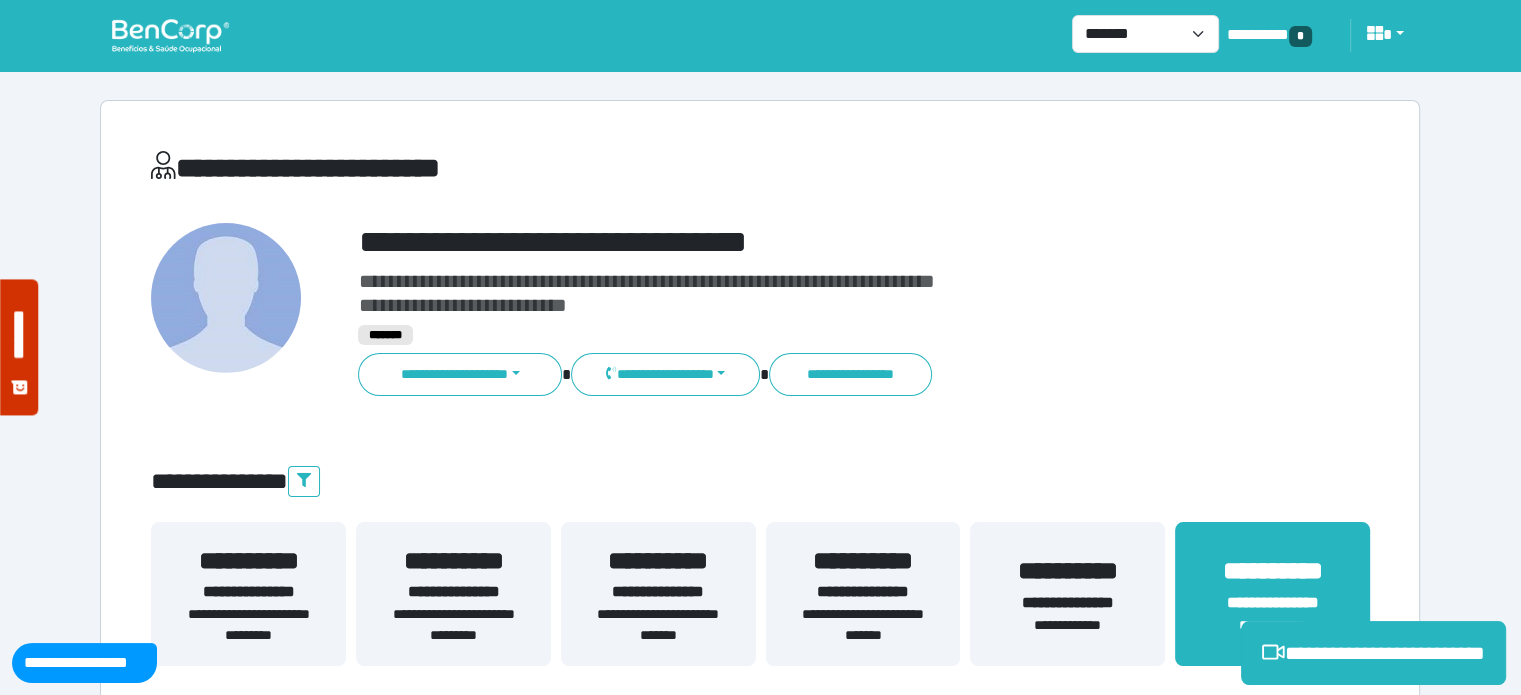 click on "**********" at bounding box center [658, 625] 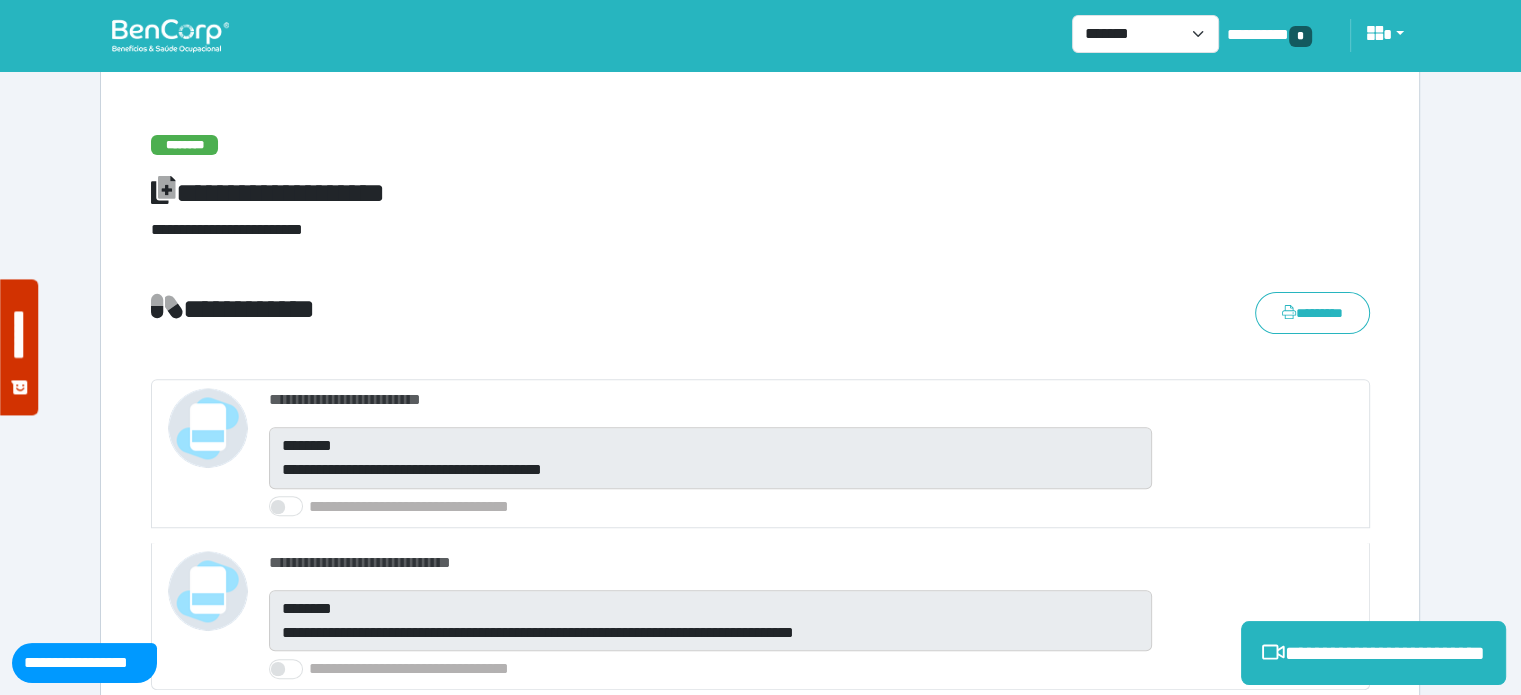scroll, scrollTop: 709, scrollLeft: 0, axis: vertical 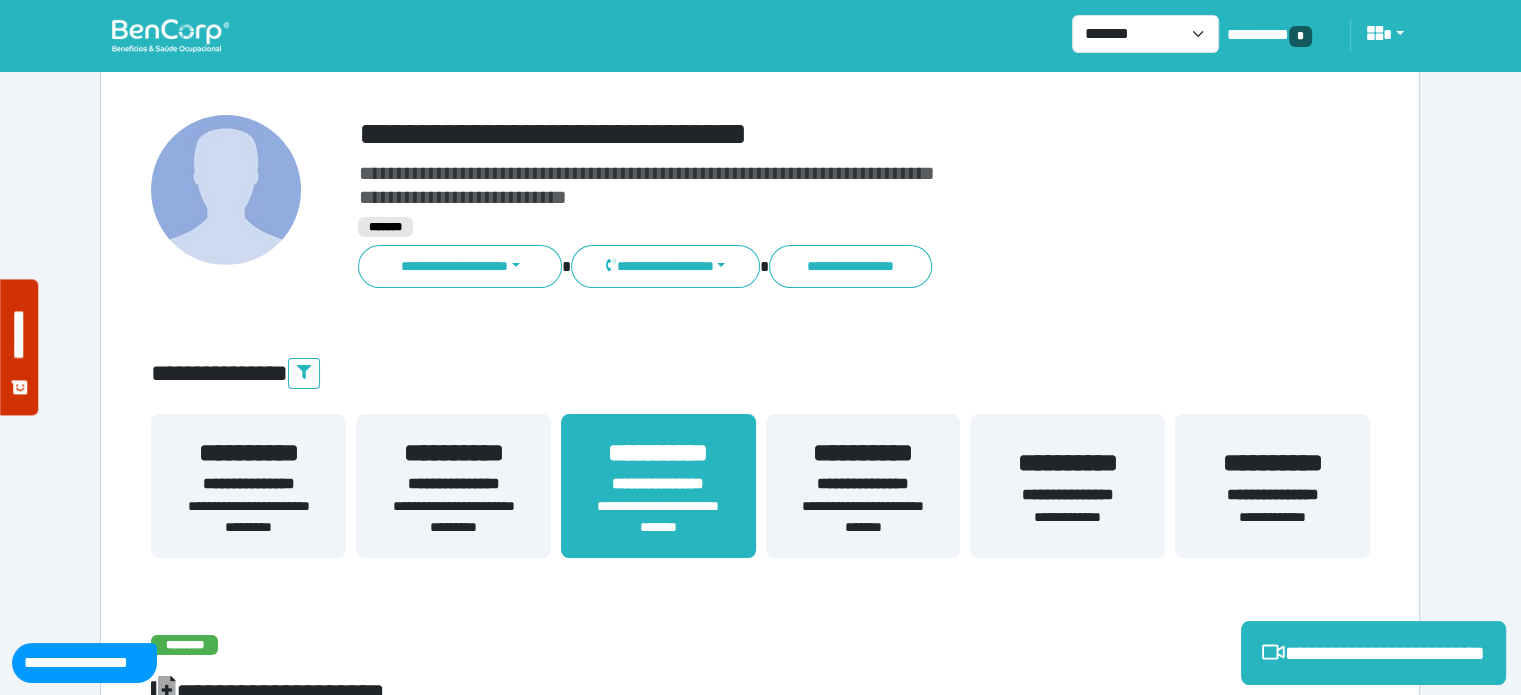 click on "**********" at bounding box center (1272, 495) 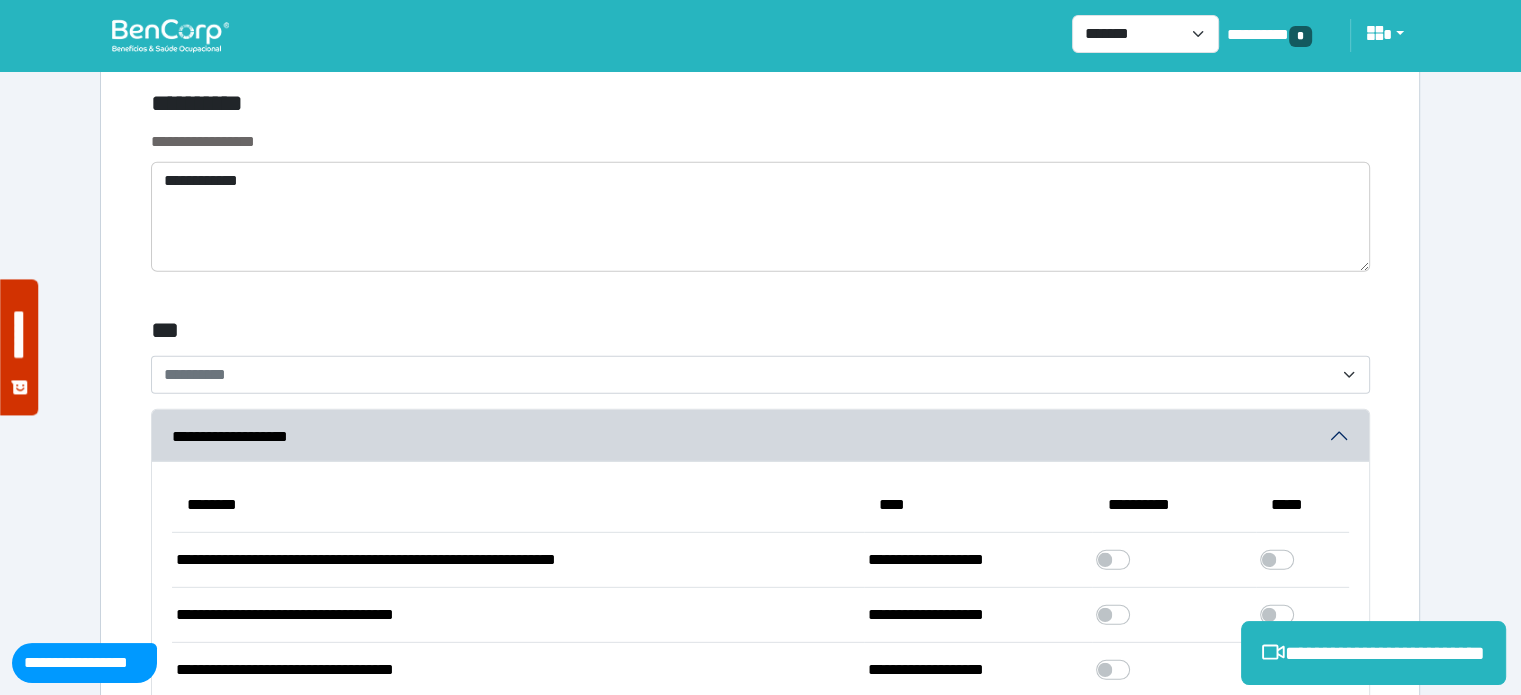 scroll, scrollTop: 5662, scrollLeft: 0, axis: vertical 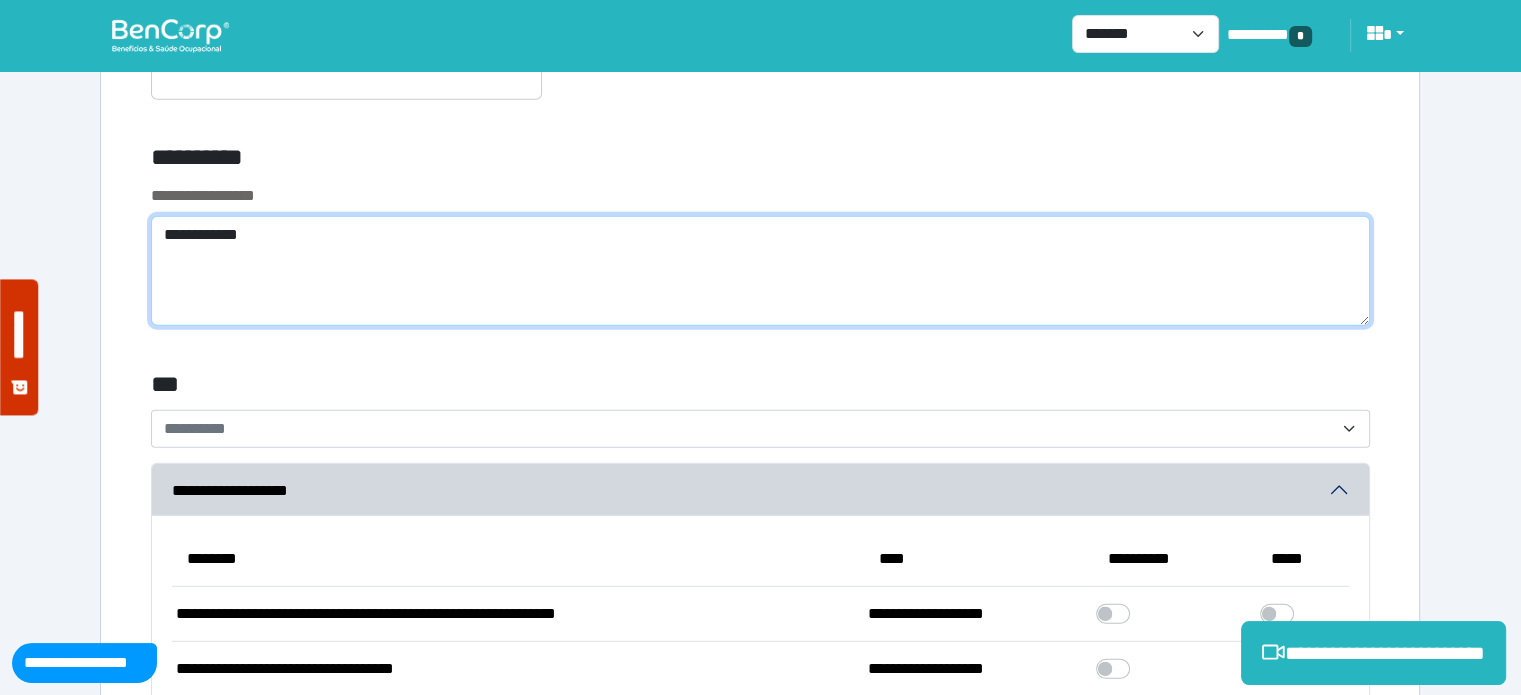 drag, startPoint x: 277, startPoint y: 229, endPoint x: 40, endPoint y: 199, distance: 238.89119 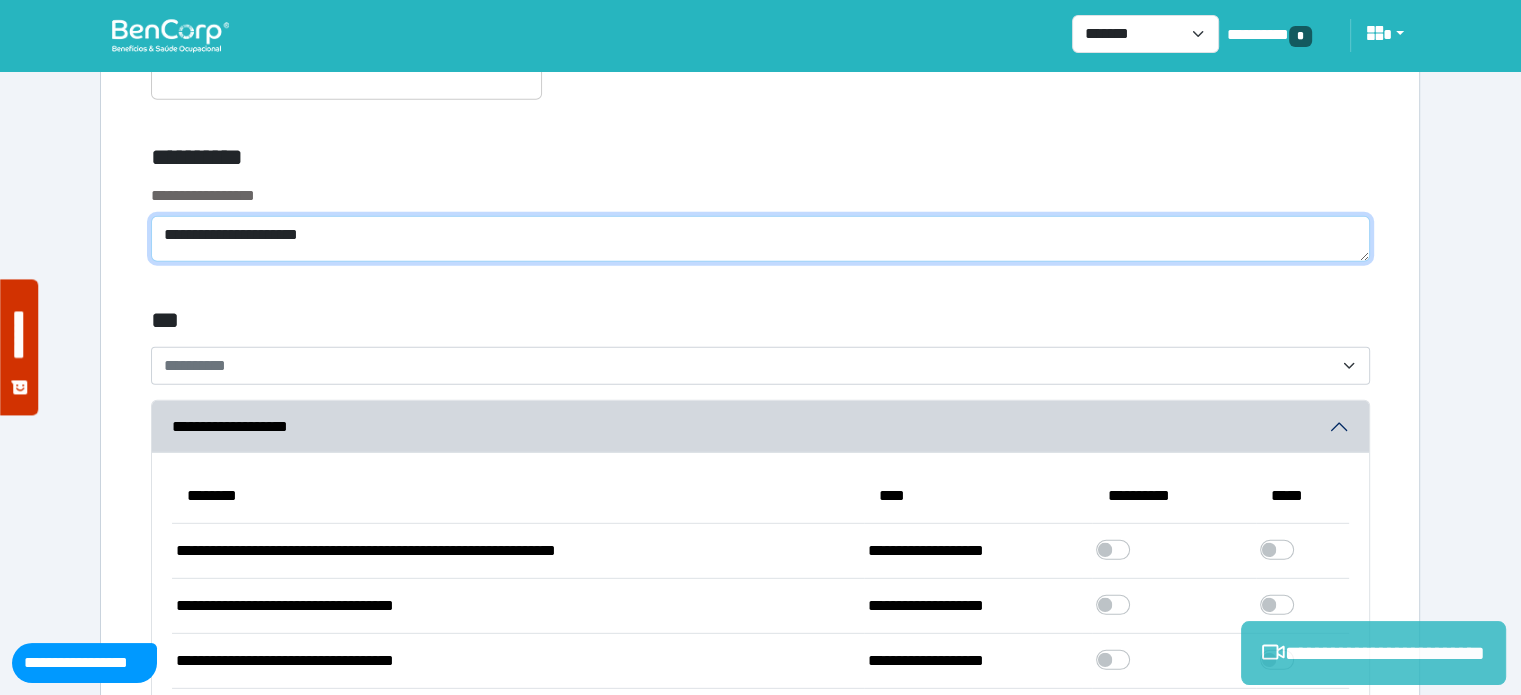 type on "**********" 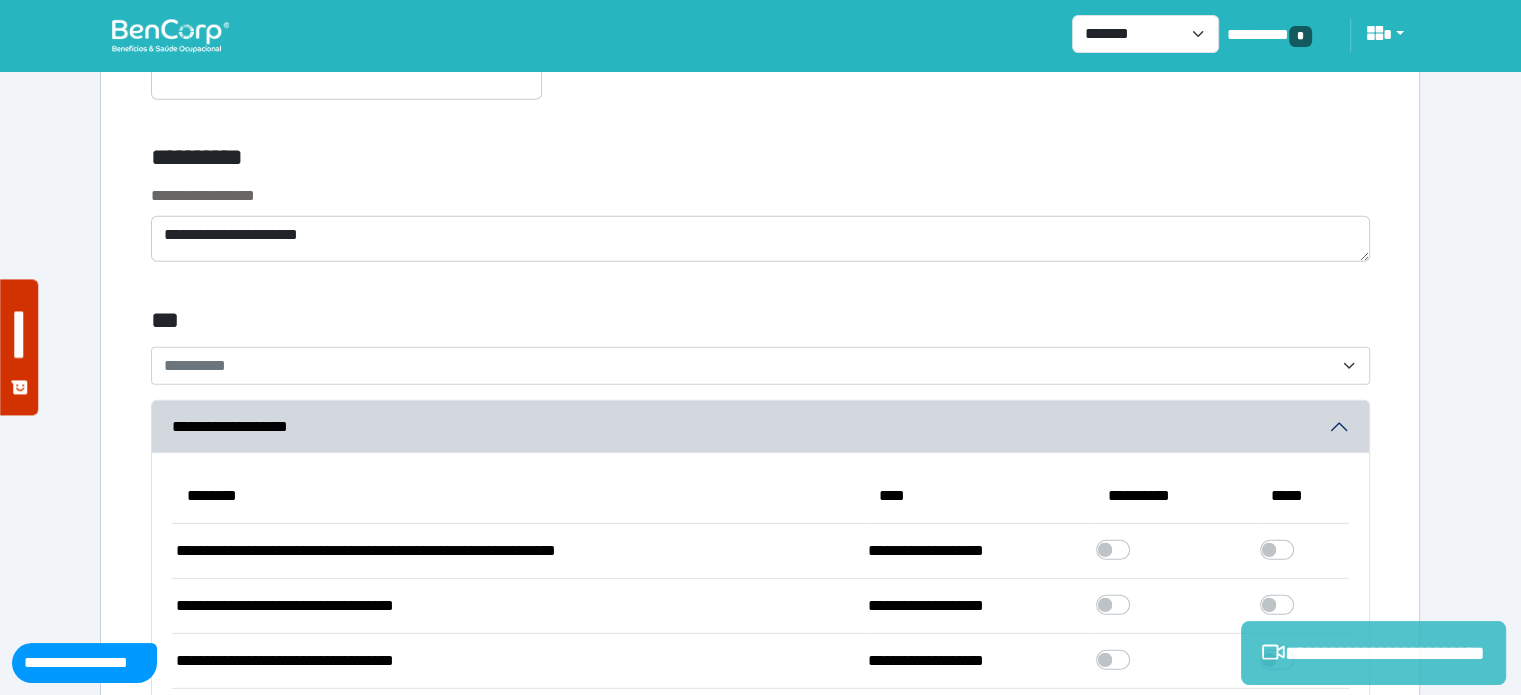 click on "**********" at bounding box center [1373, 653] 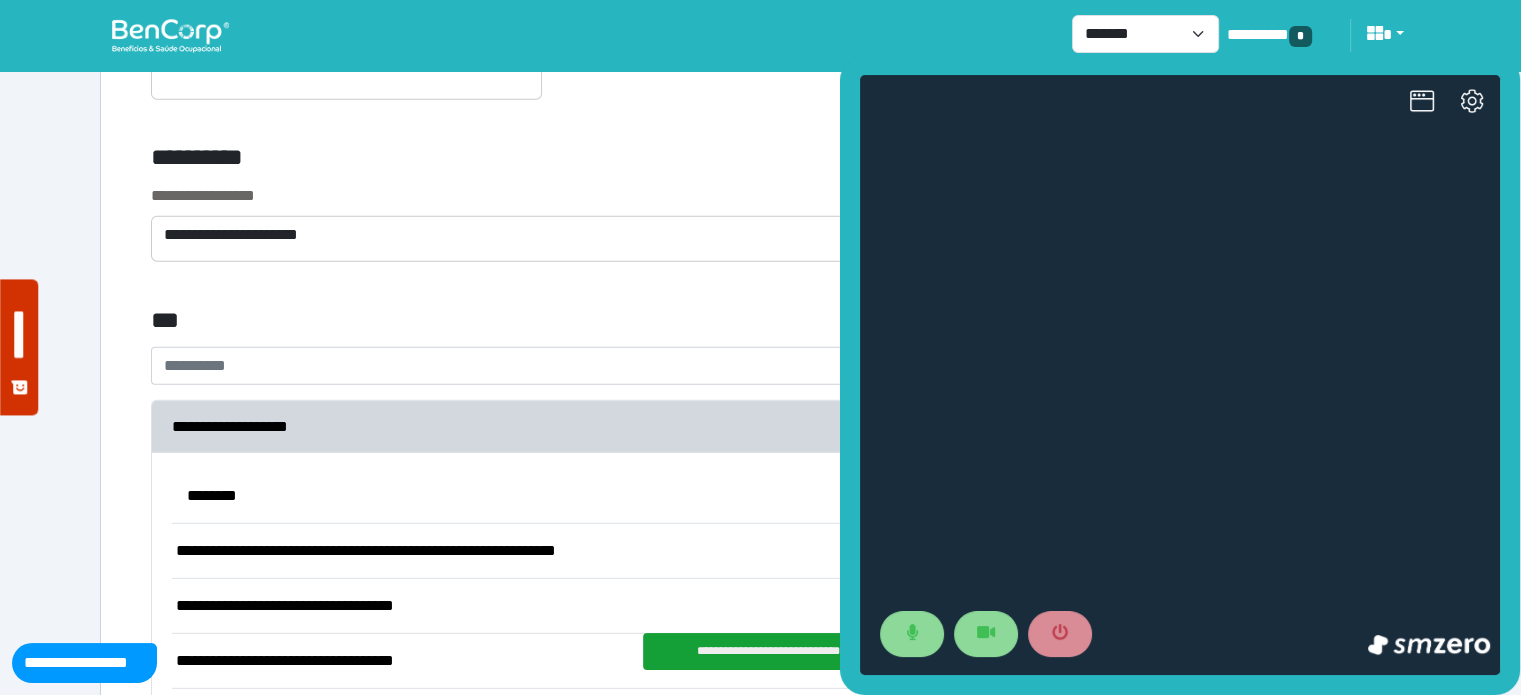 scroll, scrollTop: 0, scrollLeft: 0, axis: both 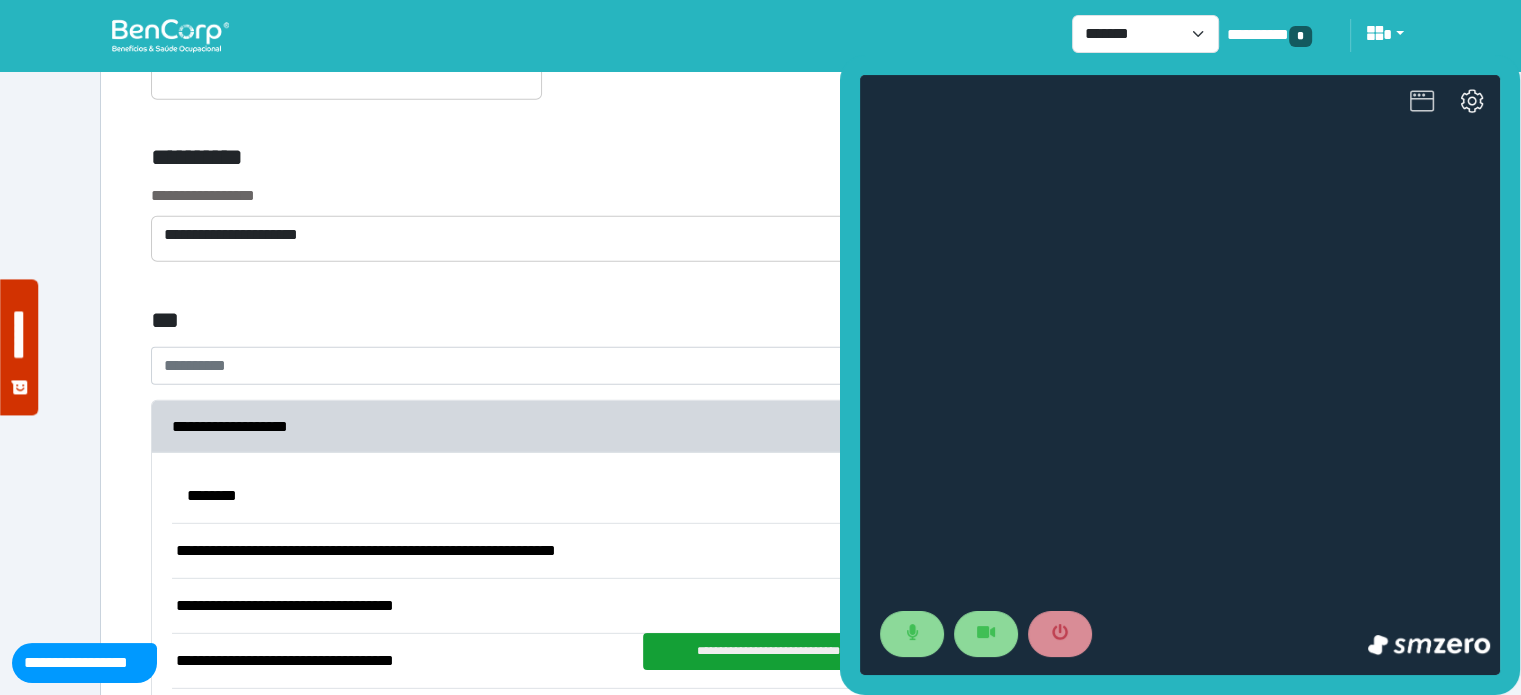 click 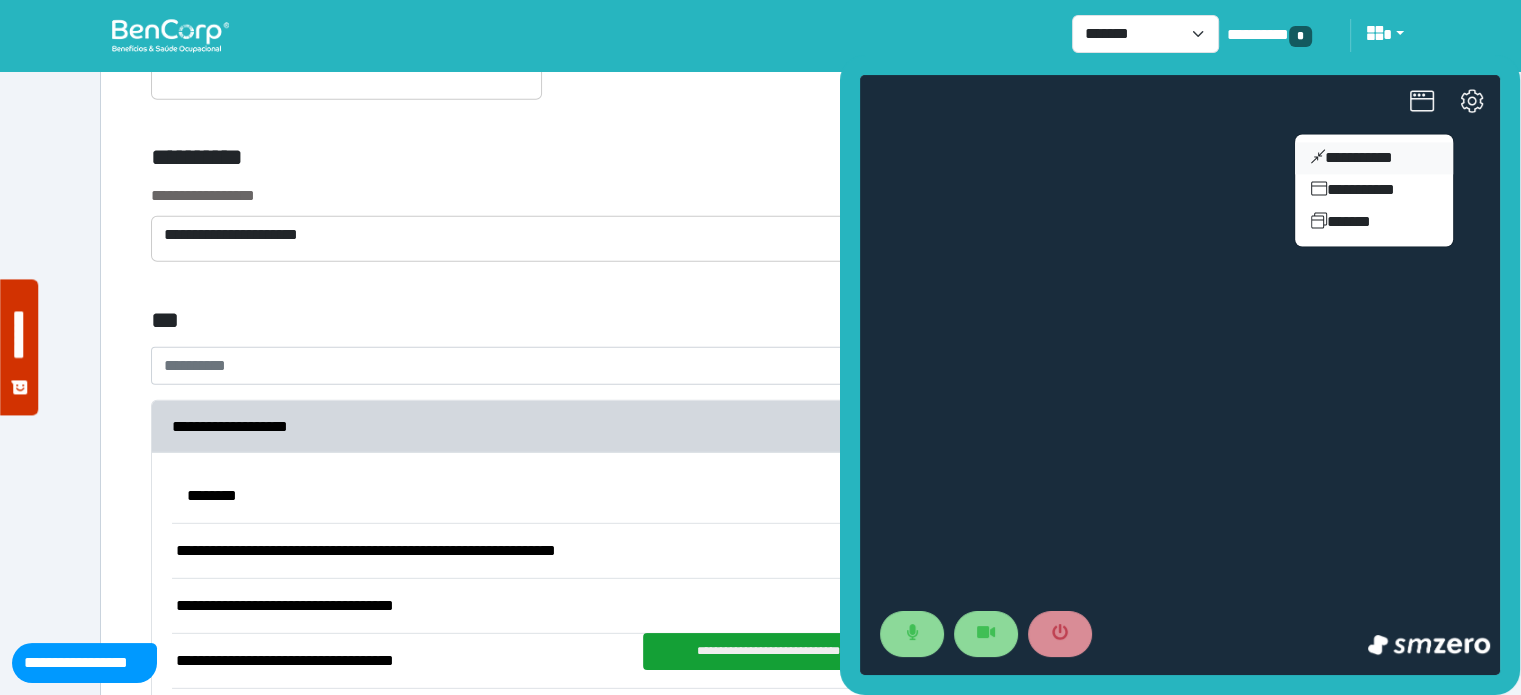 click on "**********" at bounding box center [1374, 158] 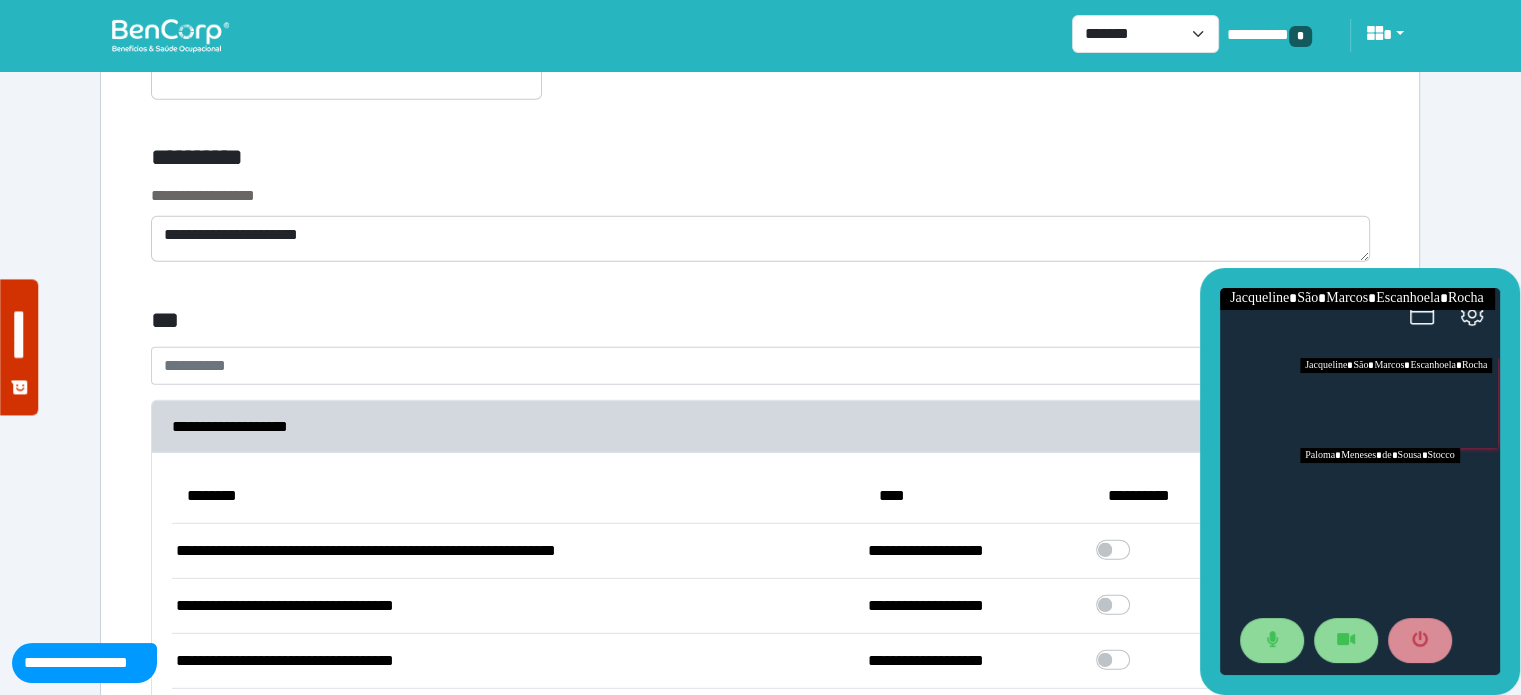 click at bounding box center [1400, 493] 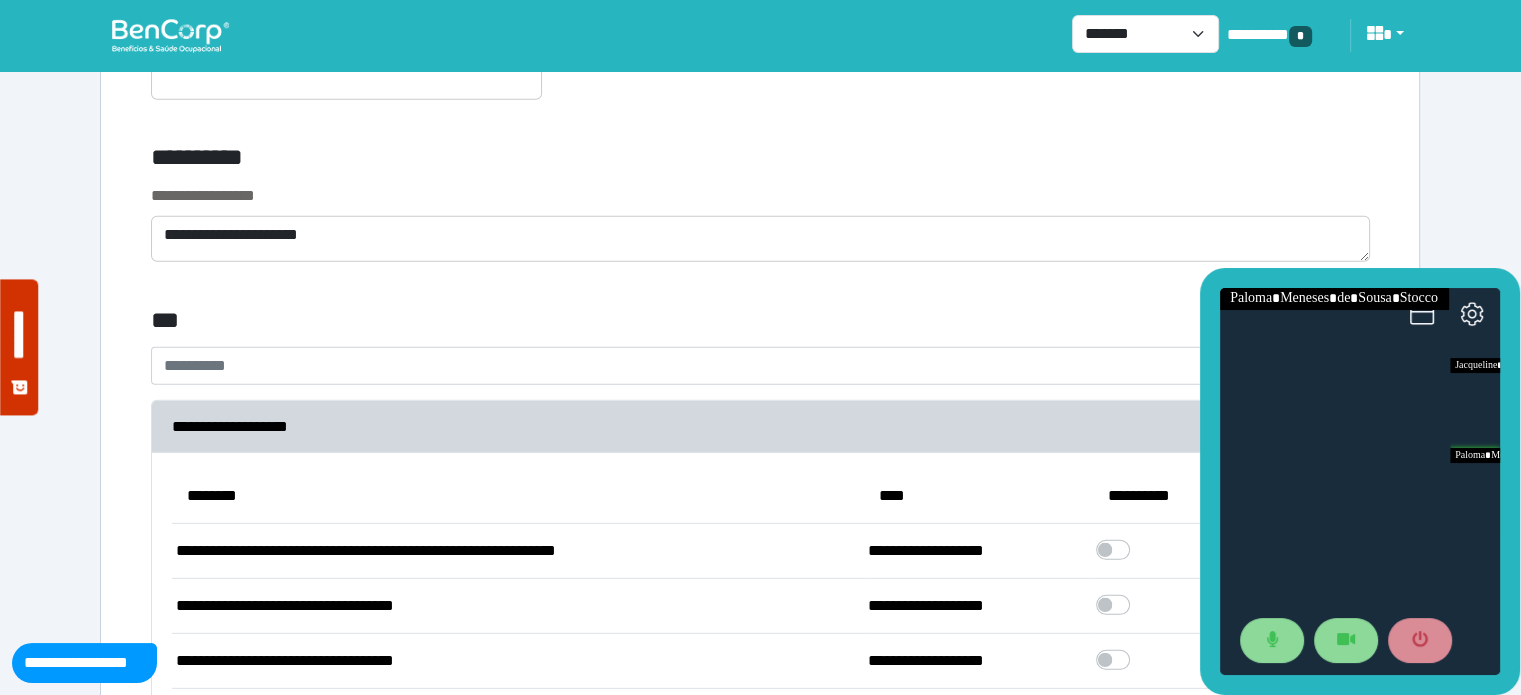 drag, startPoint x: 1520, startPoint y: 457, endPoint x: 1535, endPoint y: 409, distance: 50.289165 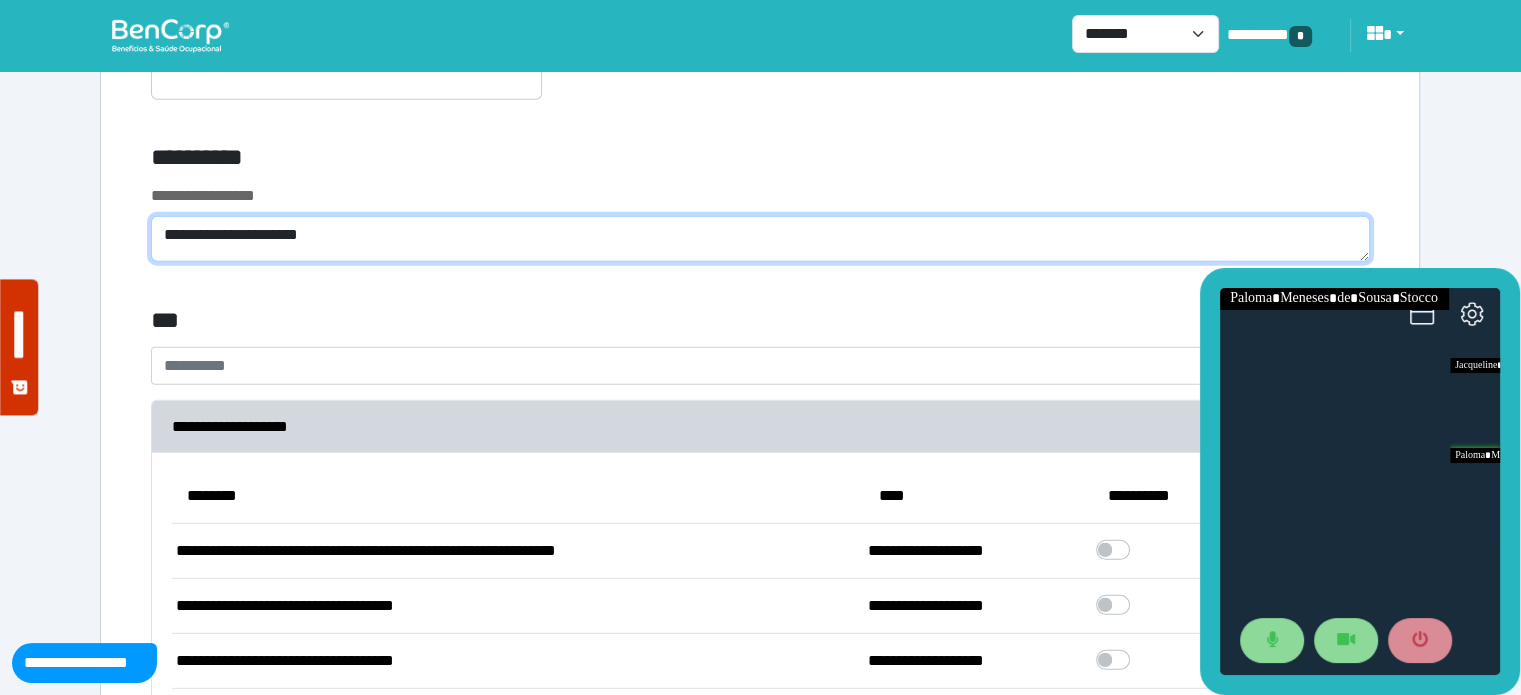 click on "**********" at bounding box center (760, 239) 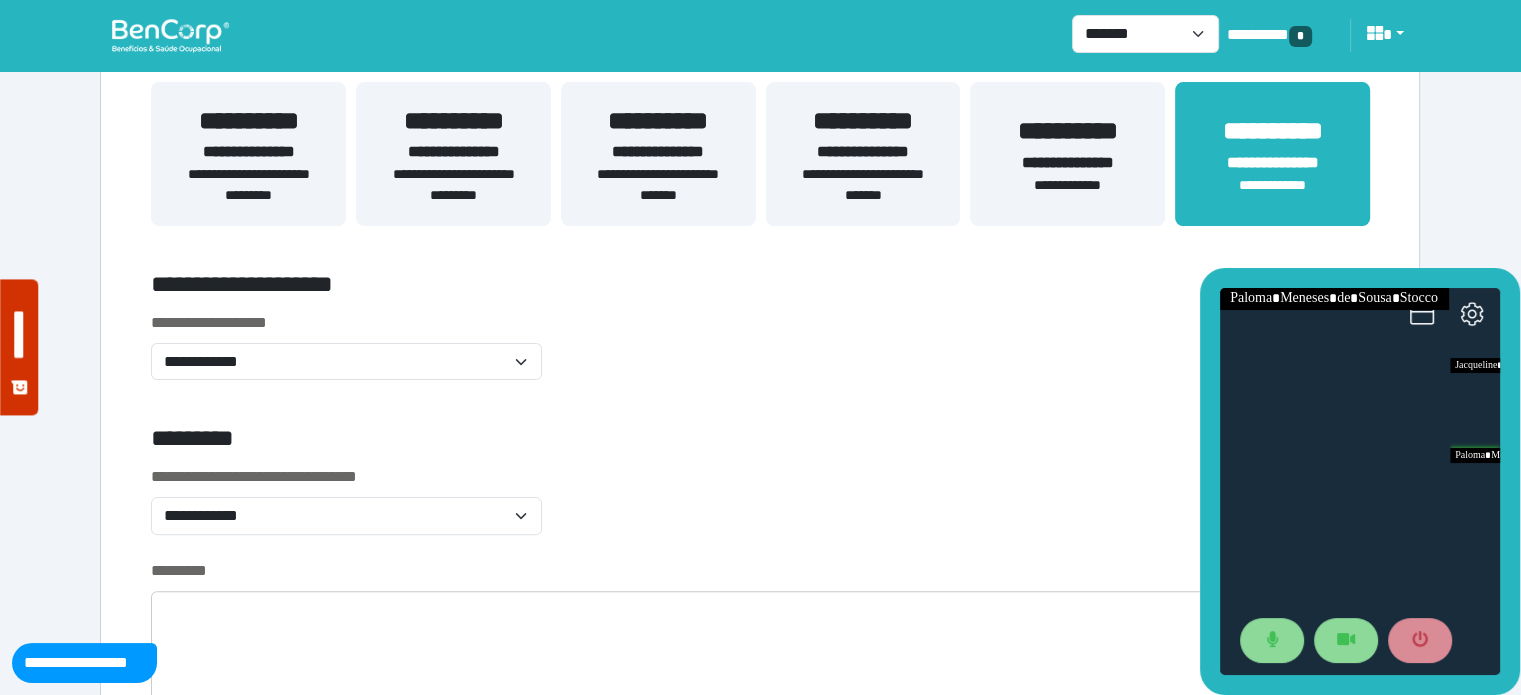 scroll, scrollTop: 332, scrollLeft: 0, axis: vertical 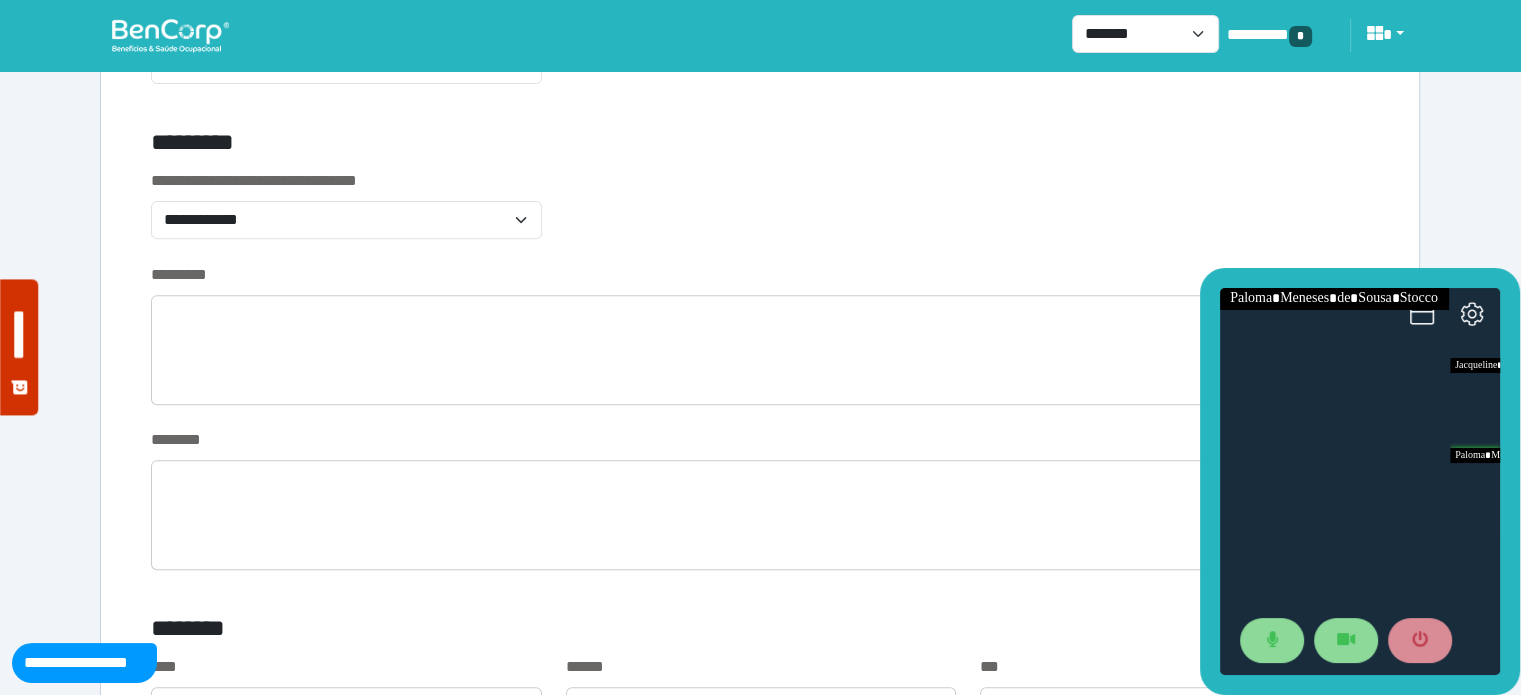click on "*********" at bounding box center (760, 275) 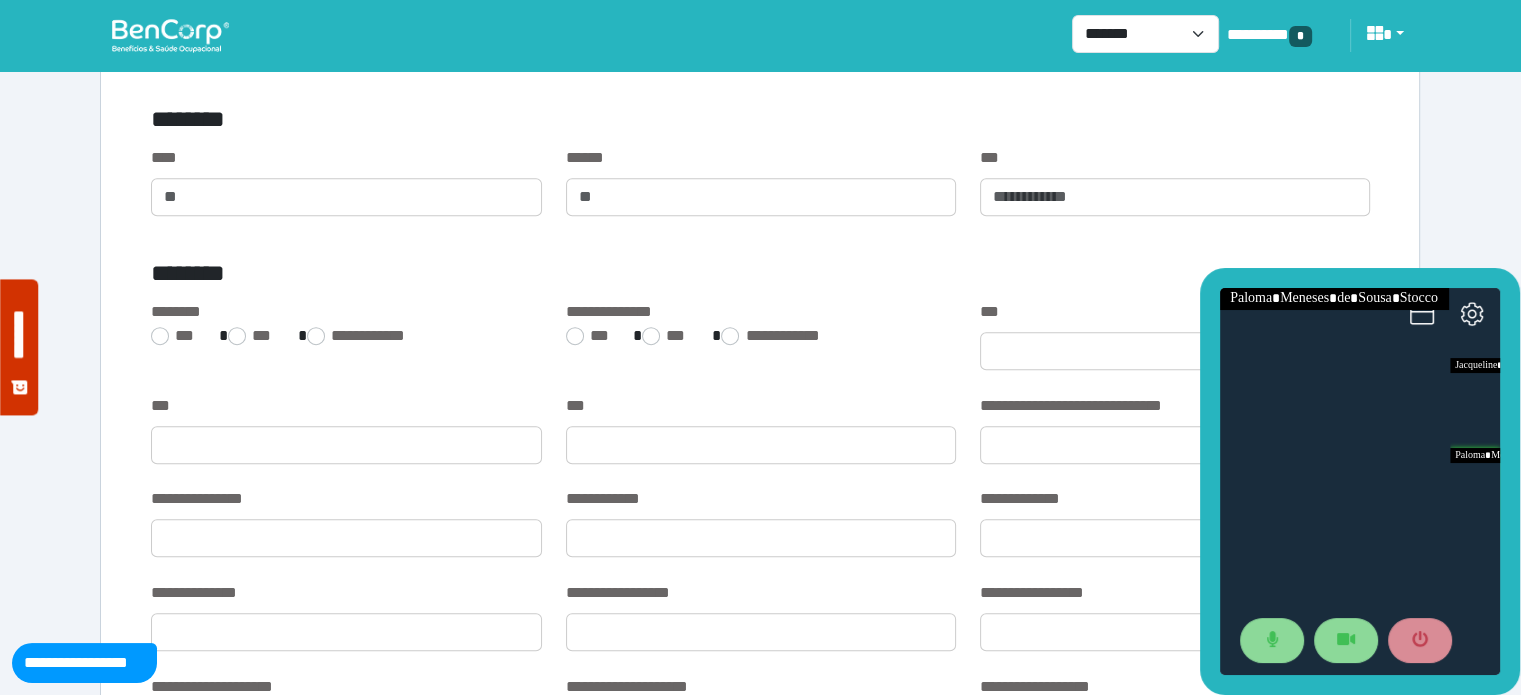 scroll, scrollTop: 1299, scrollLeft: 0, axis: vertical 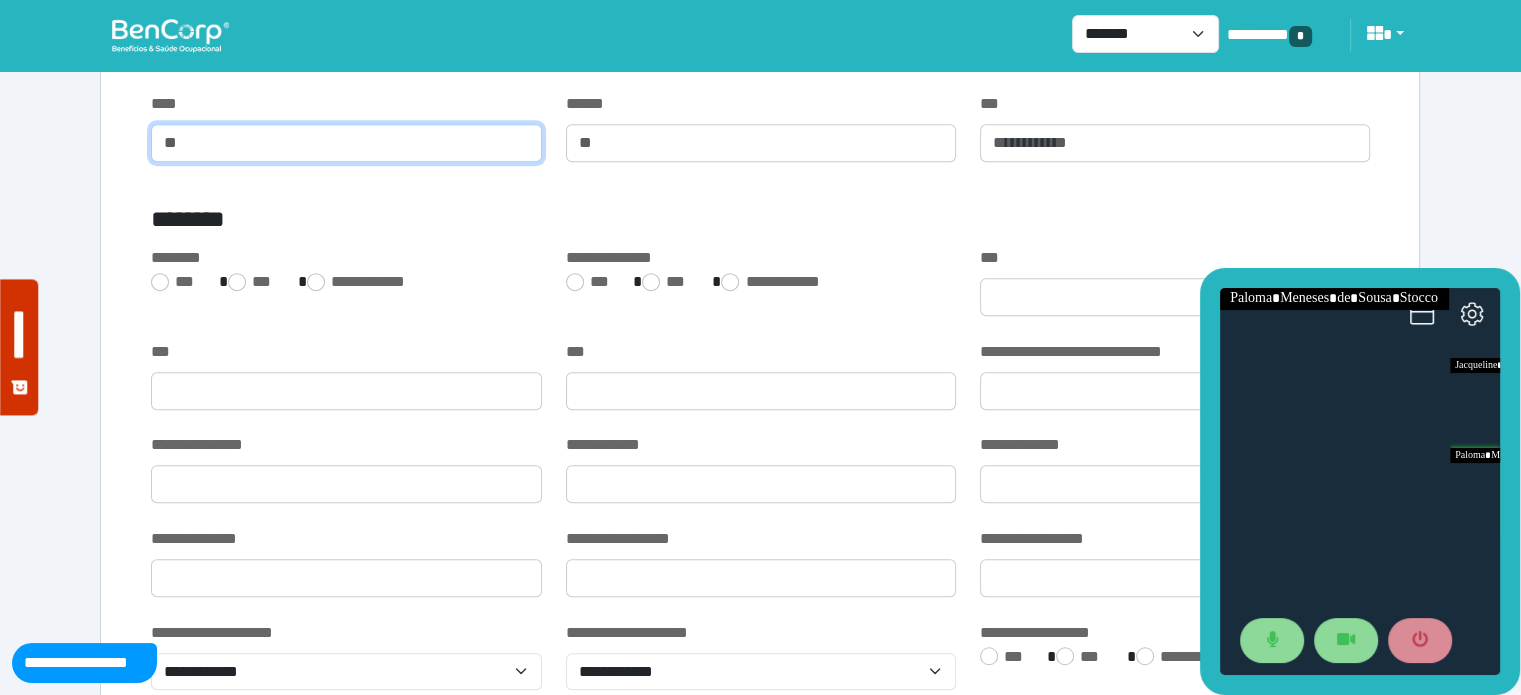 click at bounding box center (346, 143) 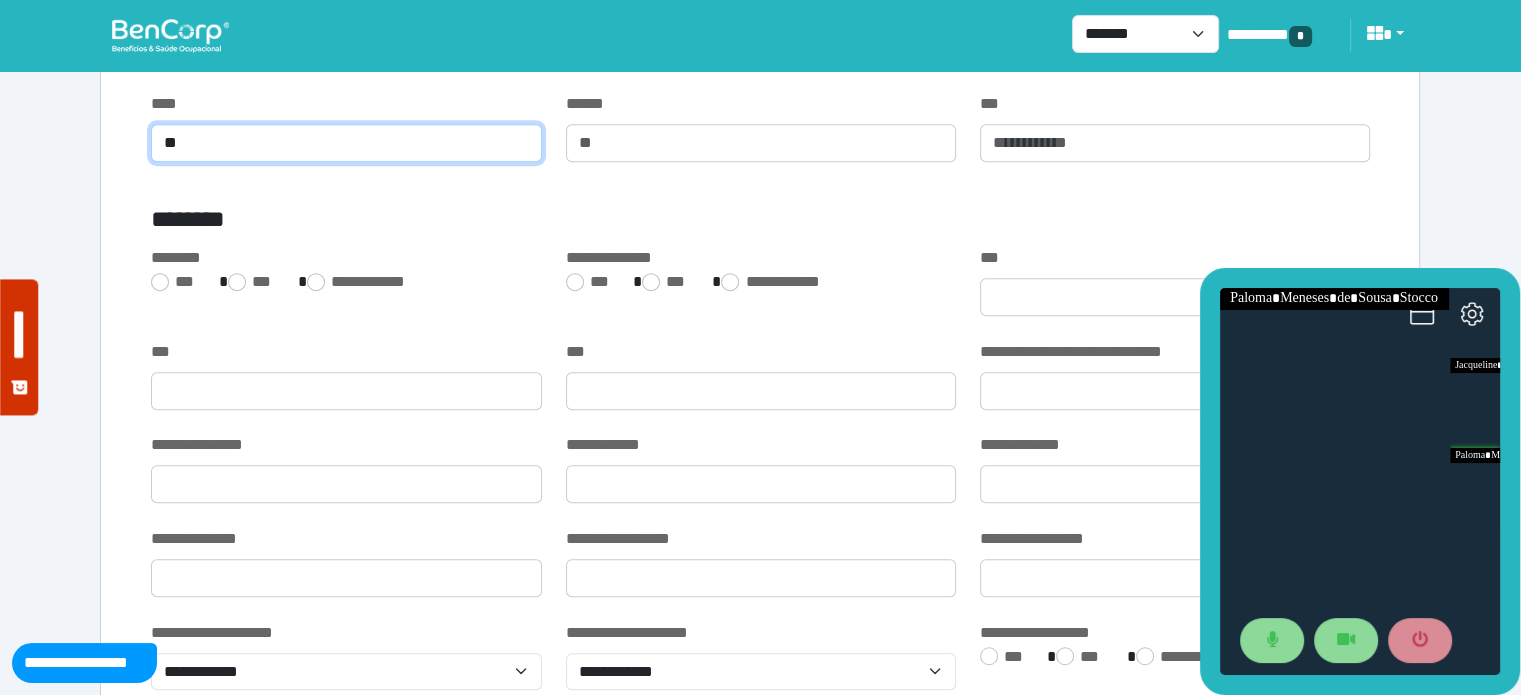 type on "**" 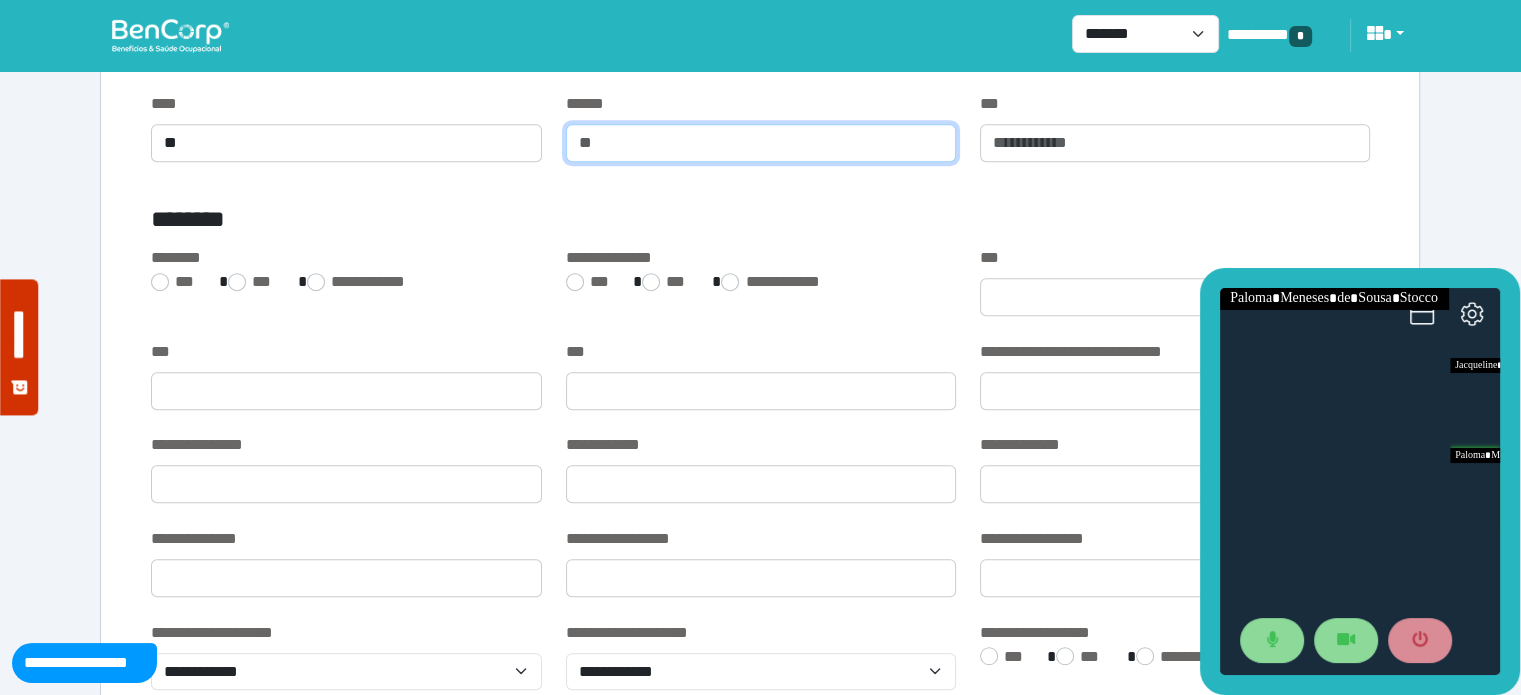 click at bounding box center (761, 143) 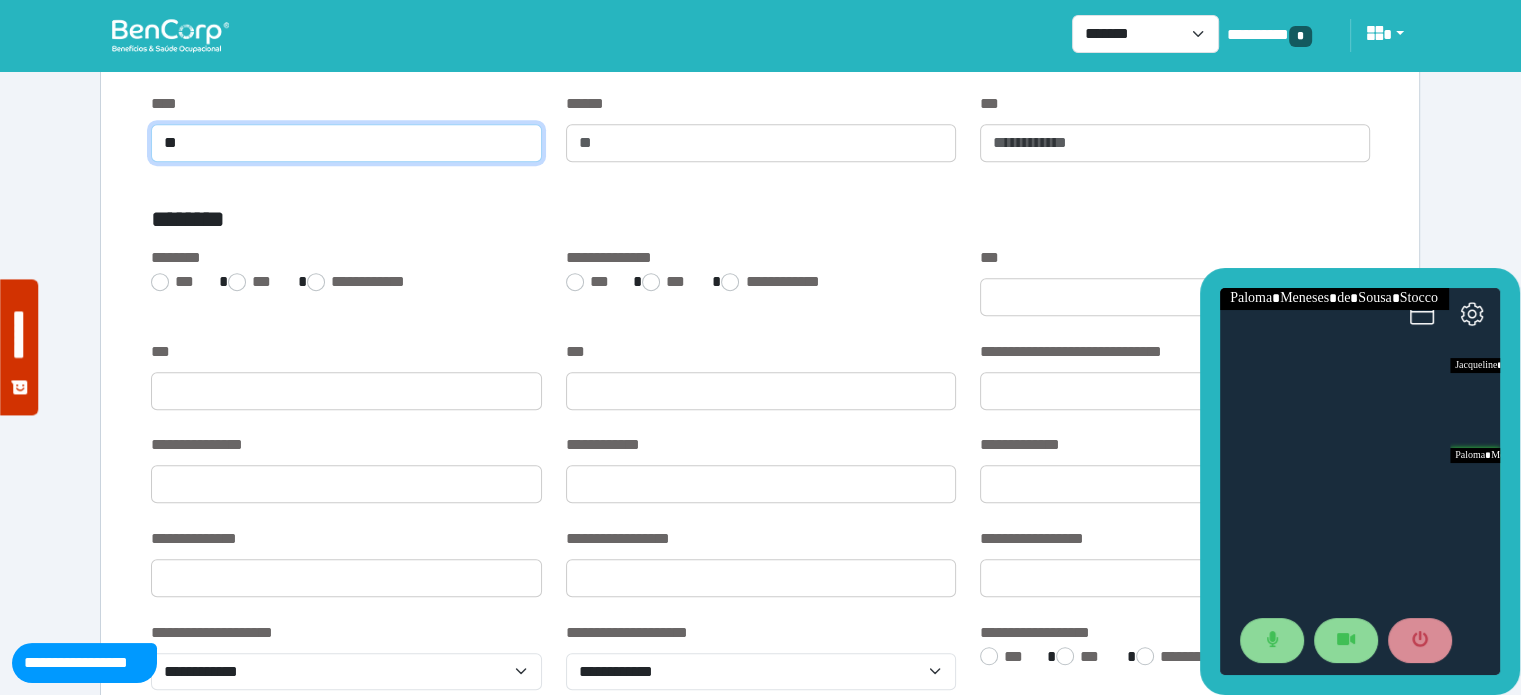 click on "**" at bounding box center (346, 143) 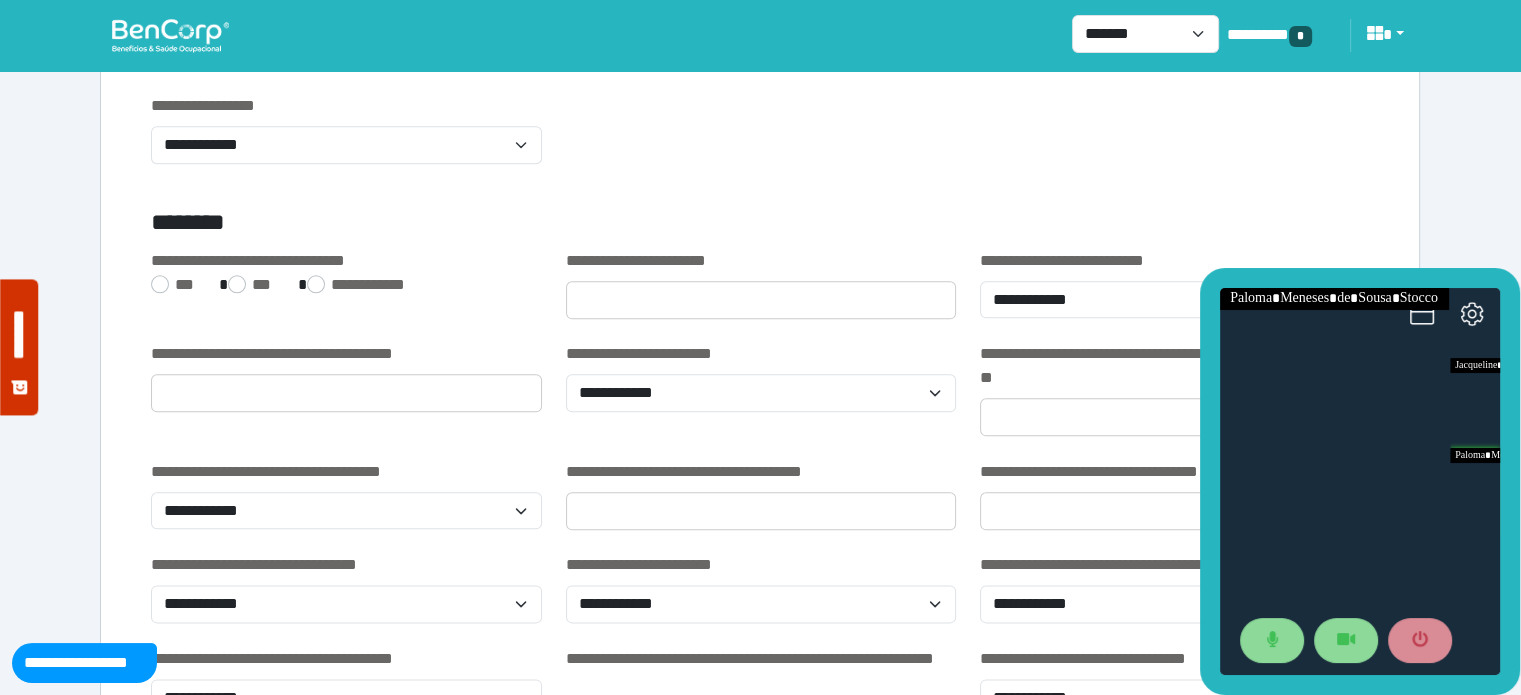 scroll, scrollTop: 2282, scrollLeft: 0, axis: vertical 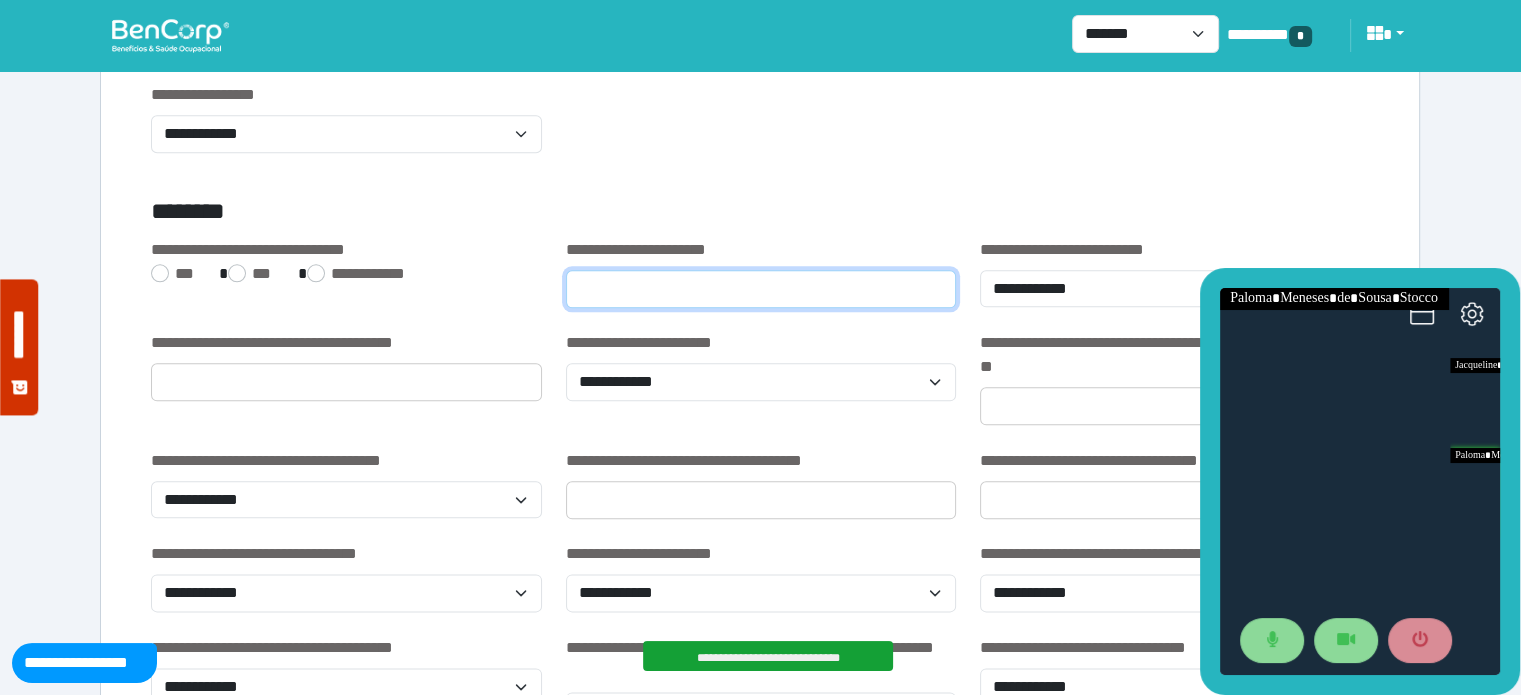 click at bounding box center (761, 289) 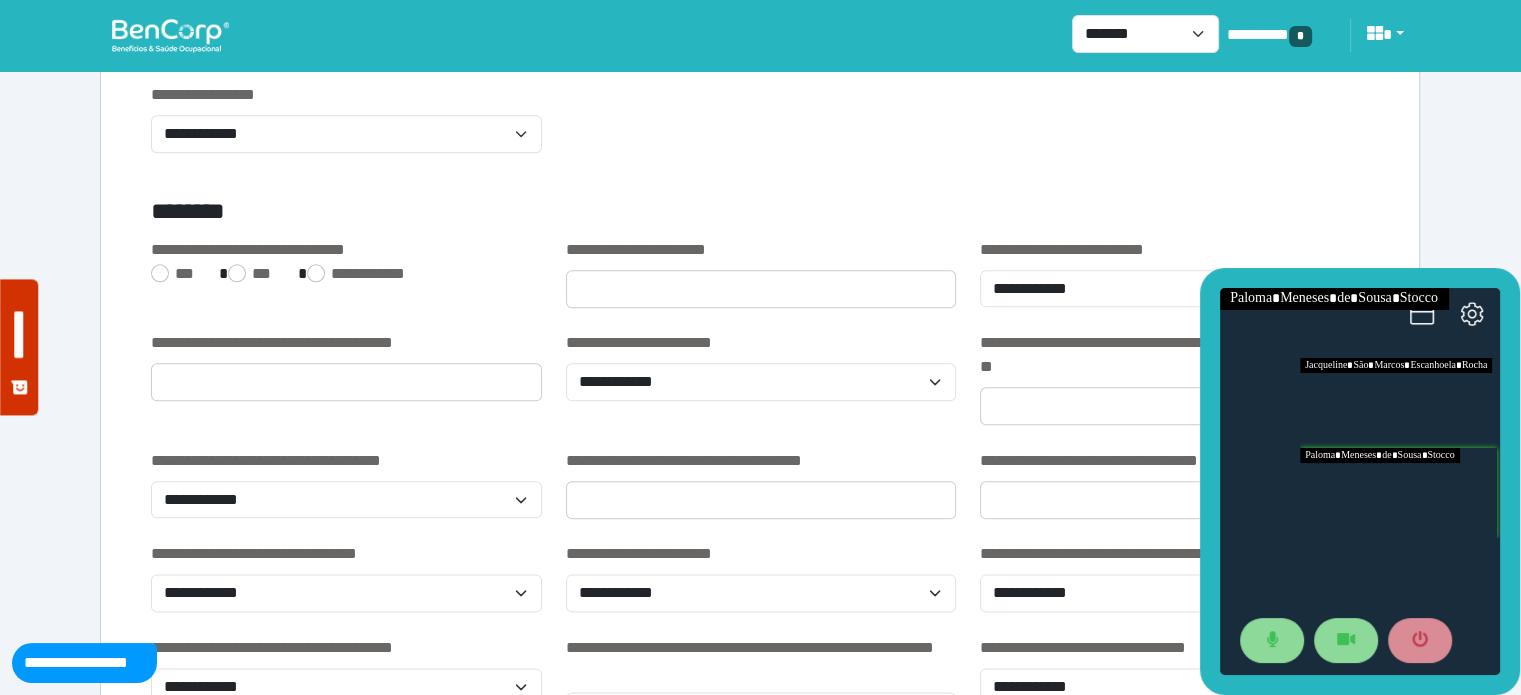 click at bounding box center (1400, 403) 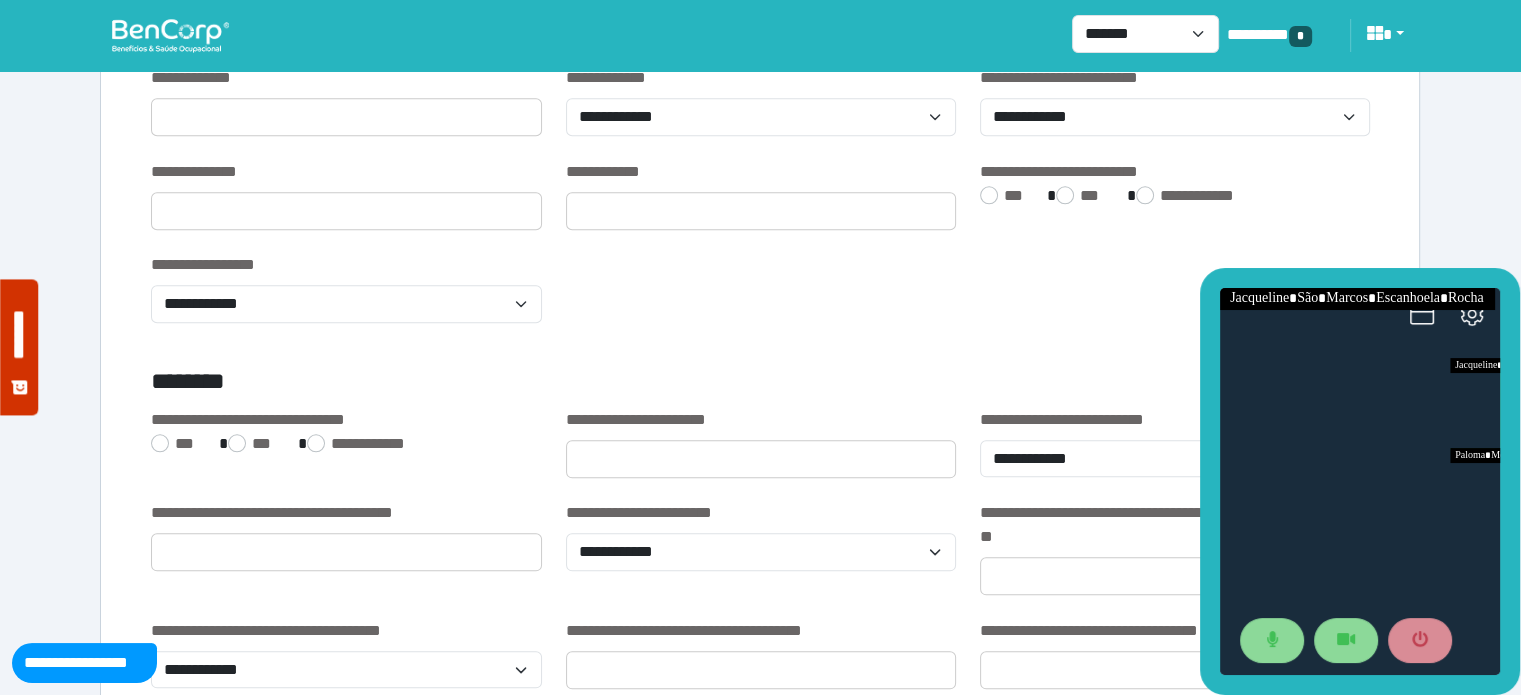scroll, scrollTop: 2156, scrollLeft: 0, axis: vertical 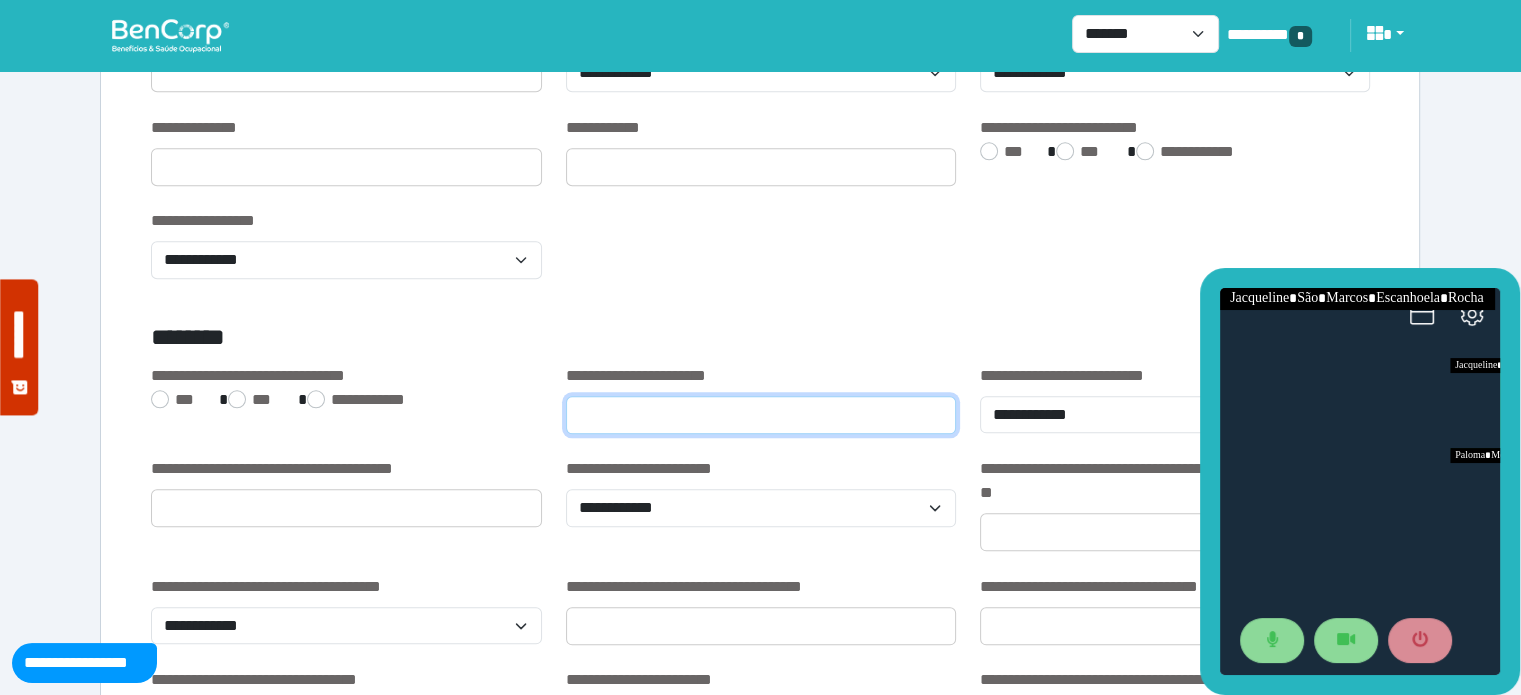 click at bounding box center [761, 415] 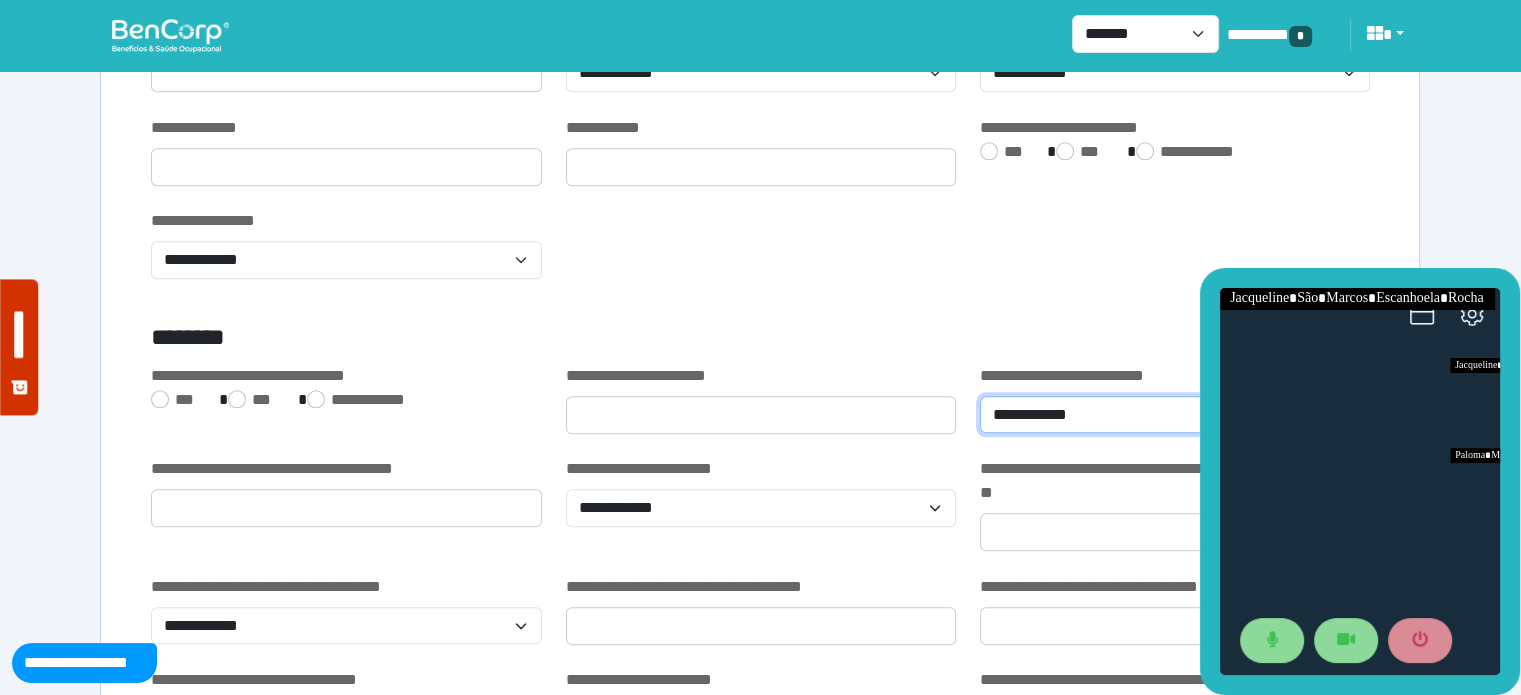 click on "**********" at bounding box center [1175, 415] 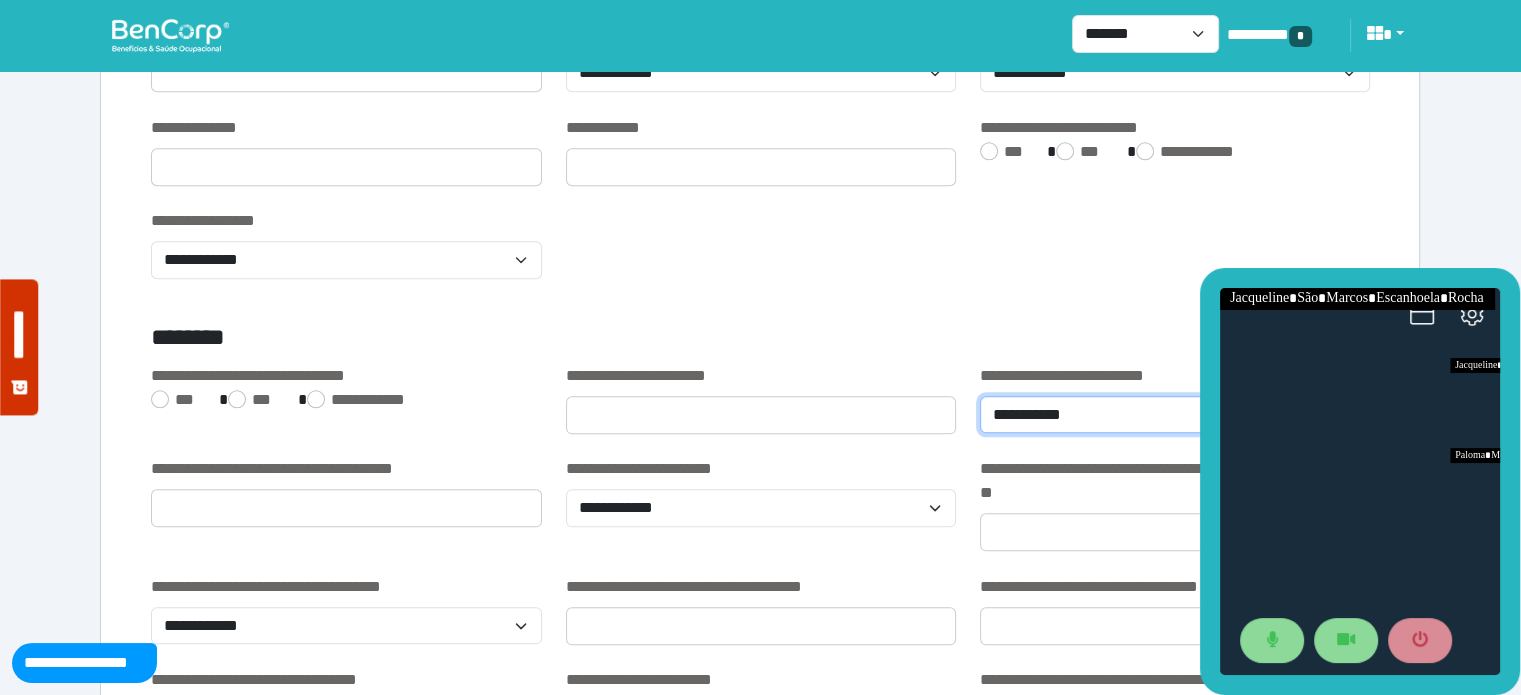 click on "**********" at bounding box center [1175, 415] 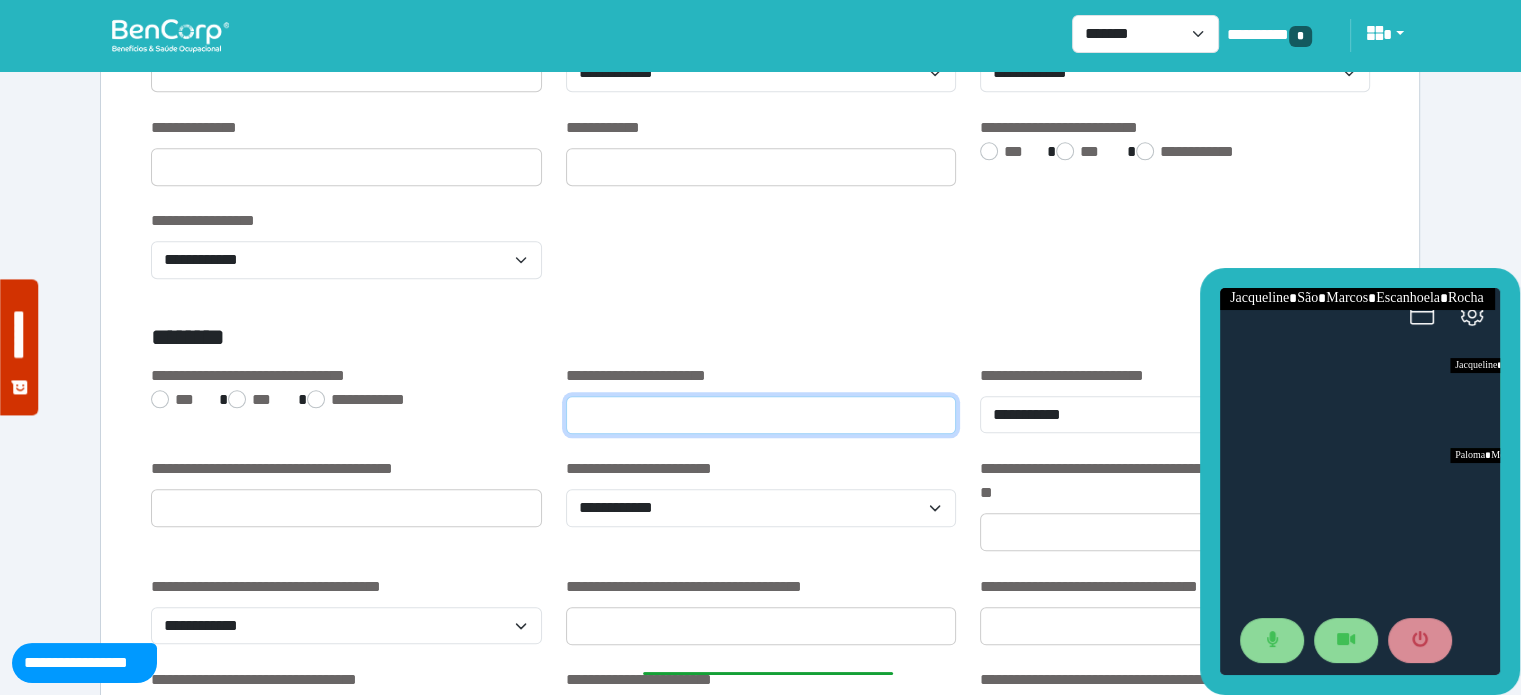 click at bounding box center (761, 415) 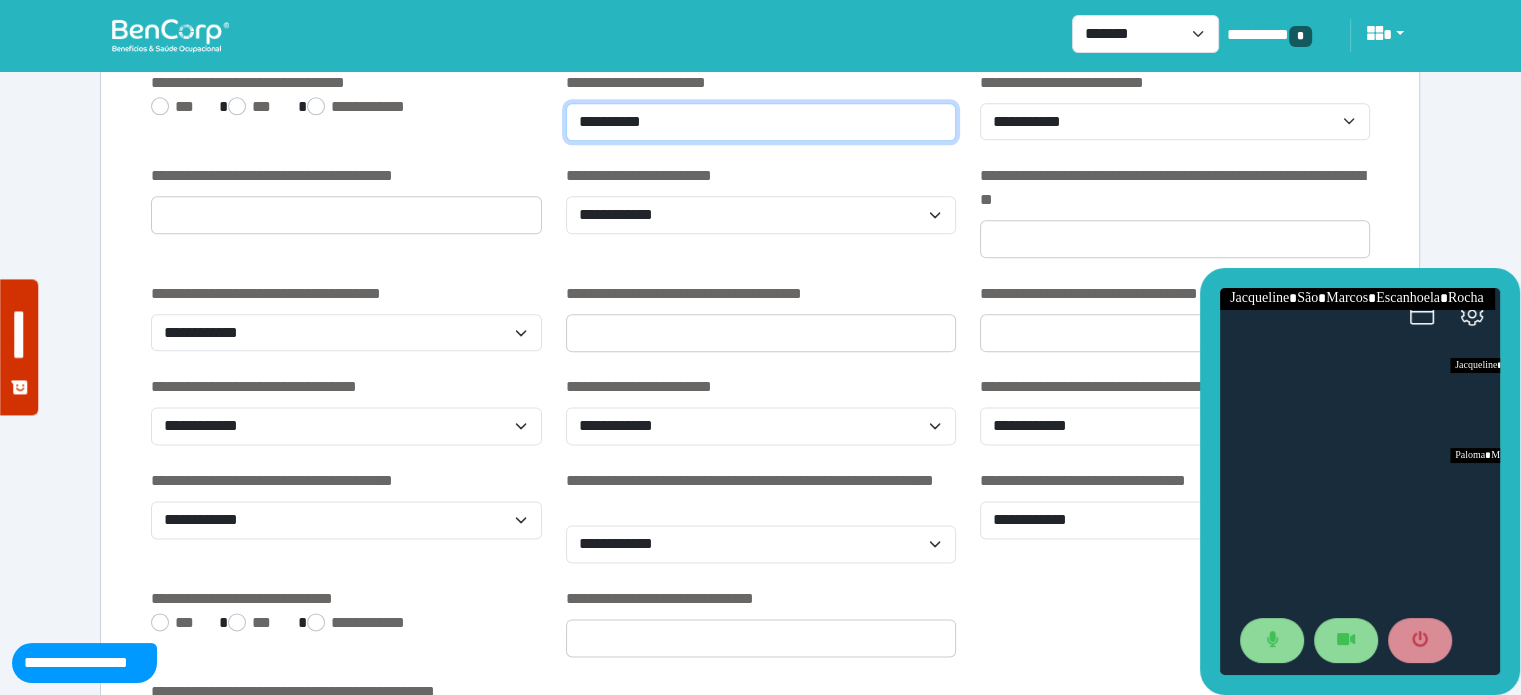 scroll, scrollTop: 2492, scrollLeft: 0, axis: vertical 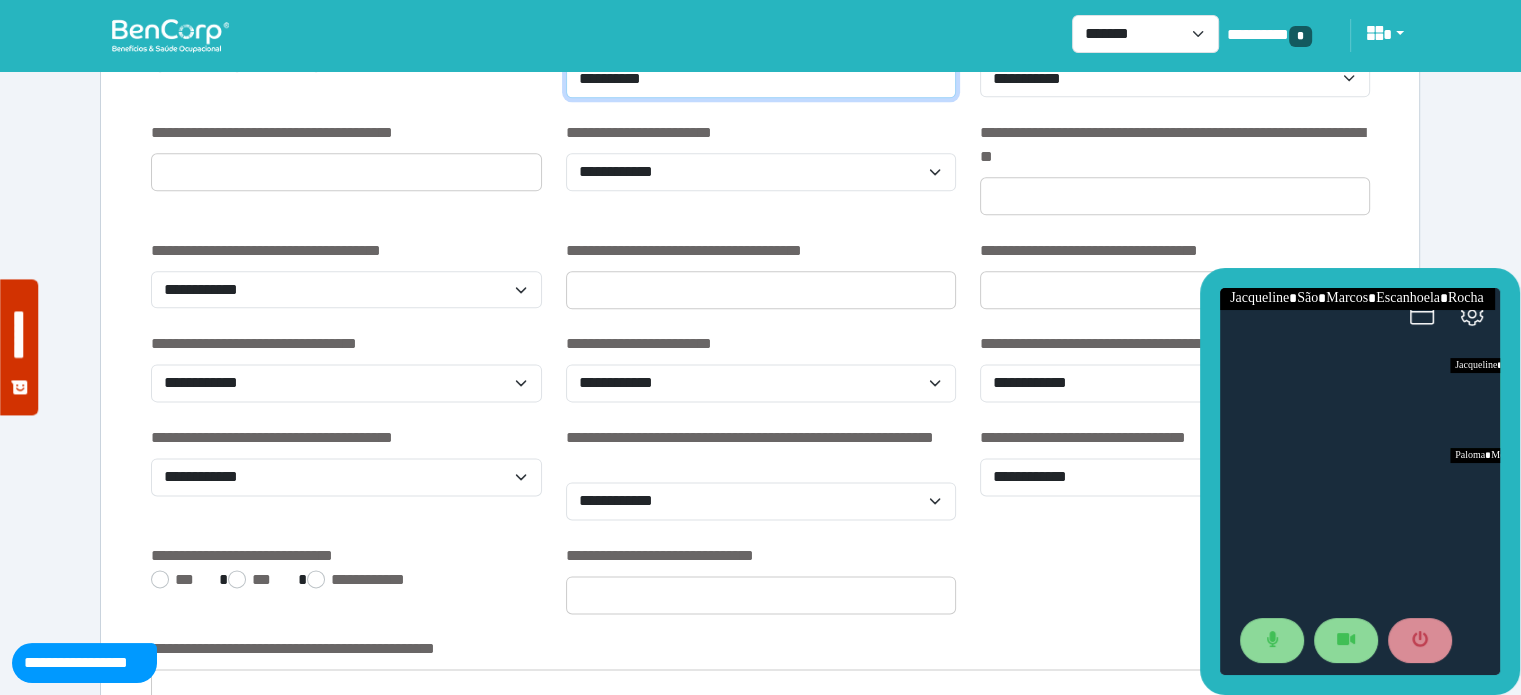 type on "**********" 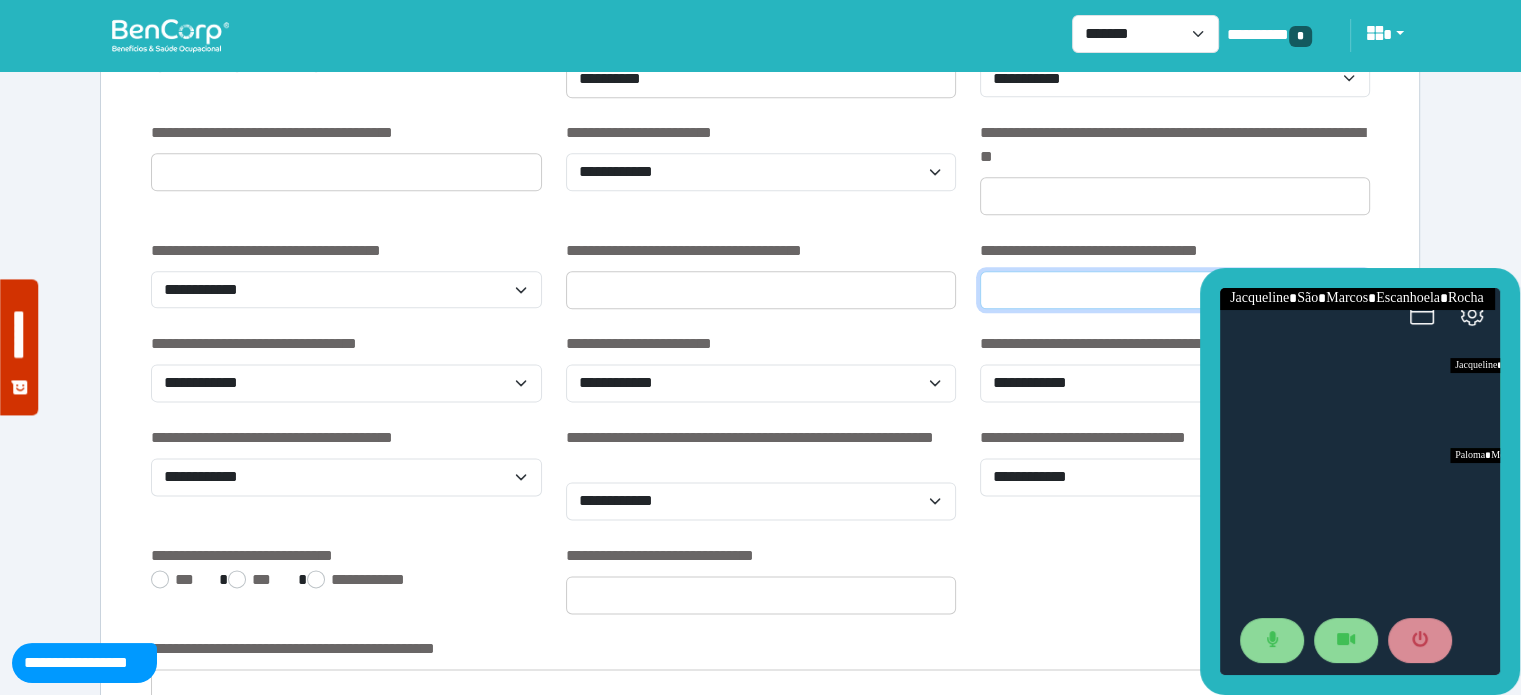 click at bounding box center (1175, 290) 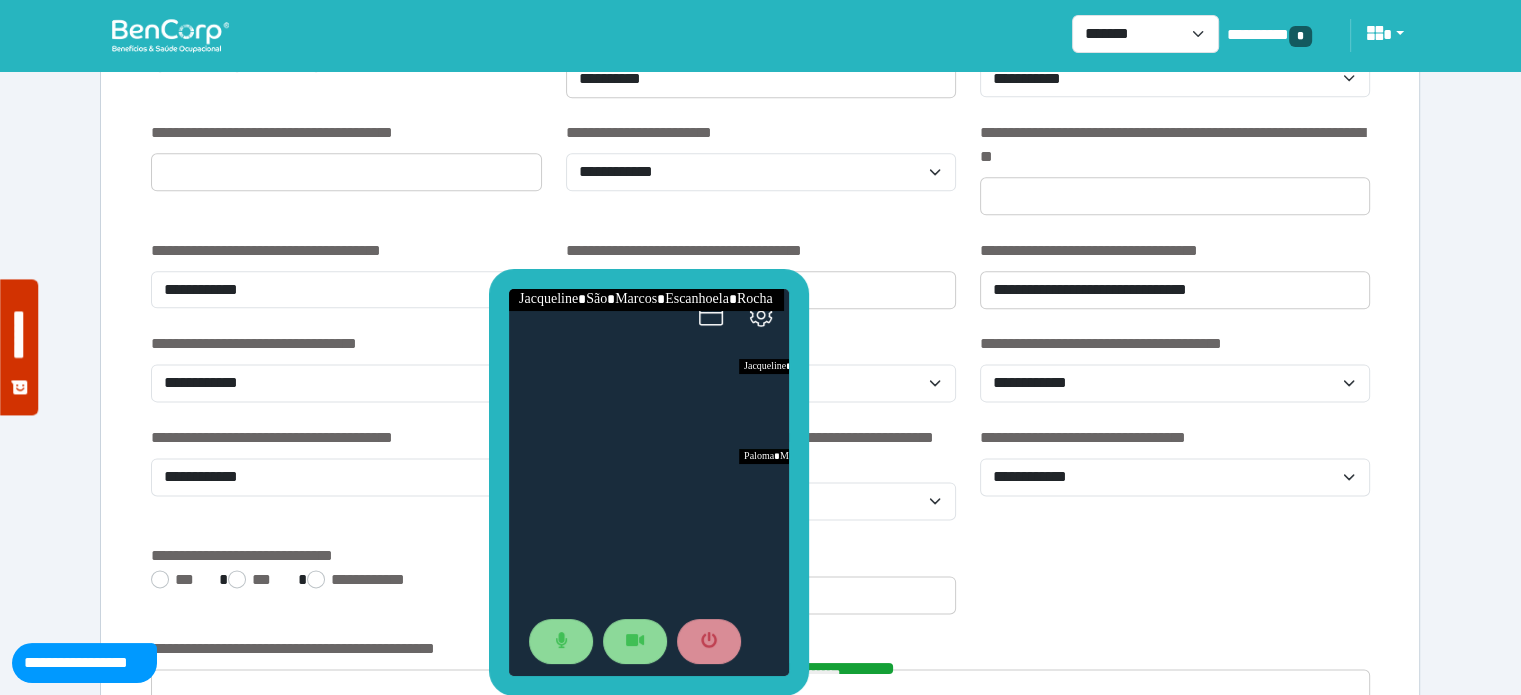 drag, startPoint x: 1344, startPoint y: 274, endPoint x: 633, endPoint y: 274, distance: 711 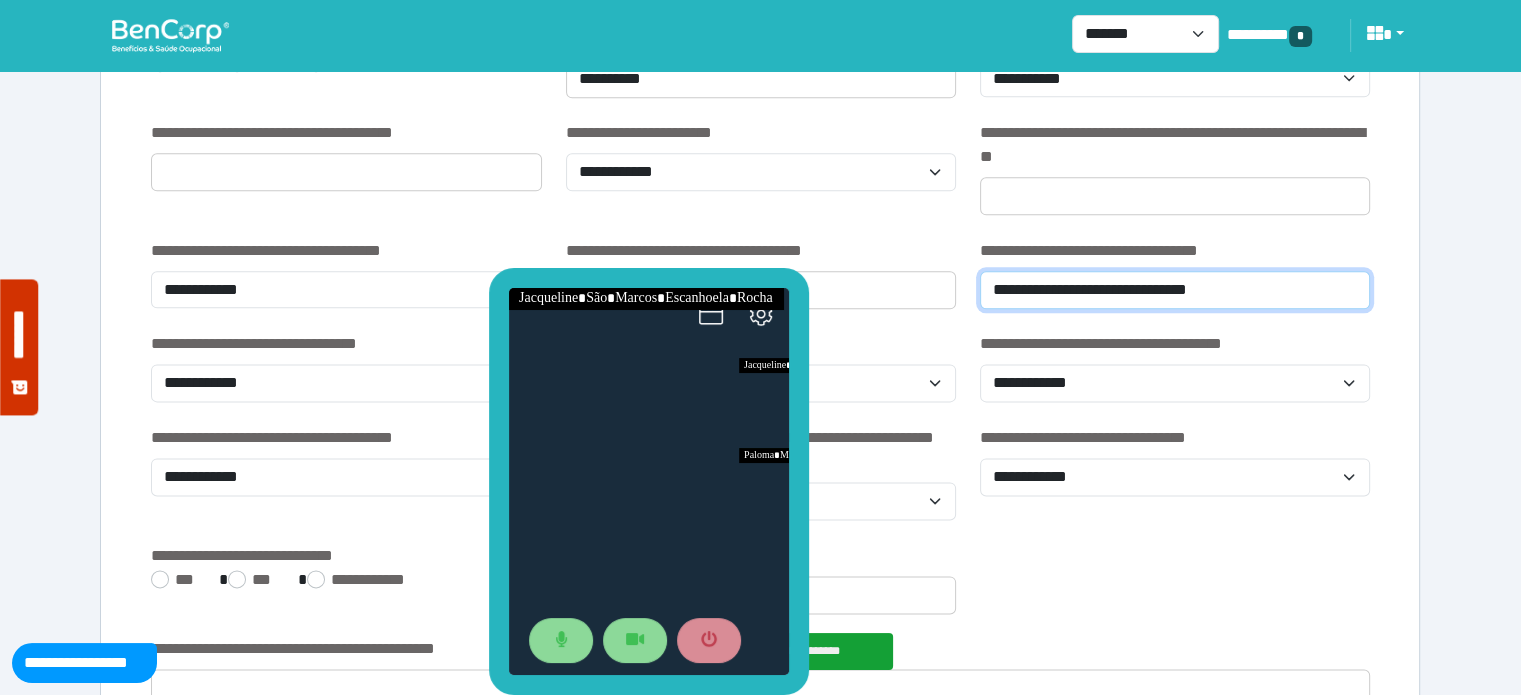 click on "**********" at bounding box center [1175, 290] 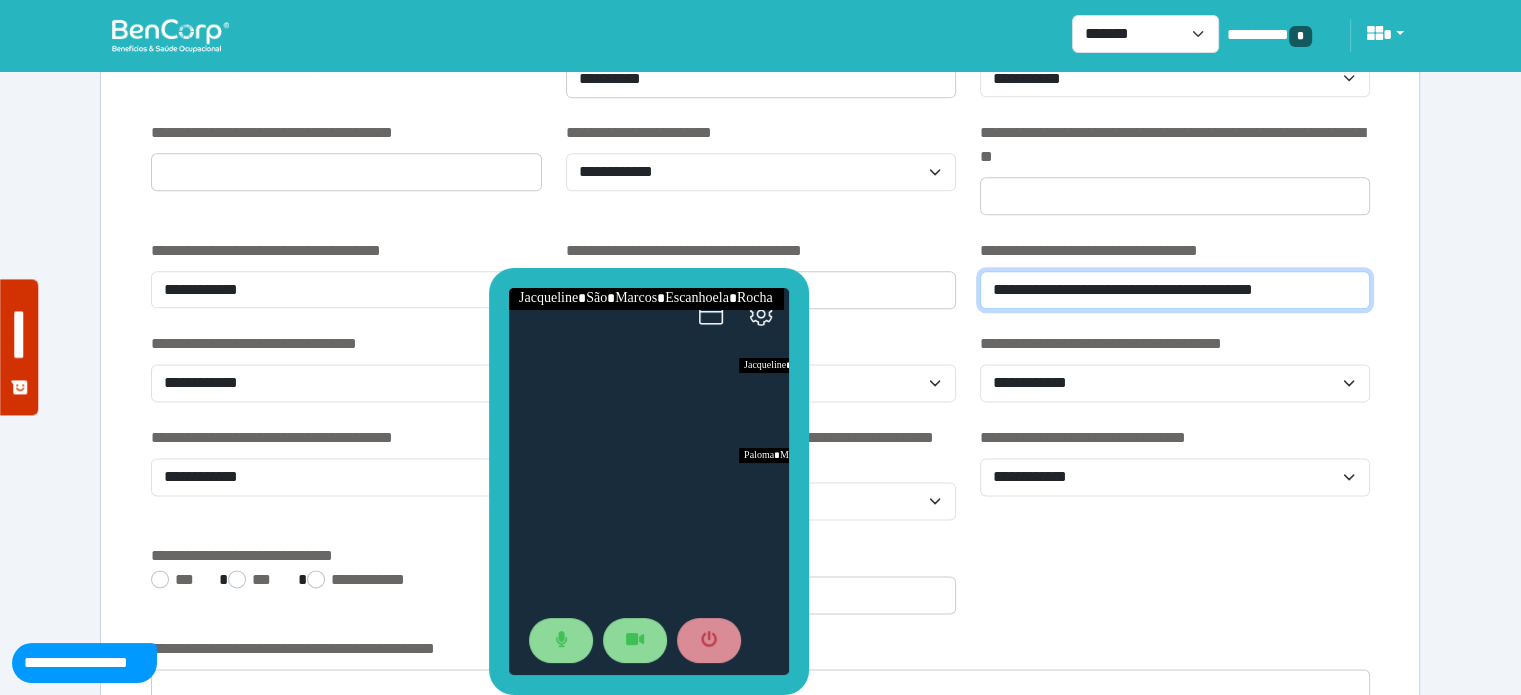 type on "**********" 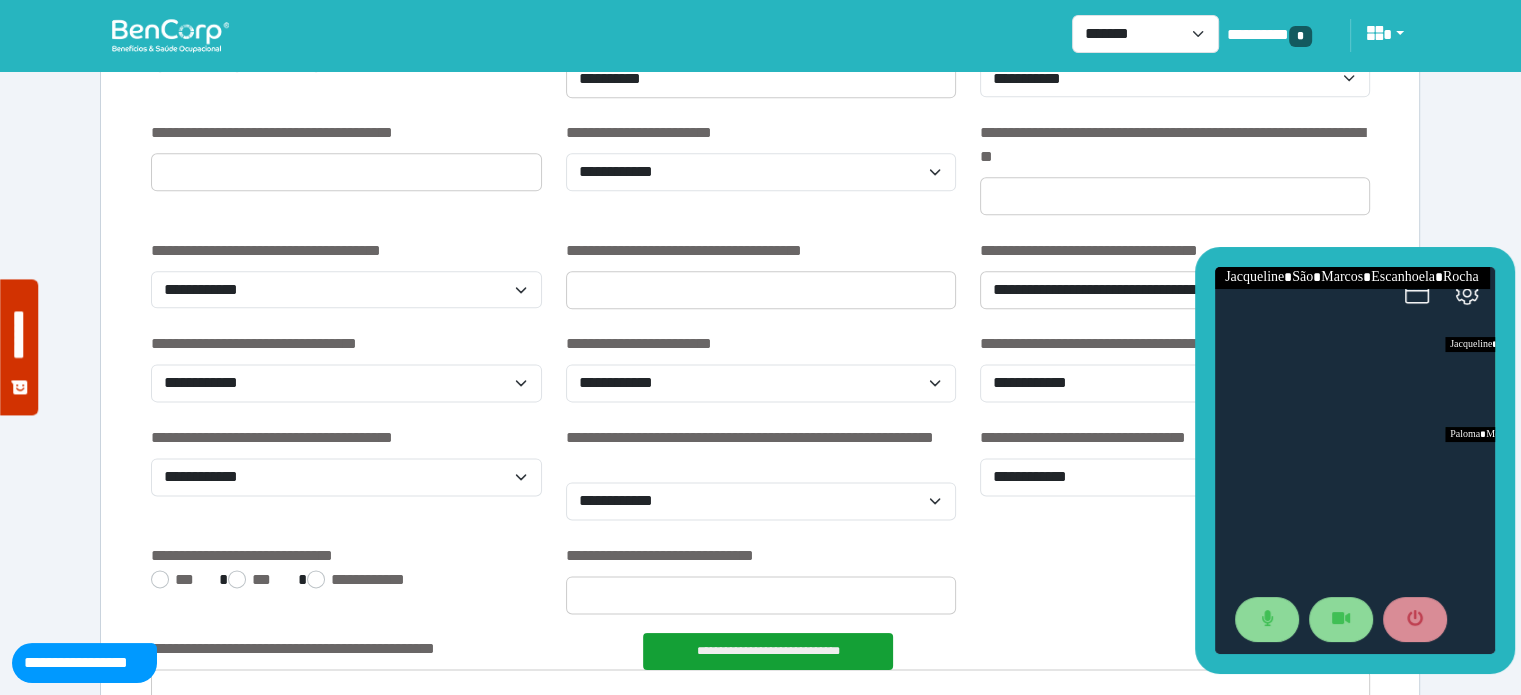 drag, startPoint x: 737, startPoint y: 284, endPoint x: 1443, endPoint y: 263, distance: 706.31226 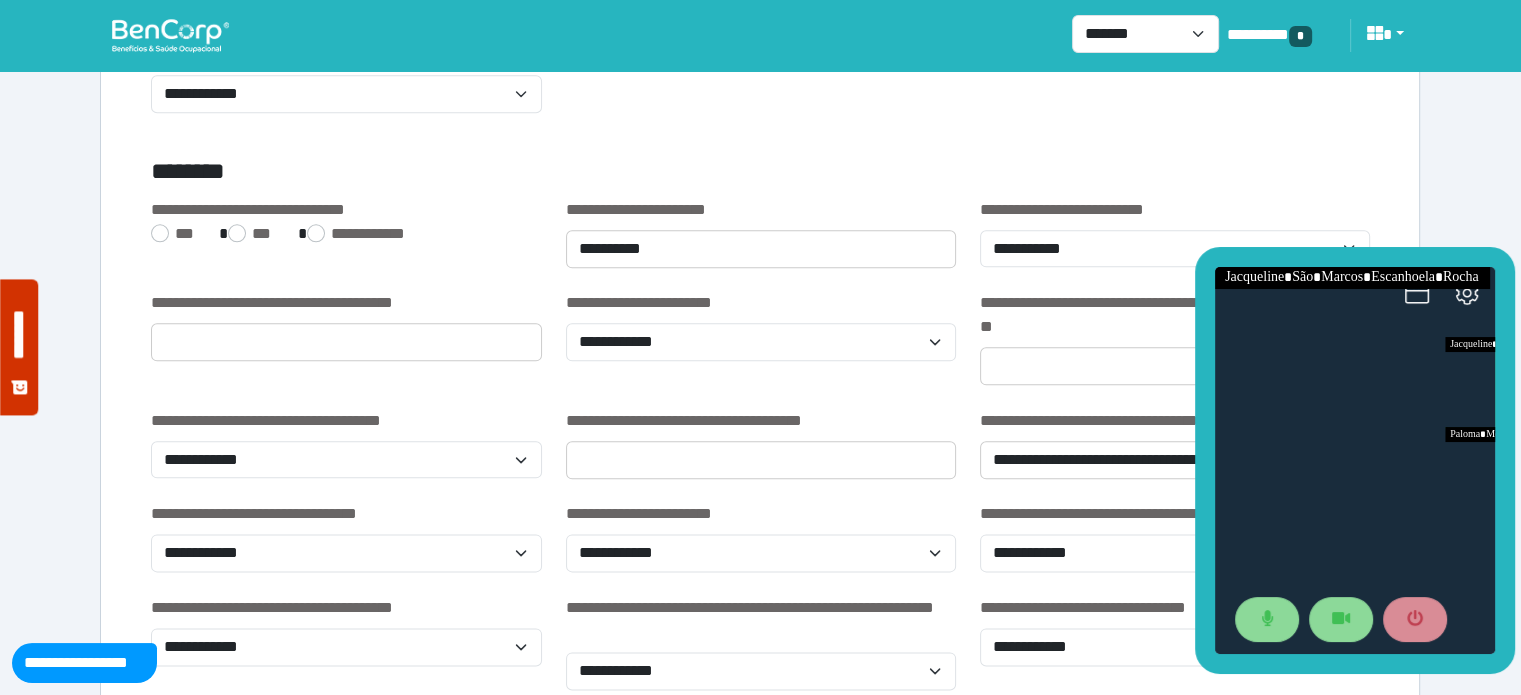 scroll, scrollTop: 2333, scrollLeft: 0, axis: vertical 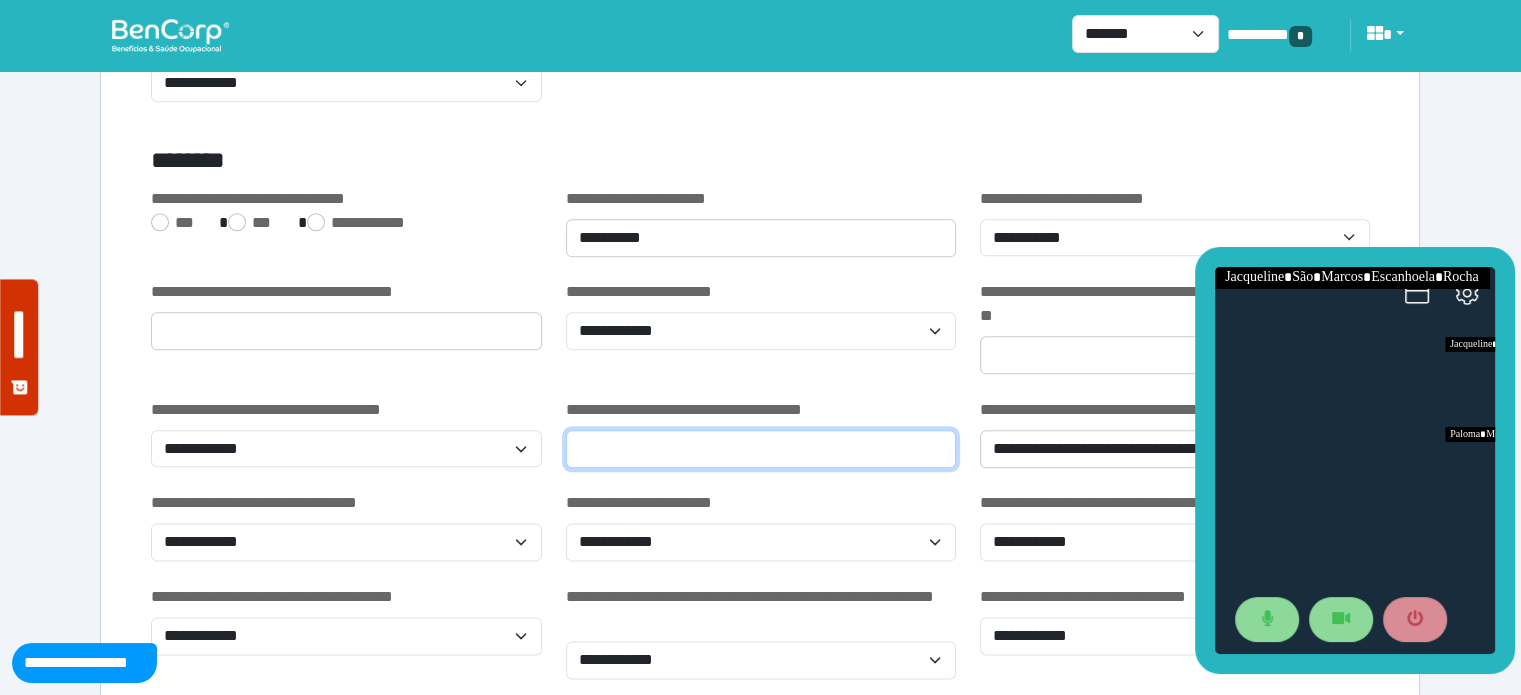 click at bounding box center (761, 449) 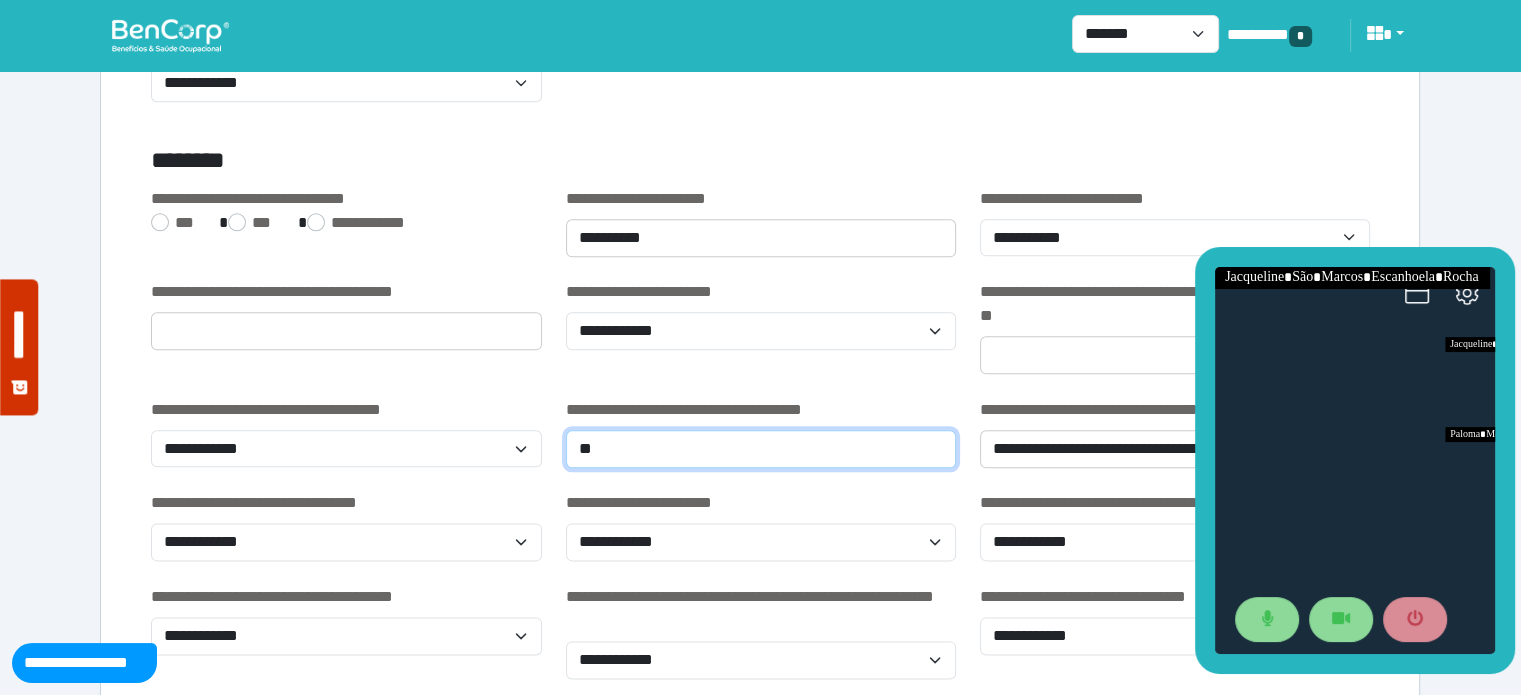 type on "*" 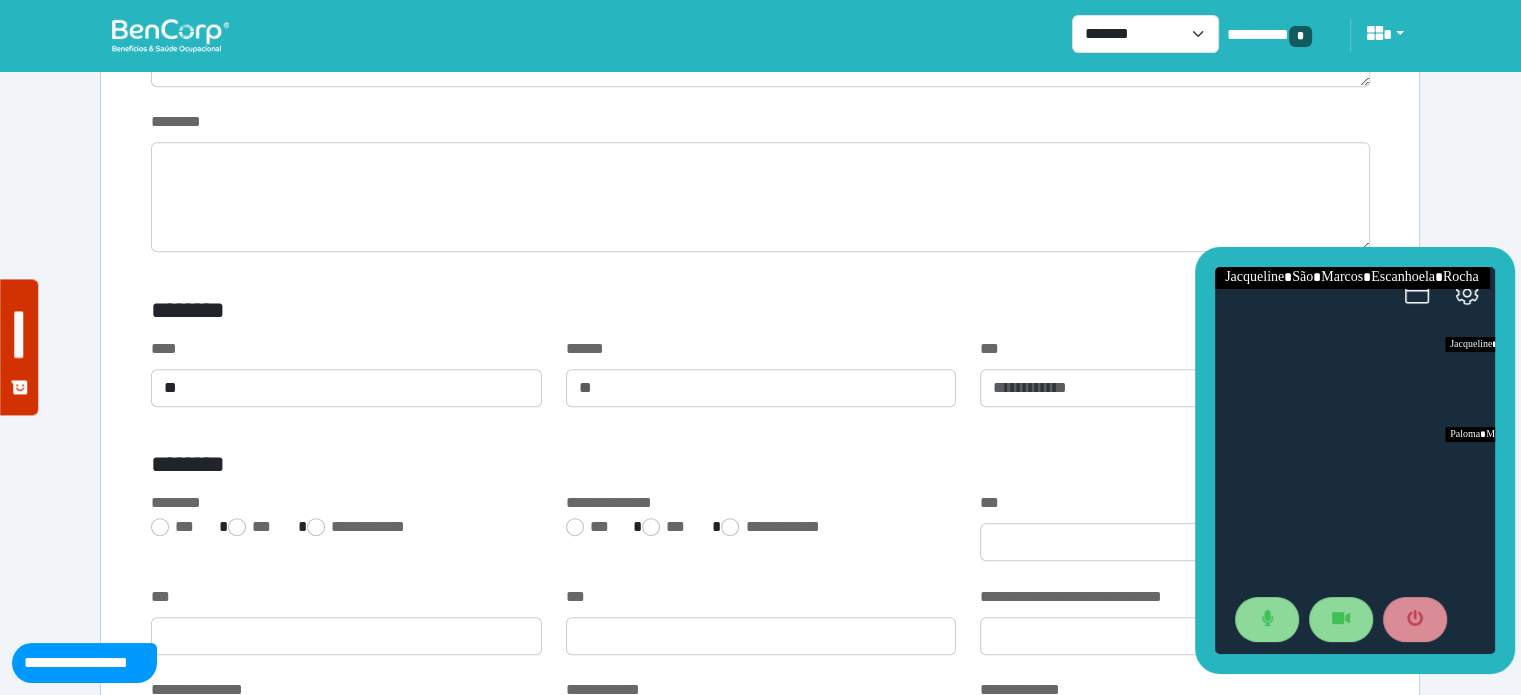 scroll, scrollTop: 1032, scrollLeft: 0, axis: vertical 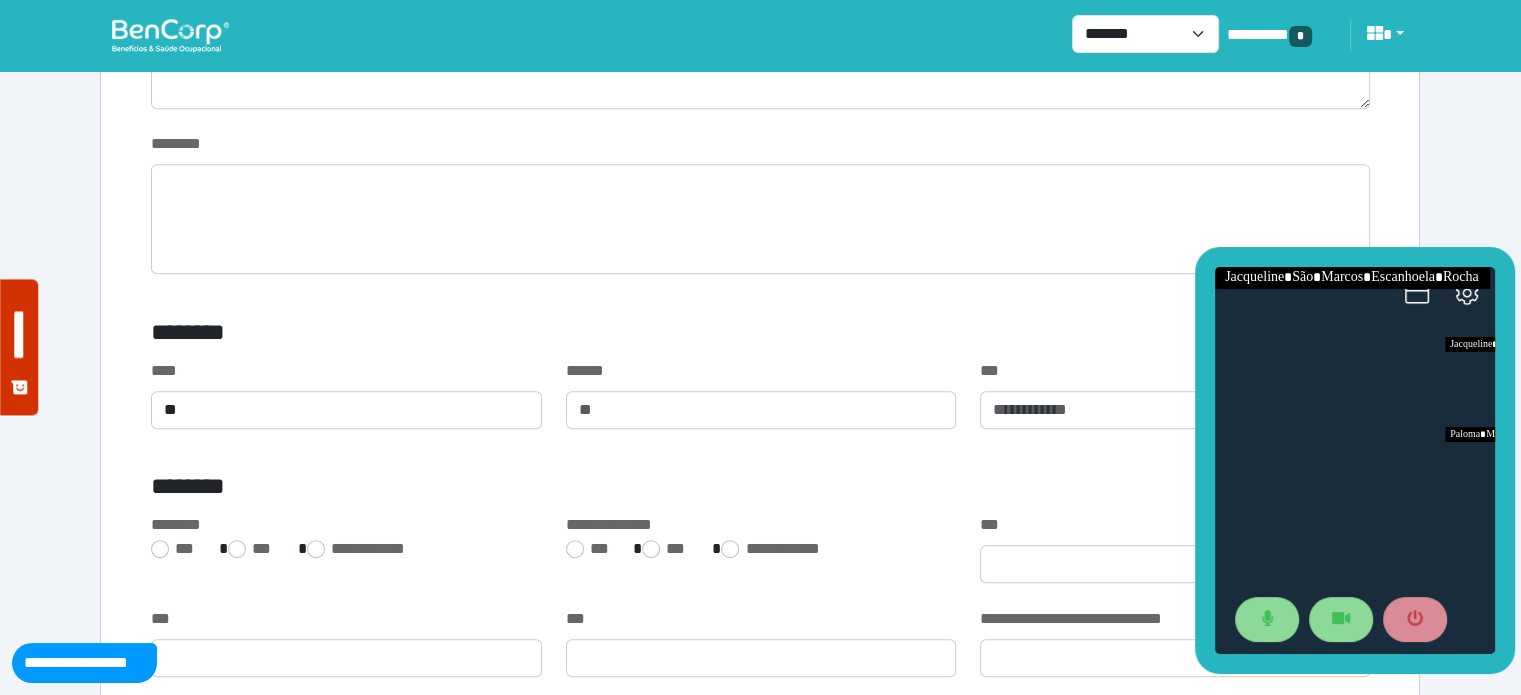 type on "**********" 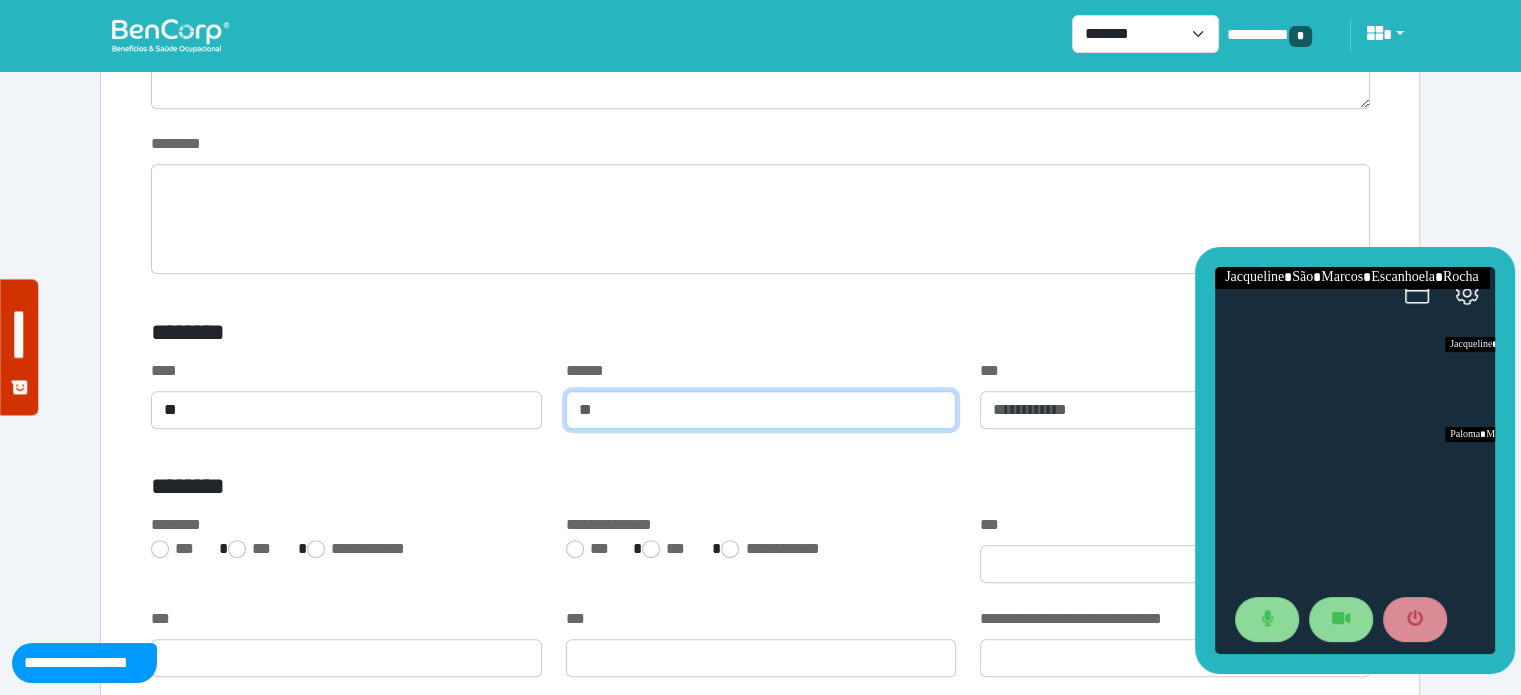click at bounding box center [761, 410] 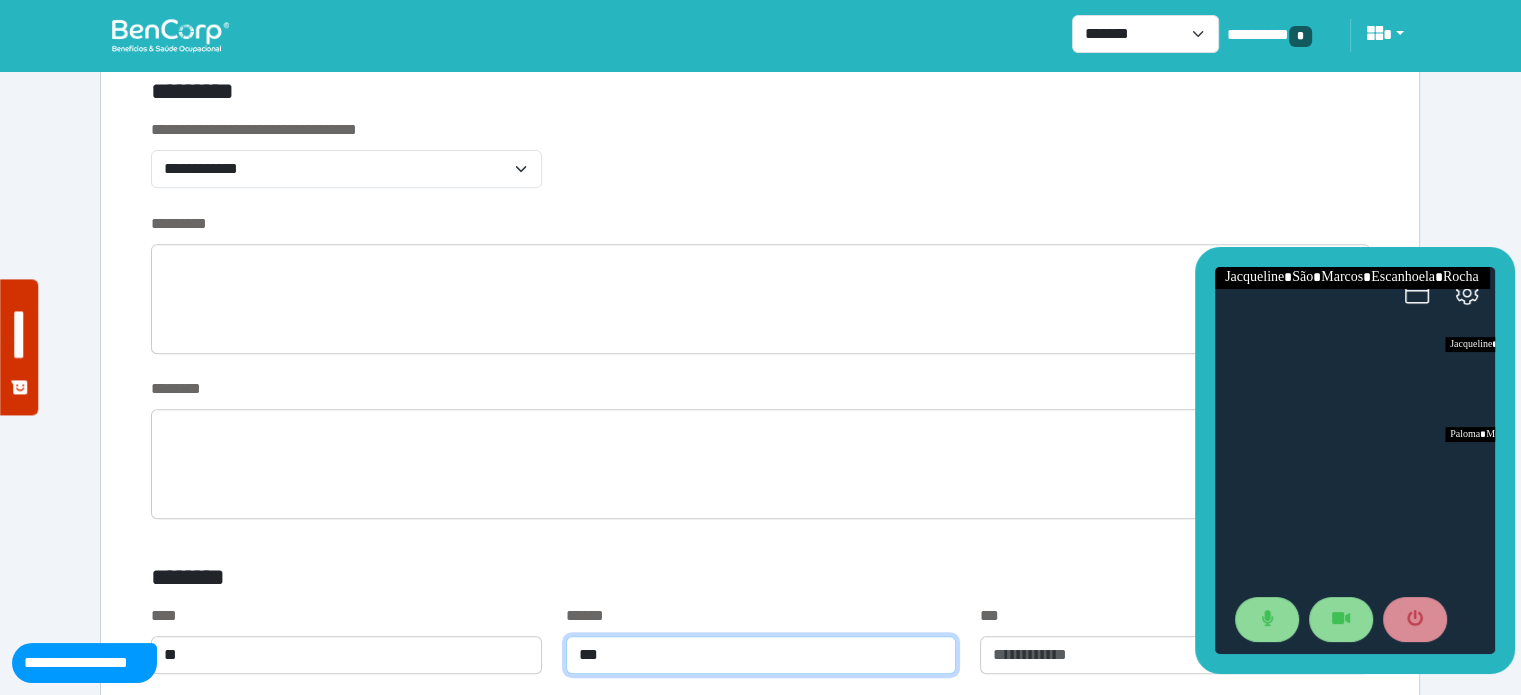 scroll, scrollTop: 808, scrollLeft: 0, axis: vertical 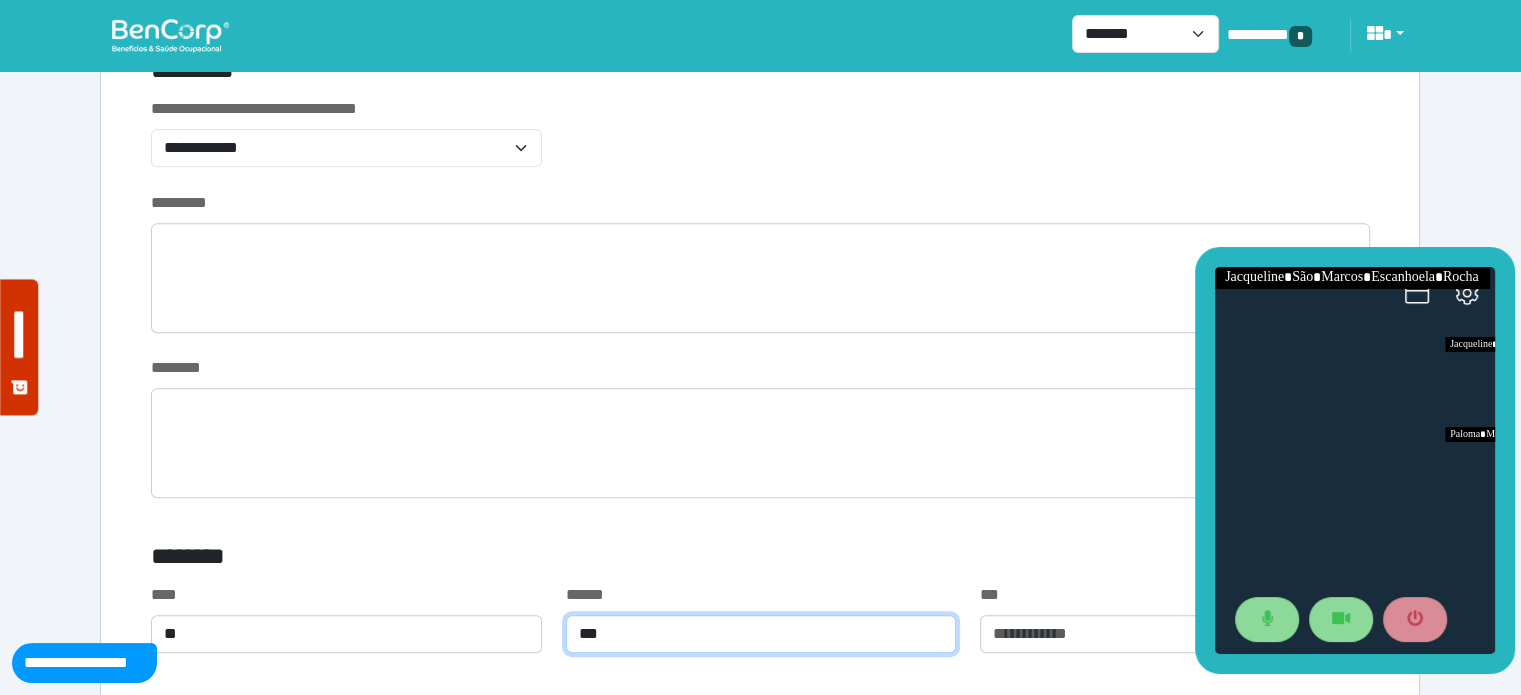 type on "***" 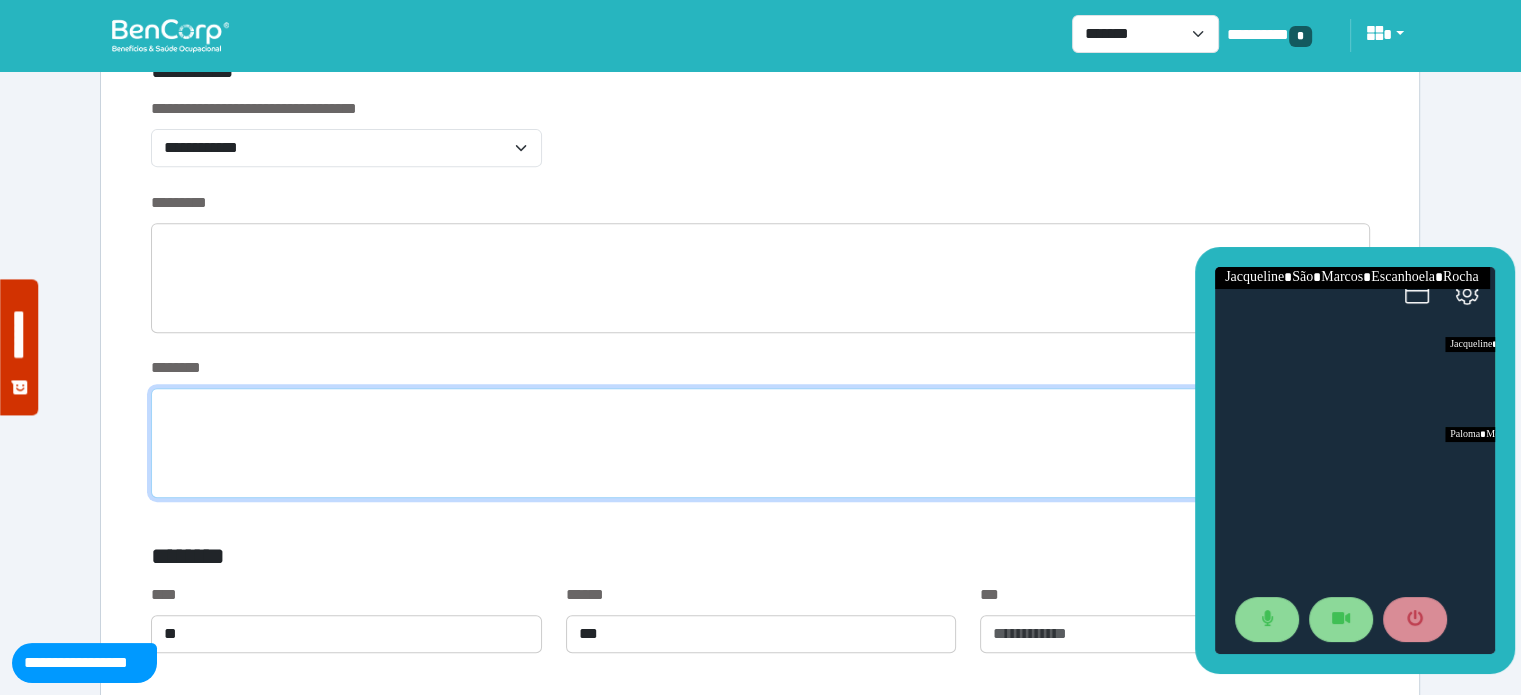 click at bounding box center (760, 443) 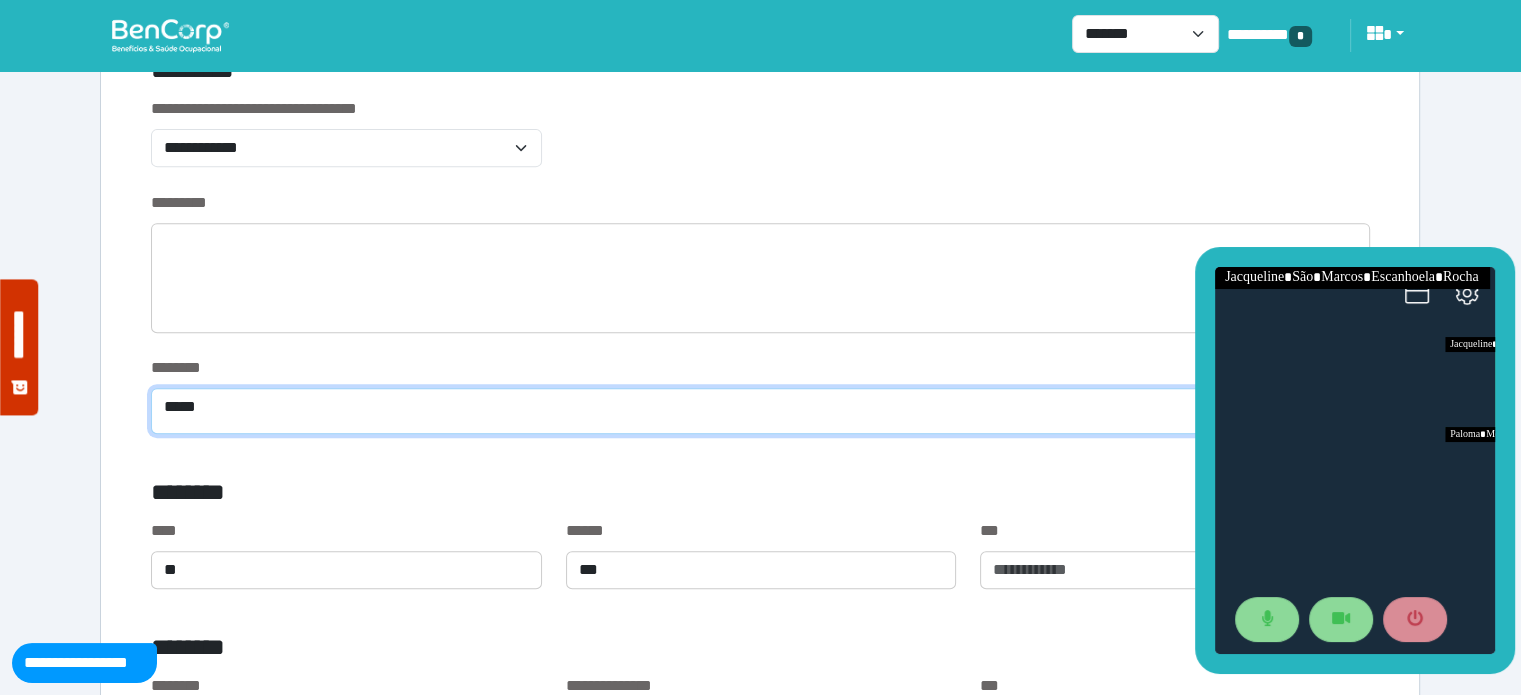 type on "****" 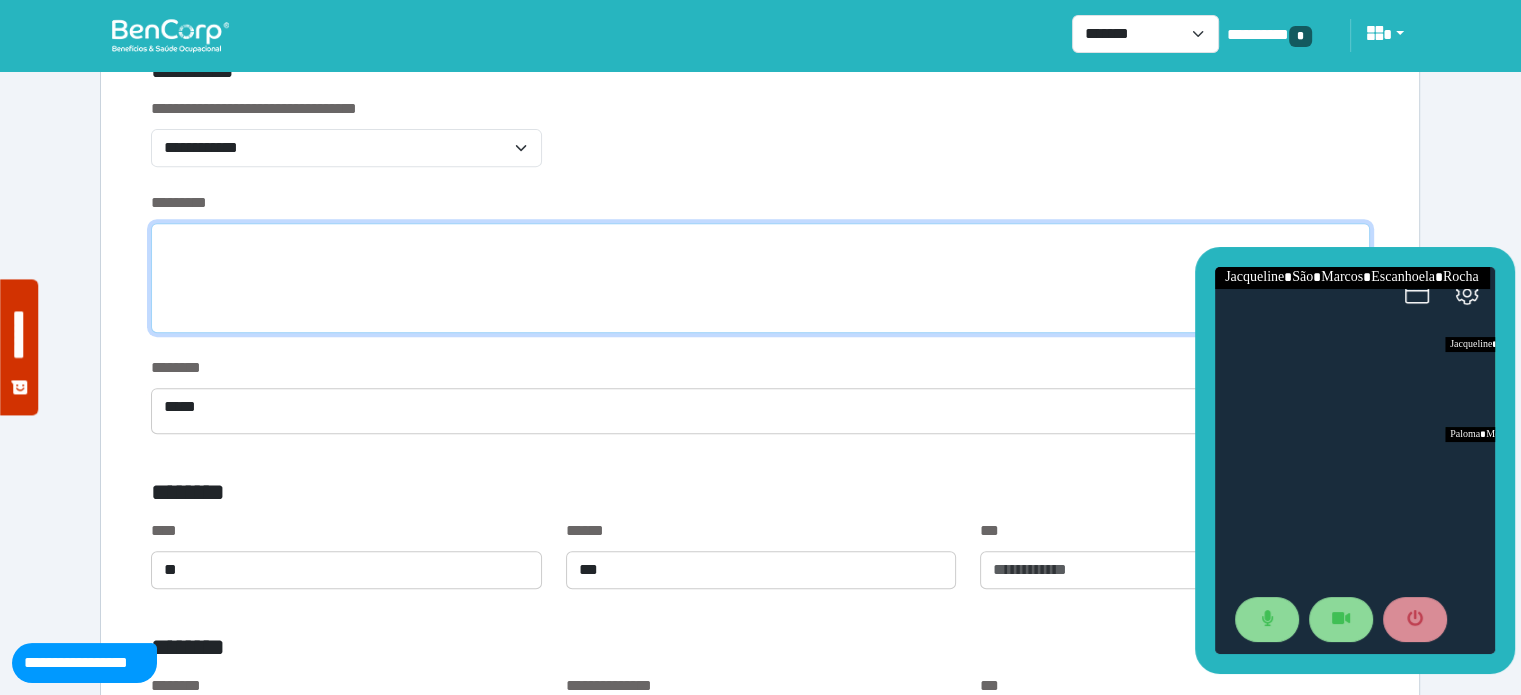 click at bounding box center [760, 278] 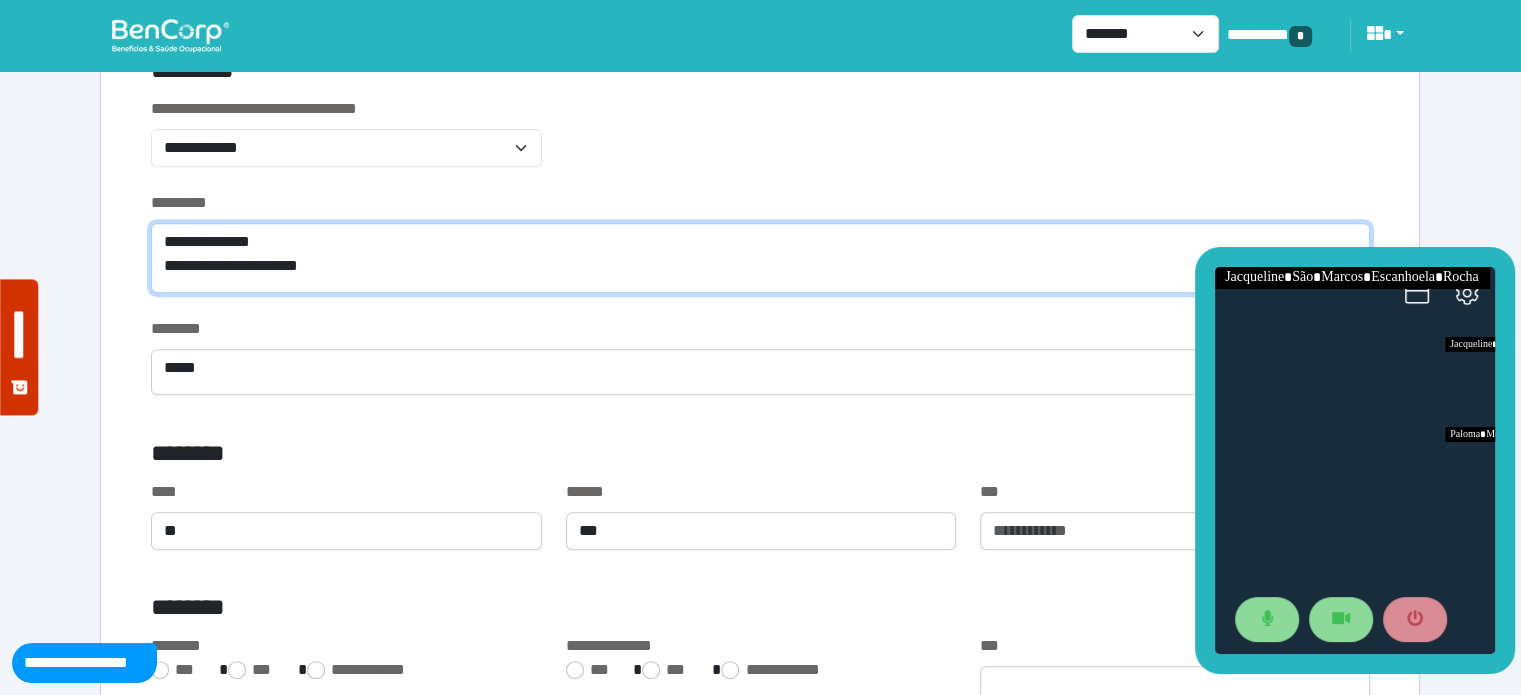 scroll, scrollTop: 0, scrollLeft: 0, axis: both 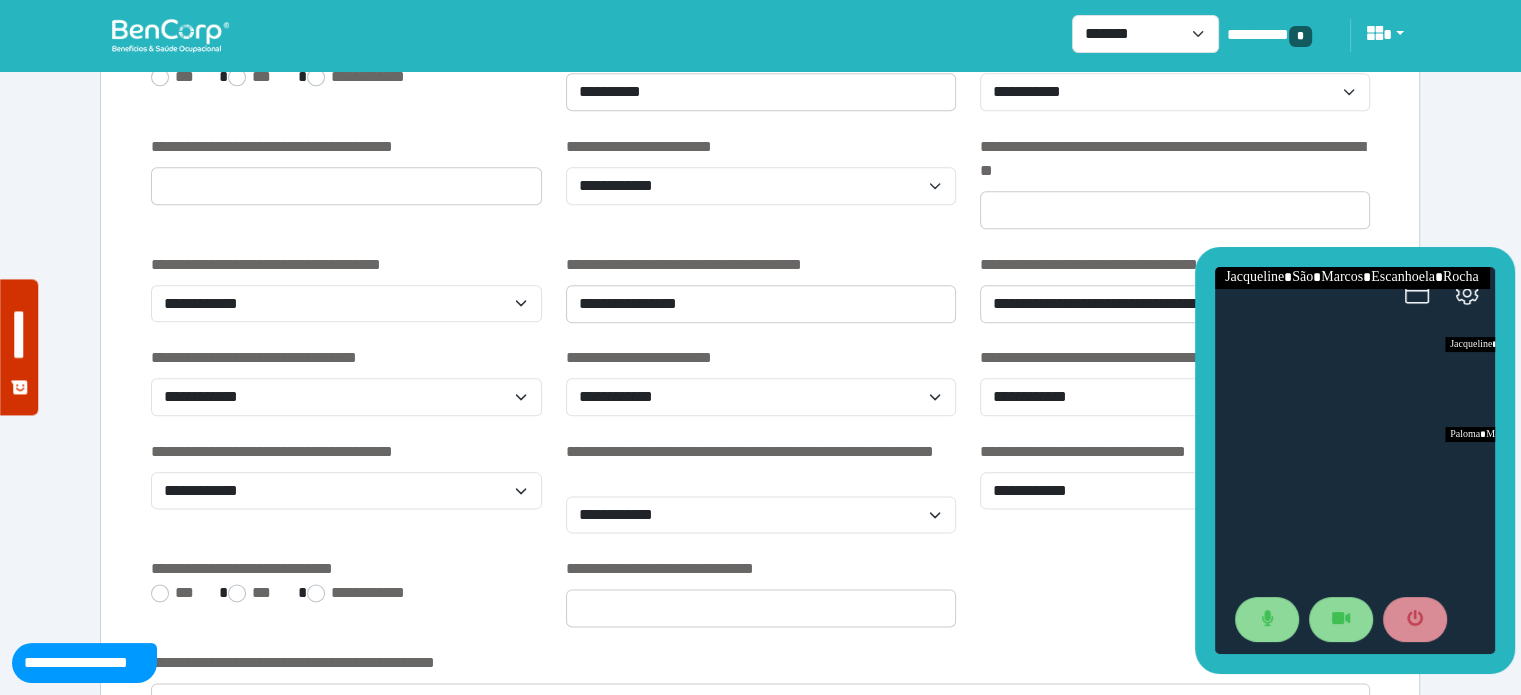type on "**********" 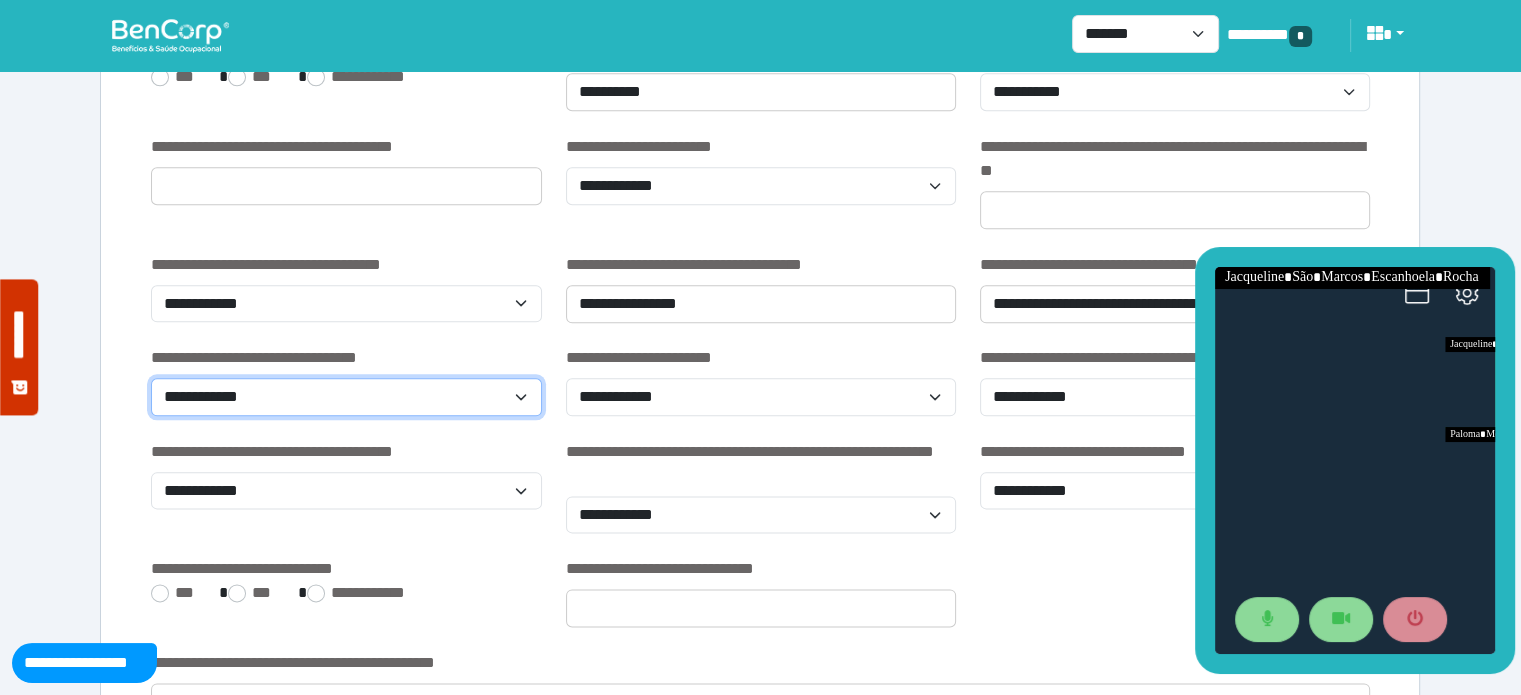click on "**********" at bounding box center (346, 397) 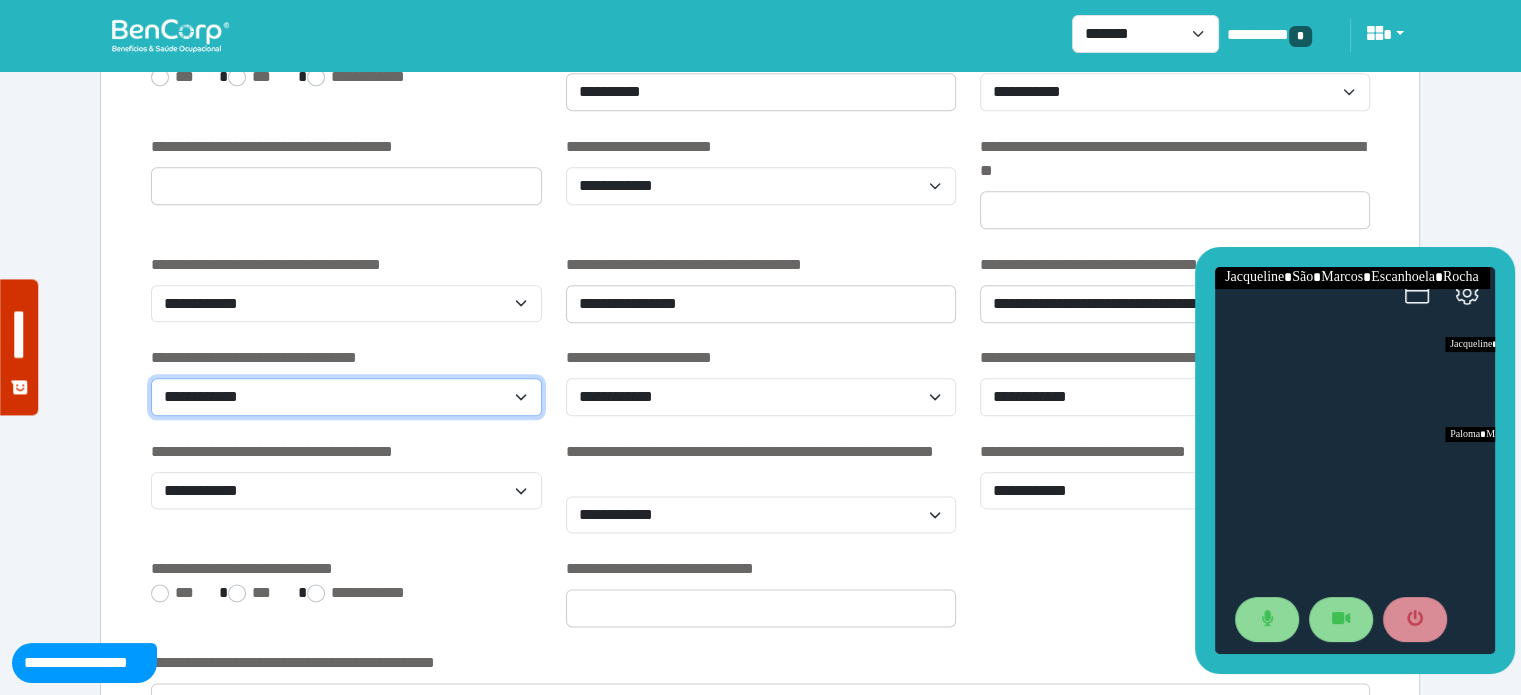 select on "*" 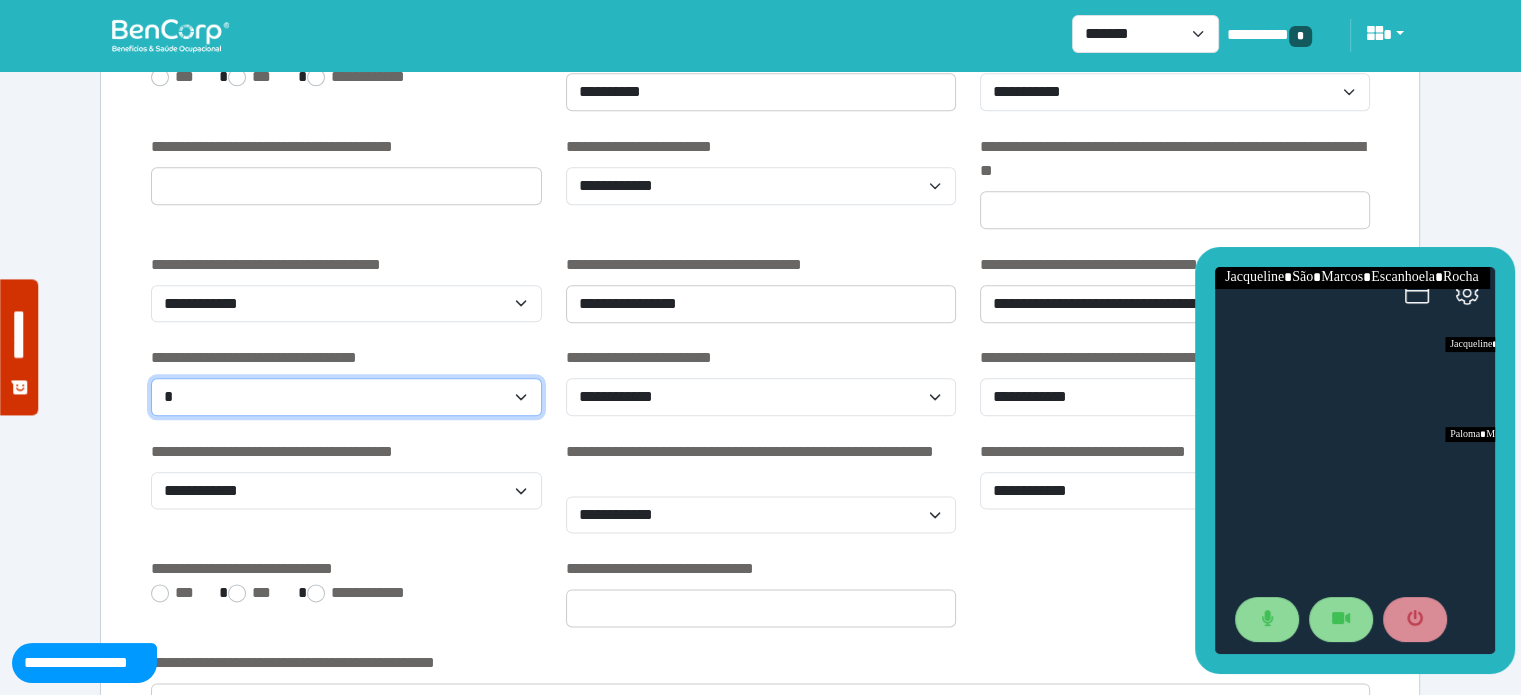 click on "**********" at bounding box center (346, 397) 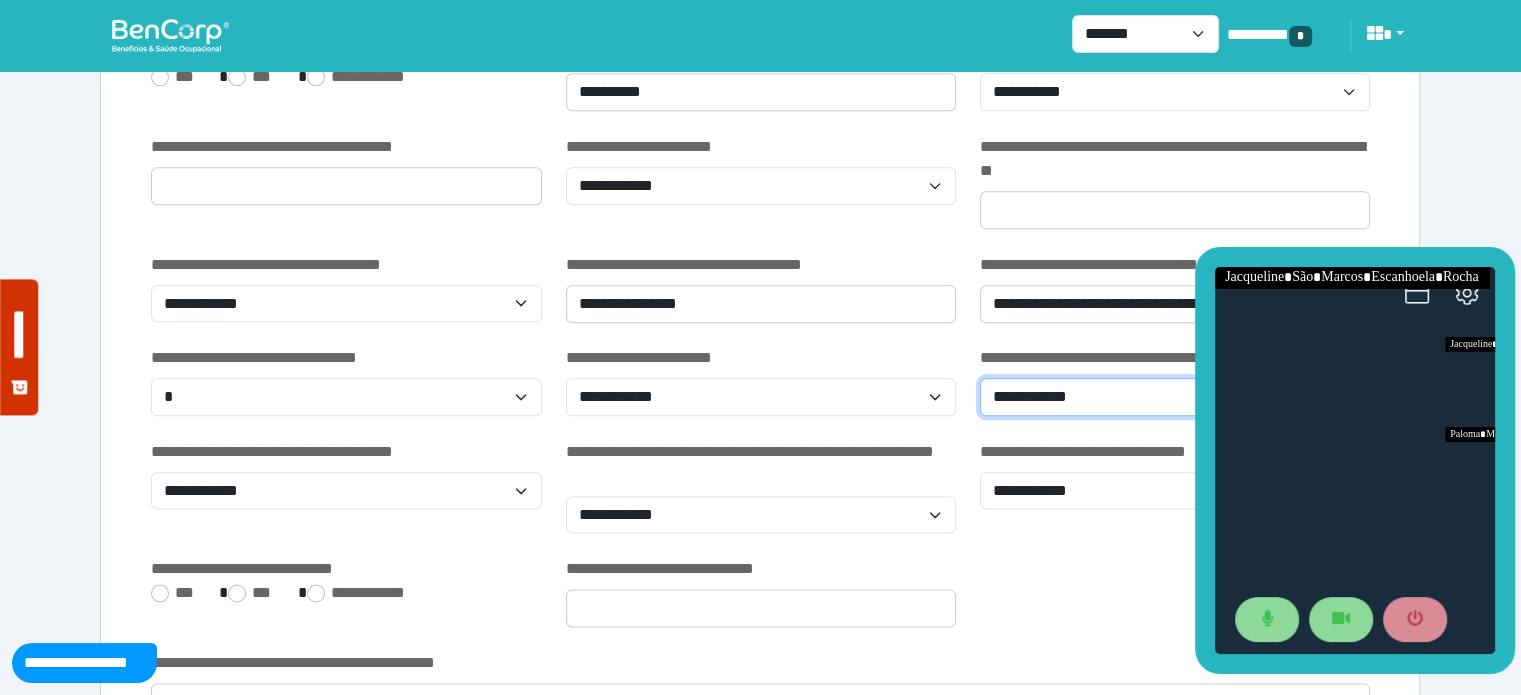 click on "**********" at bounding box center (1175, 397) 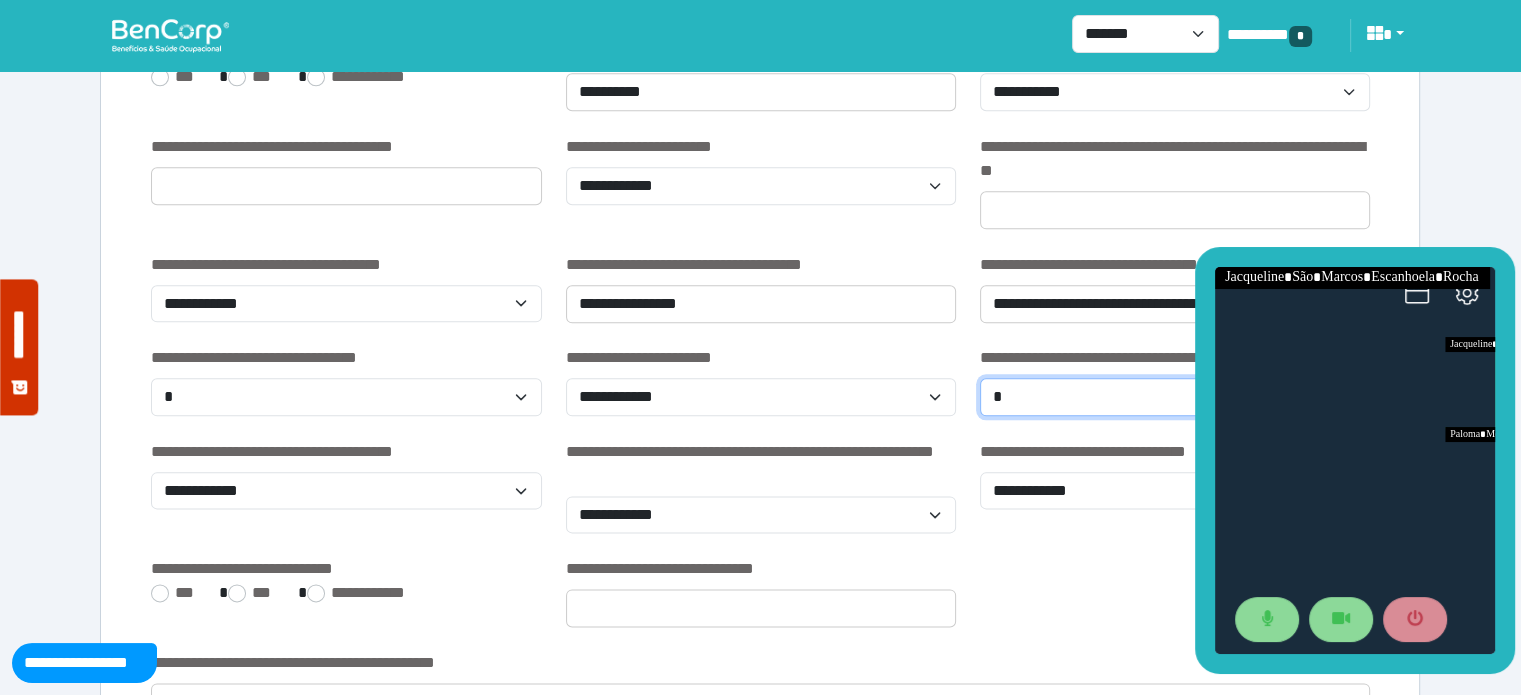 click on "**********" at bounding box center [1175, 397] 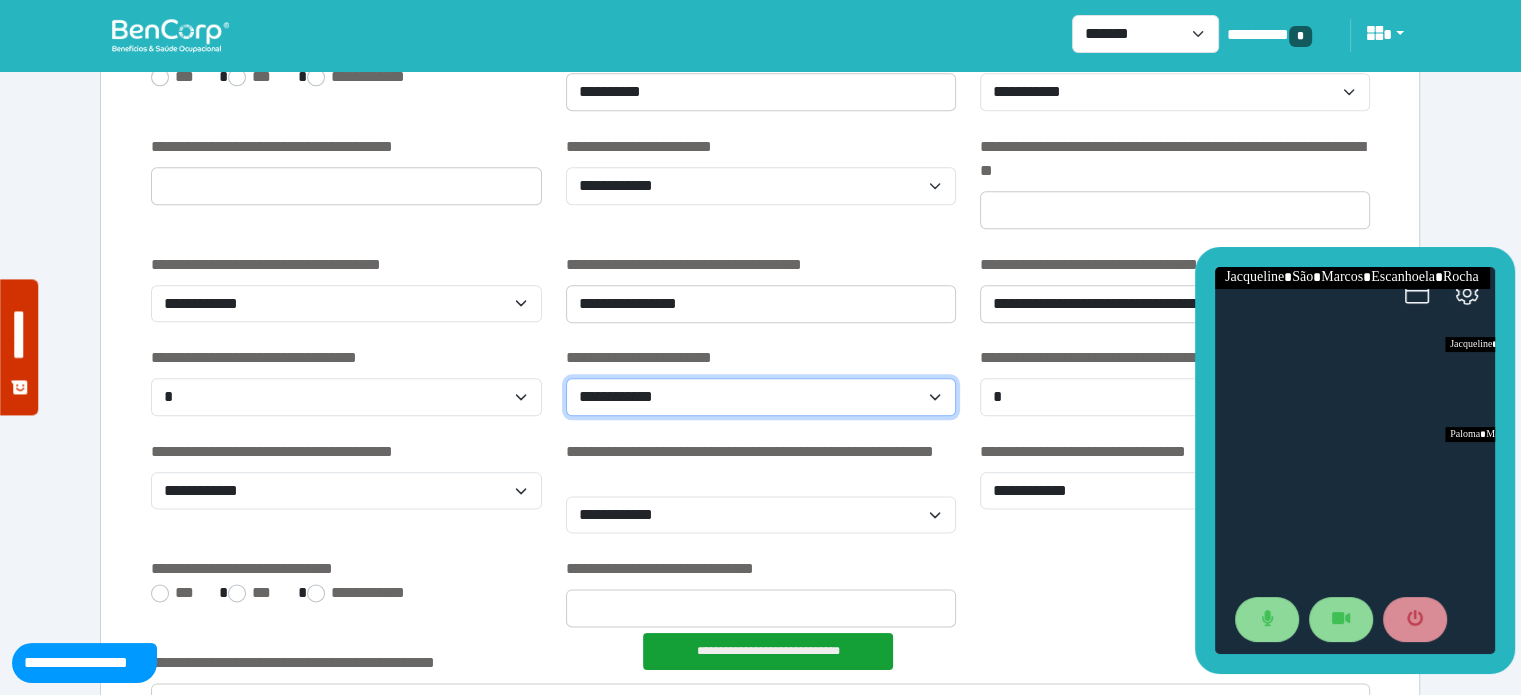 click on "**********" at bounding box center [761, 397] 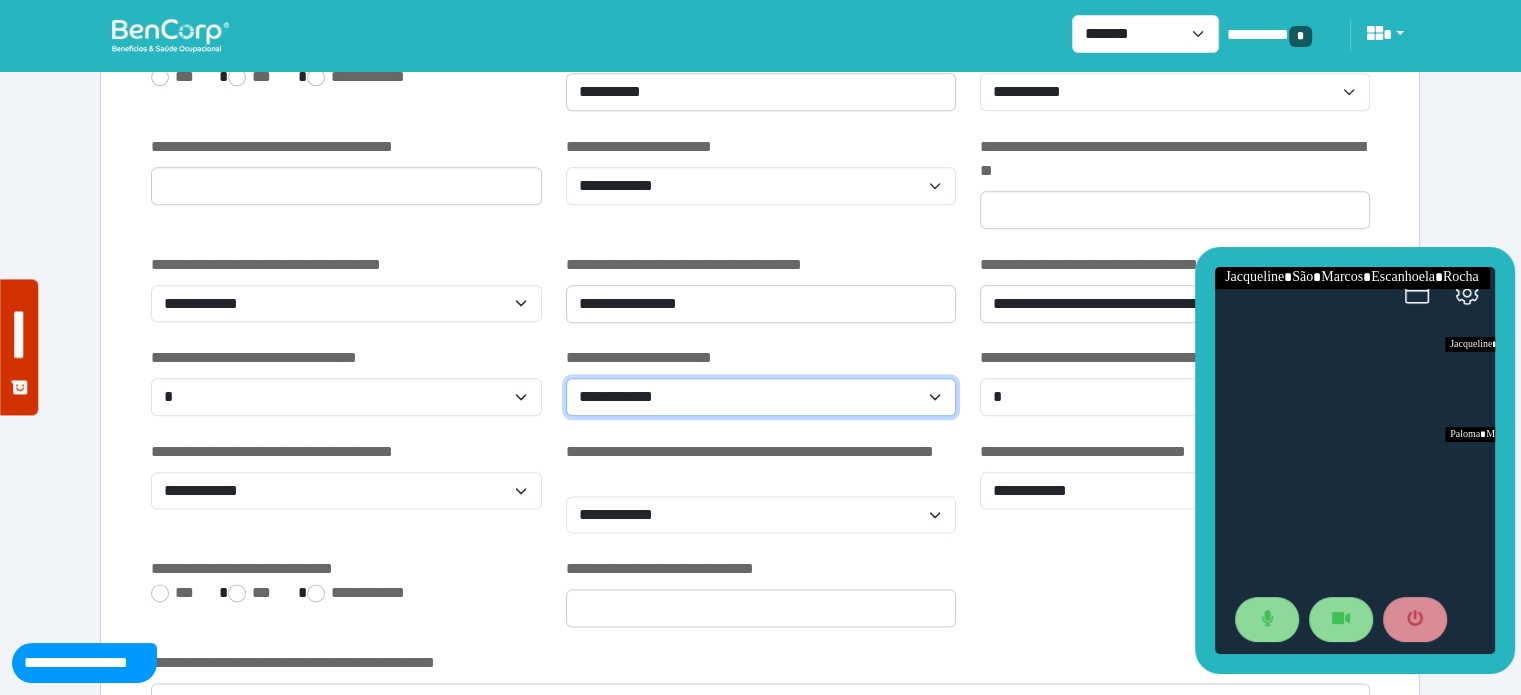select on "********" 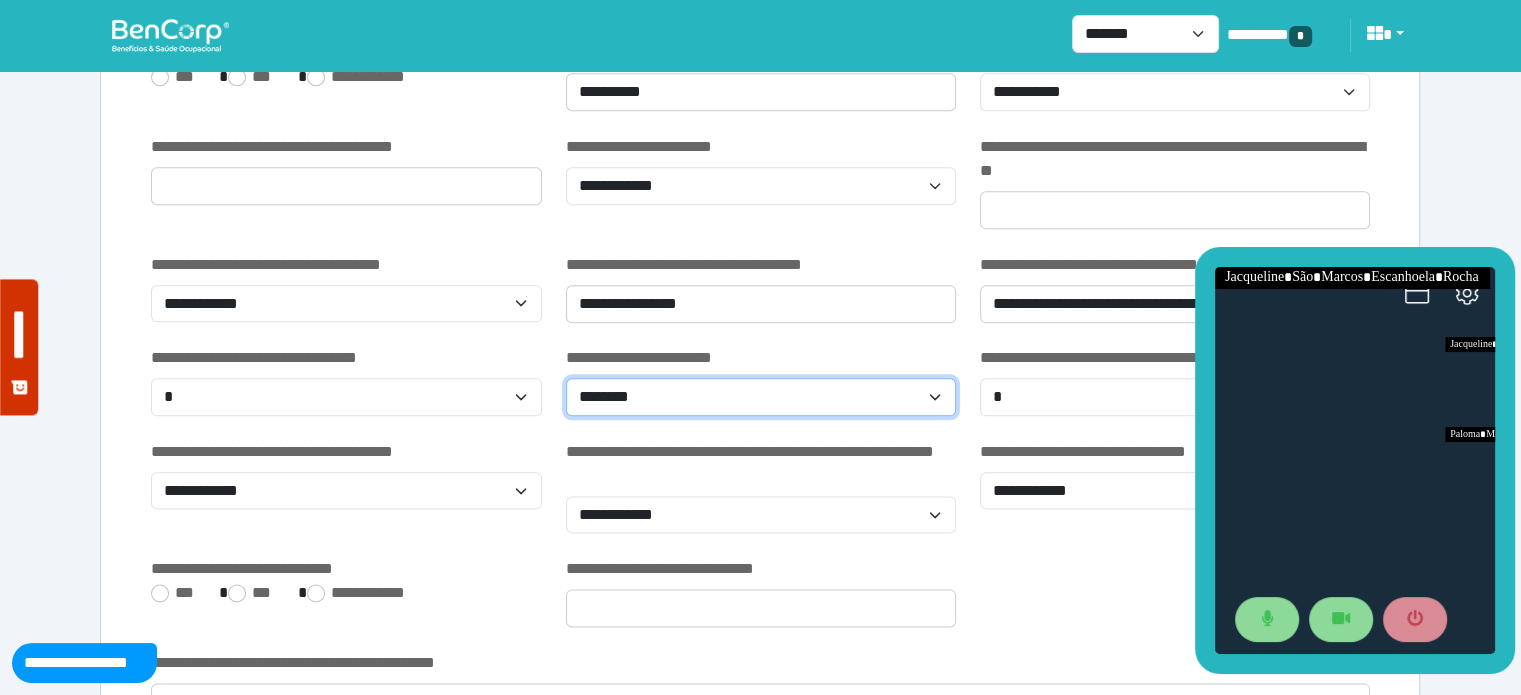 click on "**********" at bounding box center (761, 397) 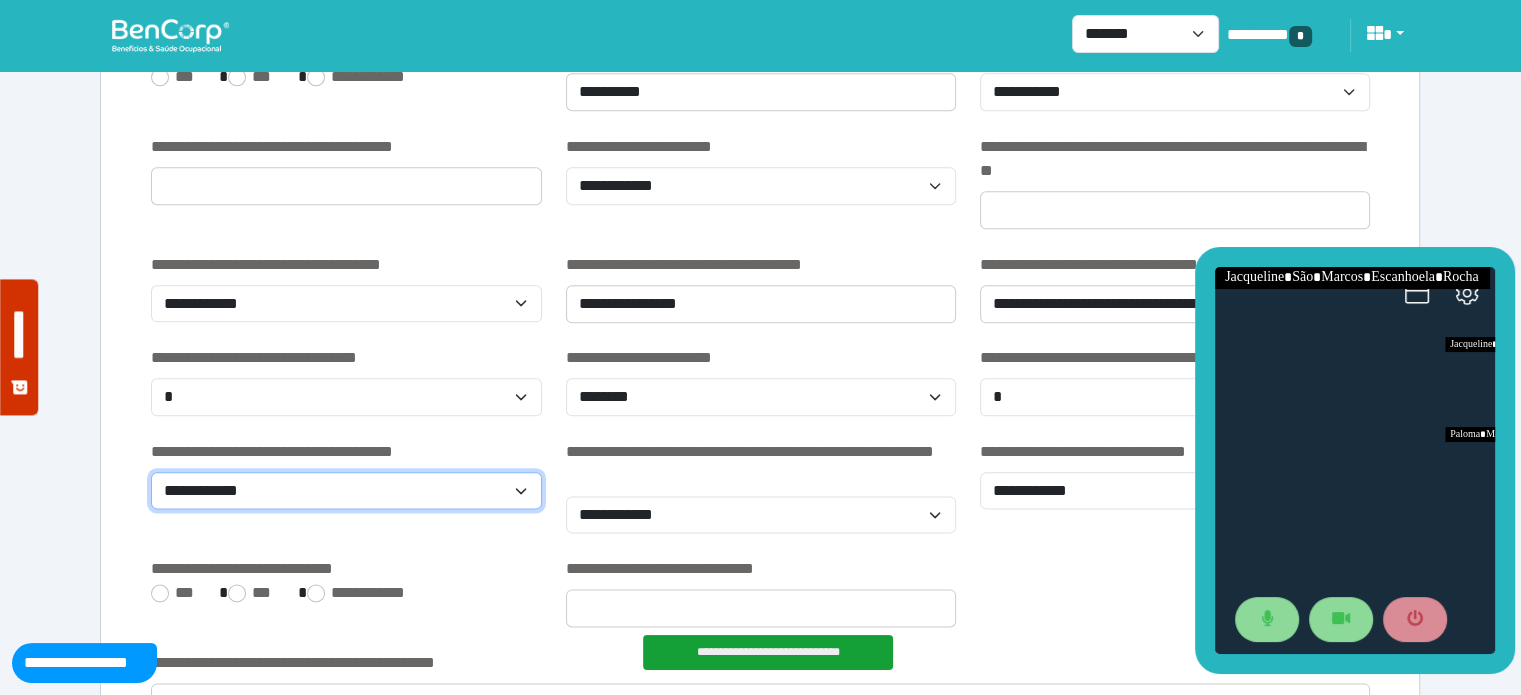 click on "**********" at bounding box center (346, 491) 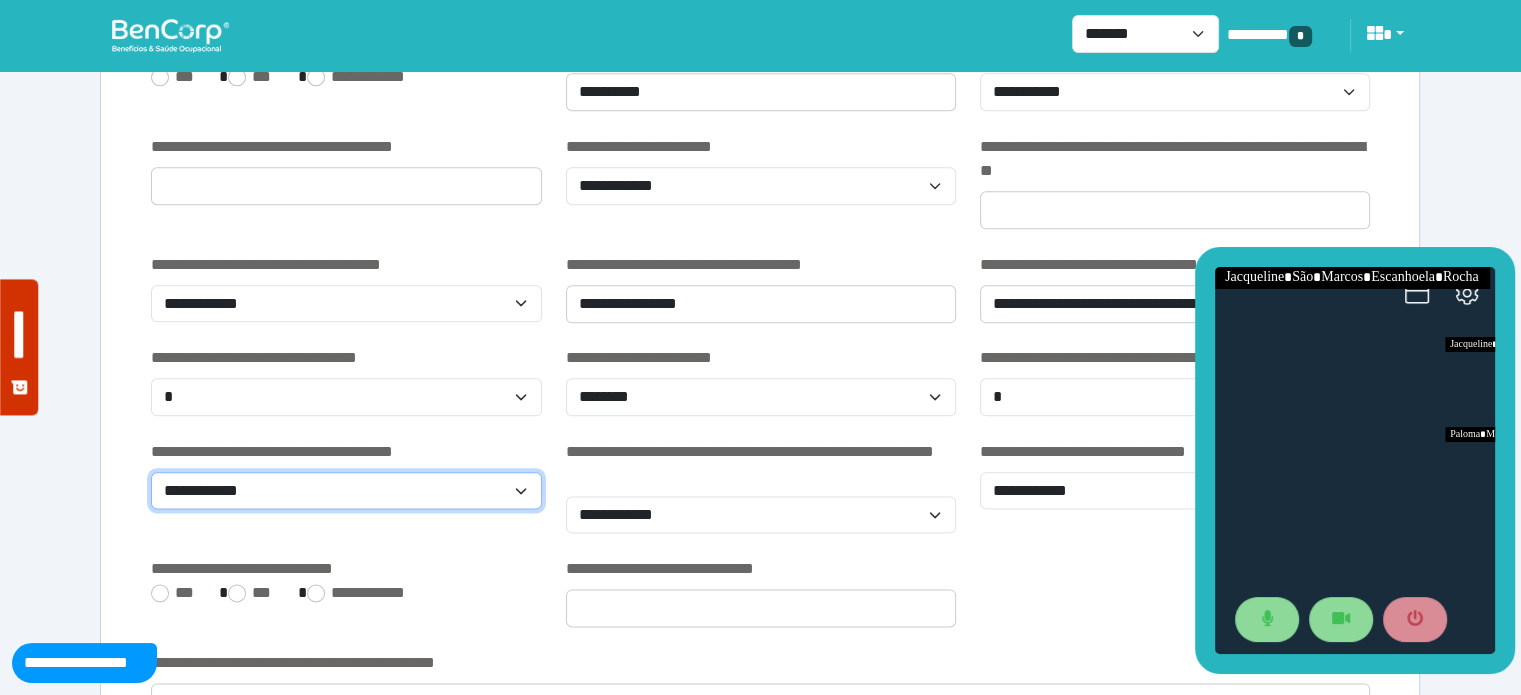 select on "*" 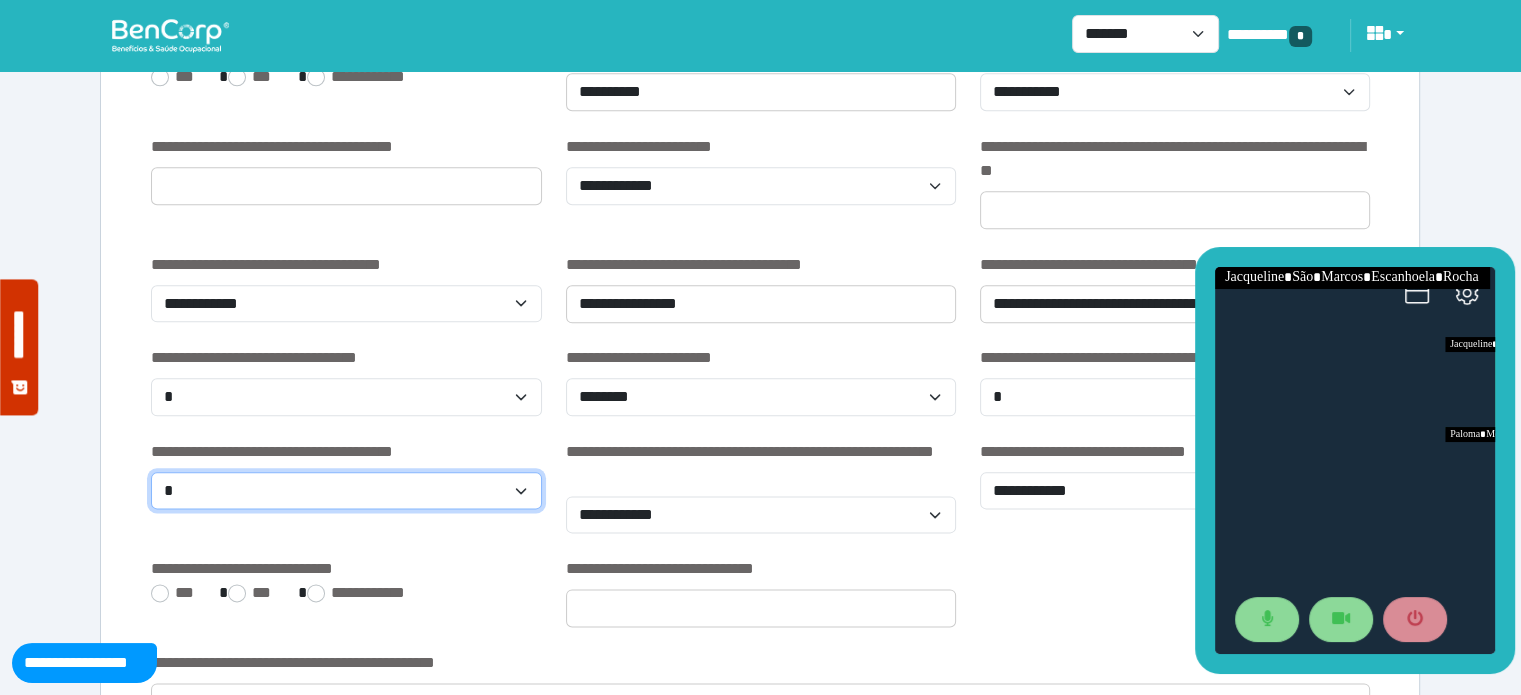 click on "**********" at bounding box center (346, 491) 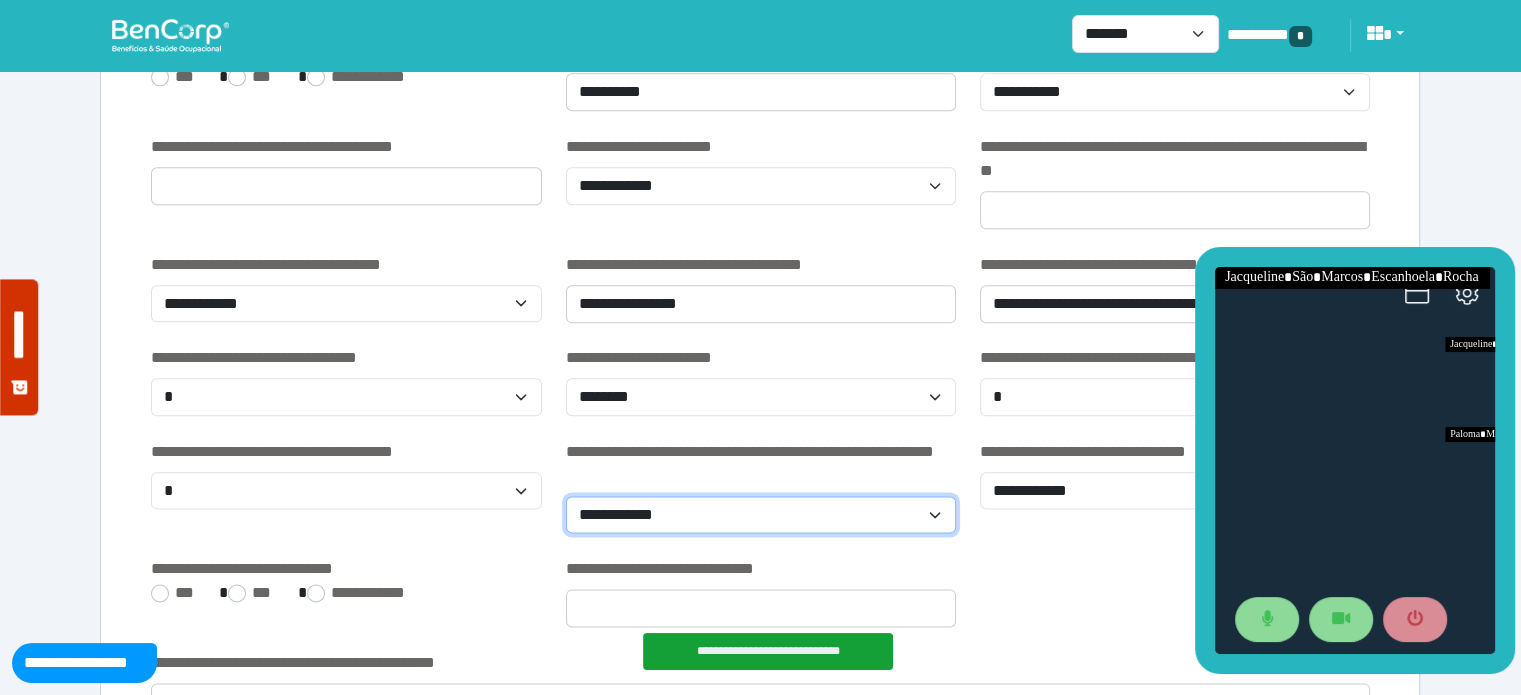 click on "**********" at bounding box center (761, 515) 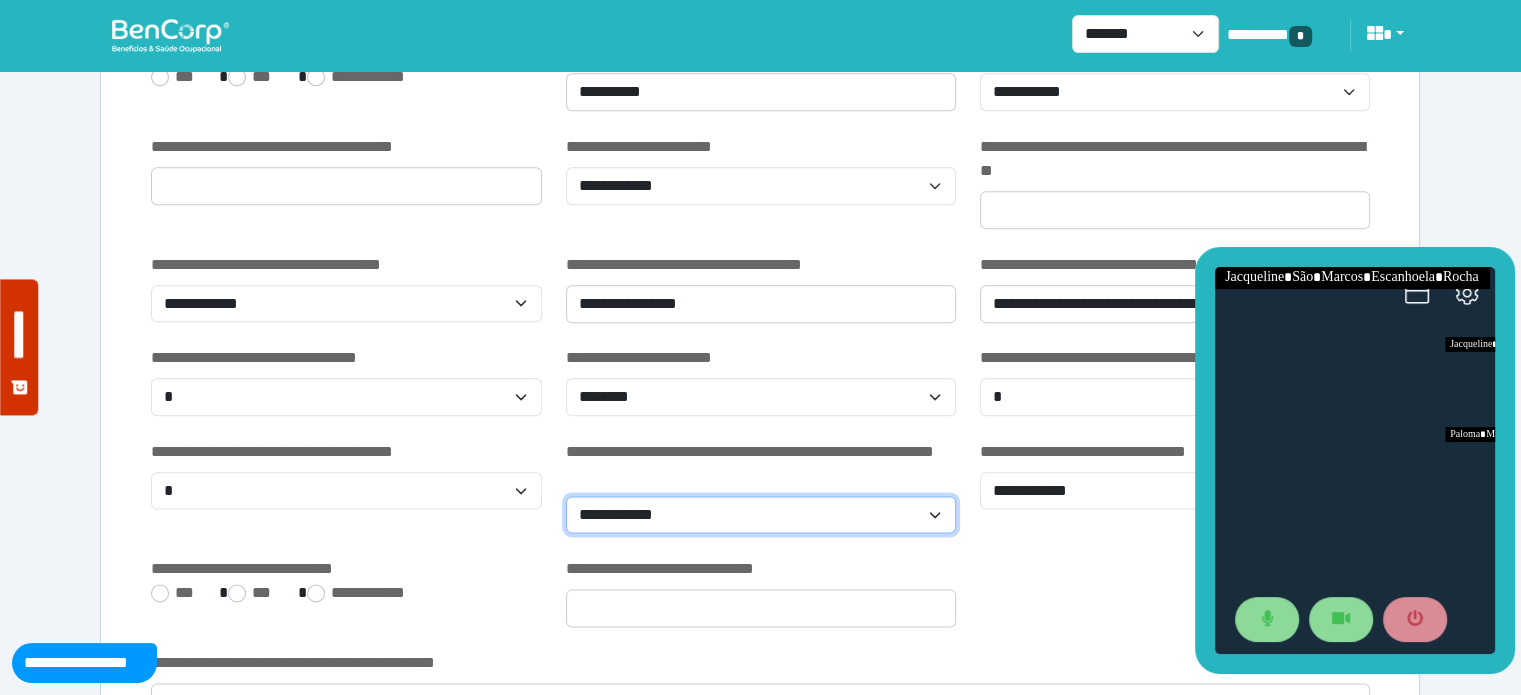 select on "*" 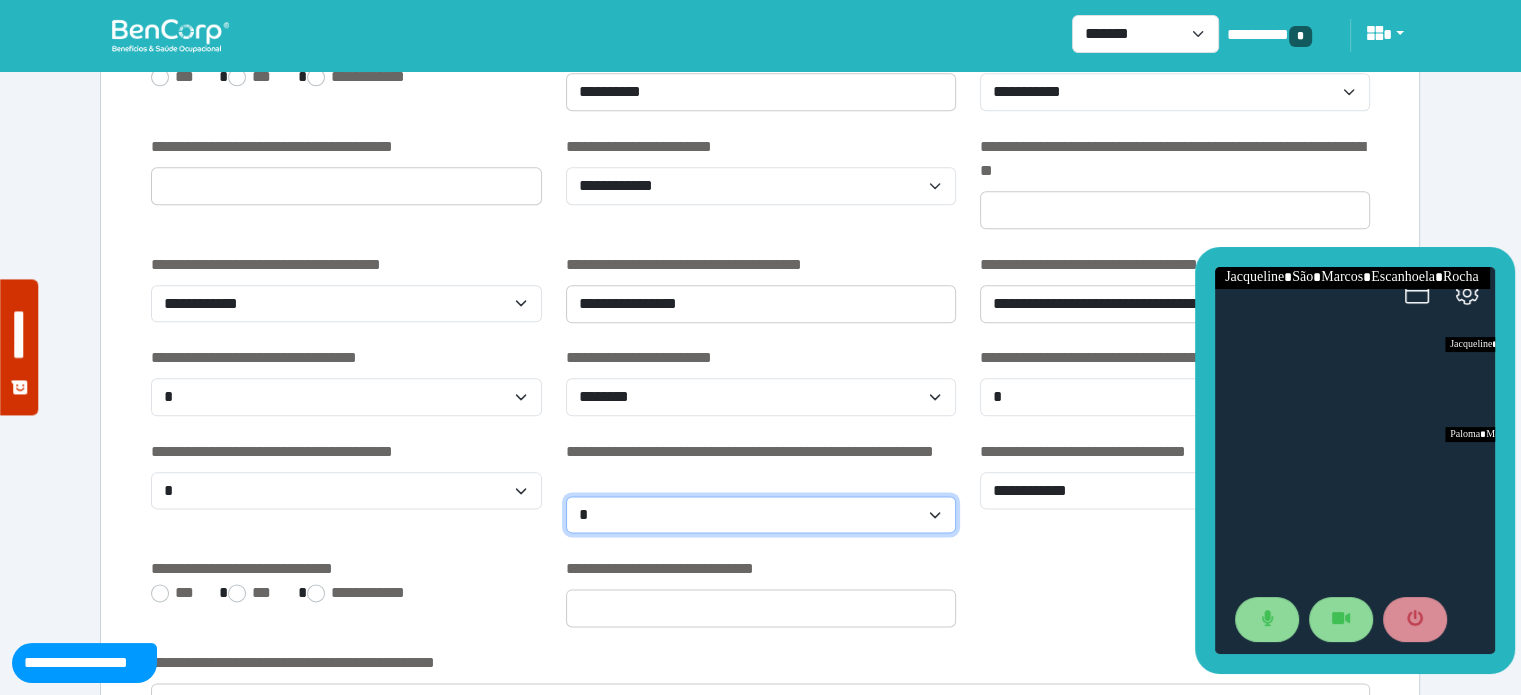 click on "**********" at bounding box center [761, 515] 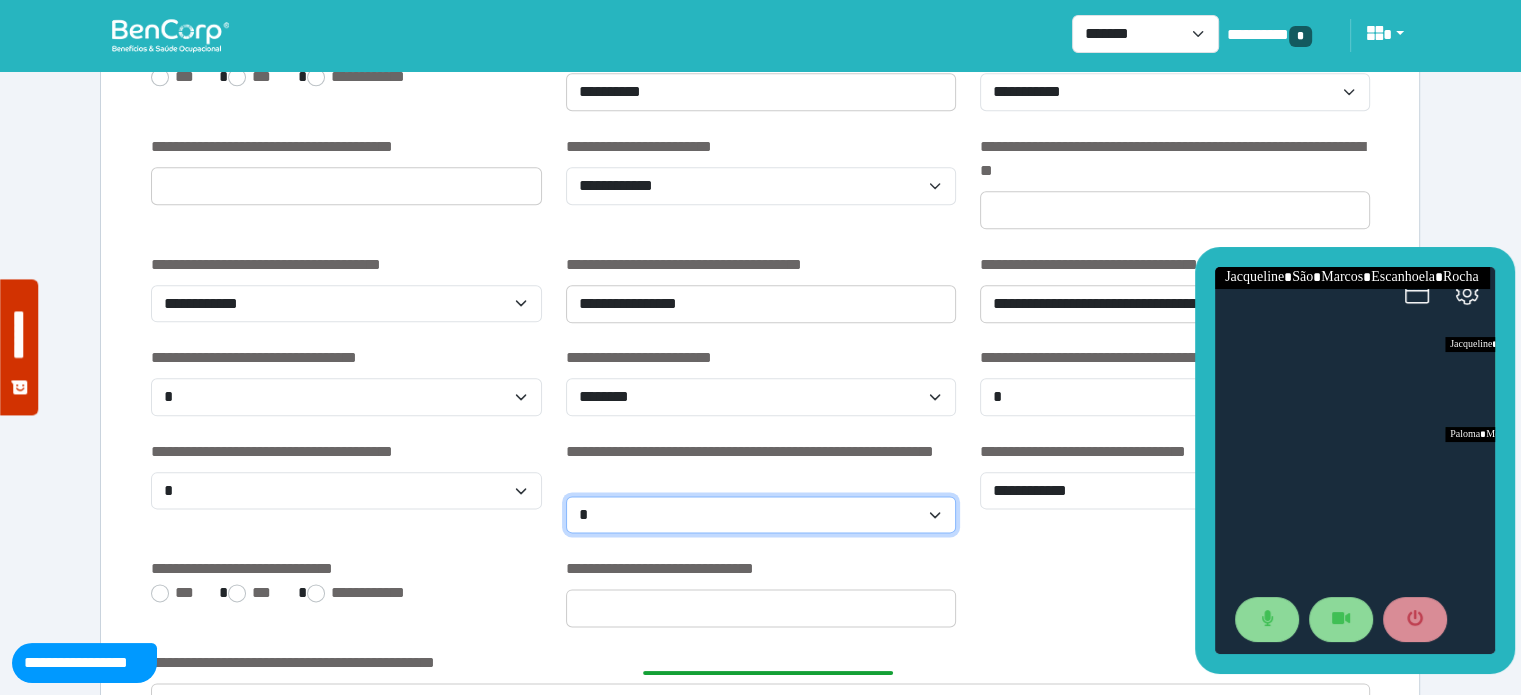 click on "**********" at bounding box center [761, 515] 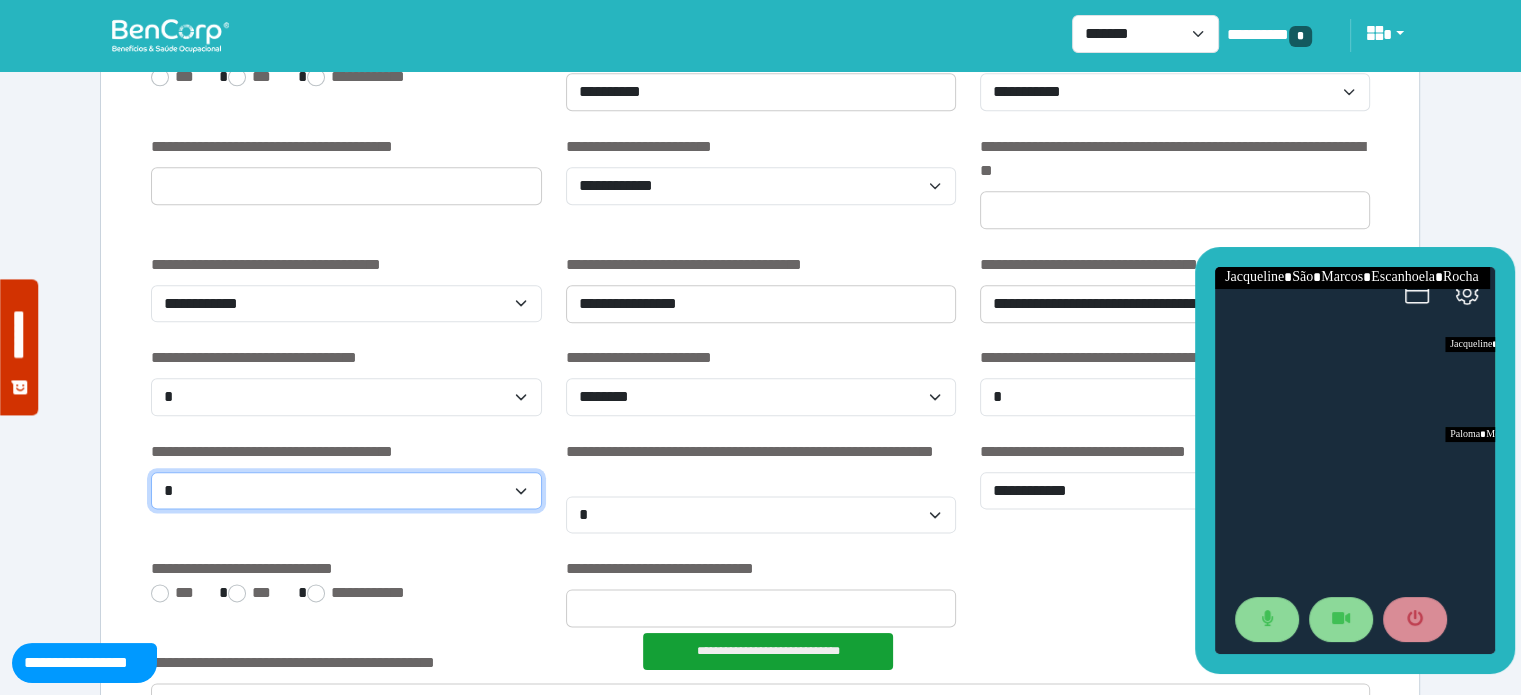 click on "**********" at bounding box center [346, 491] 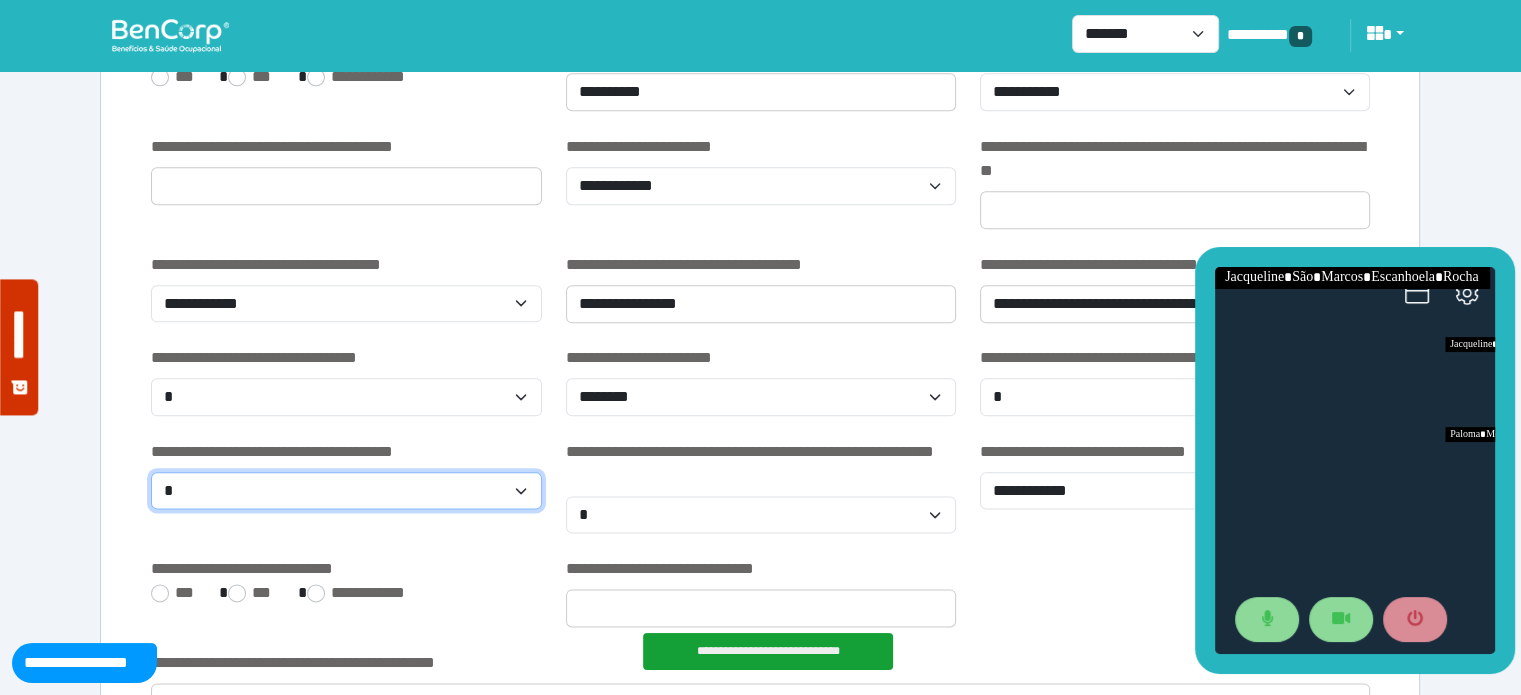 select on "*" 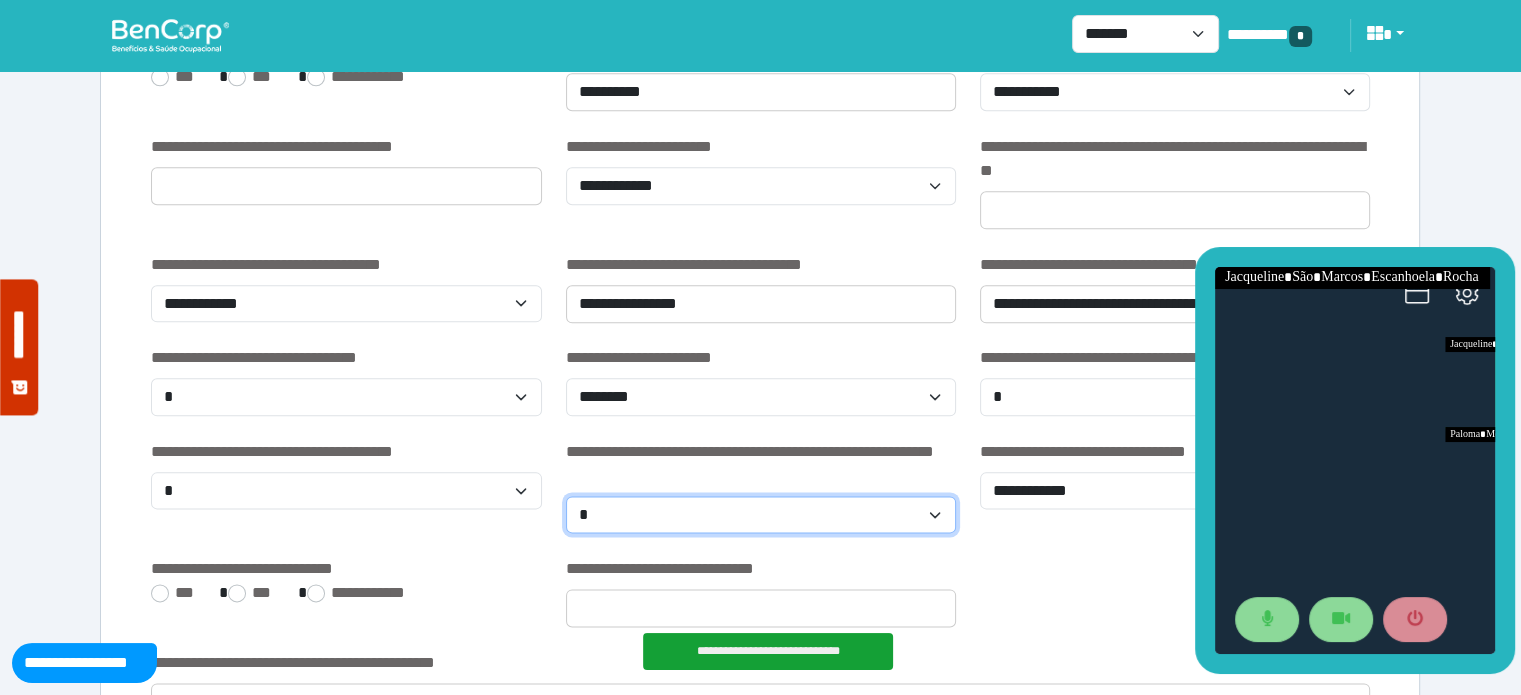 click on "**********" at bounding box center (761, 515) 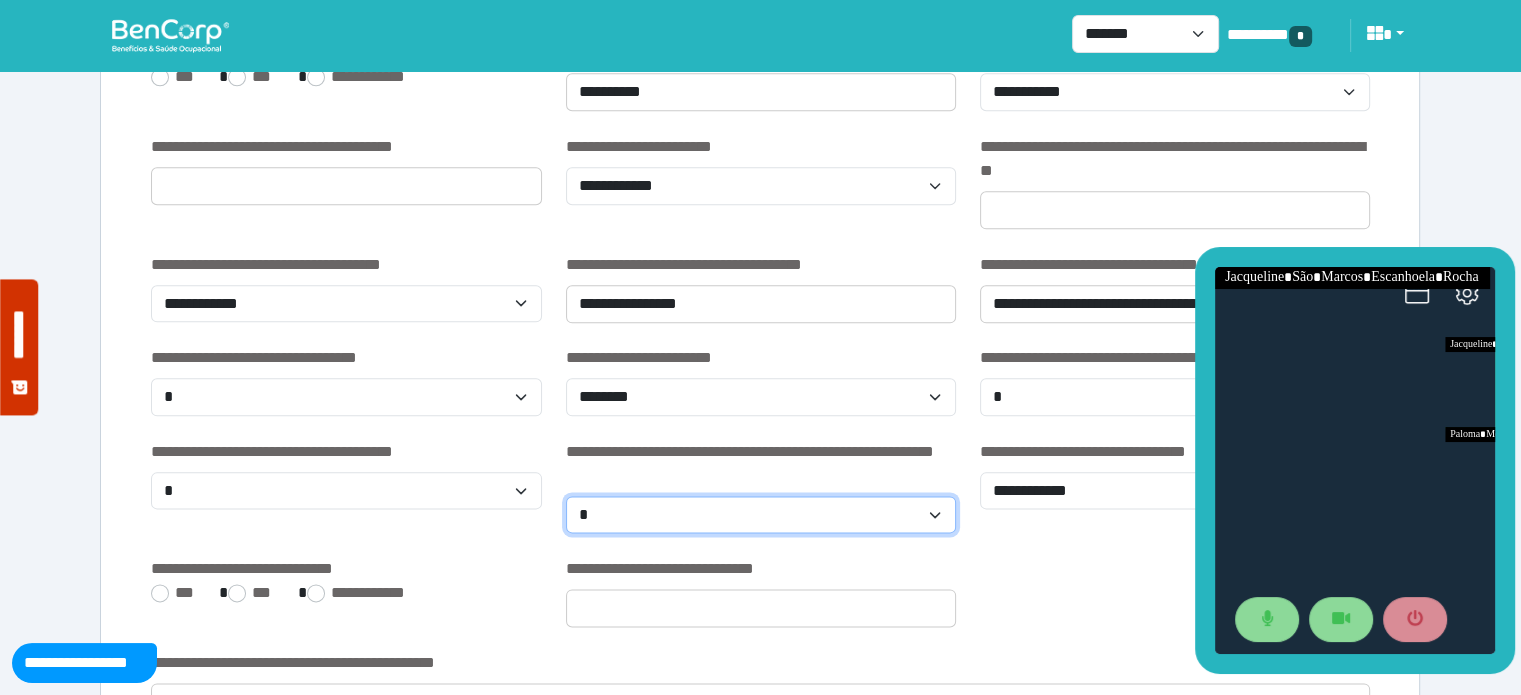 select on "**" 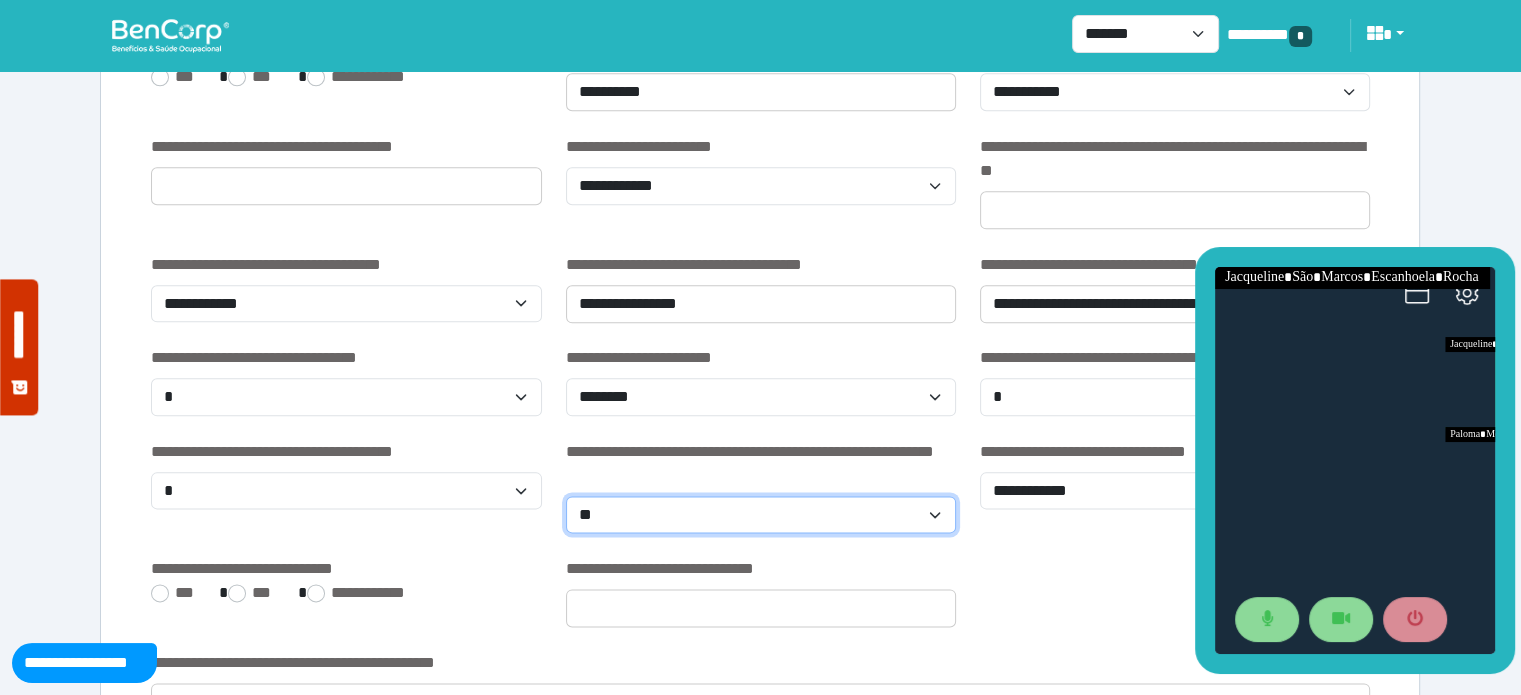 click on "**********" at bounding box center [761, 515] 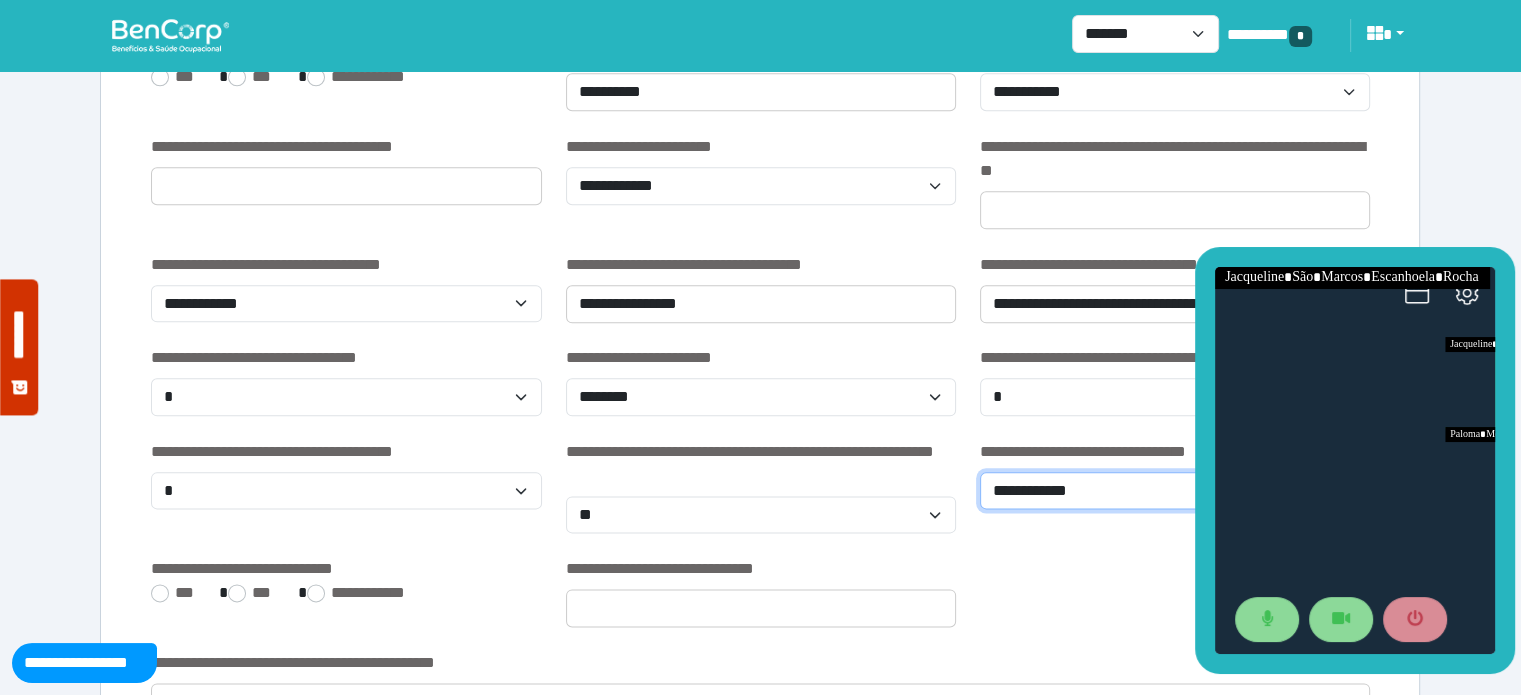click on "**********" at bounding box center (1175, 491) 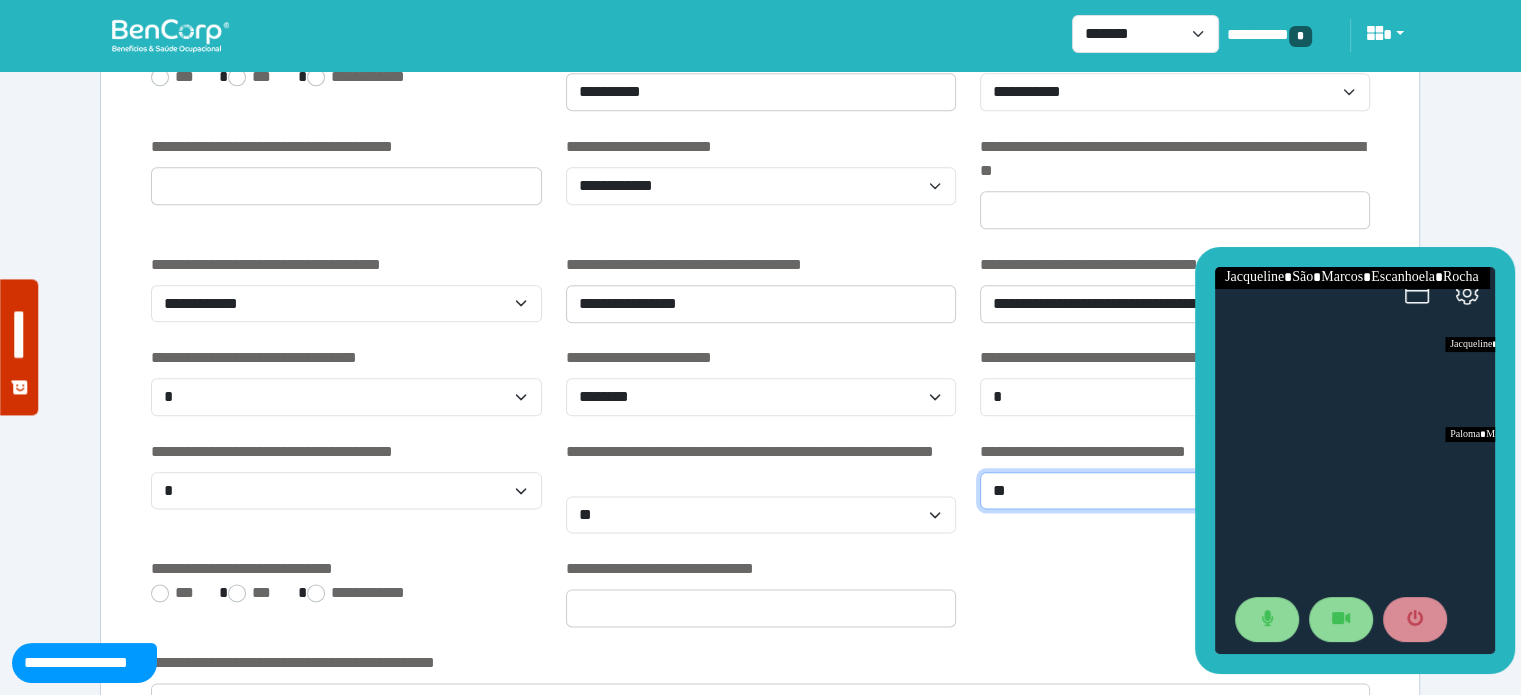 click on "**********" at bounding box center (1175, 491) 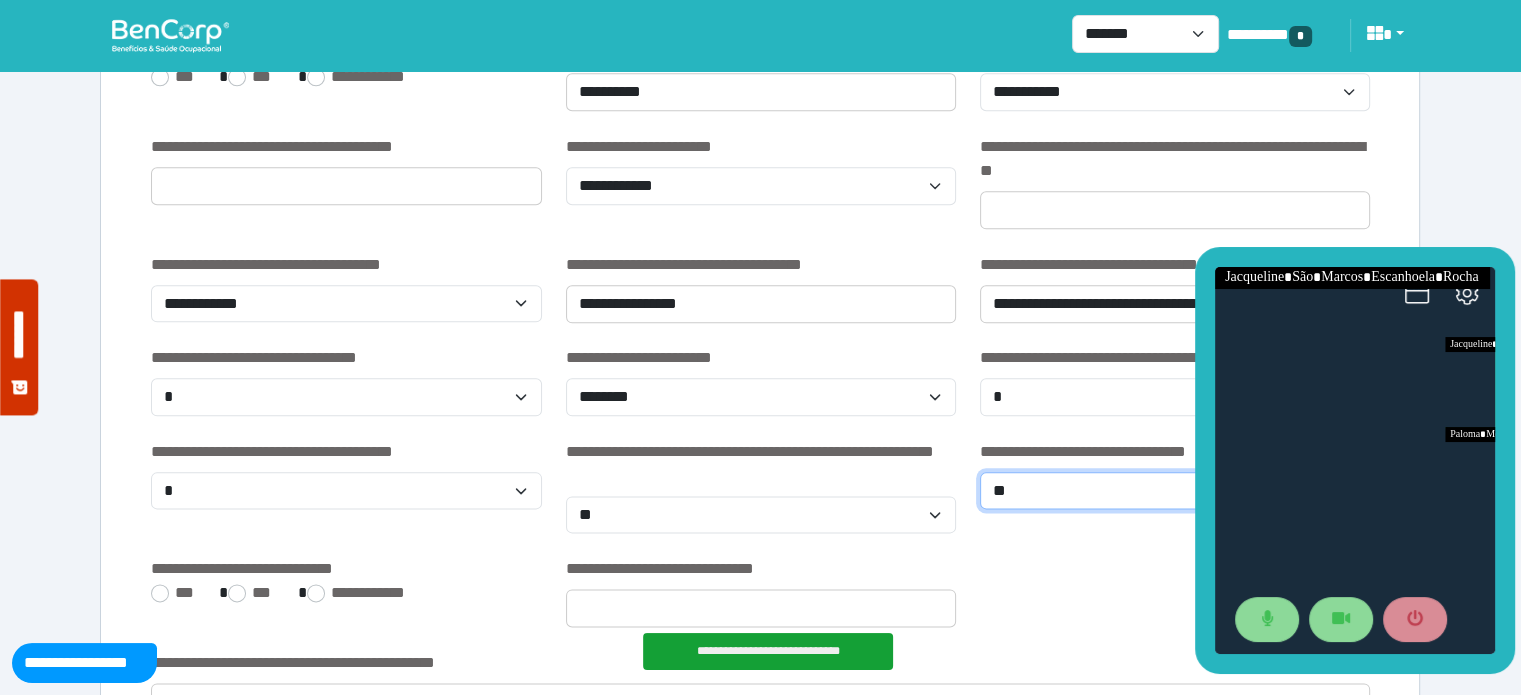 click on "**********" at bounding box center (1175, 491) 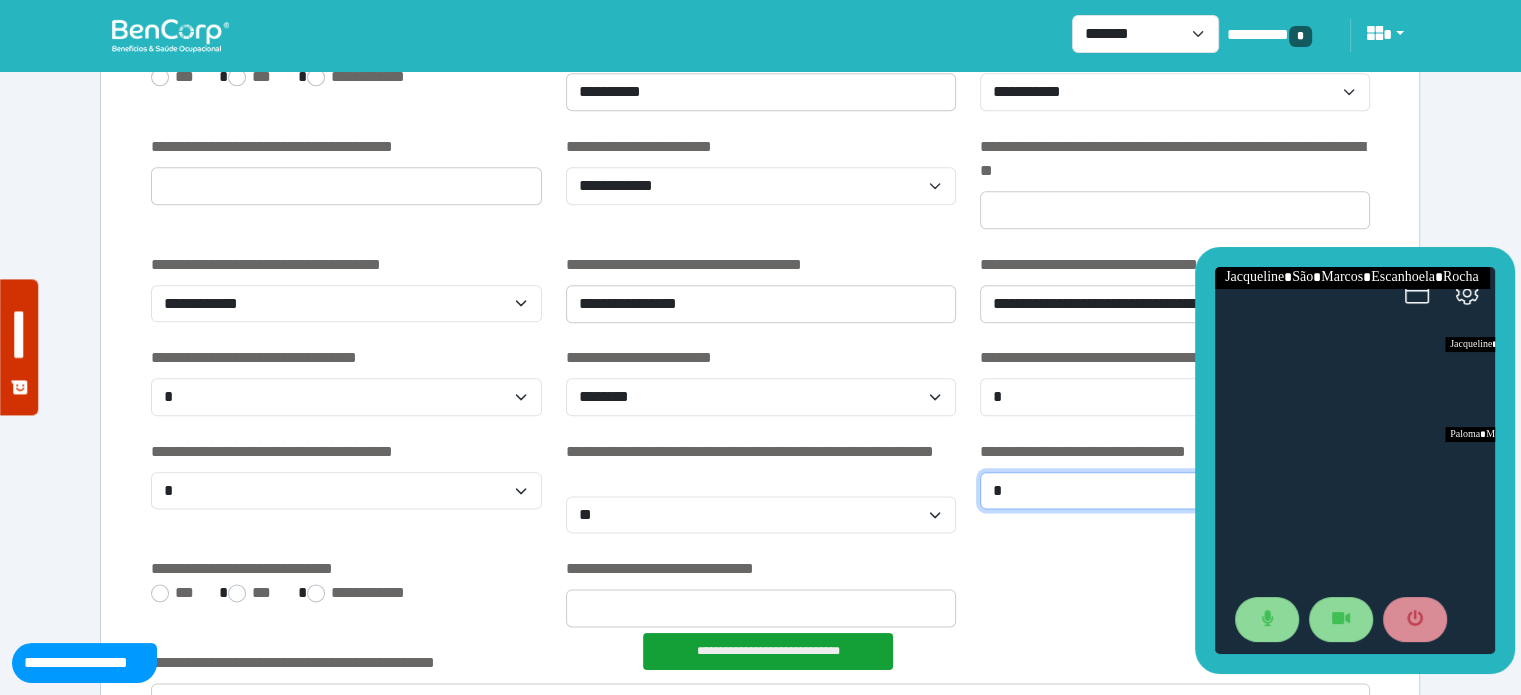 click on "**********" at bounding box center [1175, 491] 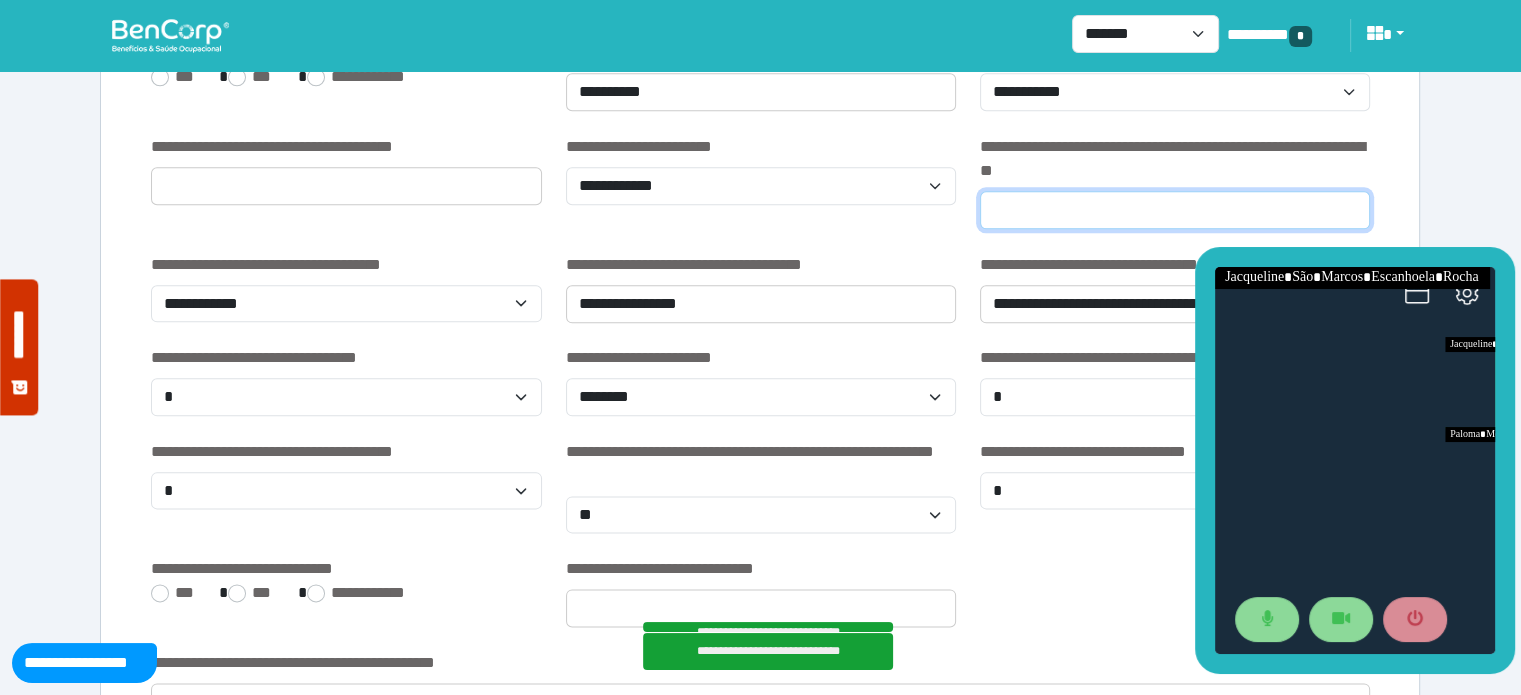 click at bounding box center (1175, 210) 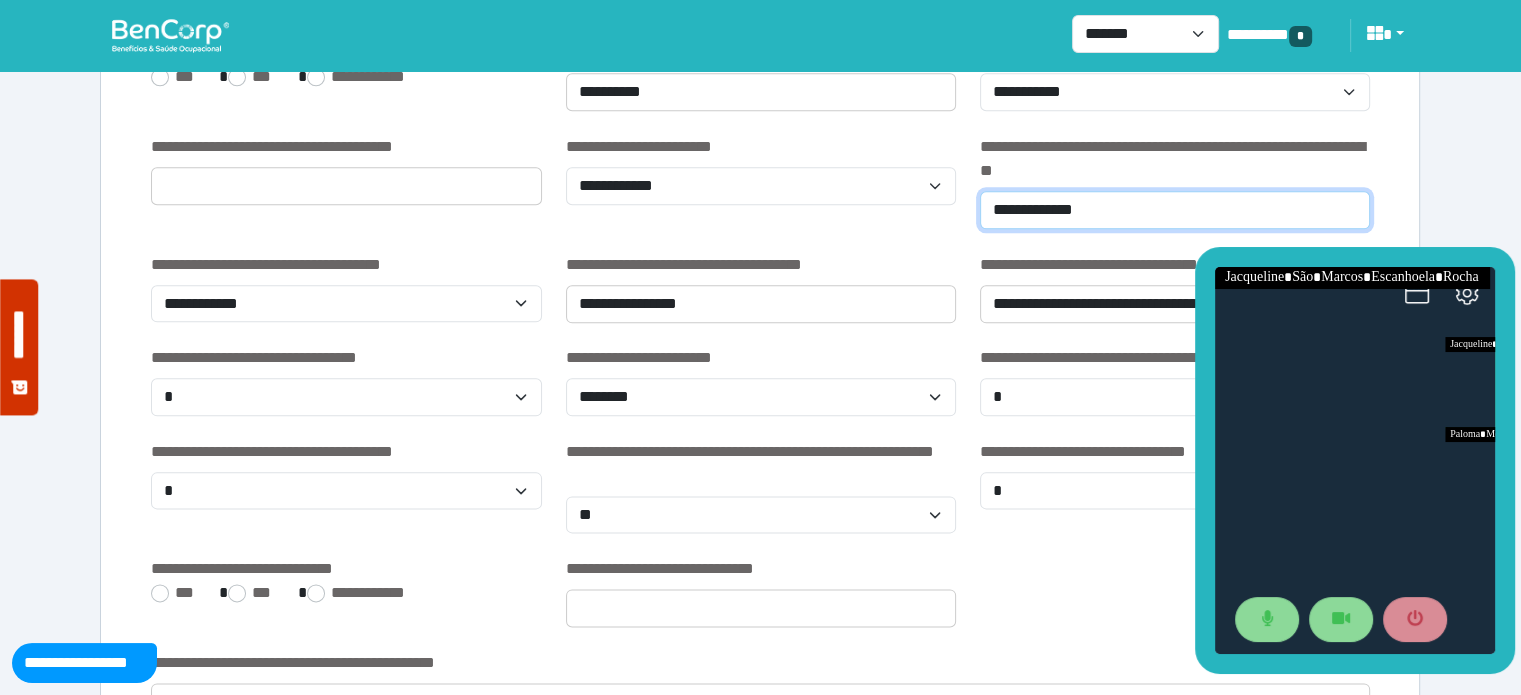 type on "**********" 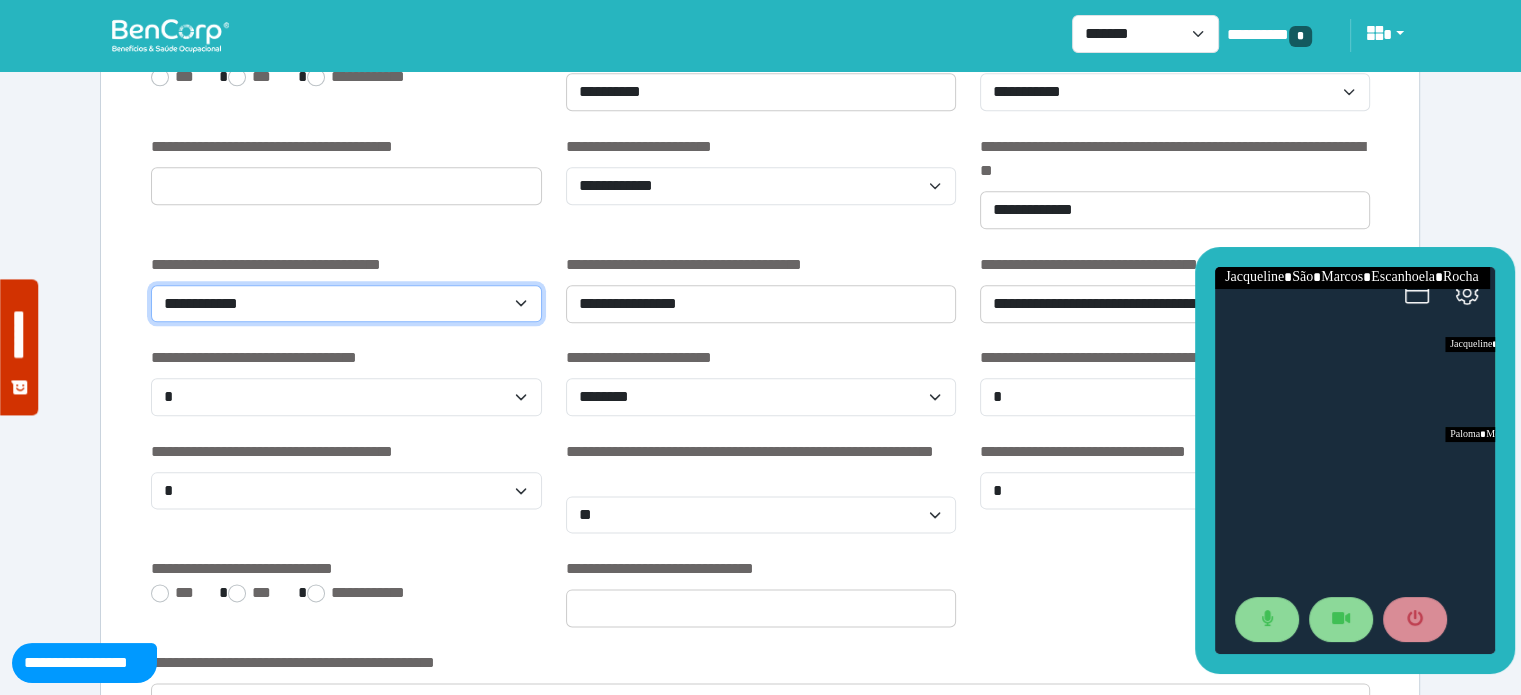 click on "**********" at bounding box center [346, 304] 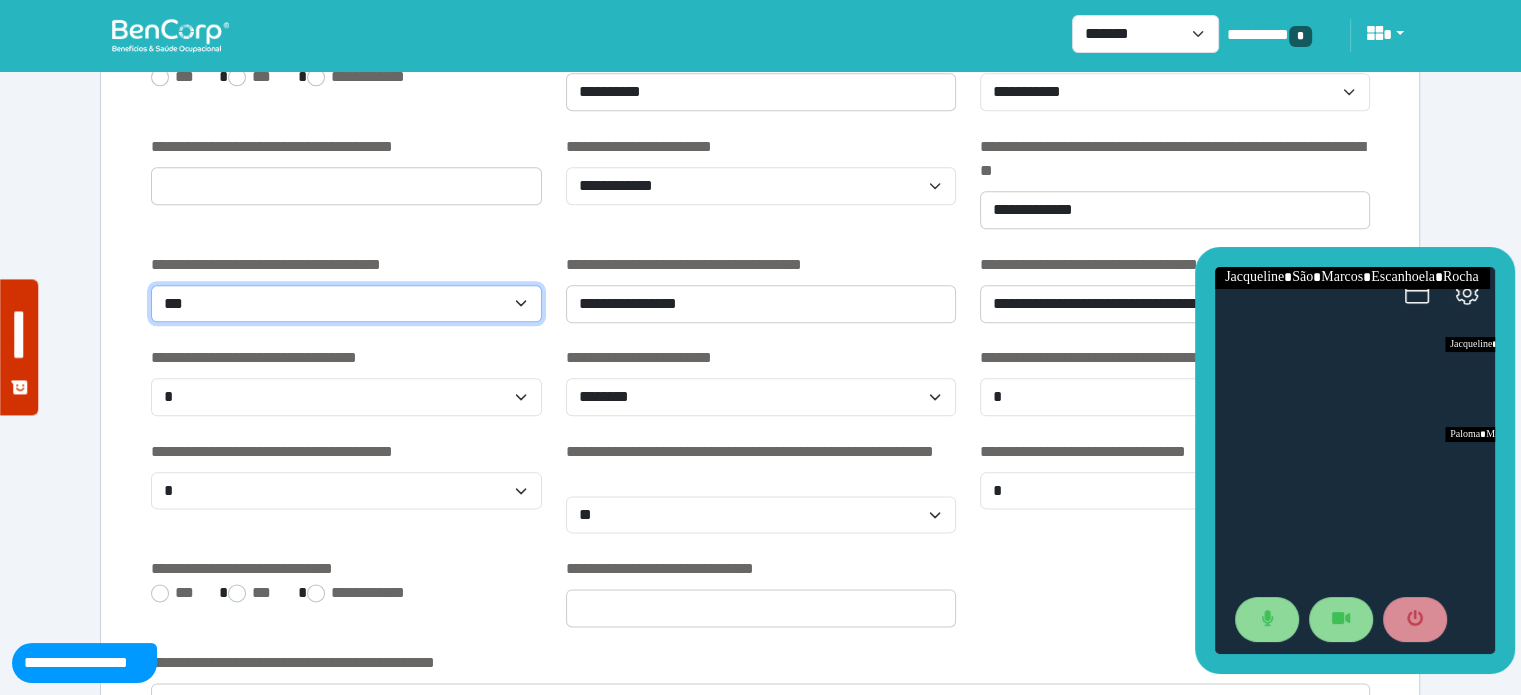 click on "**********" at bounding box center [346, 304] 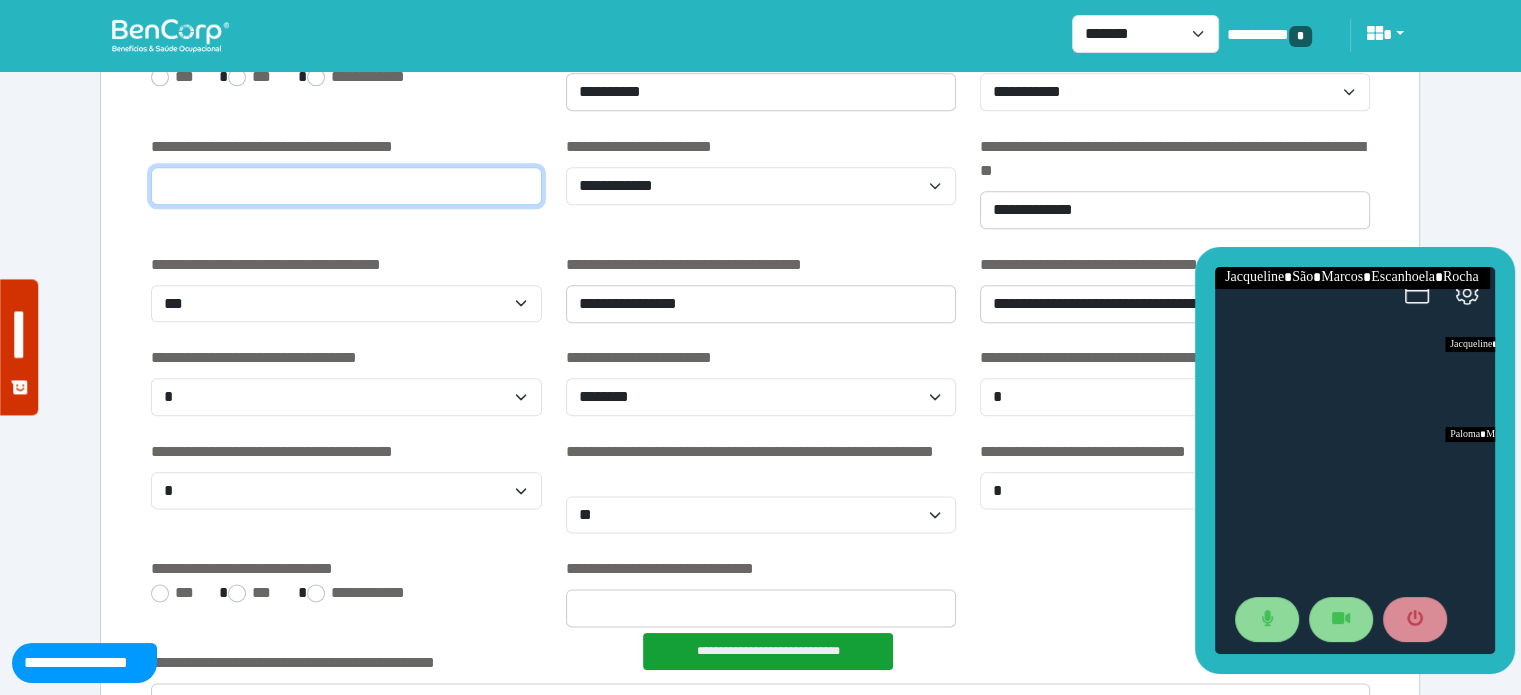 click at bounding box center [346, 186] 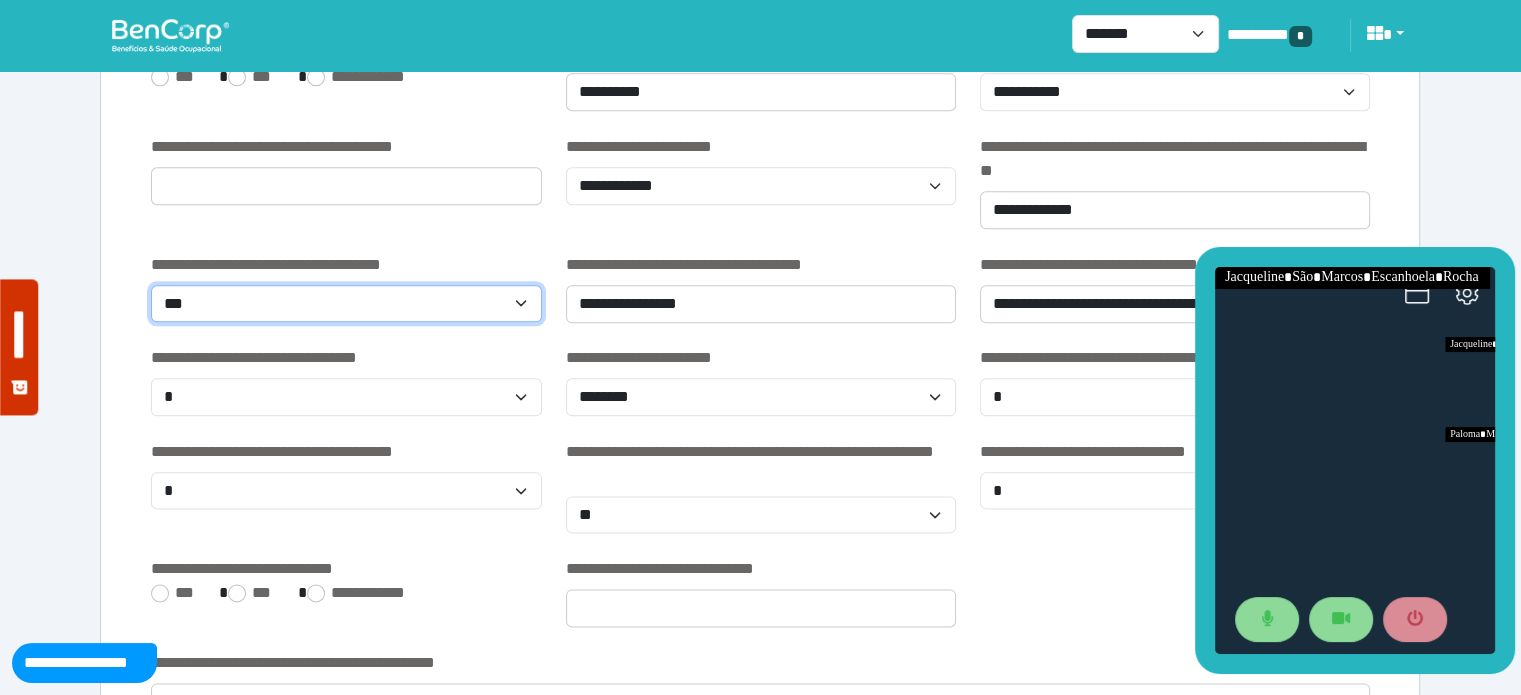 click on "**********" at bounding box center (346, 304) 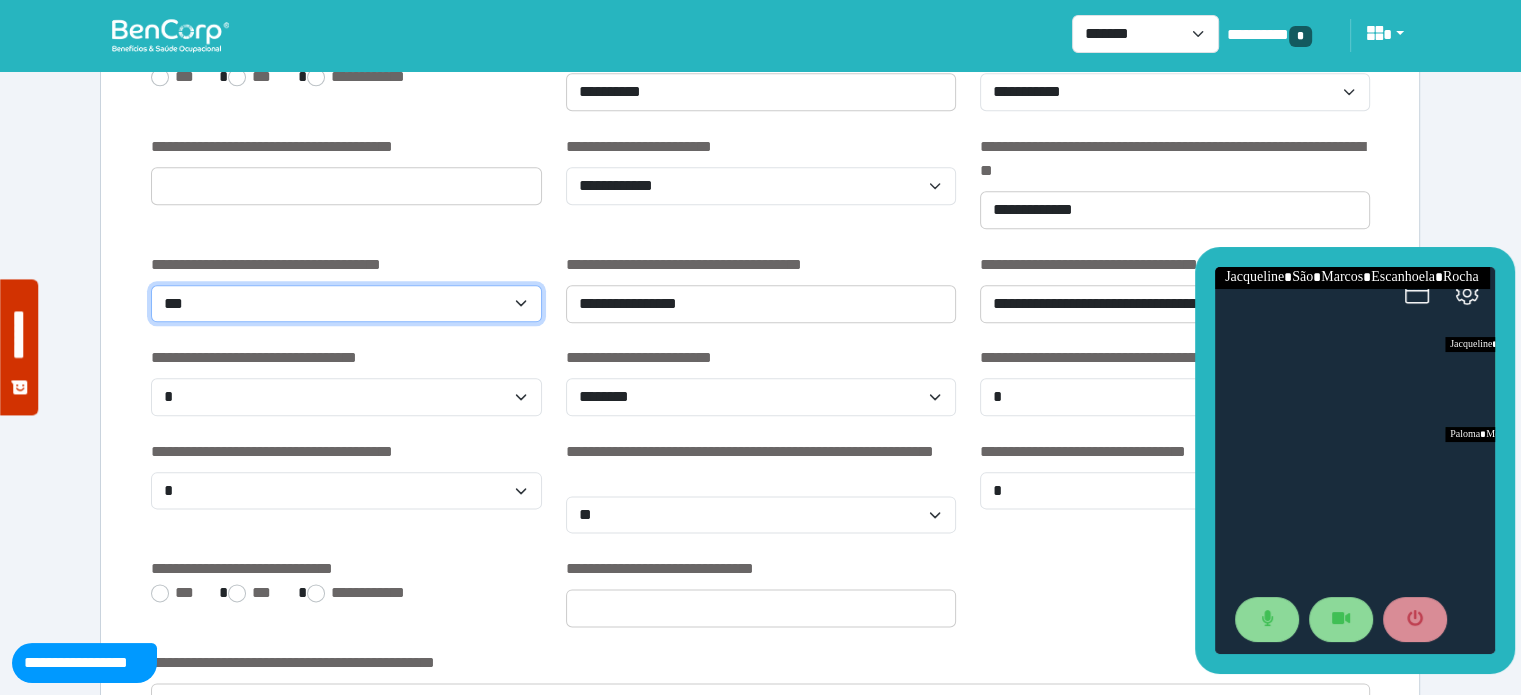 select on "********" 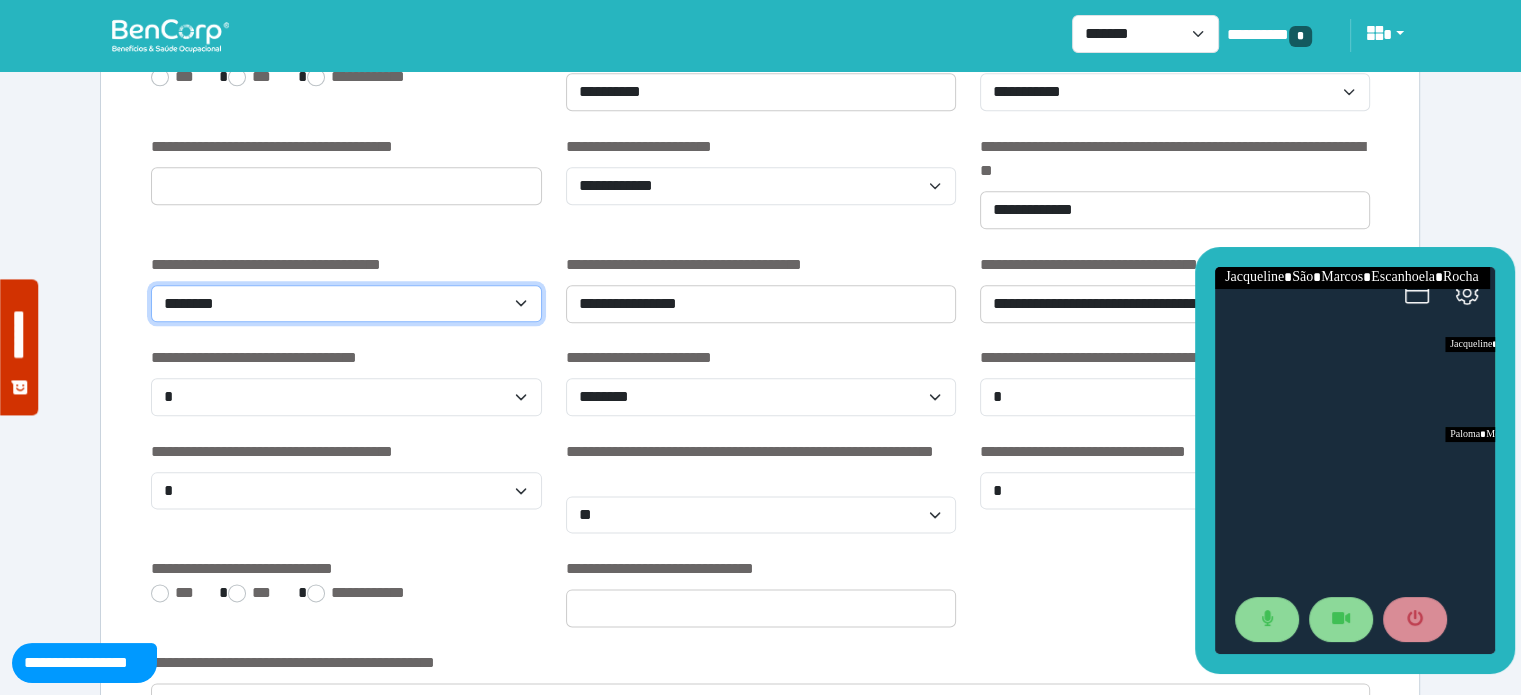 click on "**********" at bounding box center [346, 304] 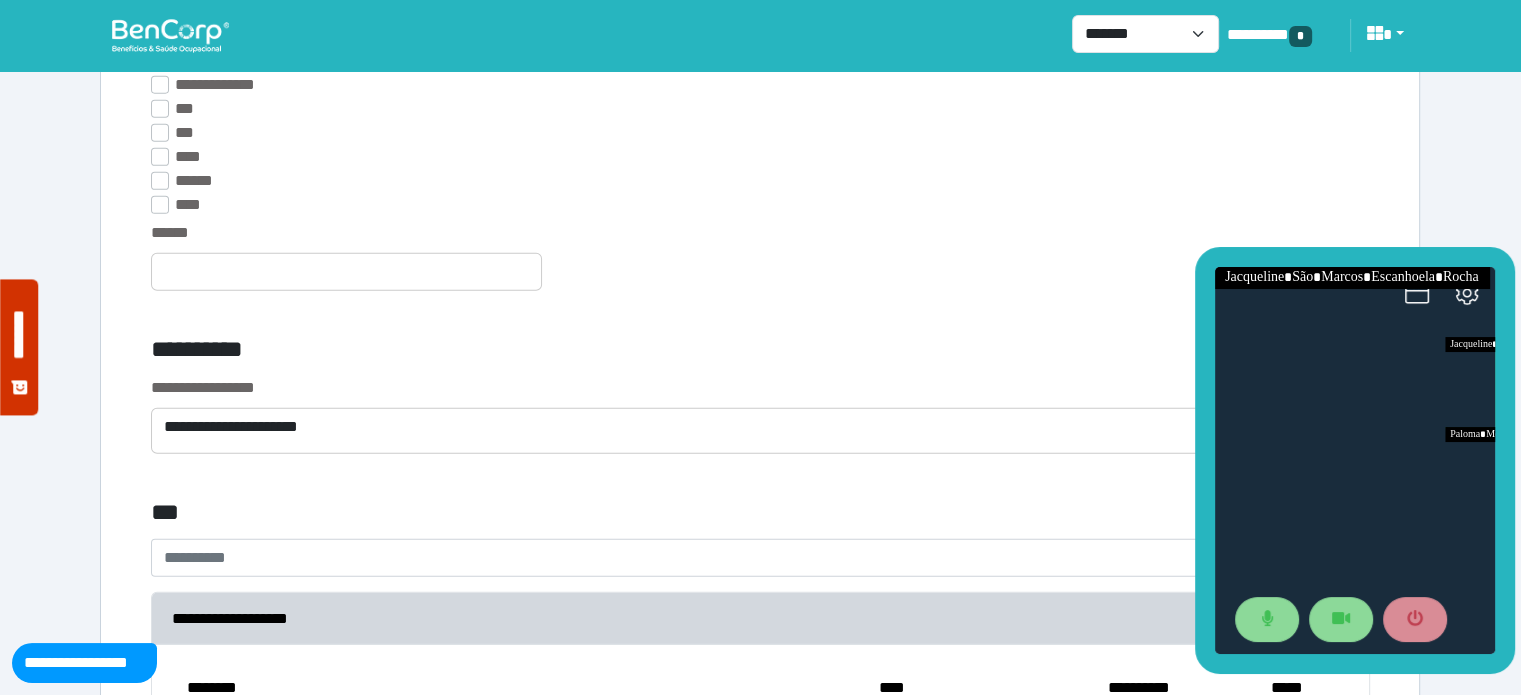 scroll, scrollTop: 5377, scrollLeft: 0, axis: vertical 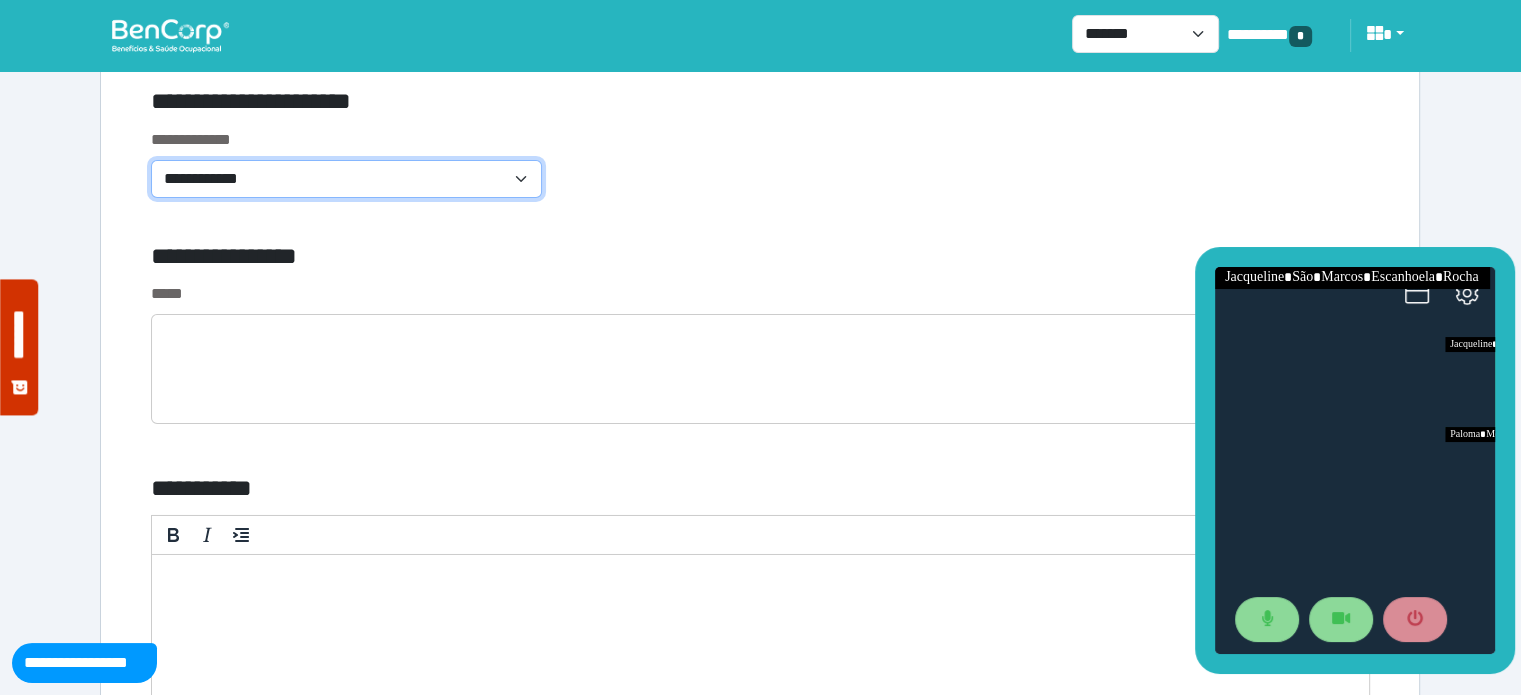 click on "**********" at bounding box center [346, 179] 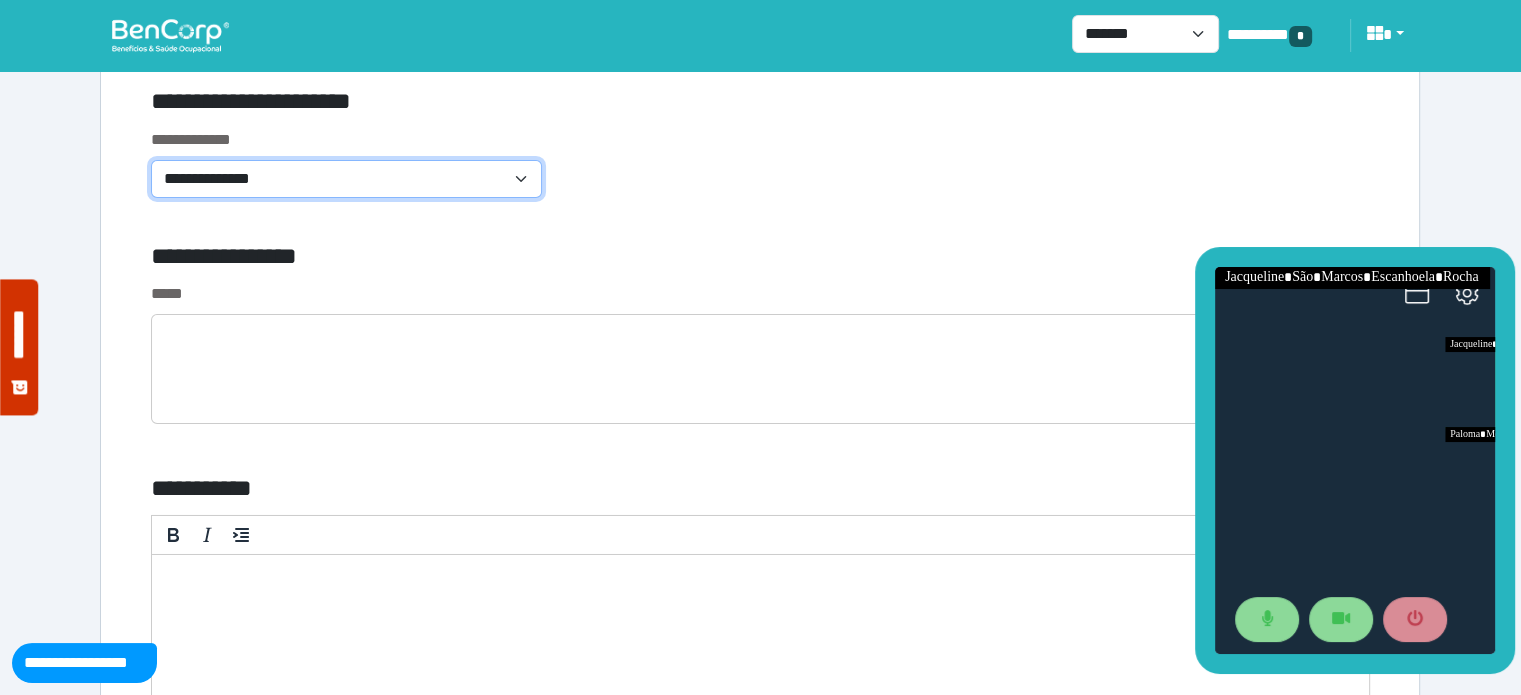 click on "**********" at bounding box center (346, 179) 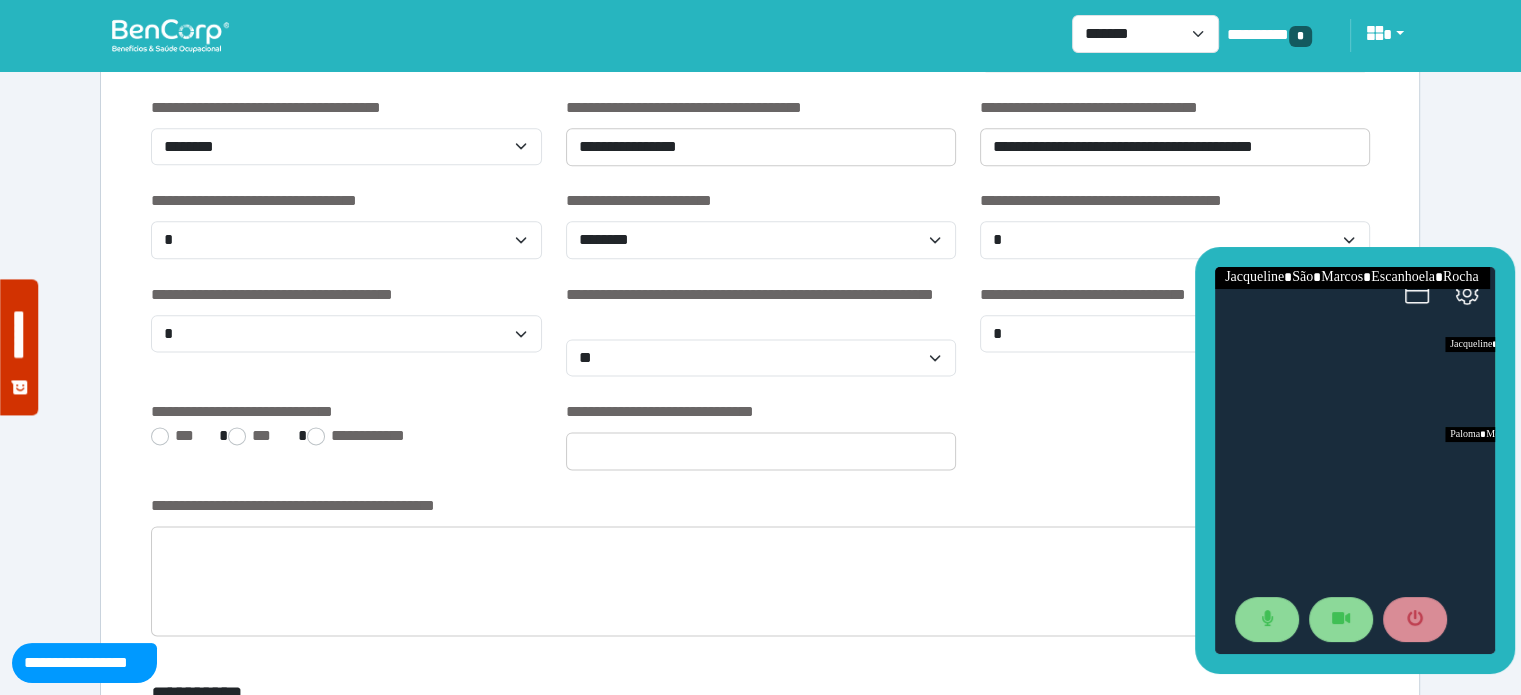 scroll, scrollTop: 2415, scrollLeft: 0, axis: vertical 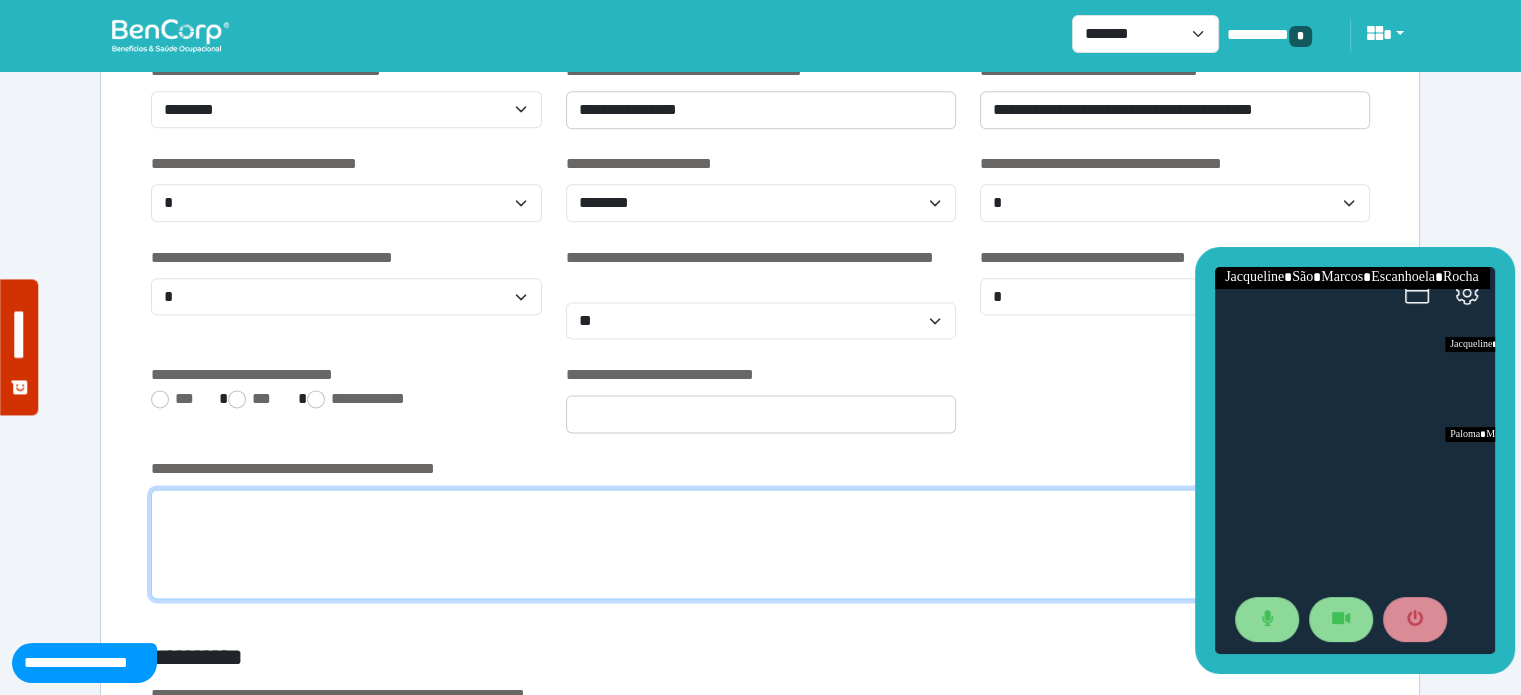 click at bounding box center [760, 544] 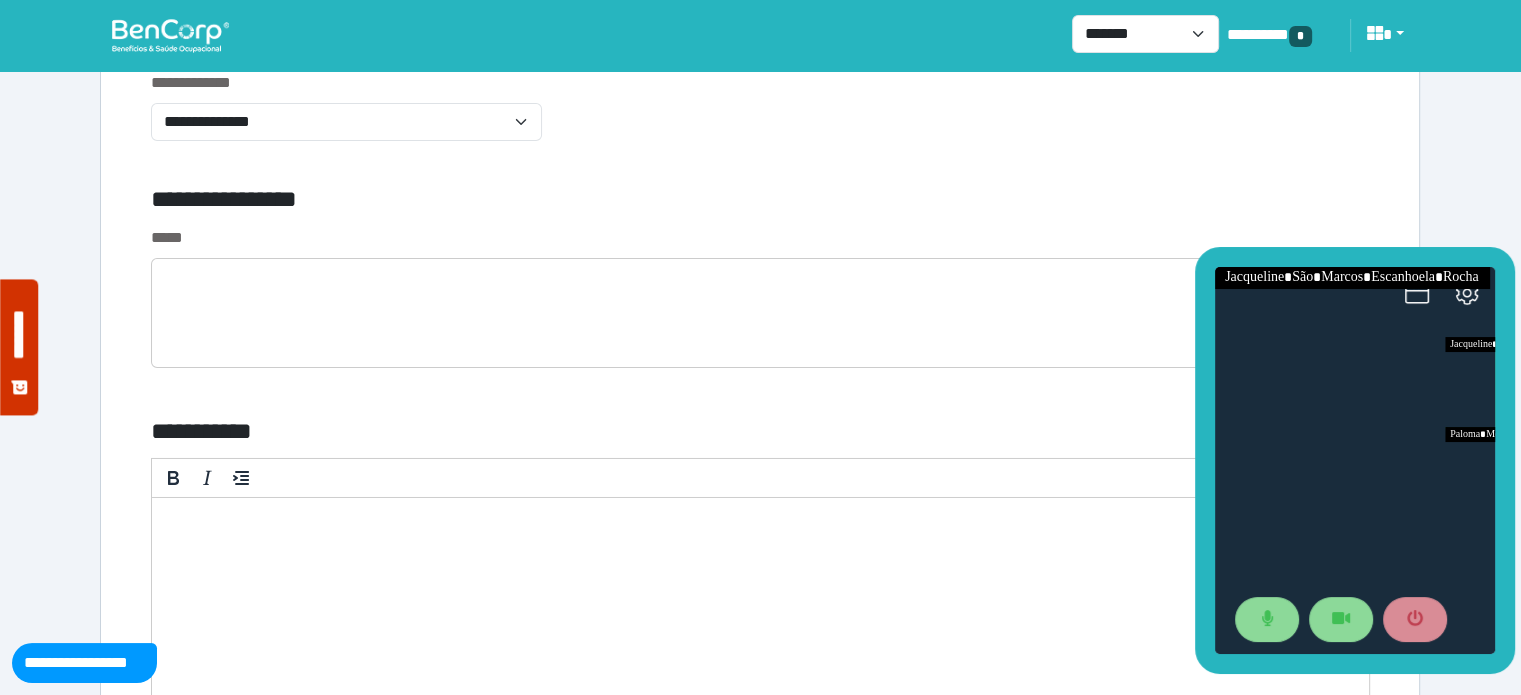 scroll, scrollTop: 6893, scrollLeft: 0, axis: vertical 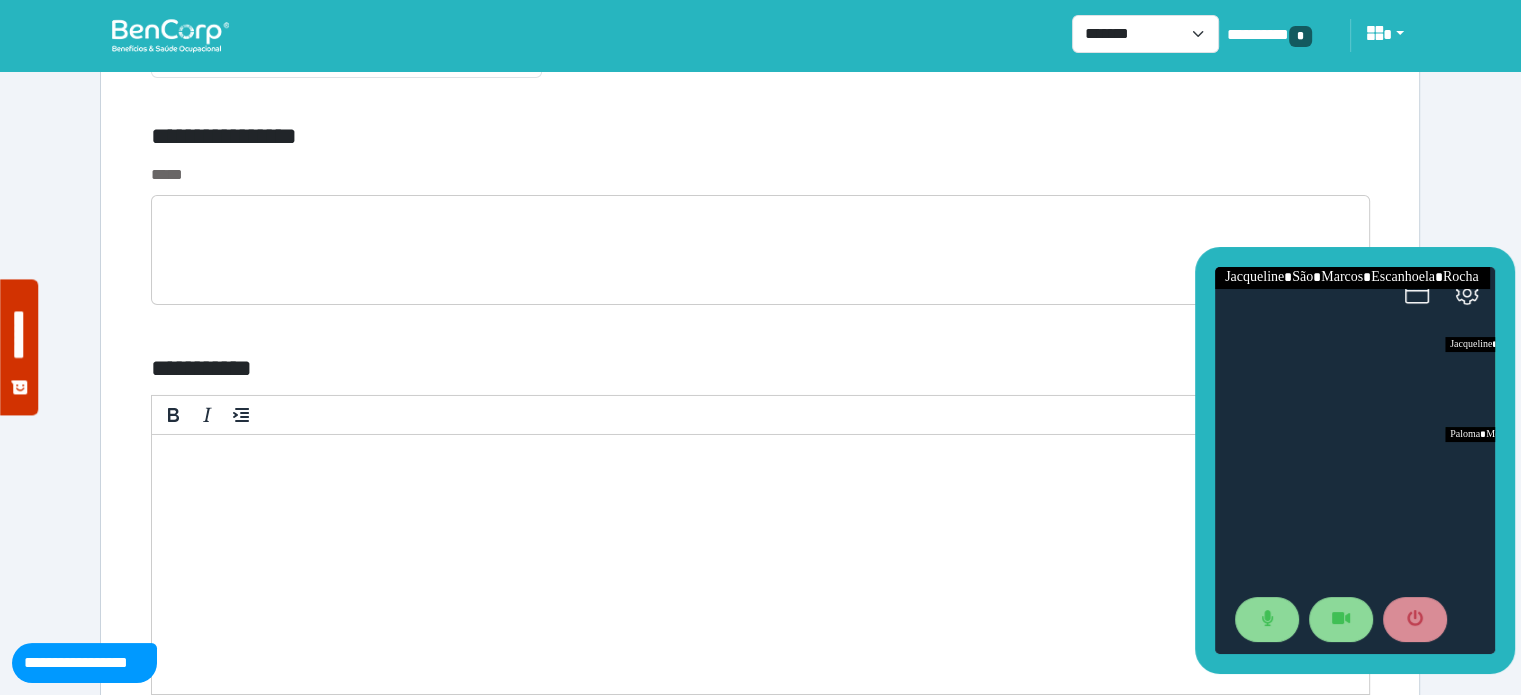 type on "**********" 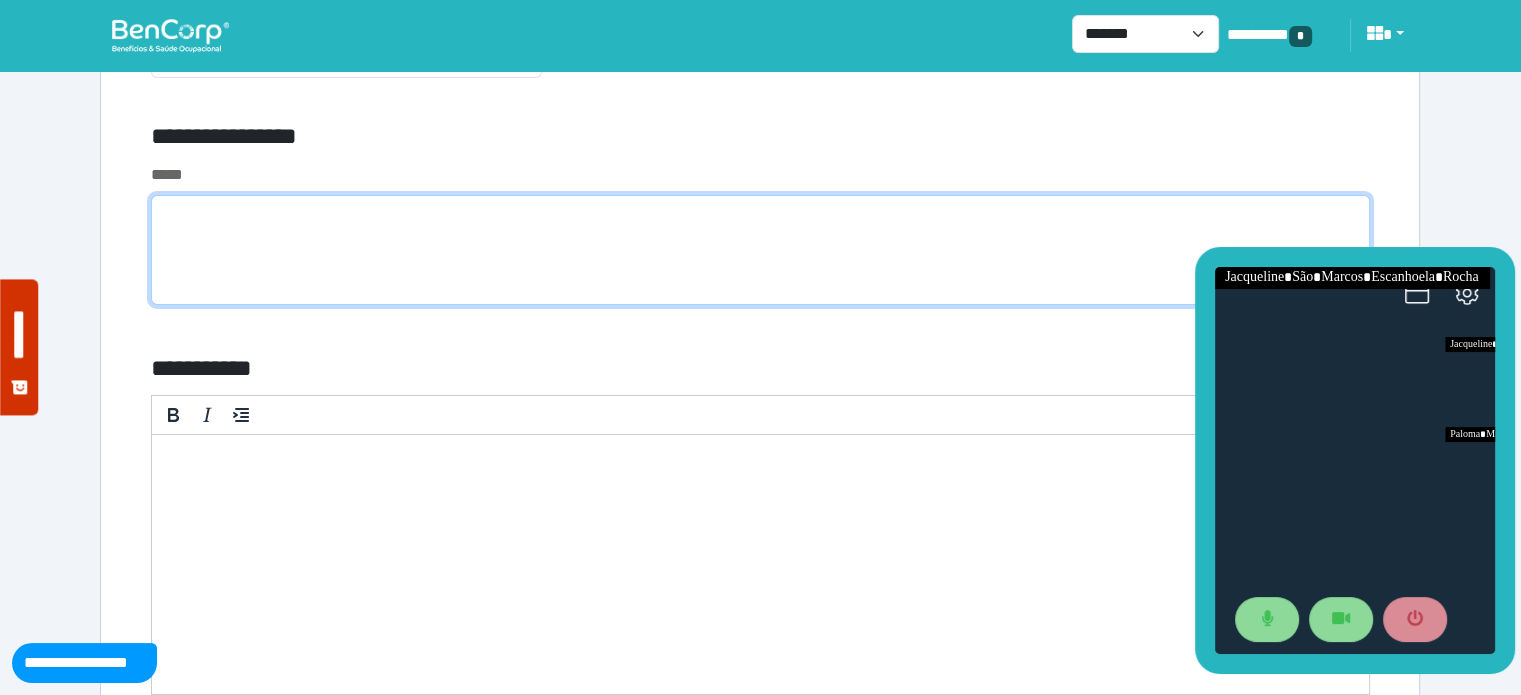 click at bounding box center [760, 250] 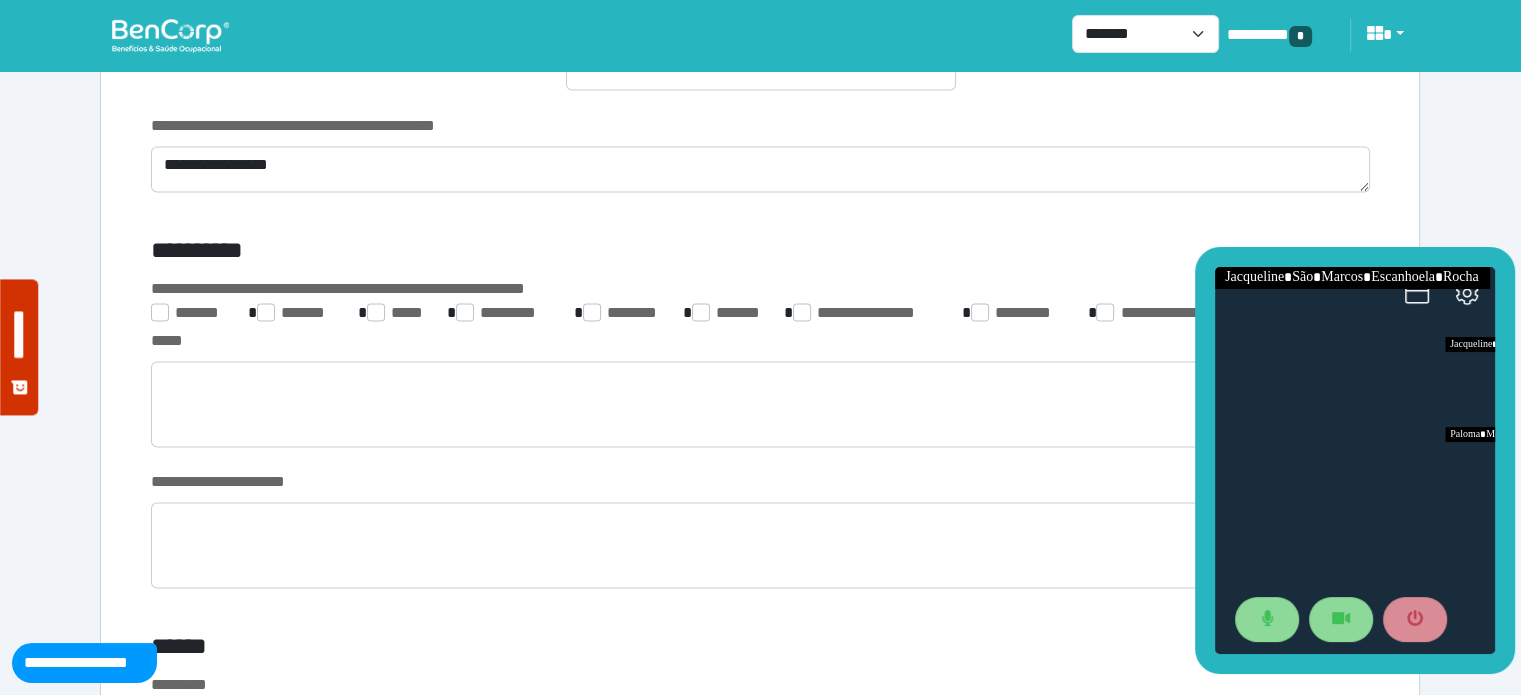 scroll, scrollTop: 2892, scrollLeft: 0, axis: vertical 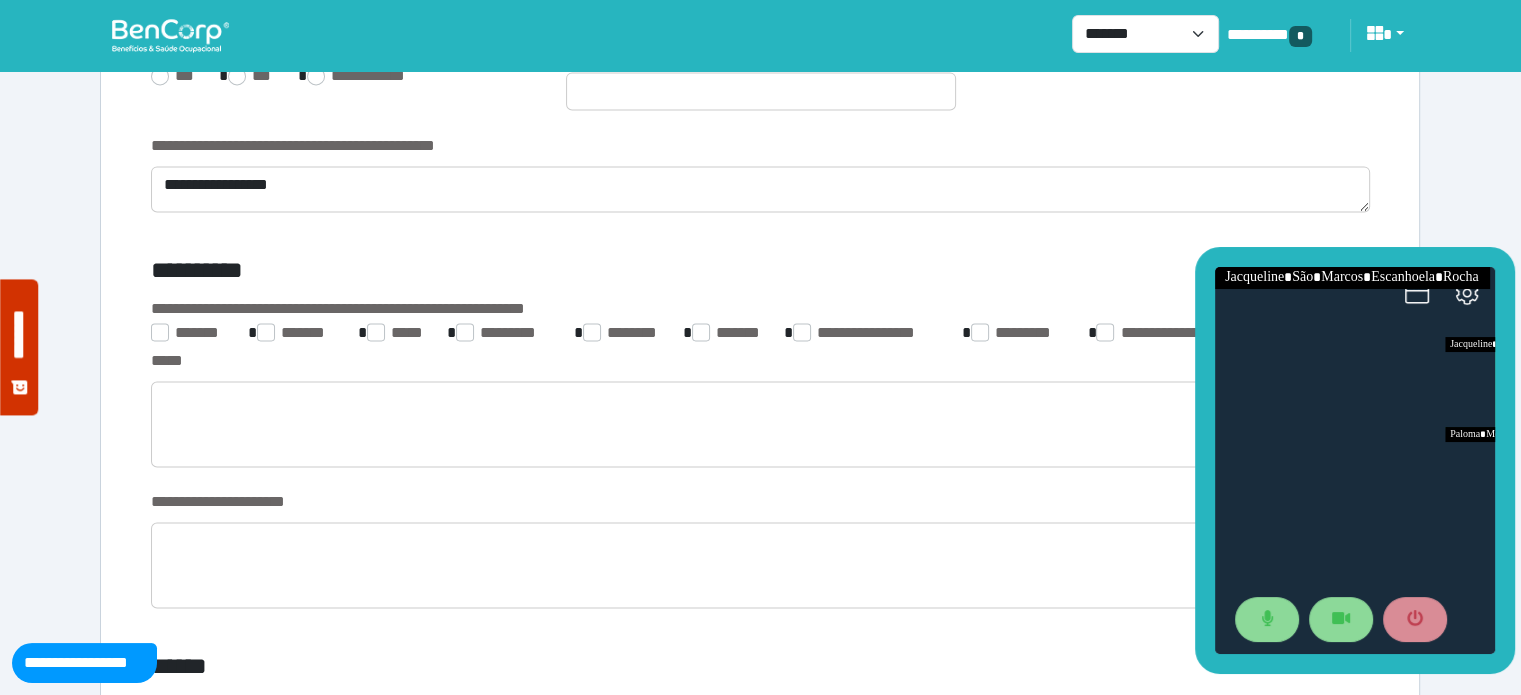 type on "**********" 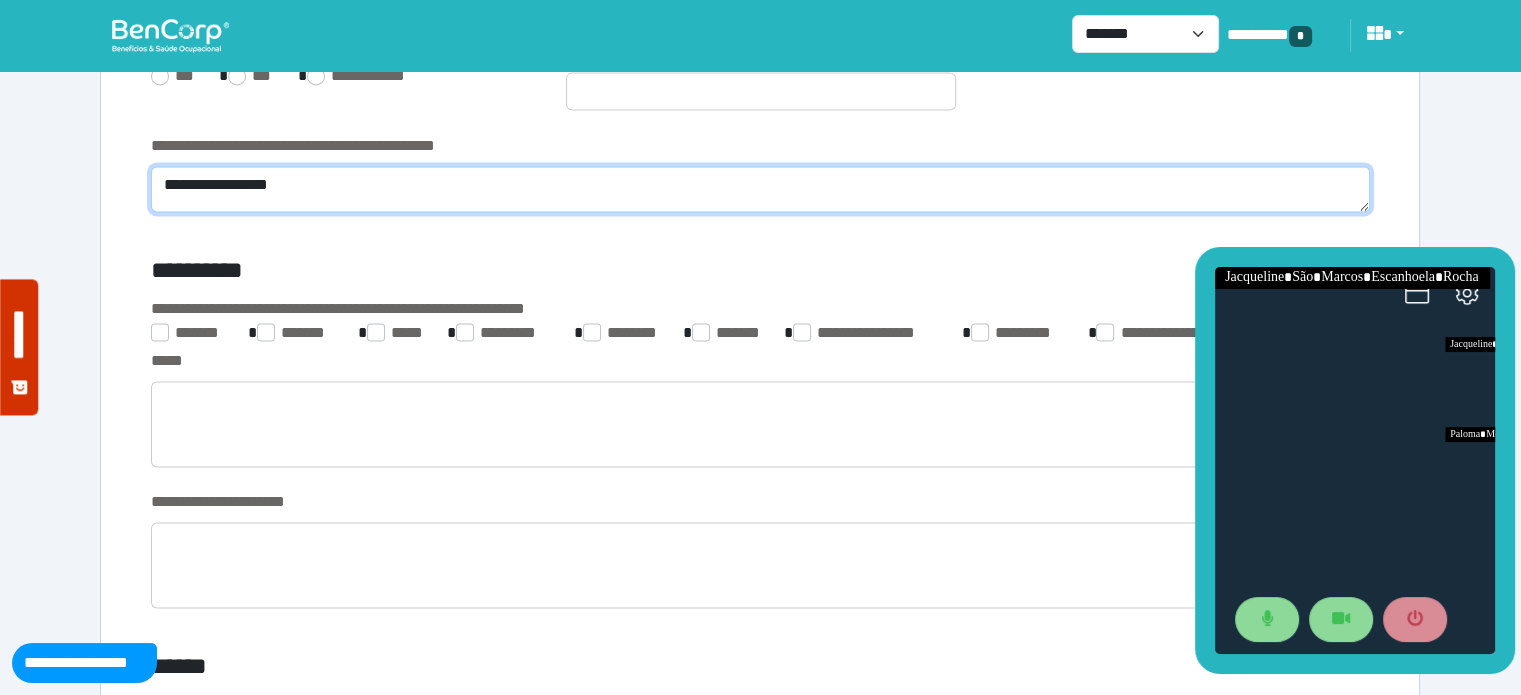 click on "**********" at bounding box center (760, 189) 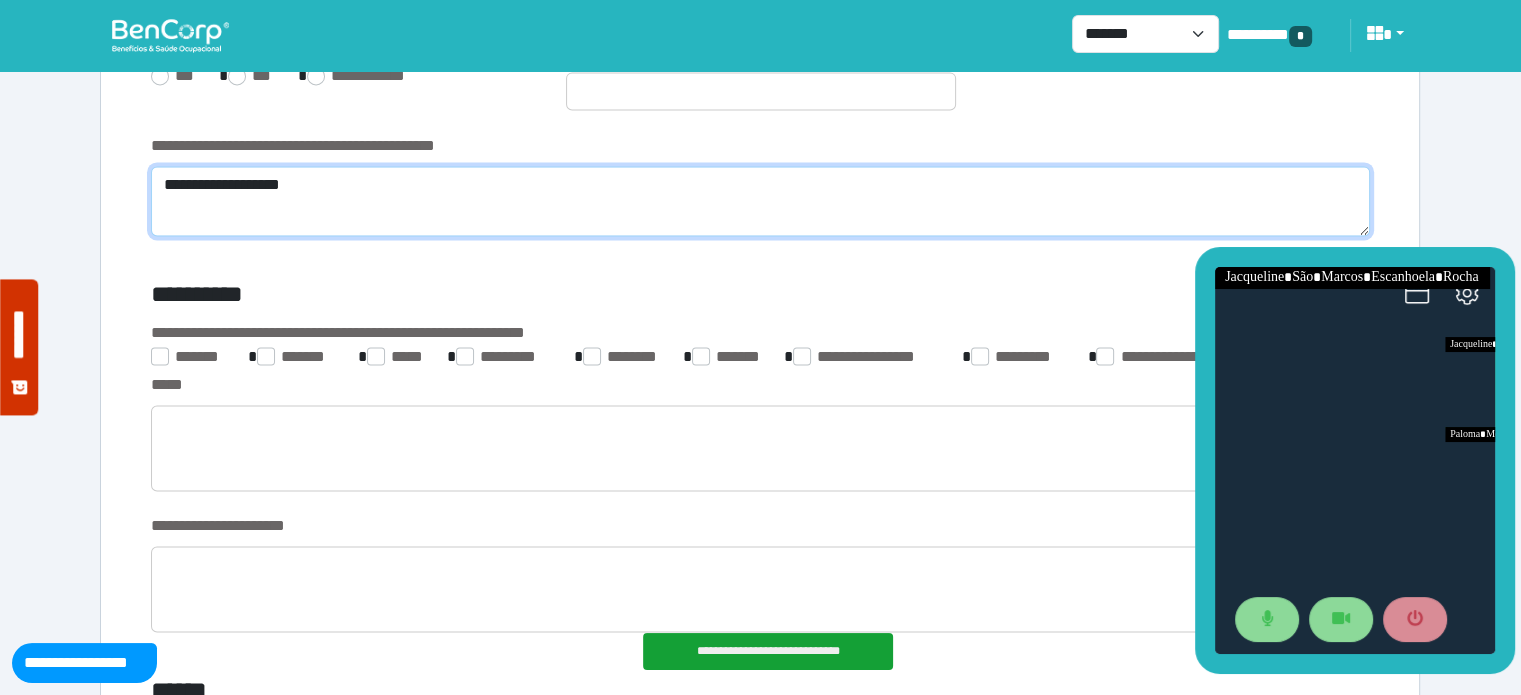 scroll, scrollTop: 0, scrollLeft: 0, axis: both 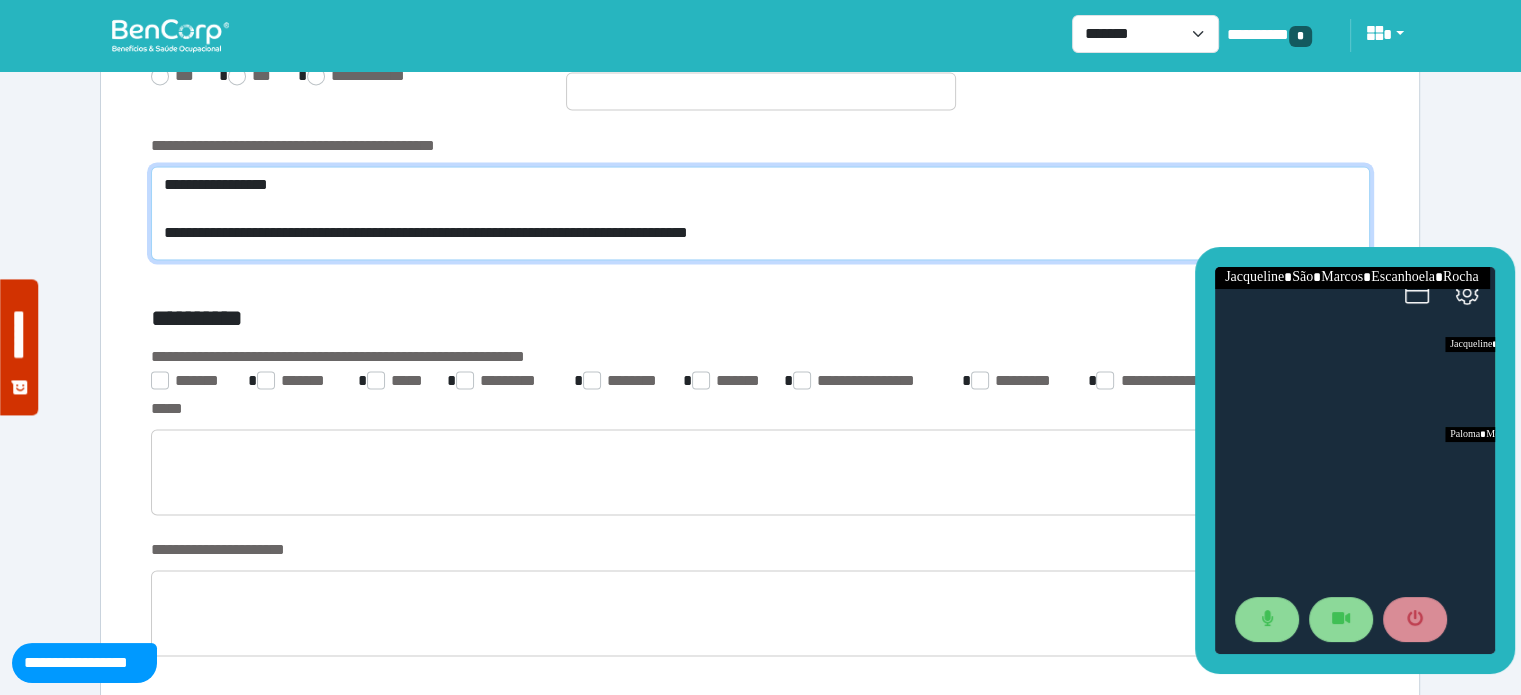 click on "**********" at bounding box center (760, 213) 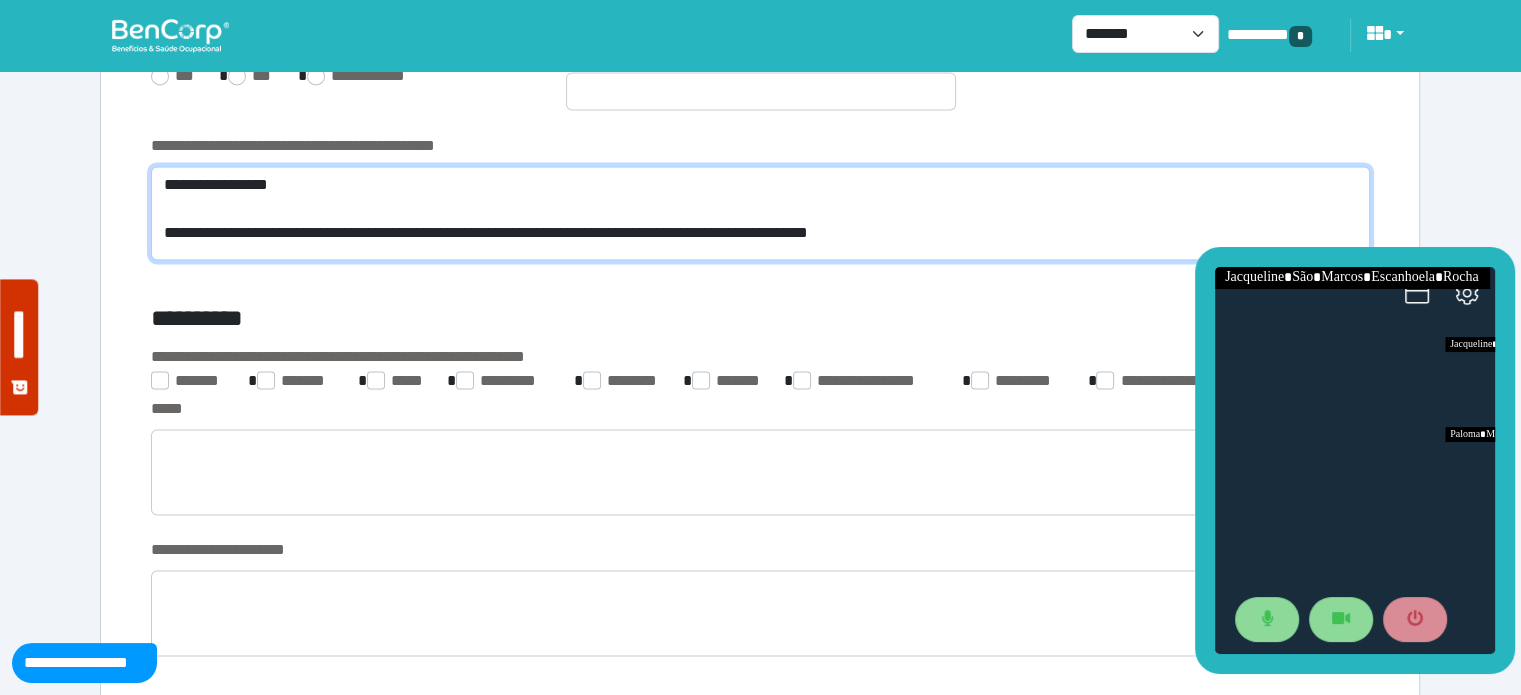 click on "**********" at bounding box center [760, 213] 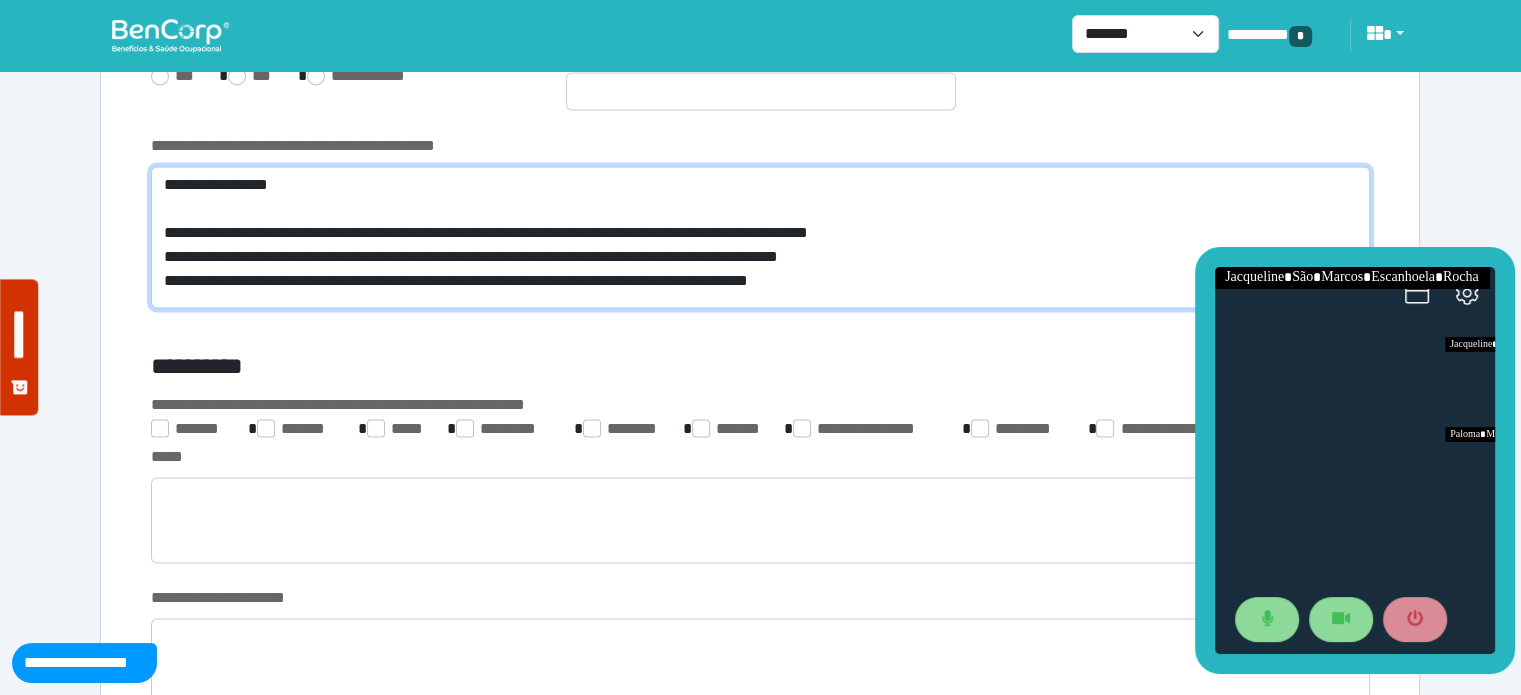 scroll, scrollTop: 0, scrollLeft: 0, axis: both 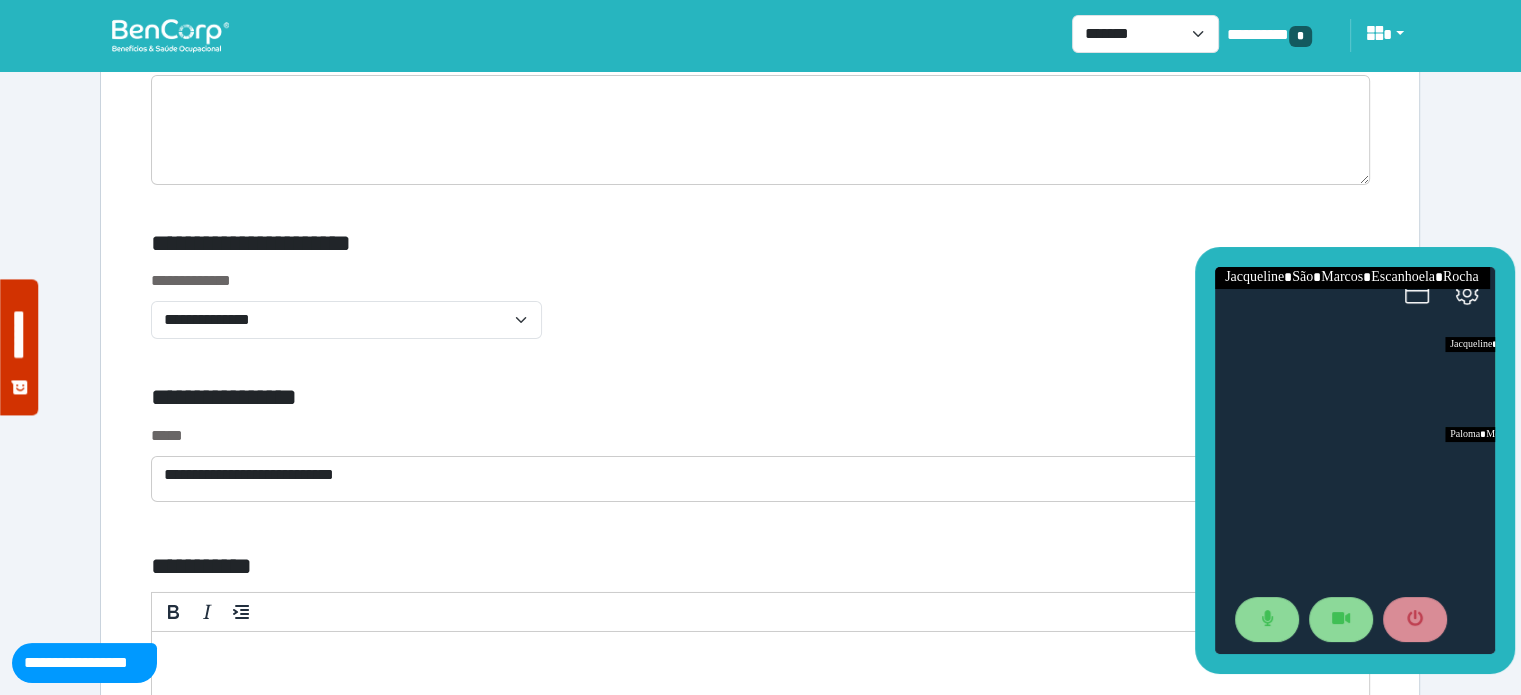 type on "**********" 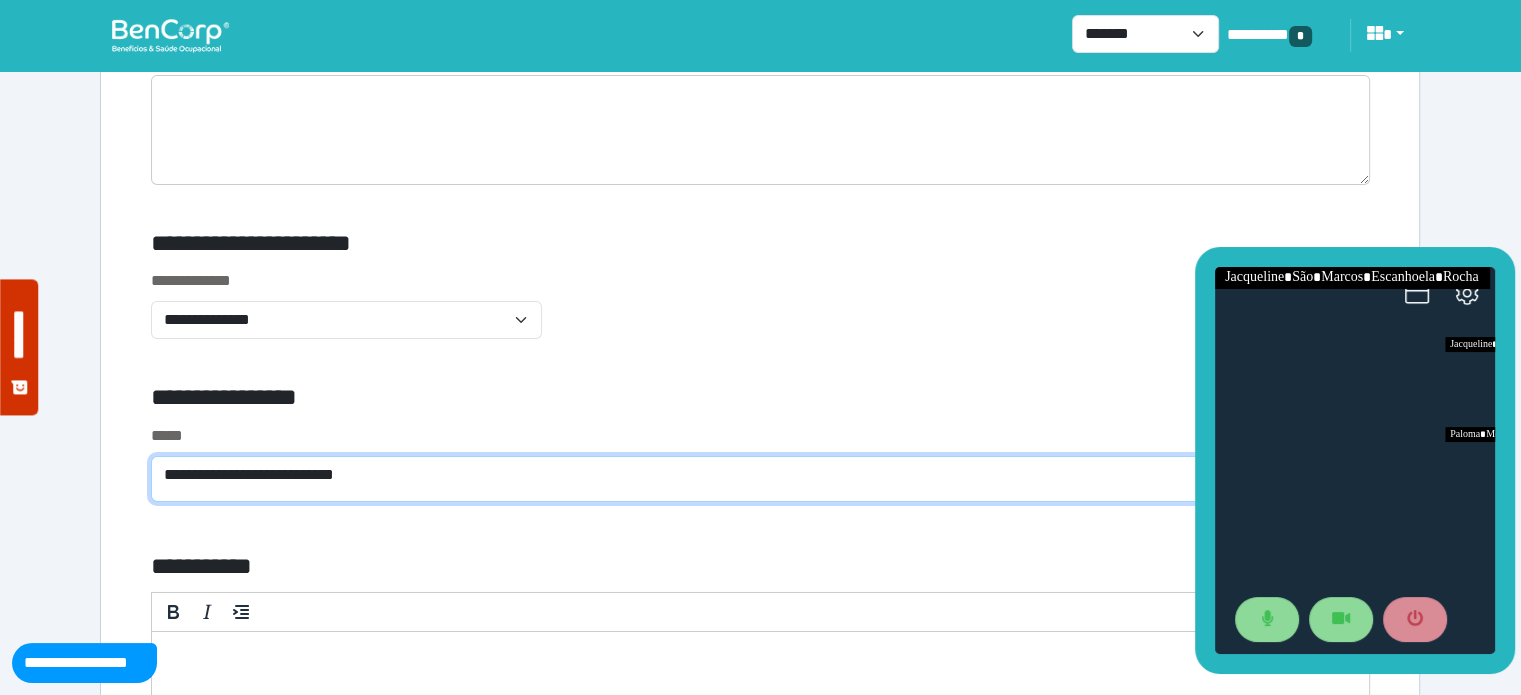 click on "**********" at bounding box center (760, 479) 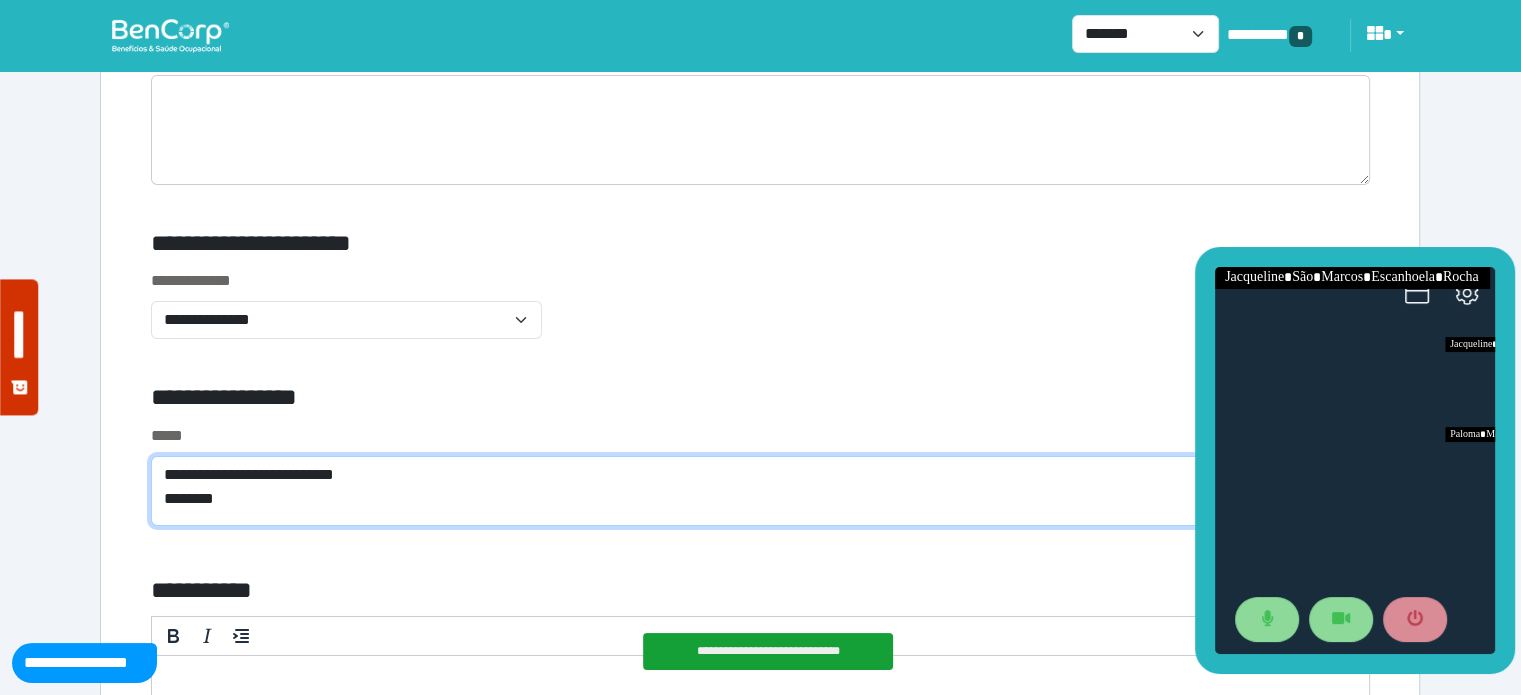scroll, scrollTop: 0, scrollLeft: 0, axis: both 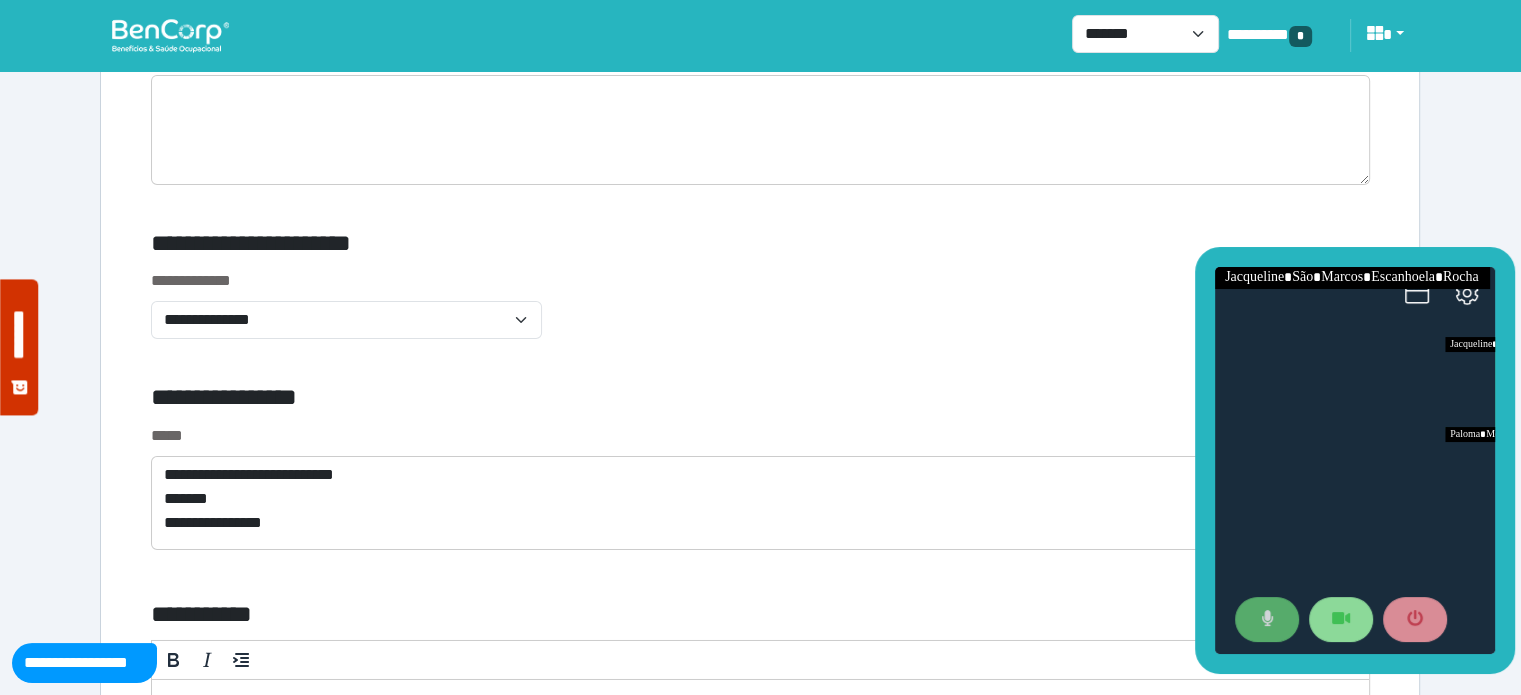 click at bounding box center (1266, 620) 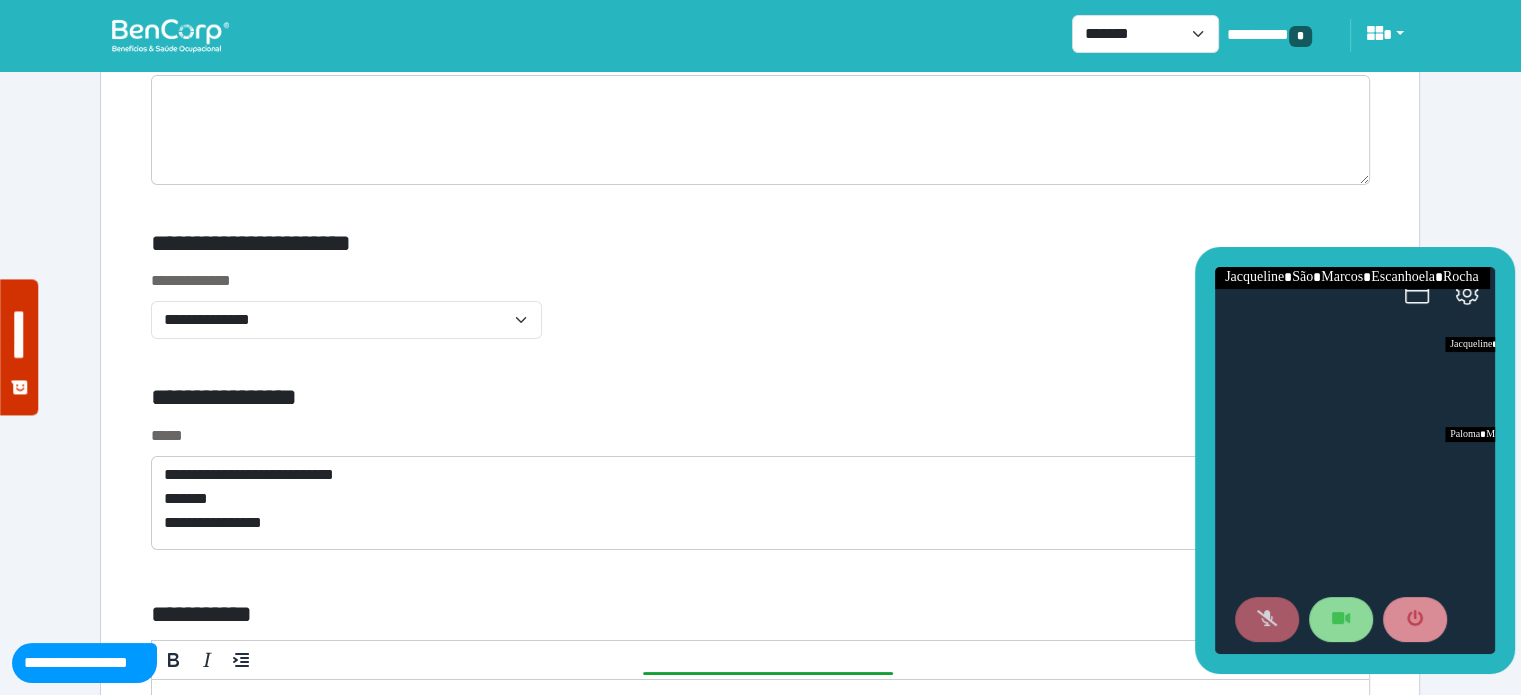 click 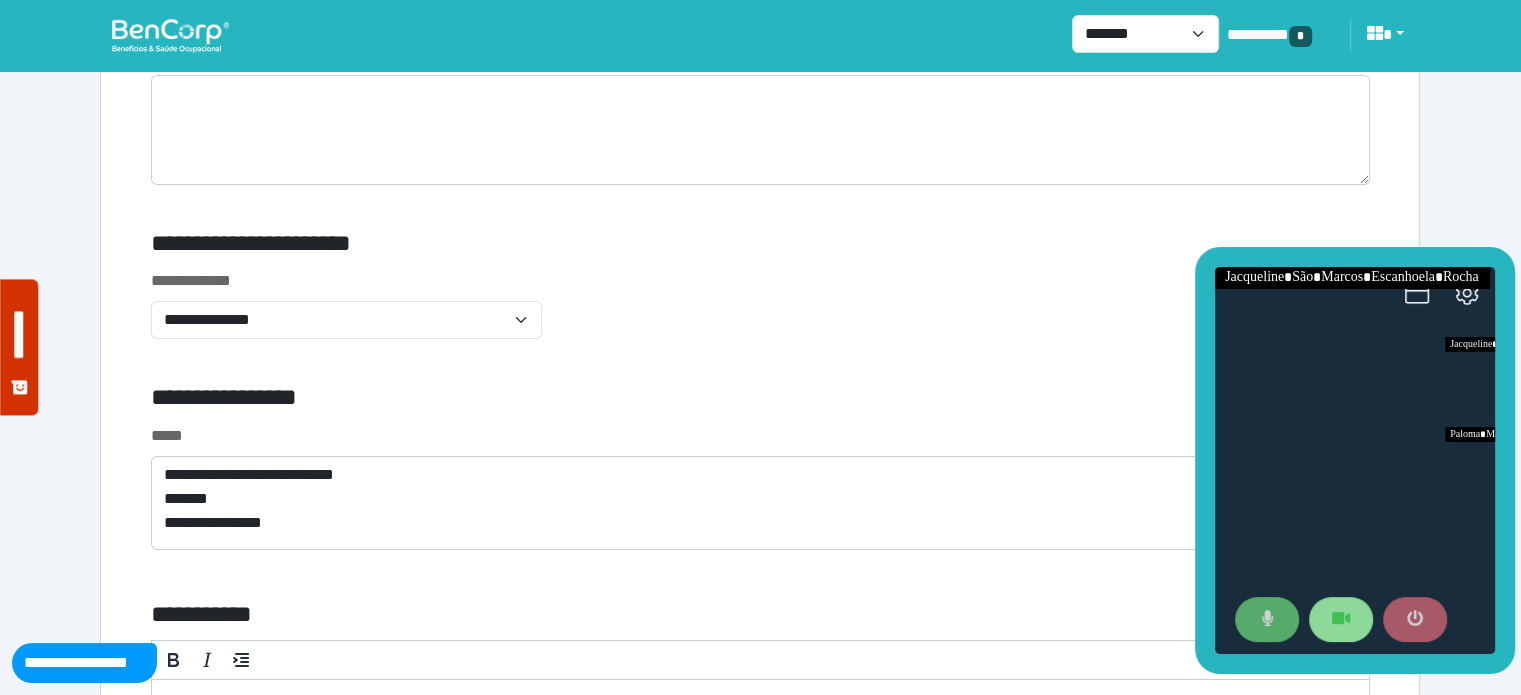 click at bounding box center [1414, 620] 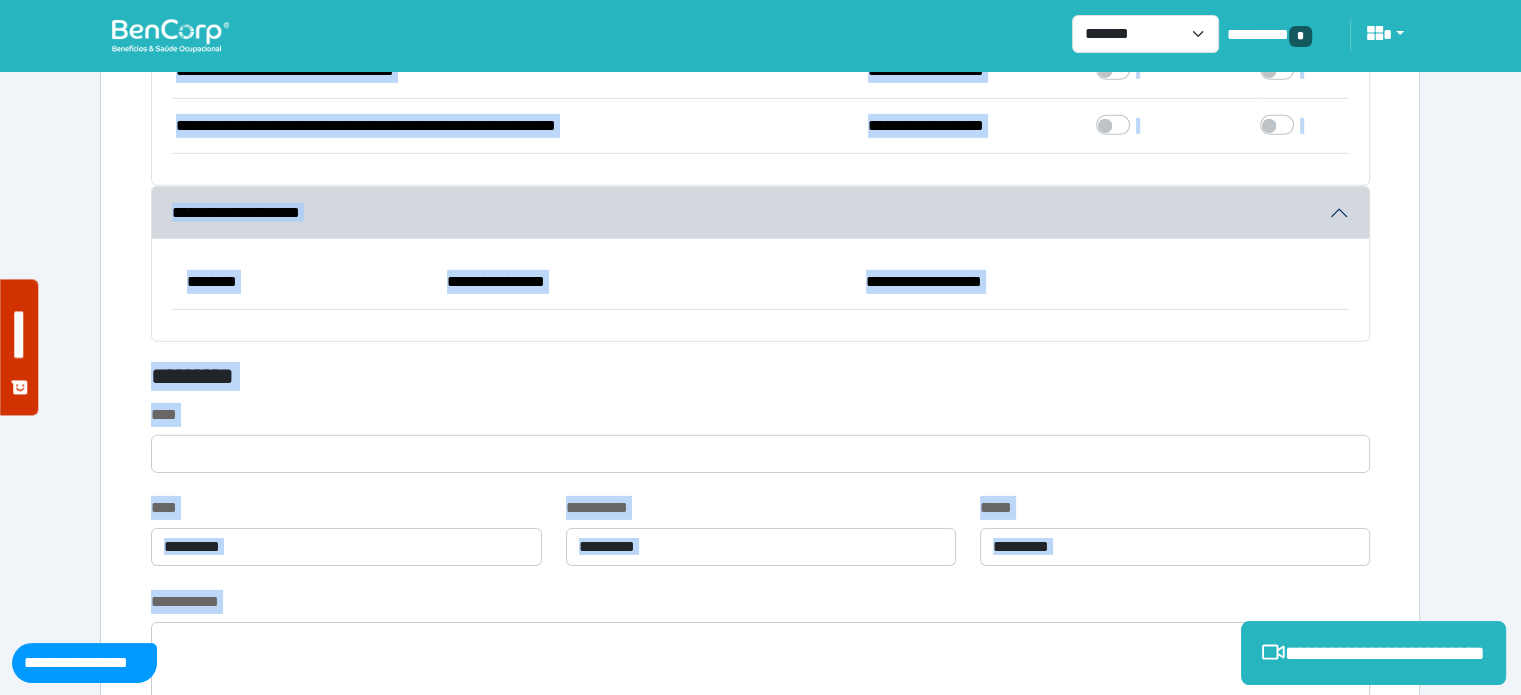 scroll, scrollTop: 5795, scrollLeft: 0, axis: vertical 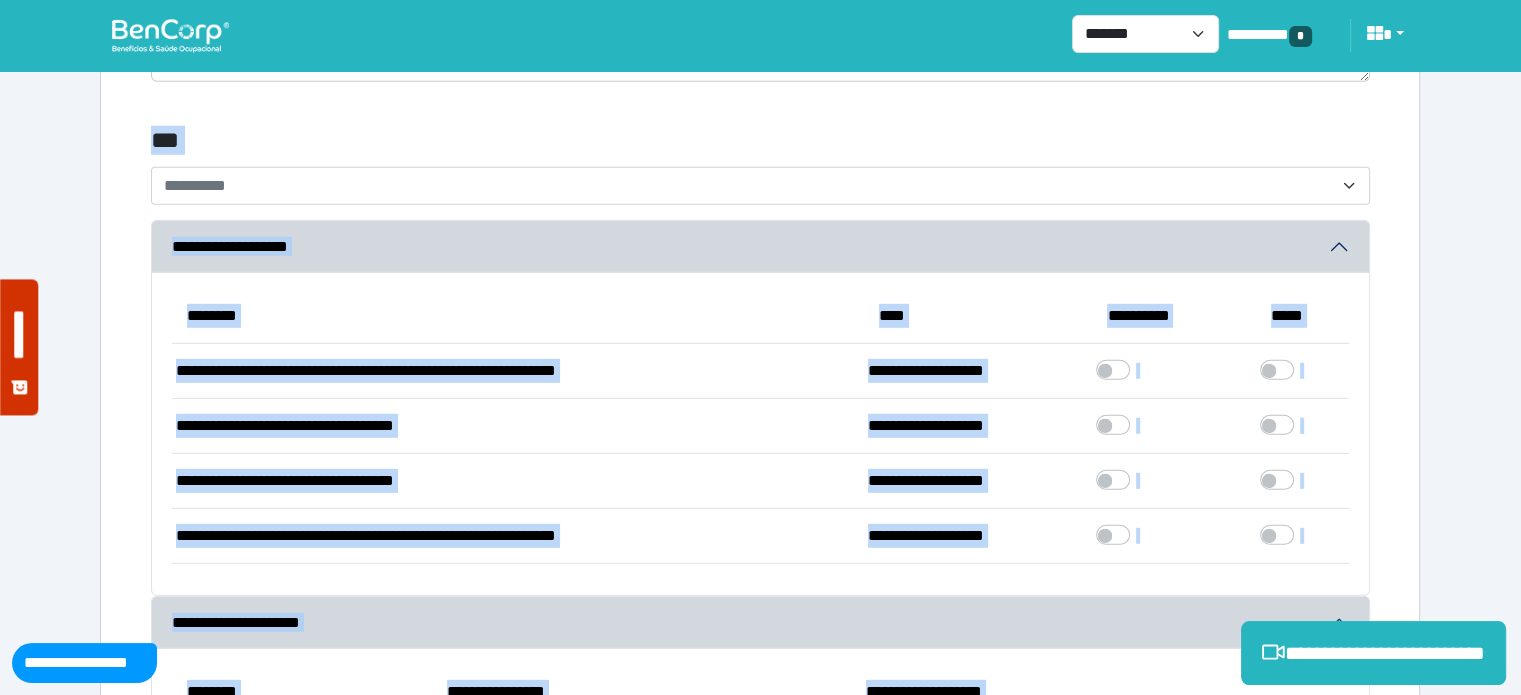 drag, startPoint x: 189, startPoint y: 352, endPoint x: 1494, endPoint y: -121, distance: 1388.0757 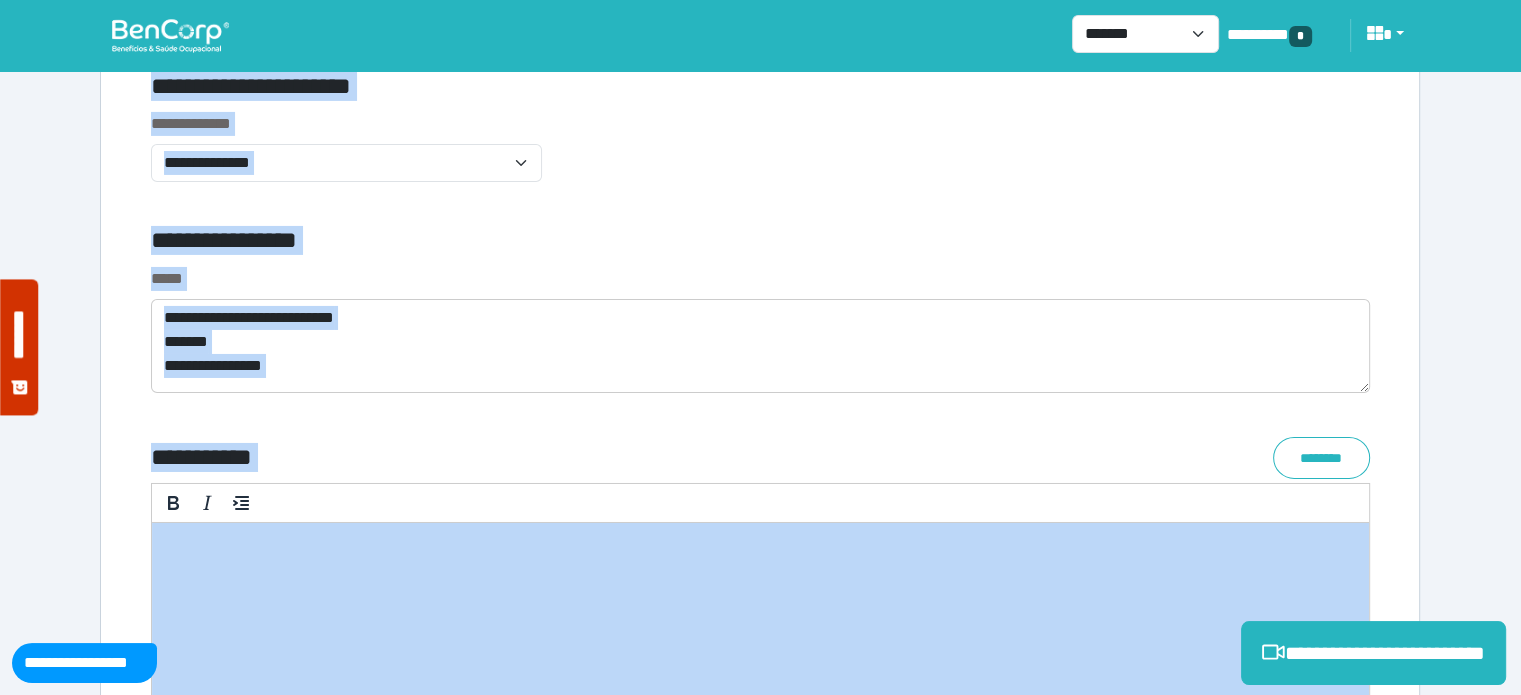 scroll, scrollTop: 6931, scrollLeft: 0, axis: vertical 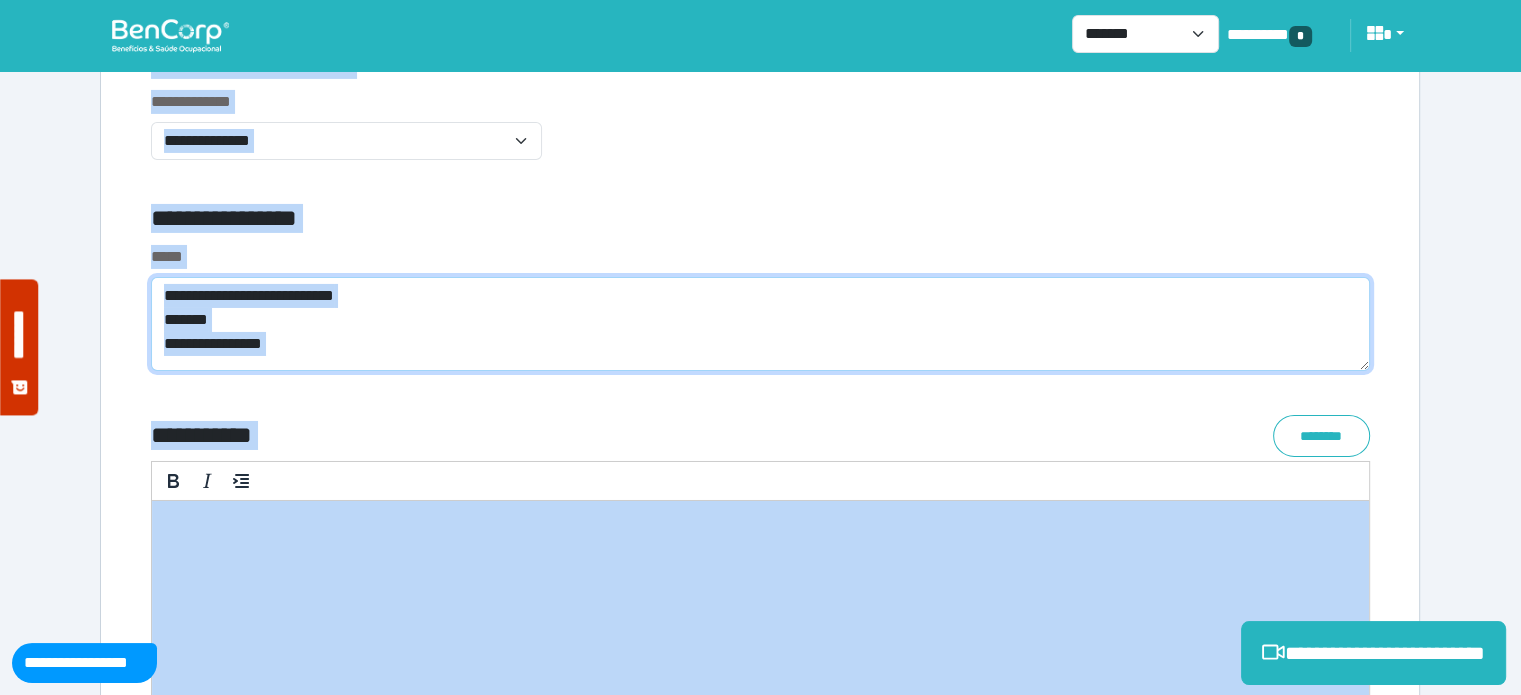 click on "**********" at bounding box center [760, 324] 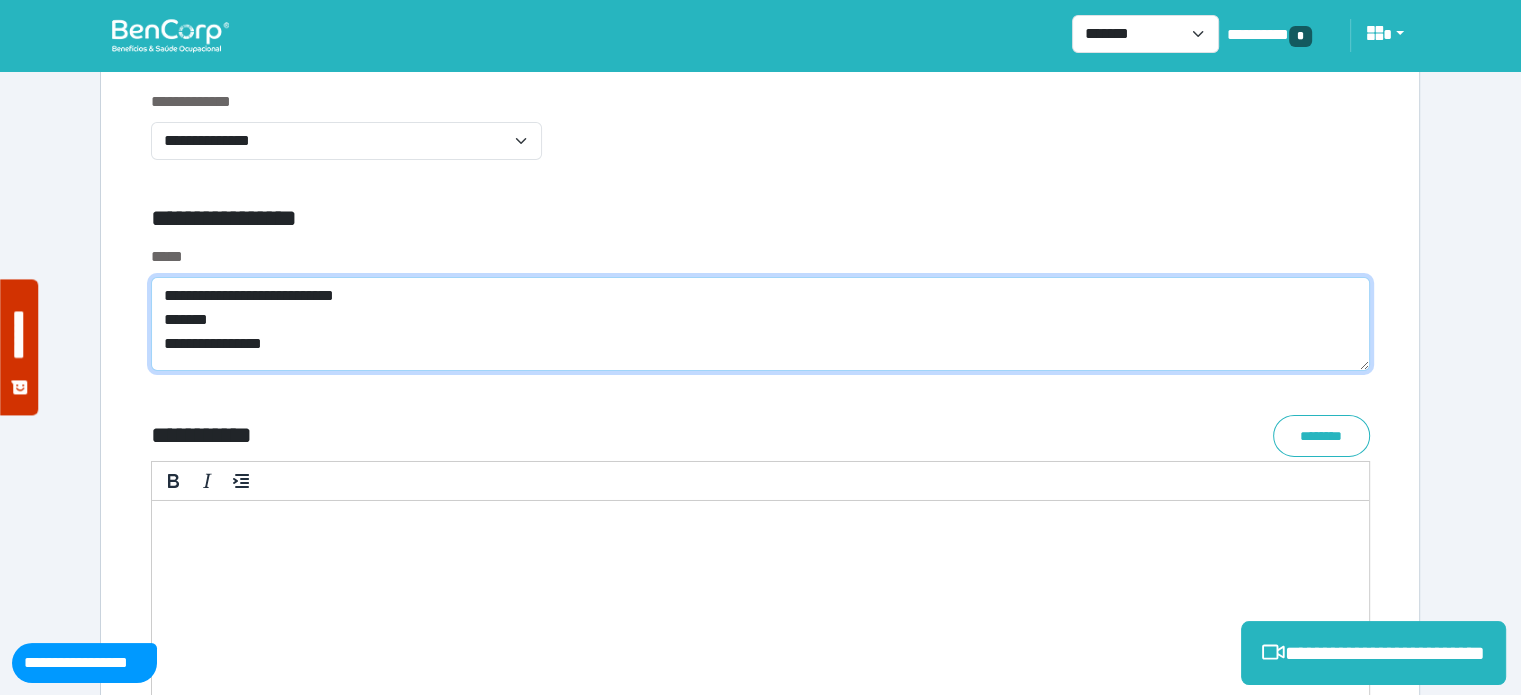 click on "**********" at bounding box center (760, 324) 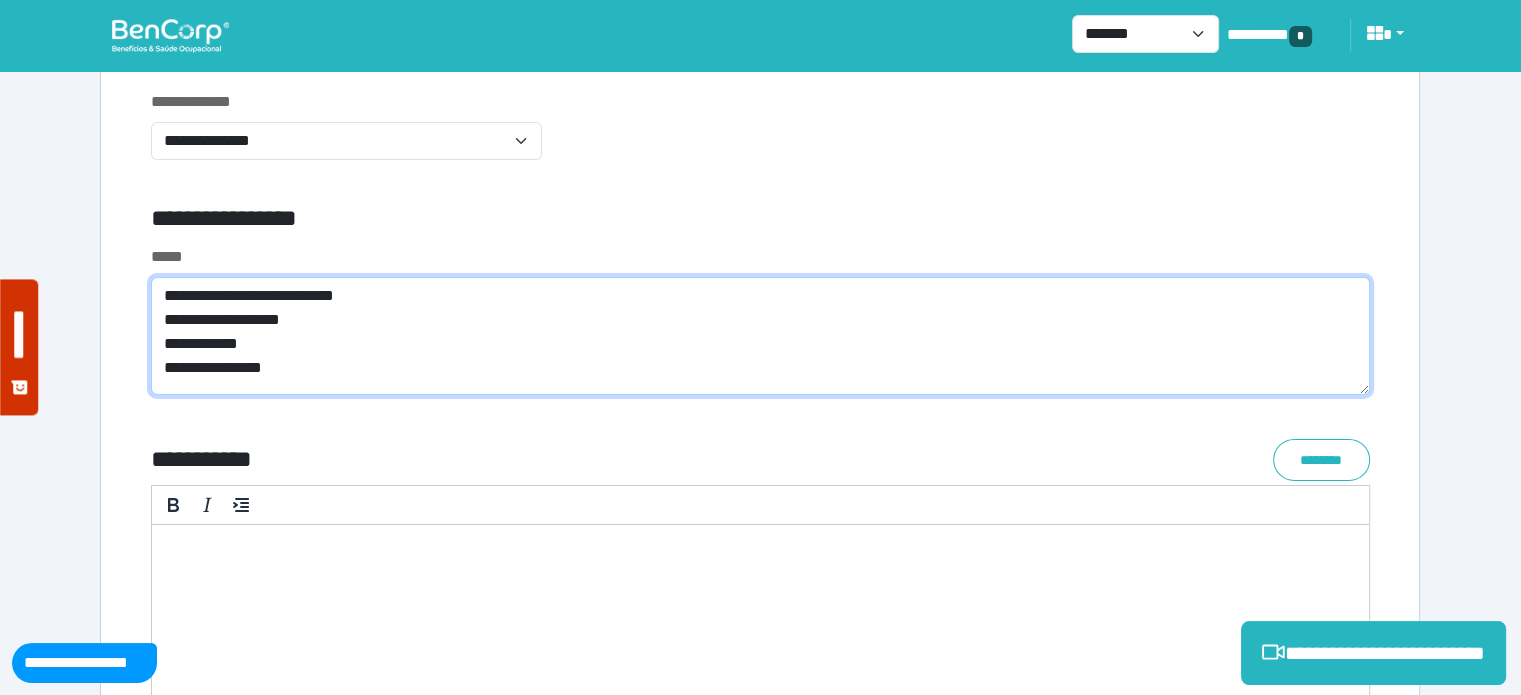 type on "**********" 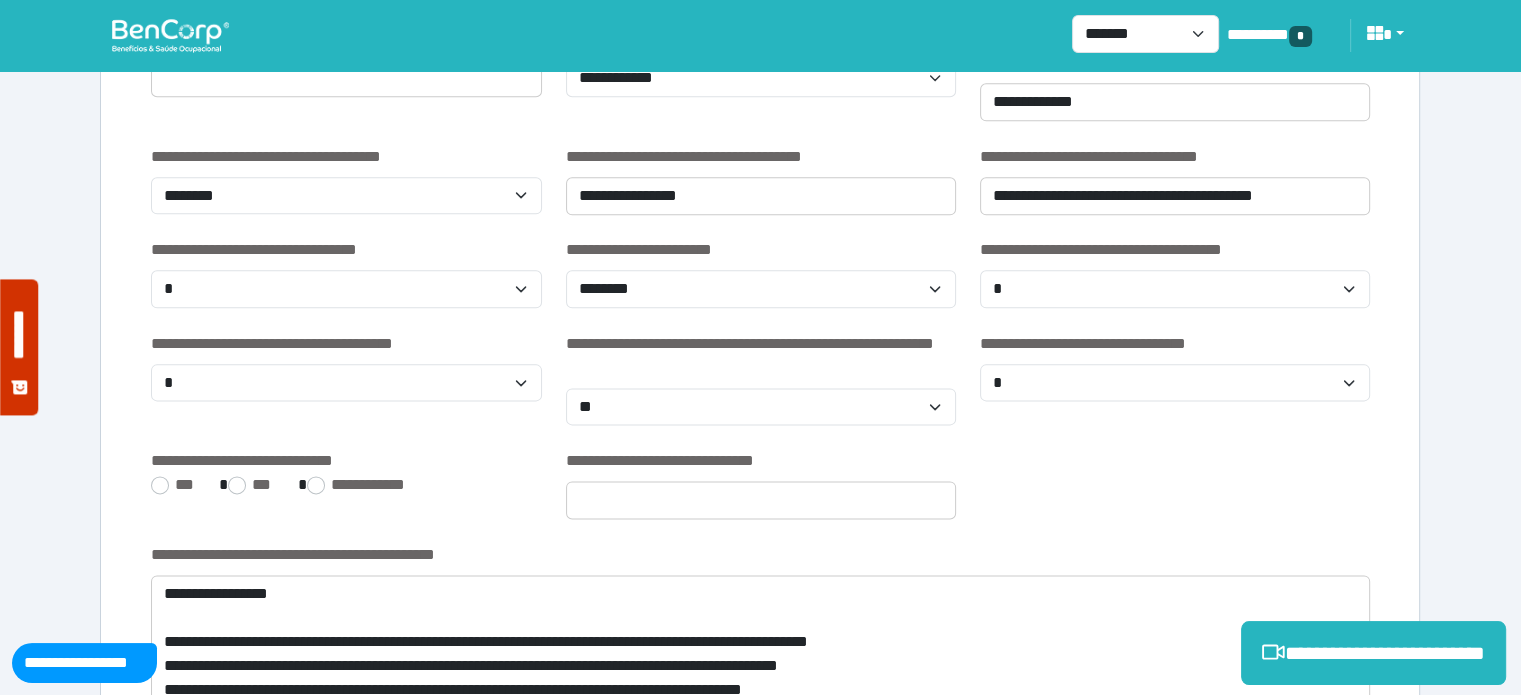scroll, scrollTop: 2429, scrollLeft: 0, axis: vertical 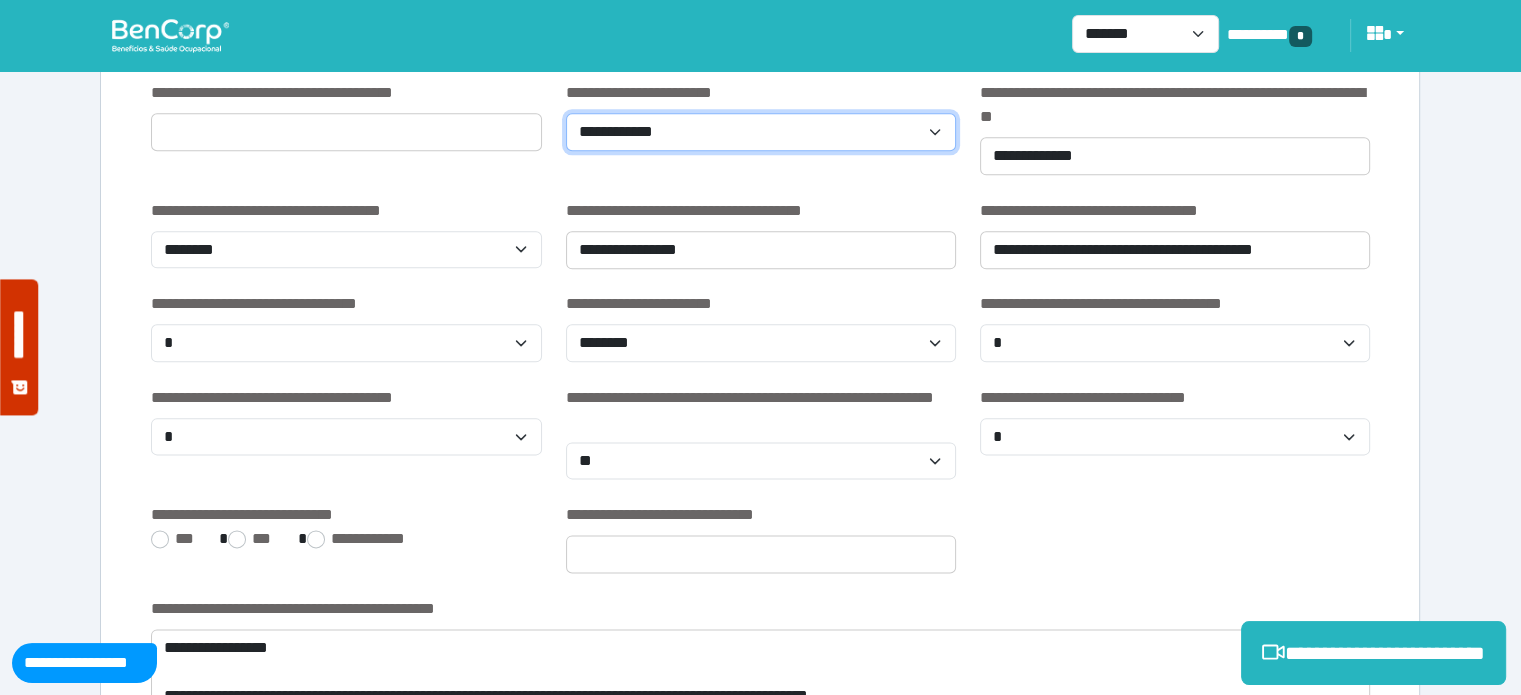 click on "**********" at bounding box center (761, 132) 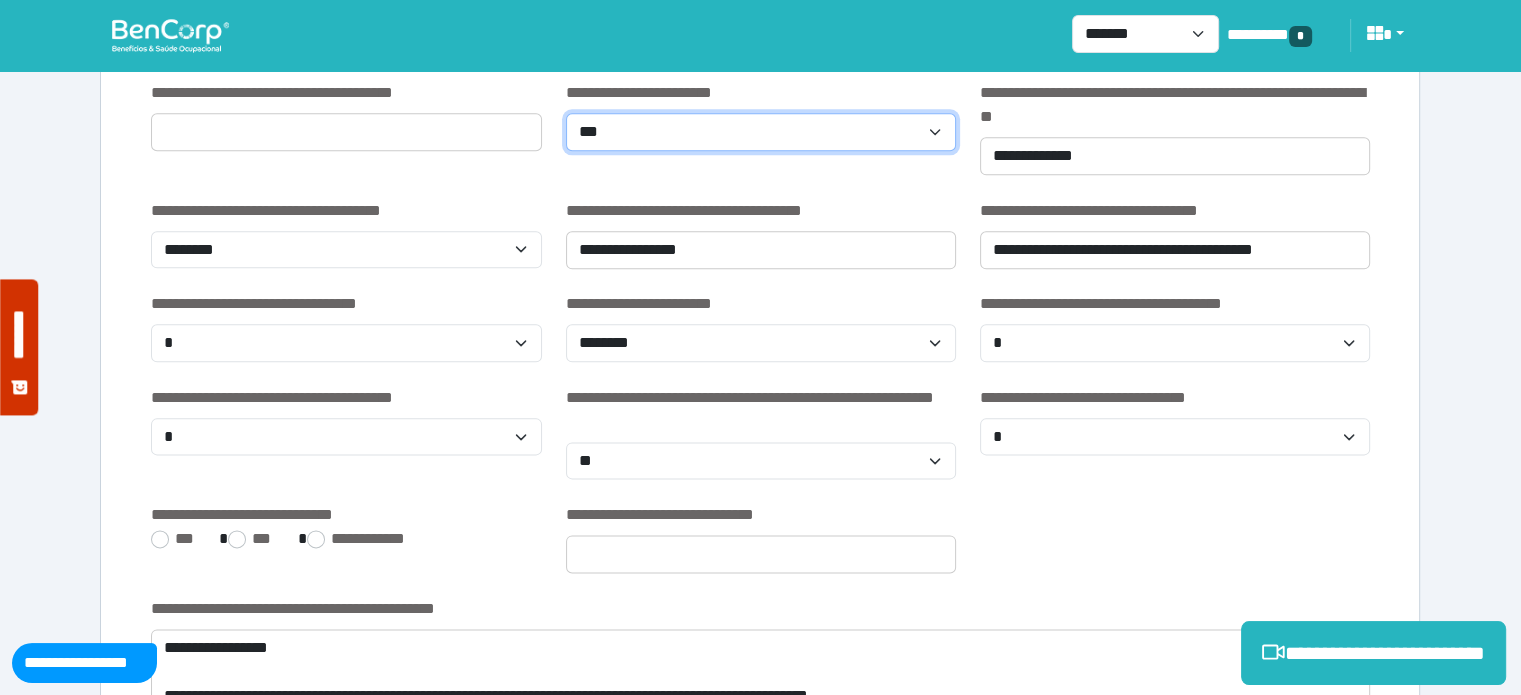 click on "**********" at bounding box center [761, 132] 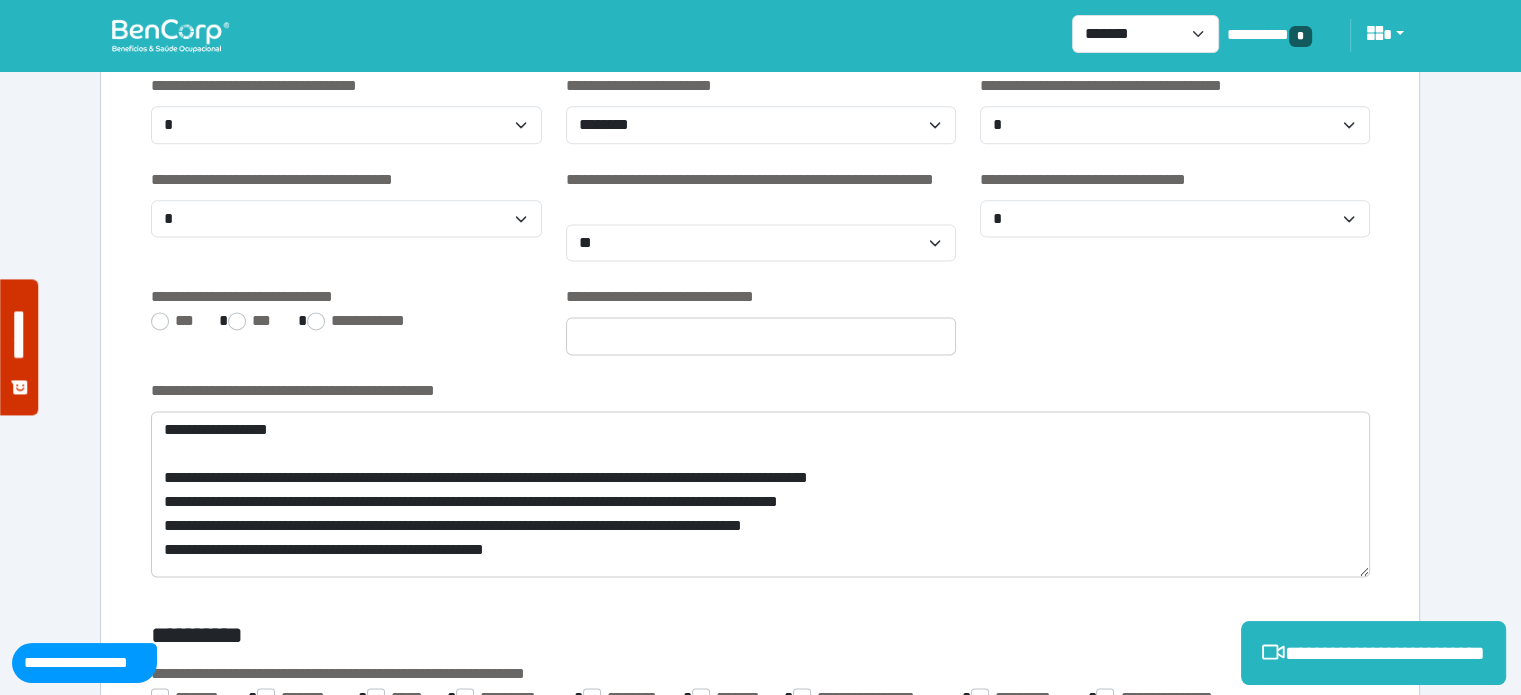 scroll, scrollTop: 2732, scrollLeft: 0, axis: vertical 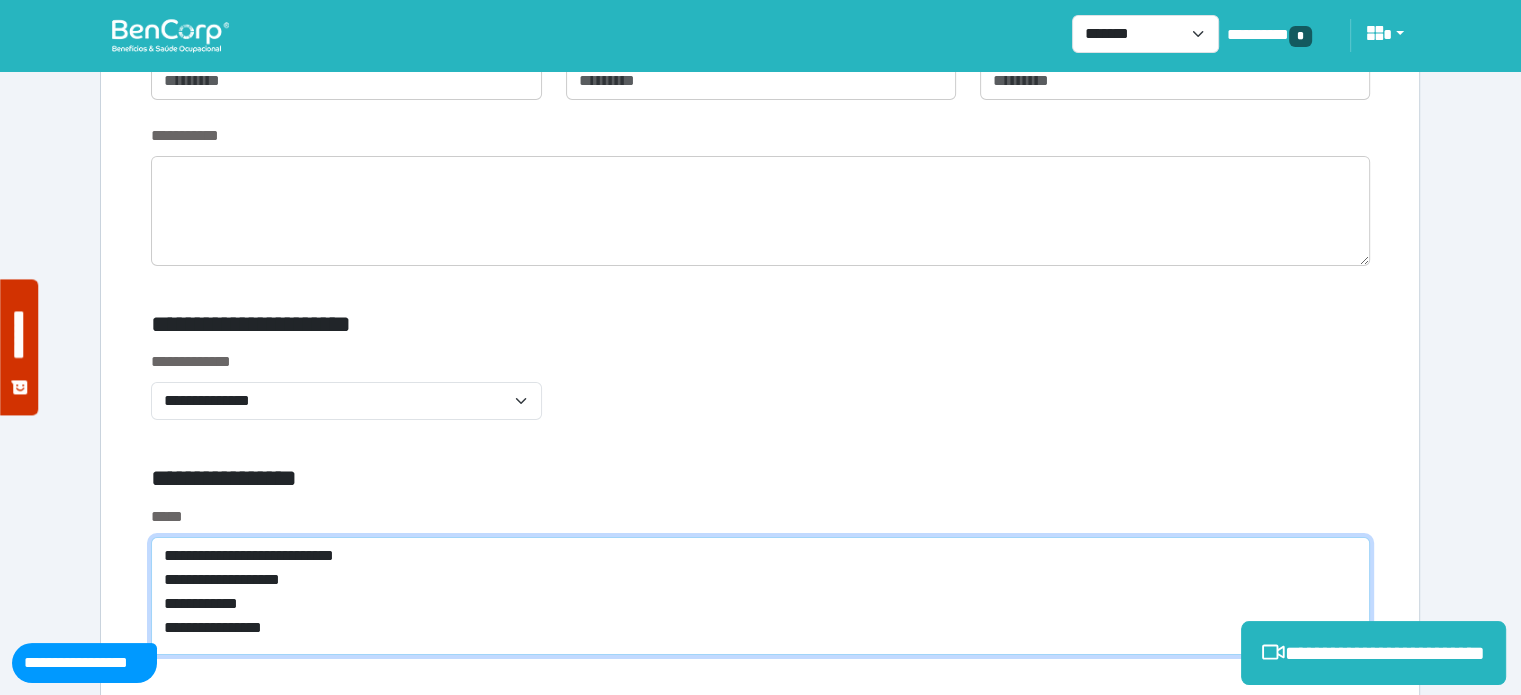 click on "**********" at bounding box center (760, 596) 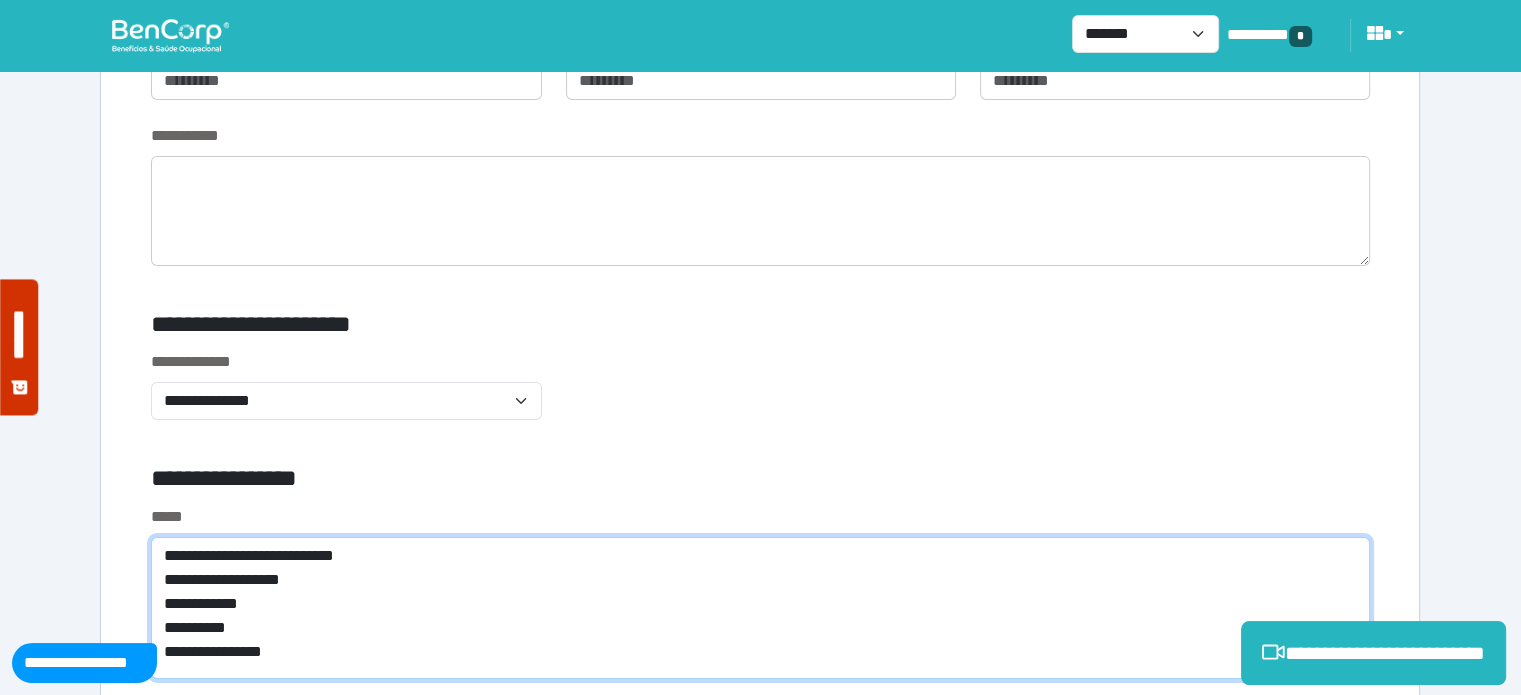 type on "**********" 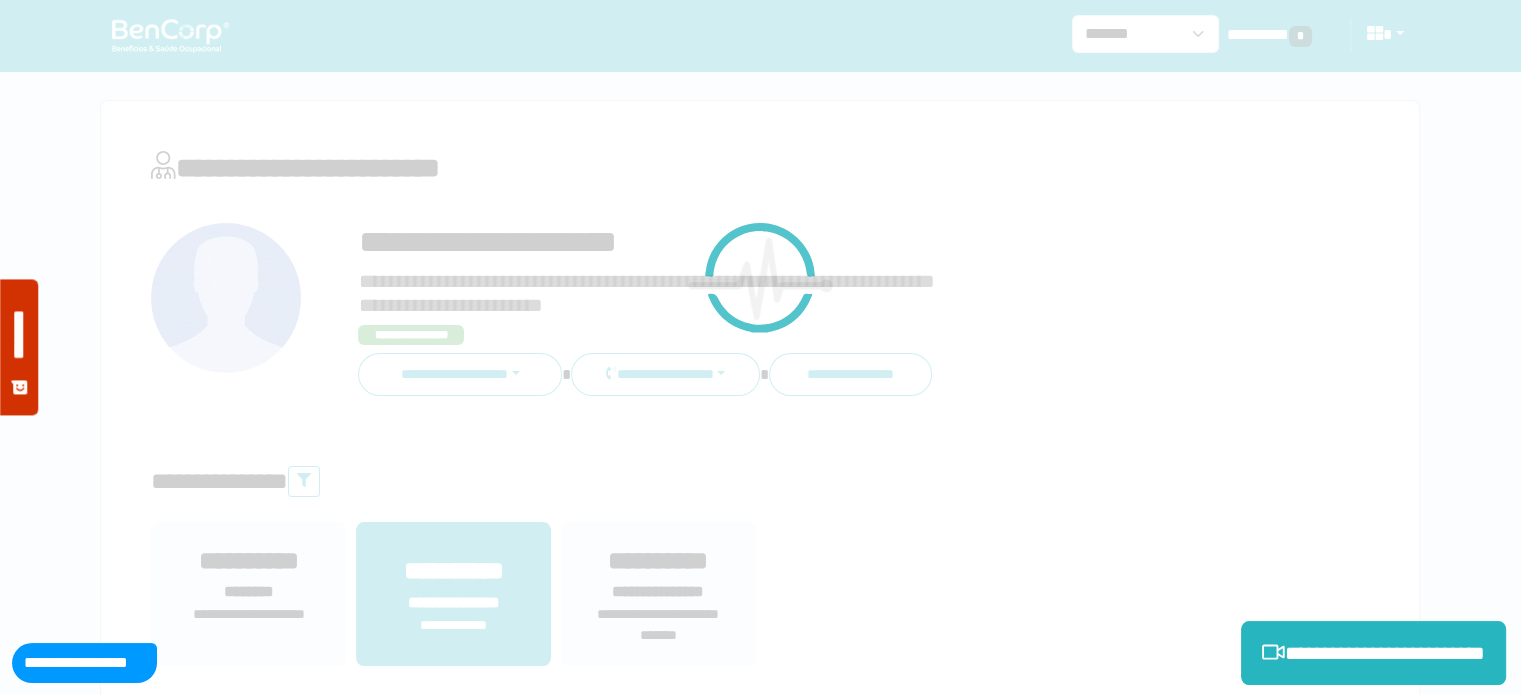 scroll, scrollTop: 0, scrollLeft: 0, axis: both 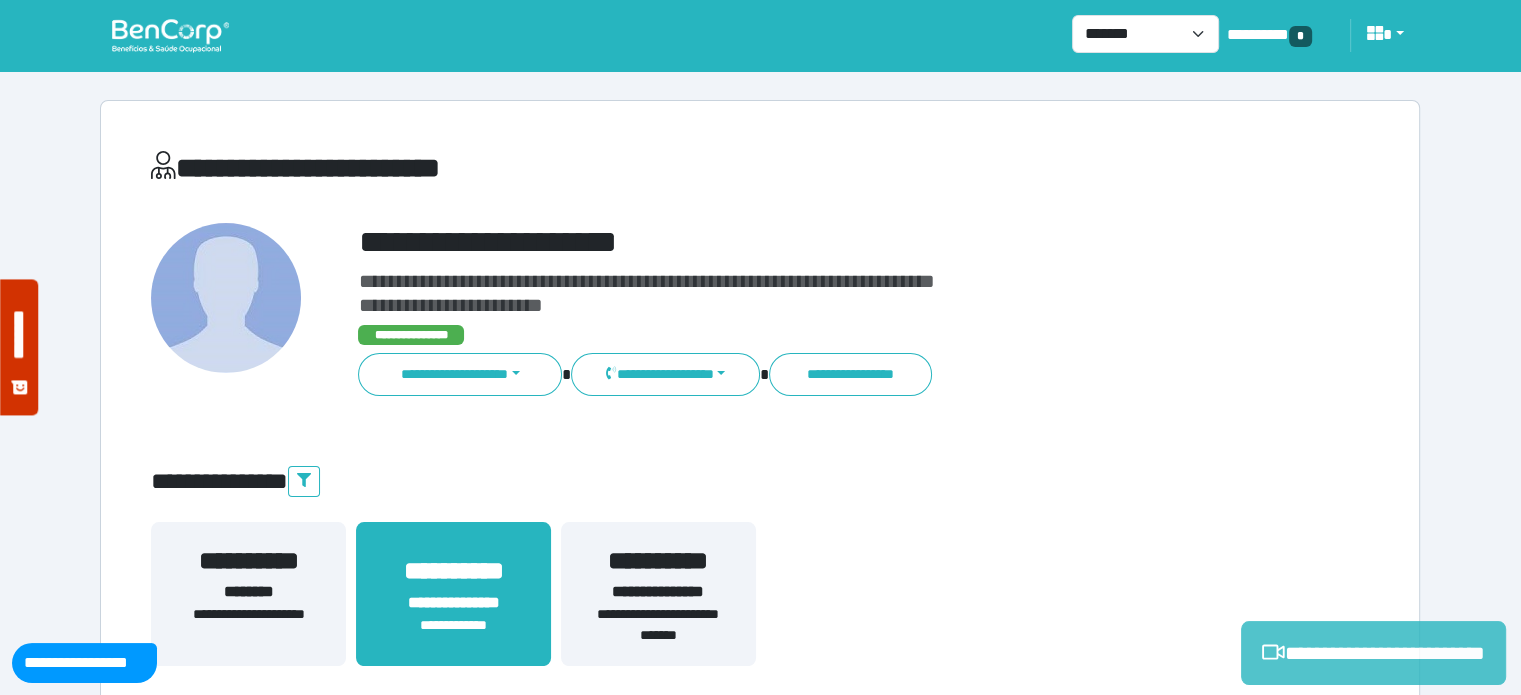 click on "**********" at bounding box center [1373, 653] 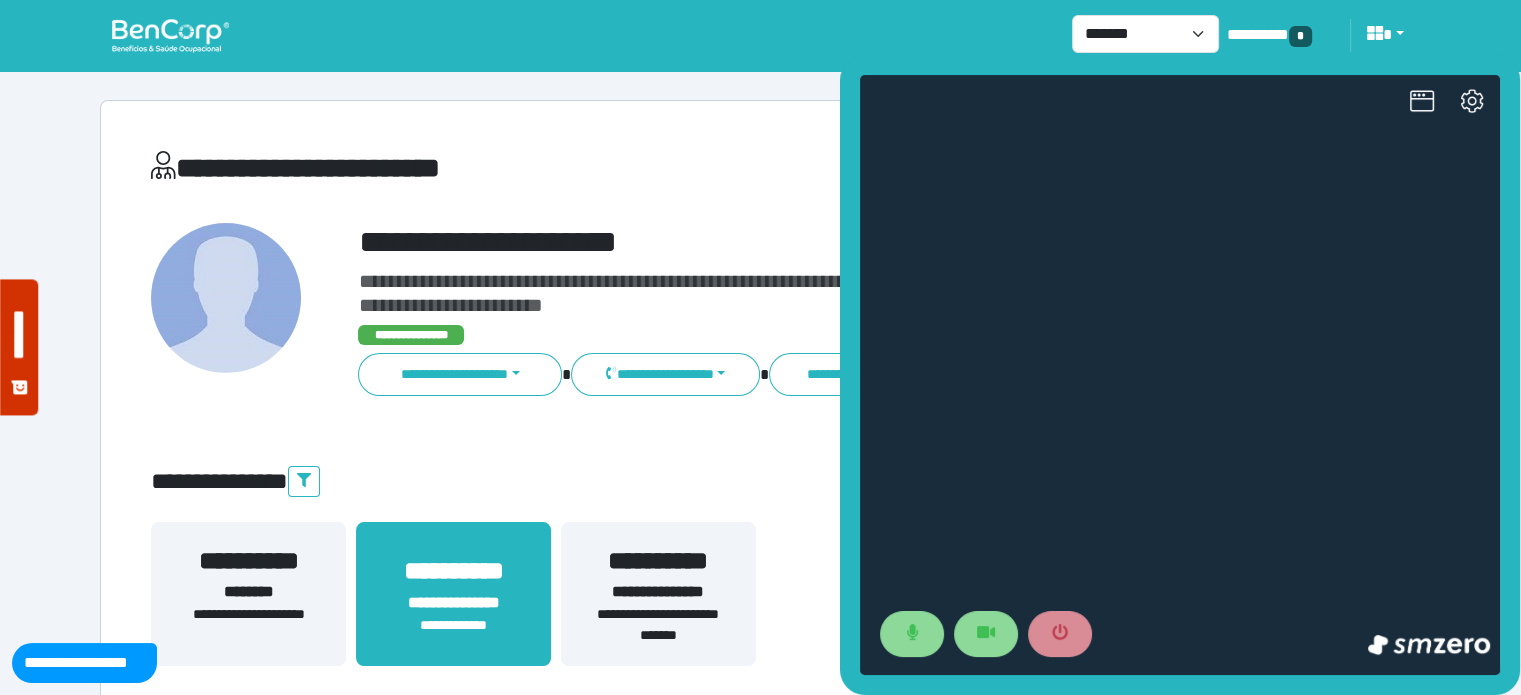 scroll, scrollTop: 0, scrollLeft: 0, axis: both 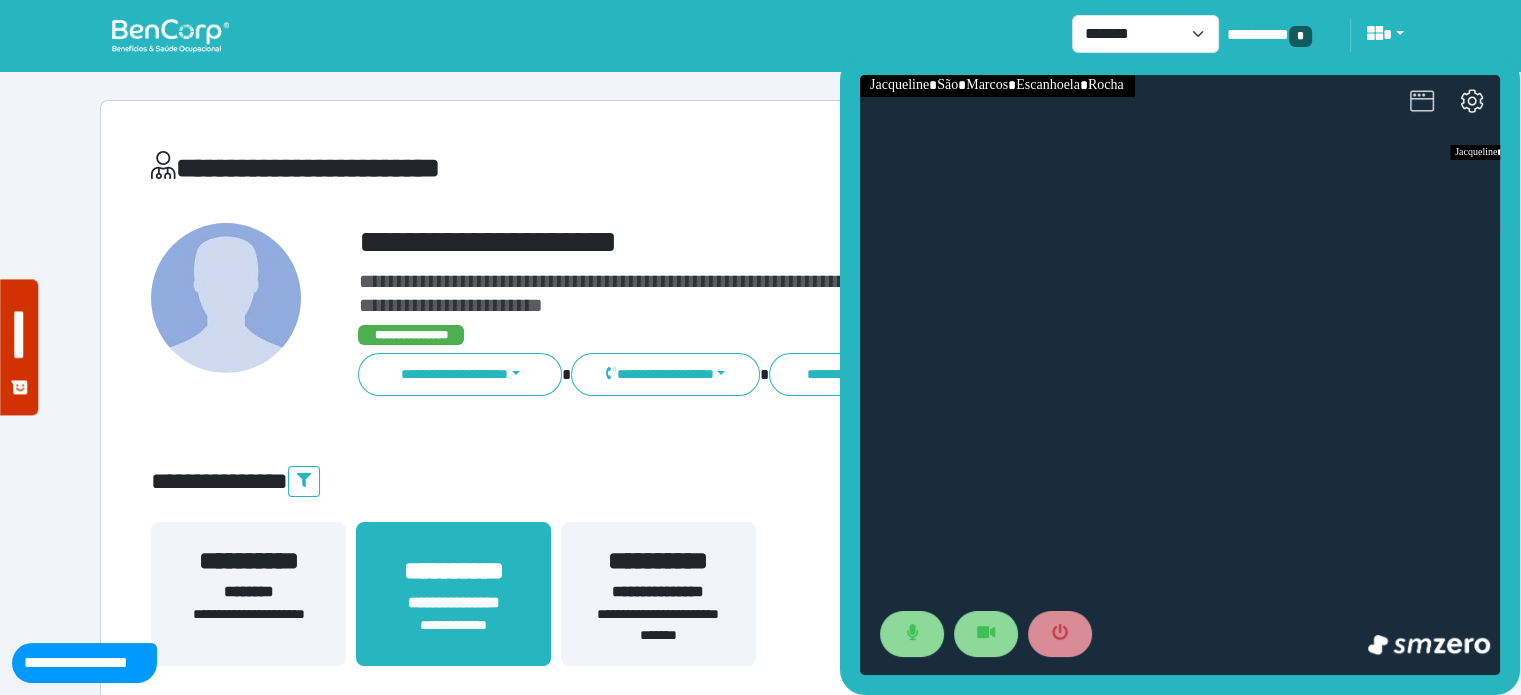 click 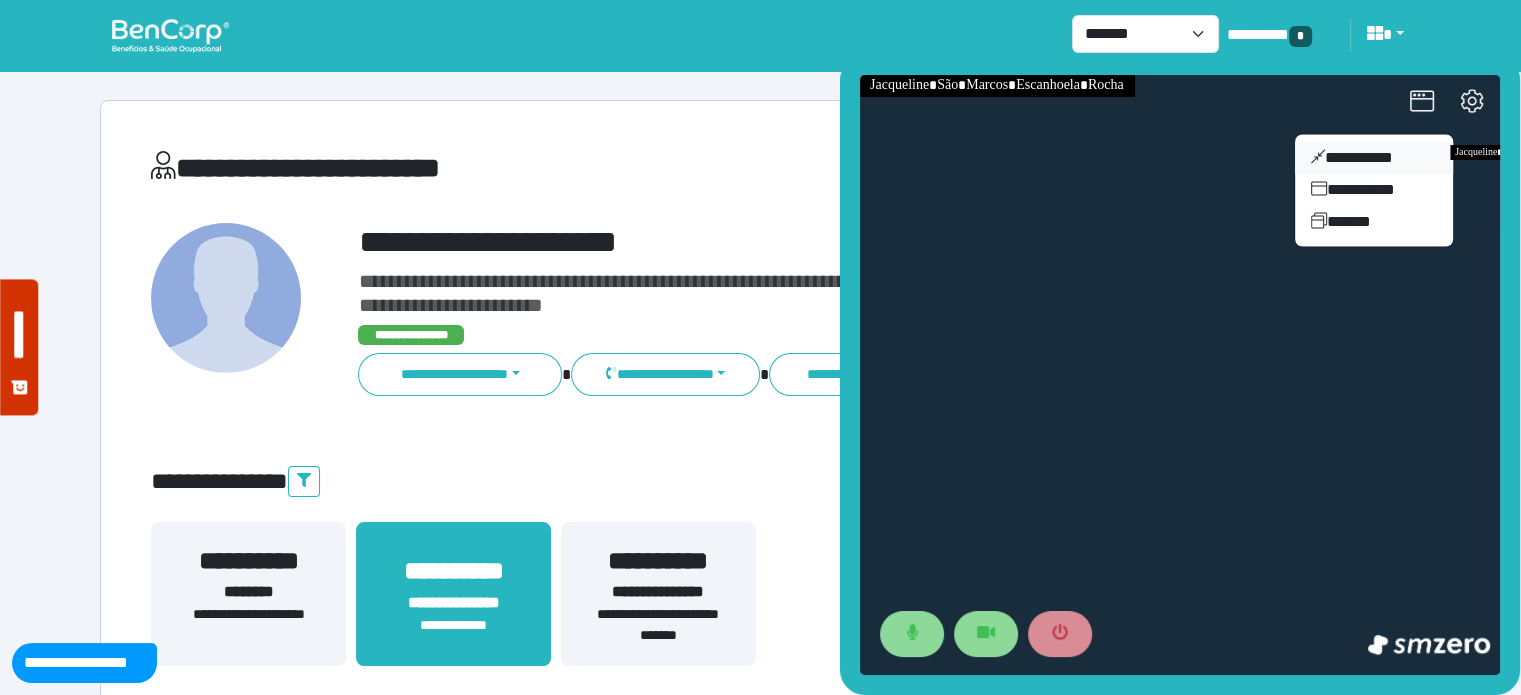 click on "**********" at bounding box center [1374, 158] 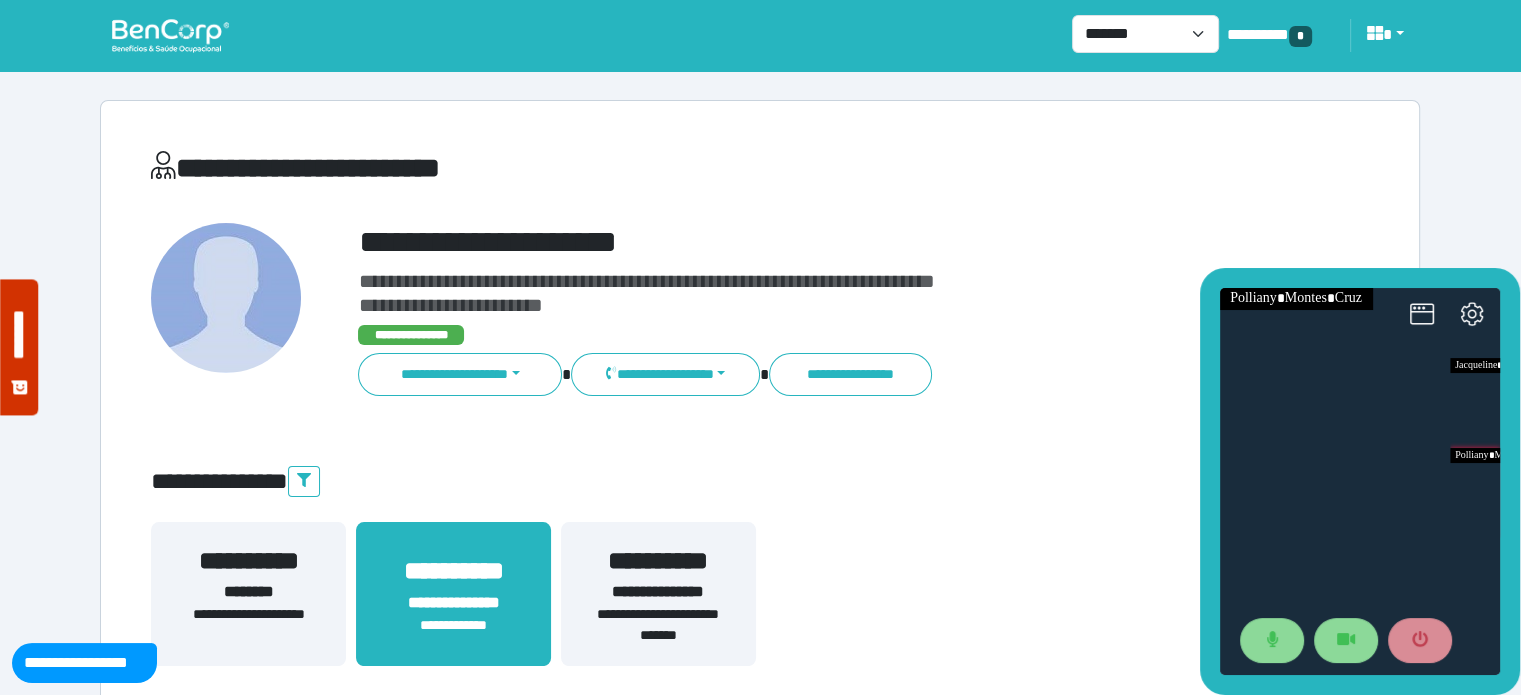click on "**********" at bounding box center [248, 625] 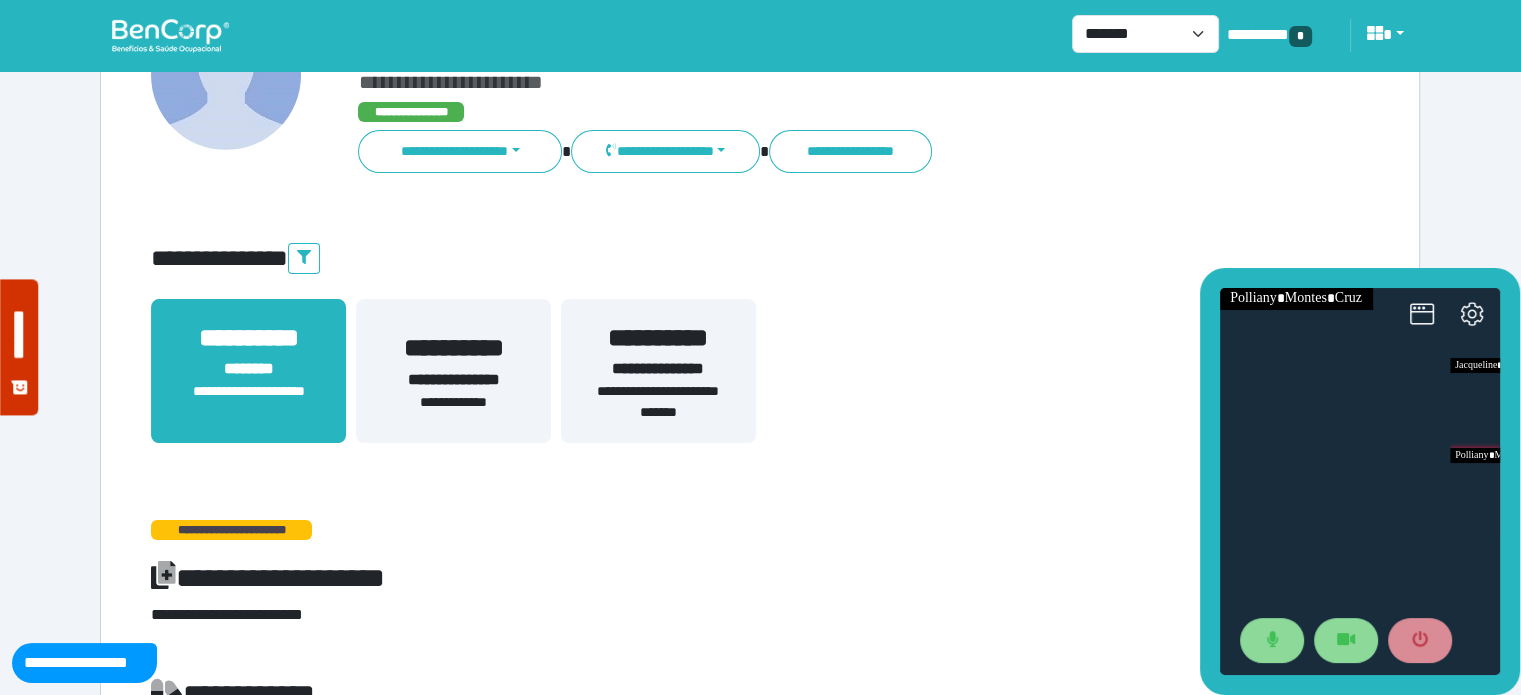 scroll, scrollTop: 116, scrollLeft: 0, axis: vertical 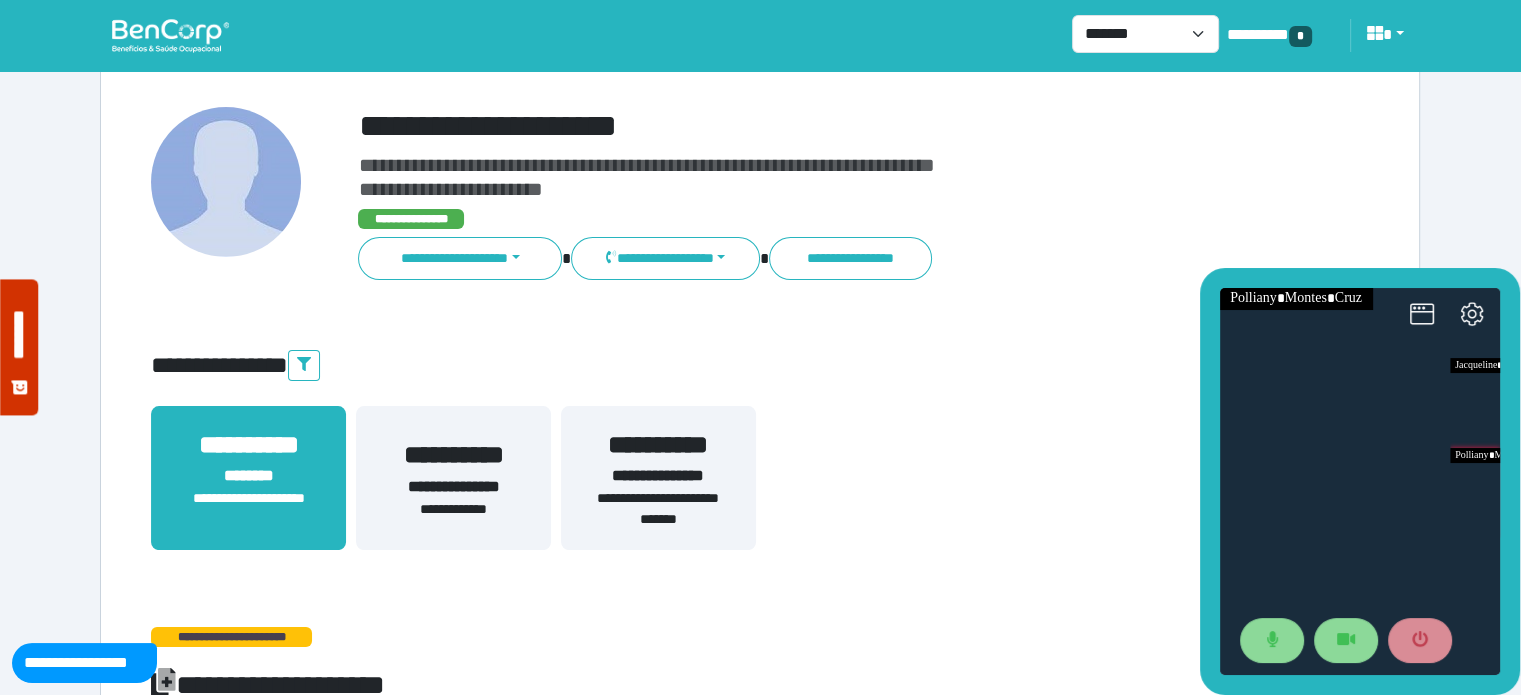 click on "**********" at bounding box center (453, 487) 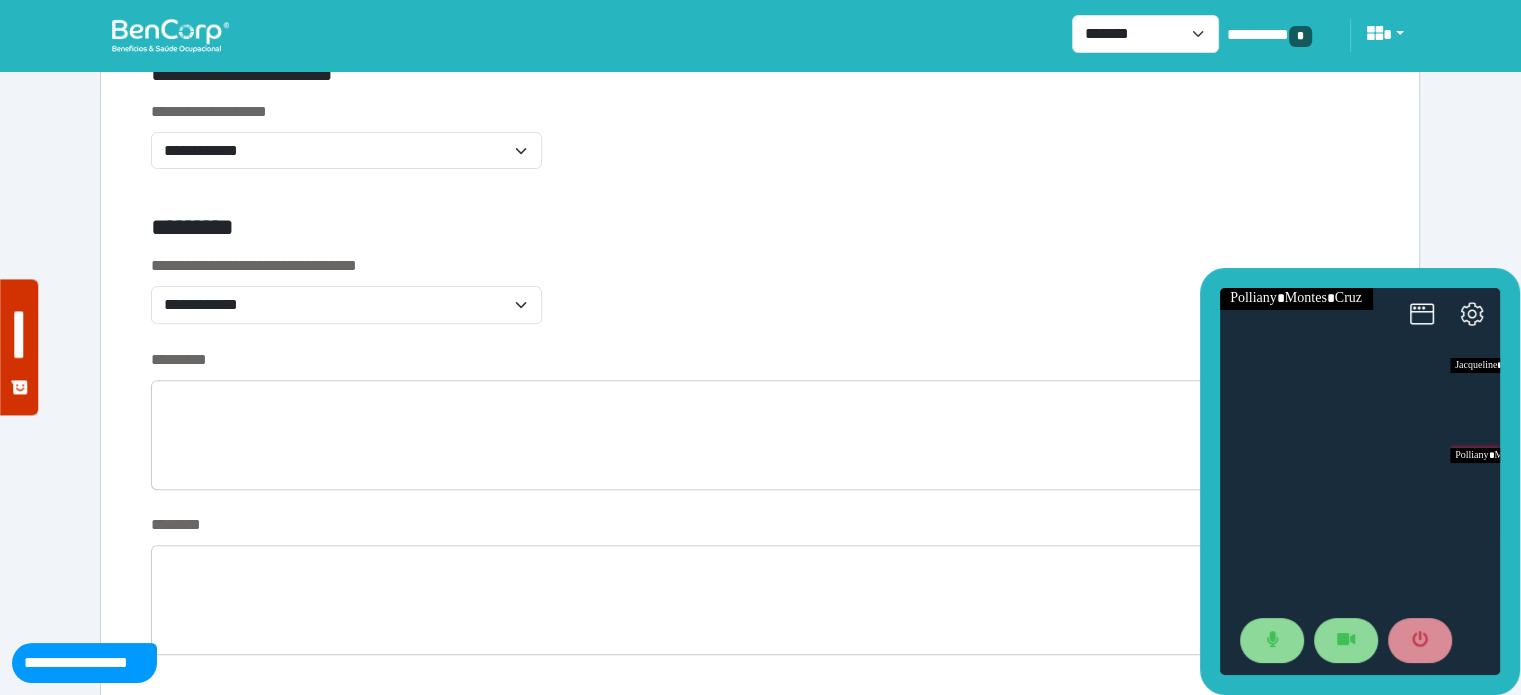 scroll, scrollTop: 693, scrollLeft: 0, axis: vertical 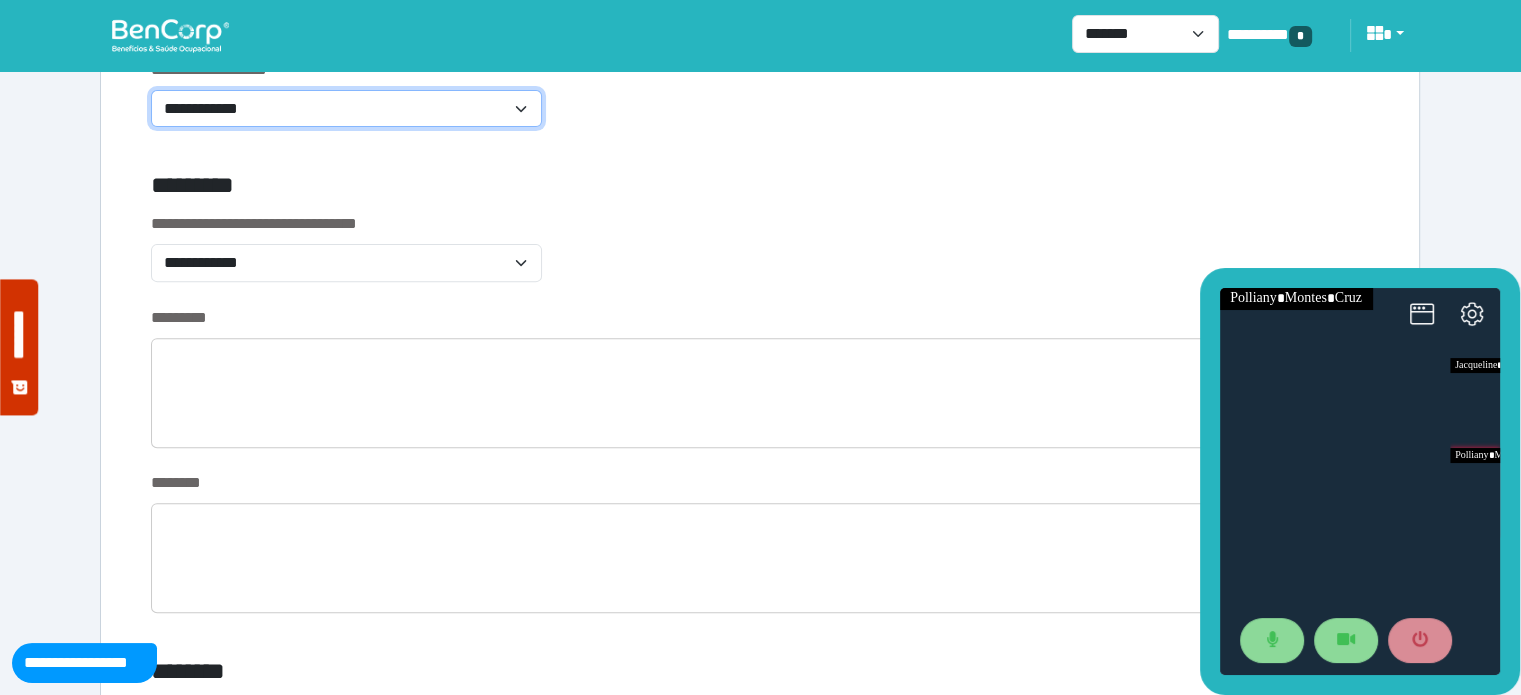click on "**********" at bounding box center [346, 109] 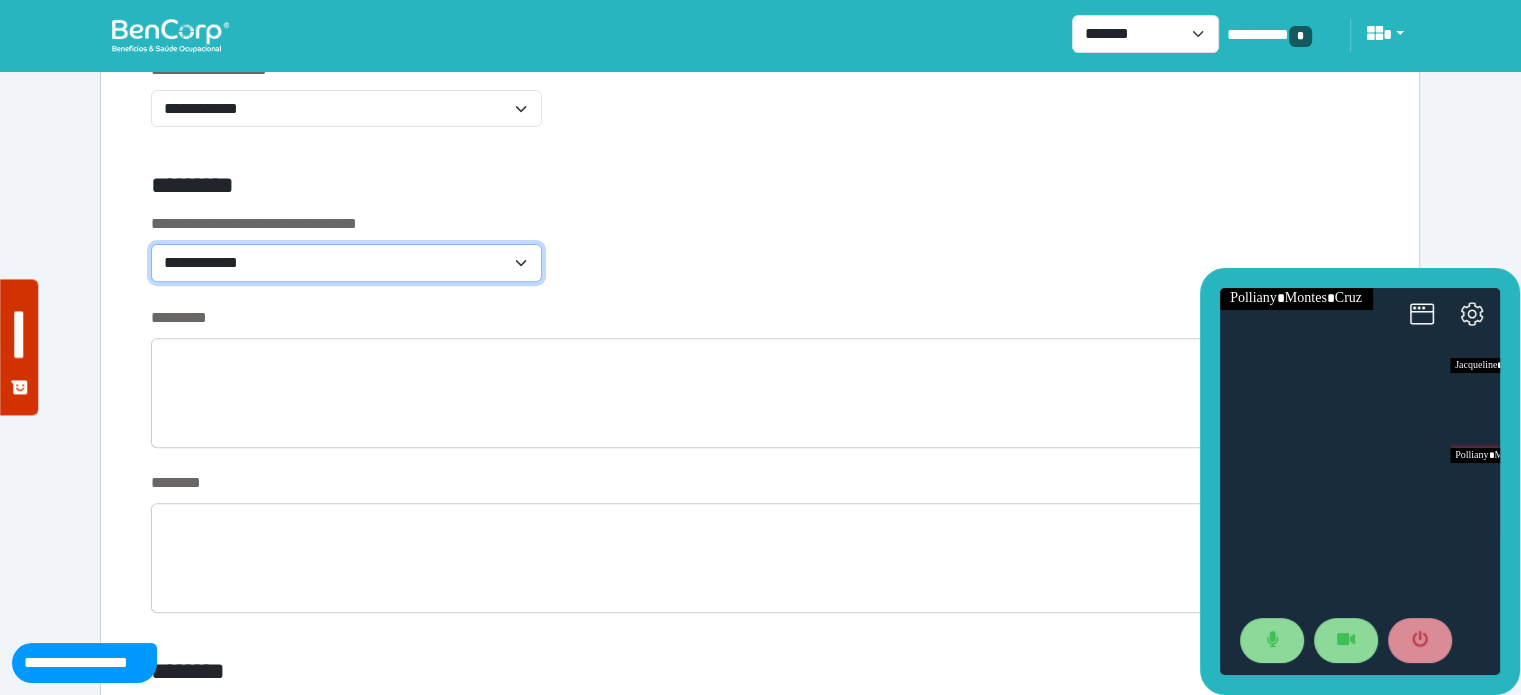 click on "**********" at bounding box center (346, 263) 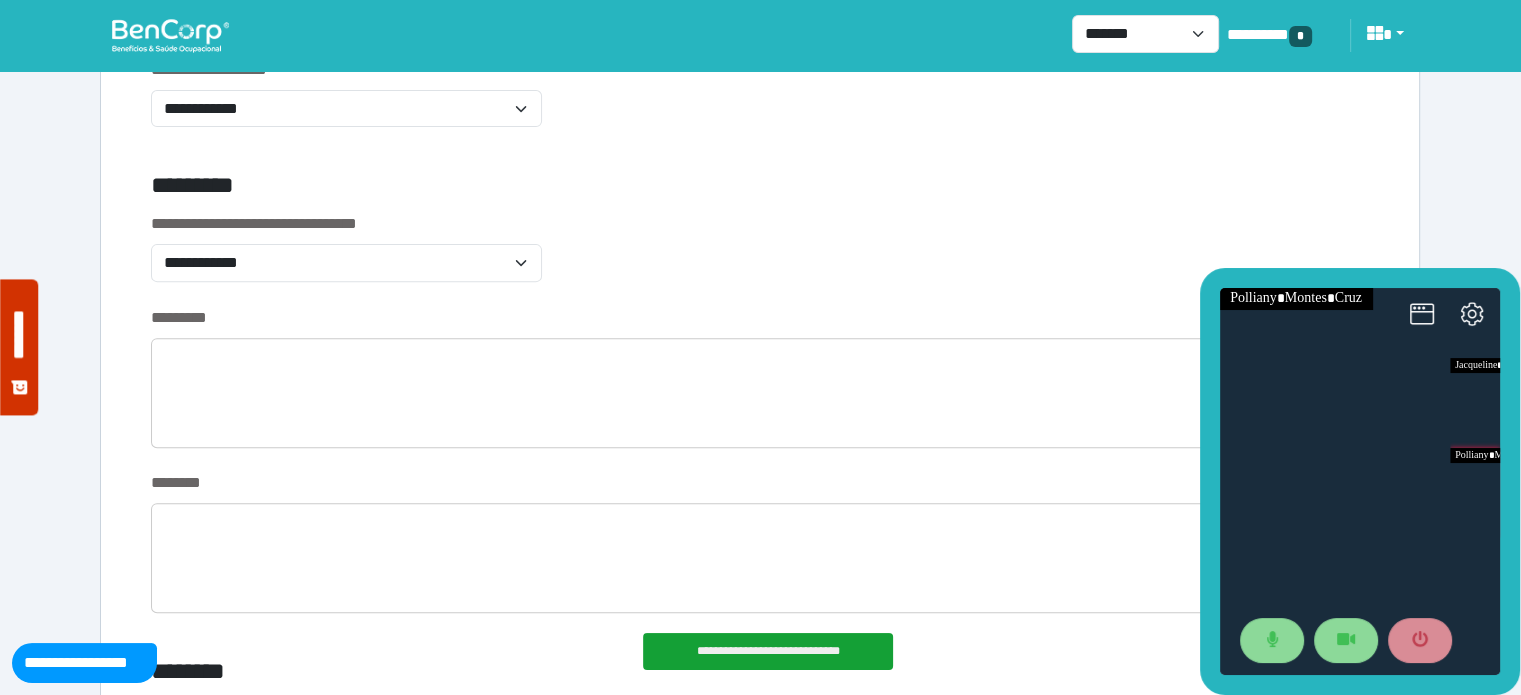 click on "**********" at bounding box center (760, 259) 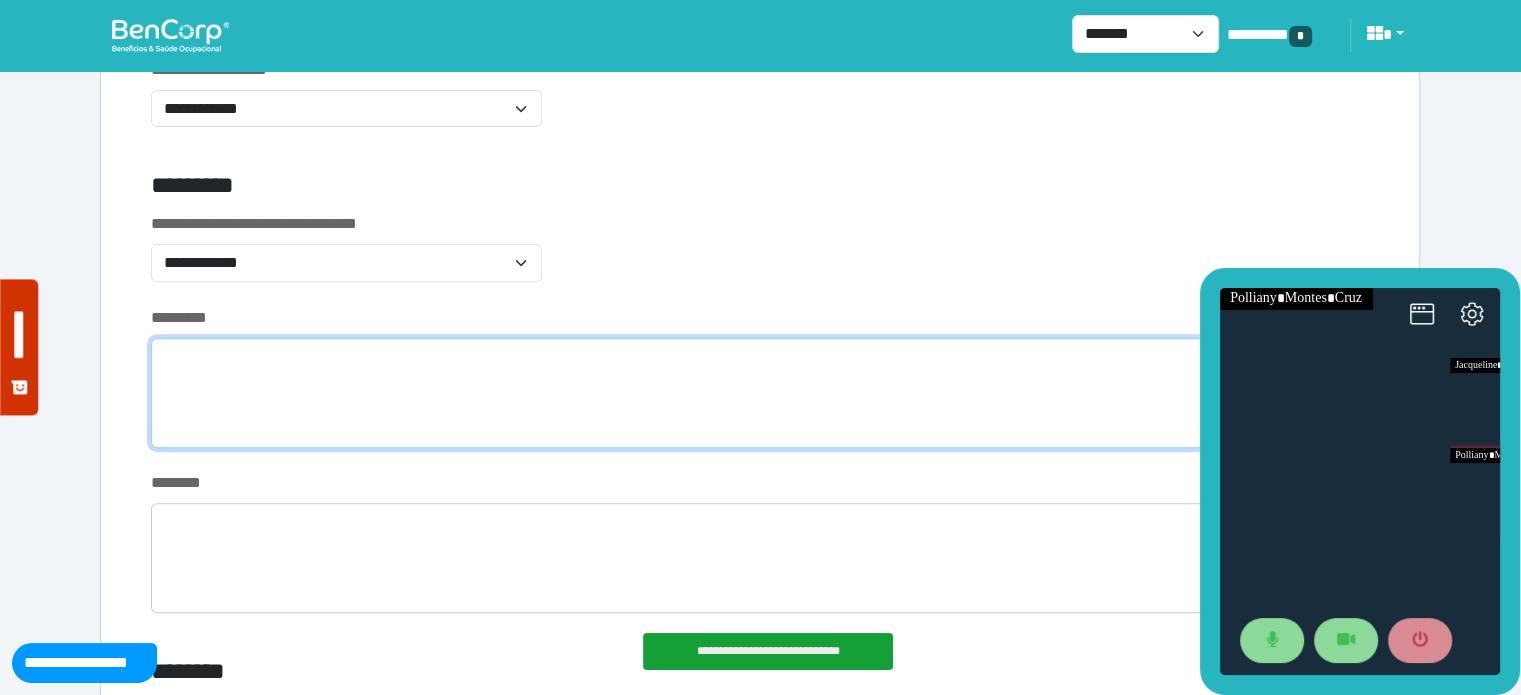 click at bounding box center [760, 393] 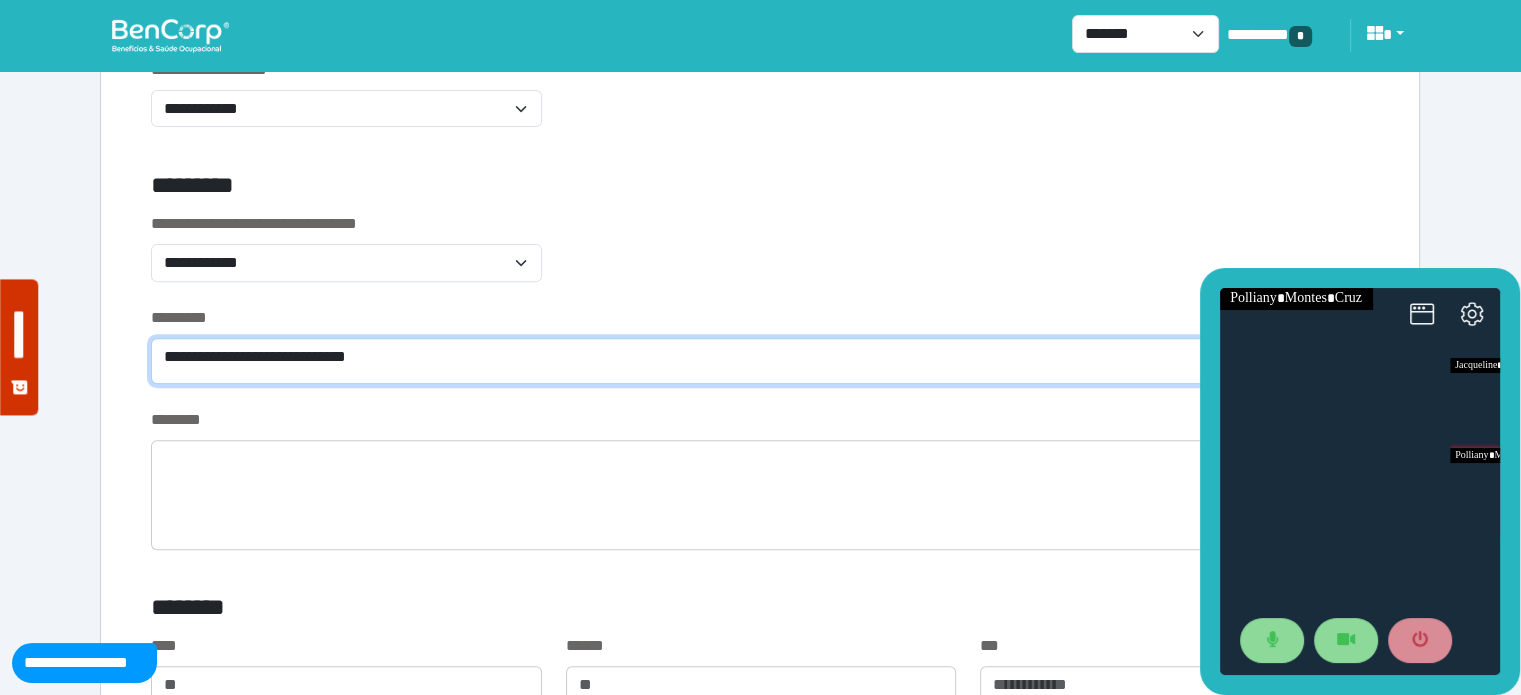 scroll, scrollTop: 0, scrollLeft: 0, axis: both 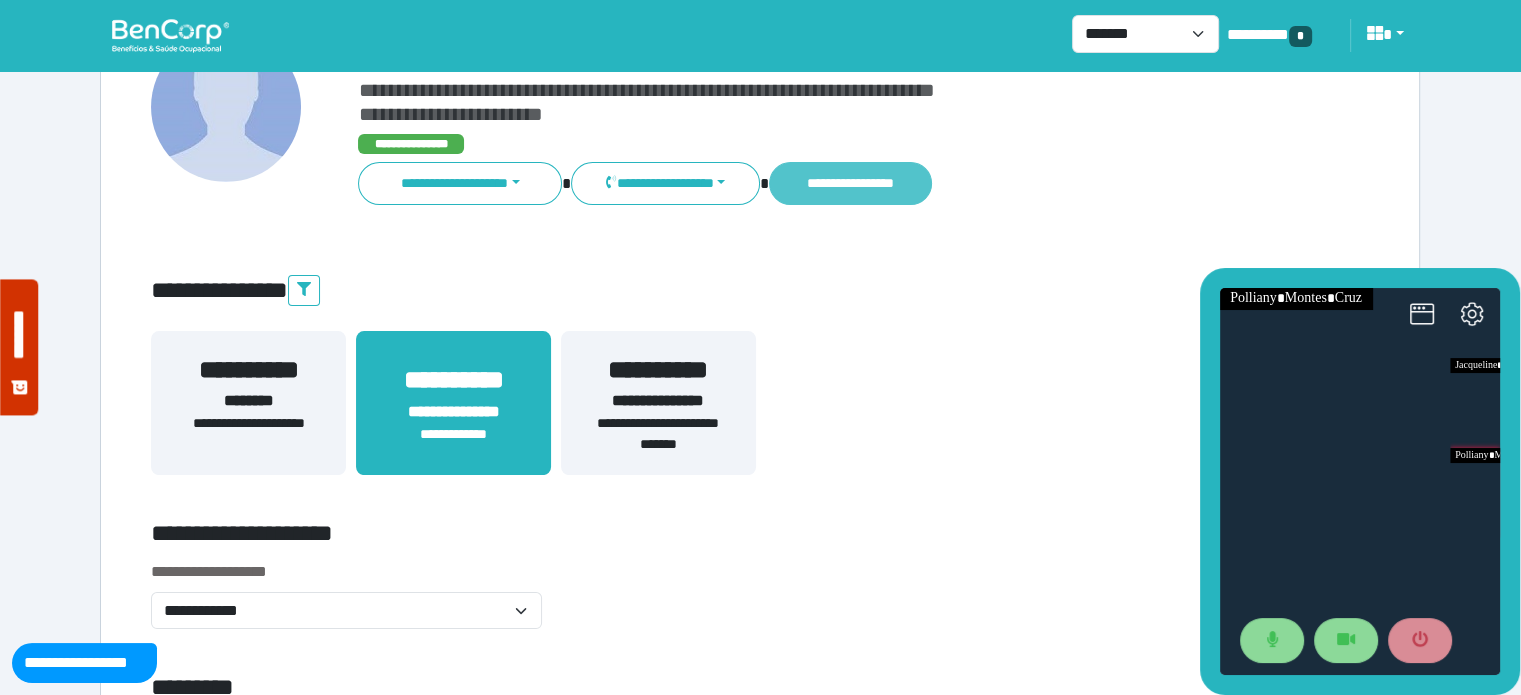 type on "**********" 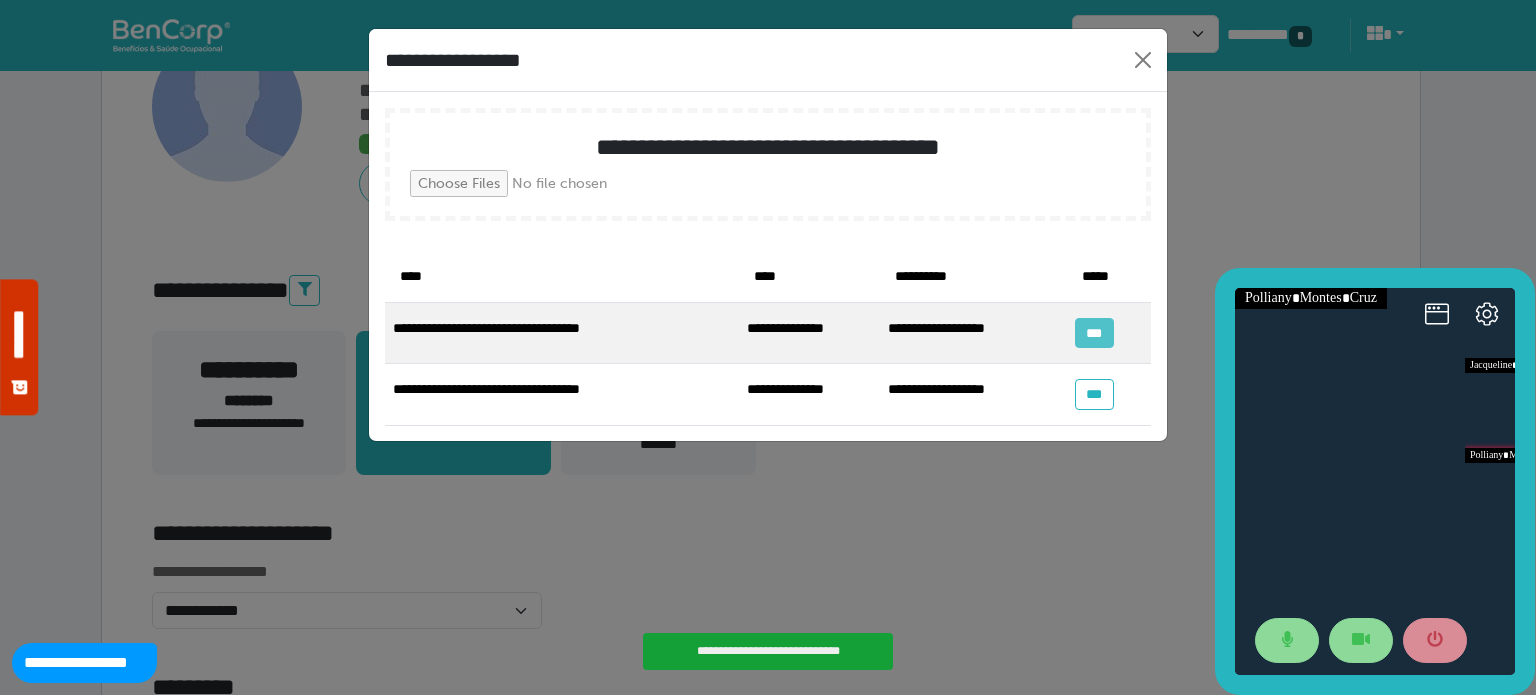 click on "***" at bounding box center [1094, 333] 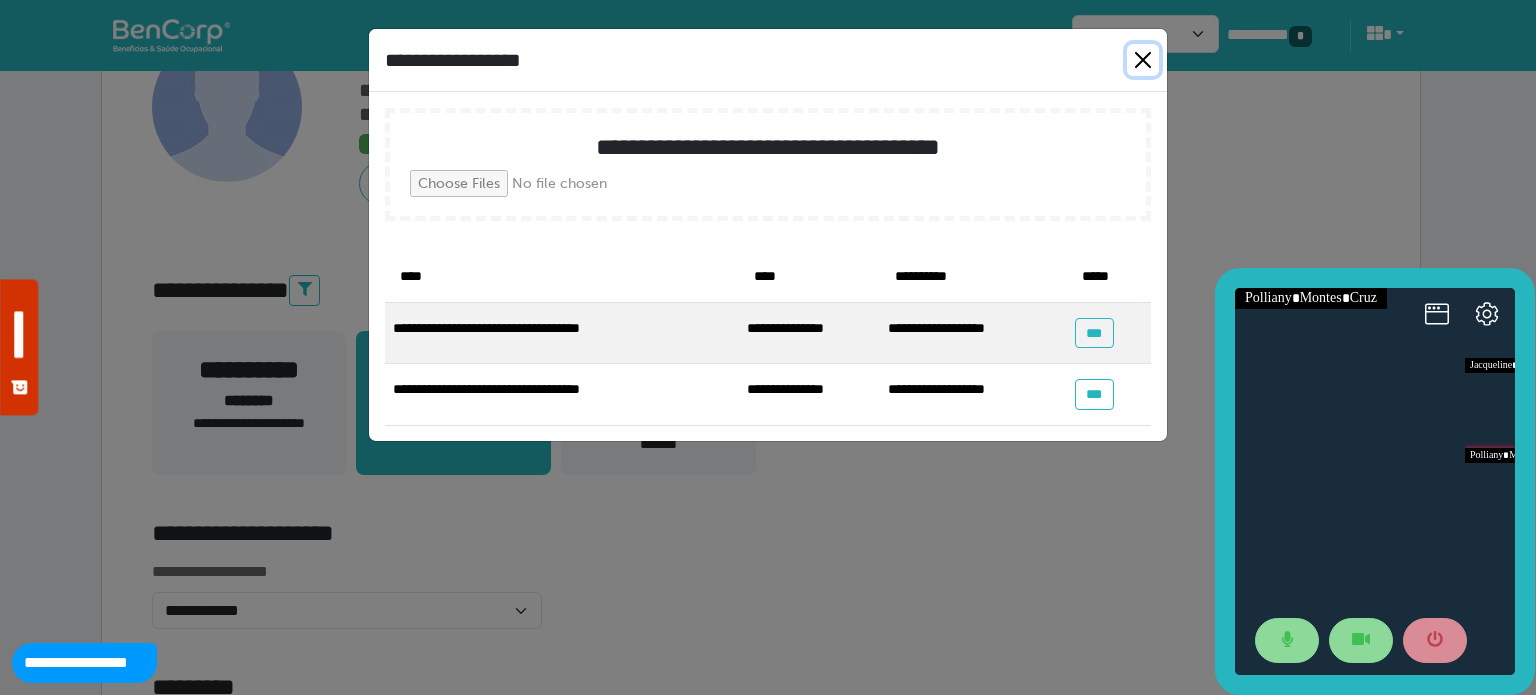 click at bounding box center [1143, 60] 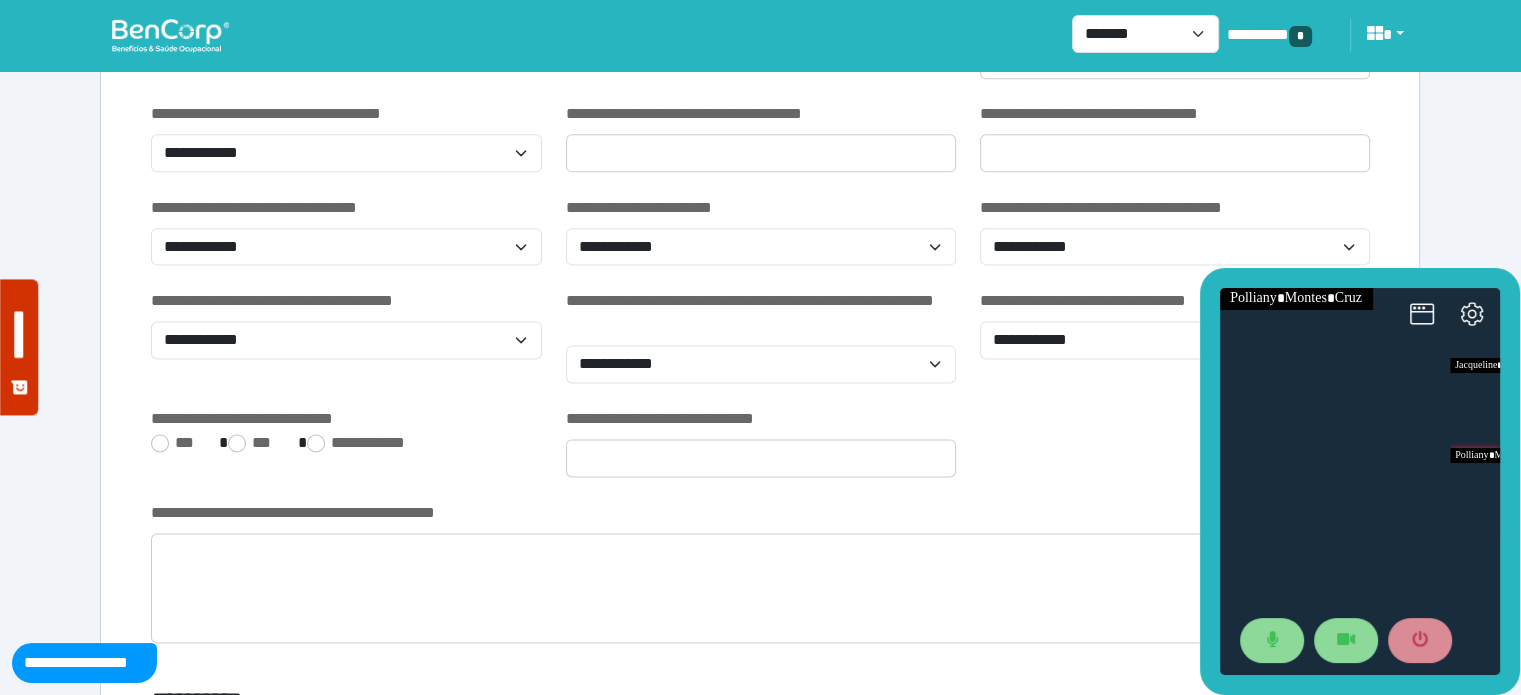 scroll, scrollTop: 2674, scrollLeft: 0, axis: vertical 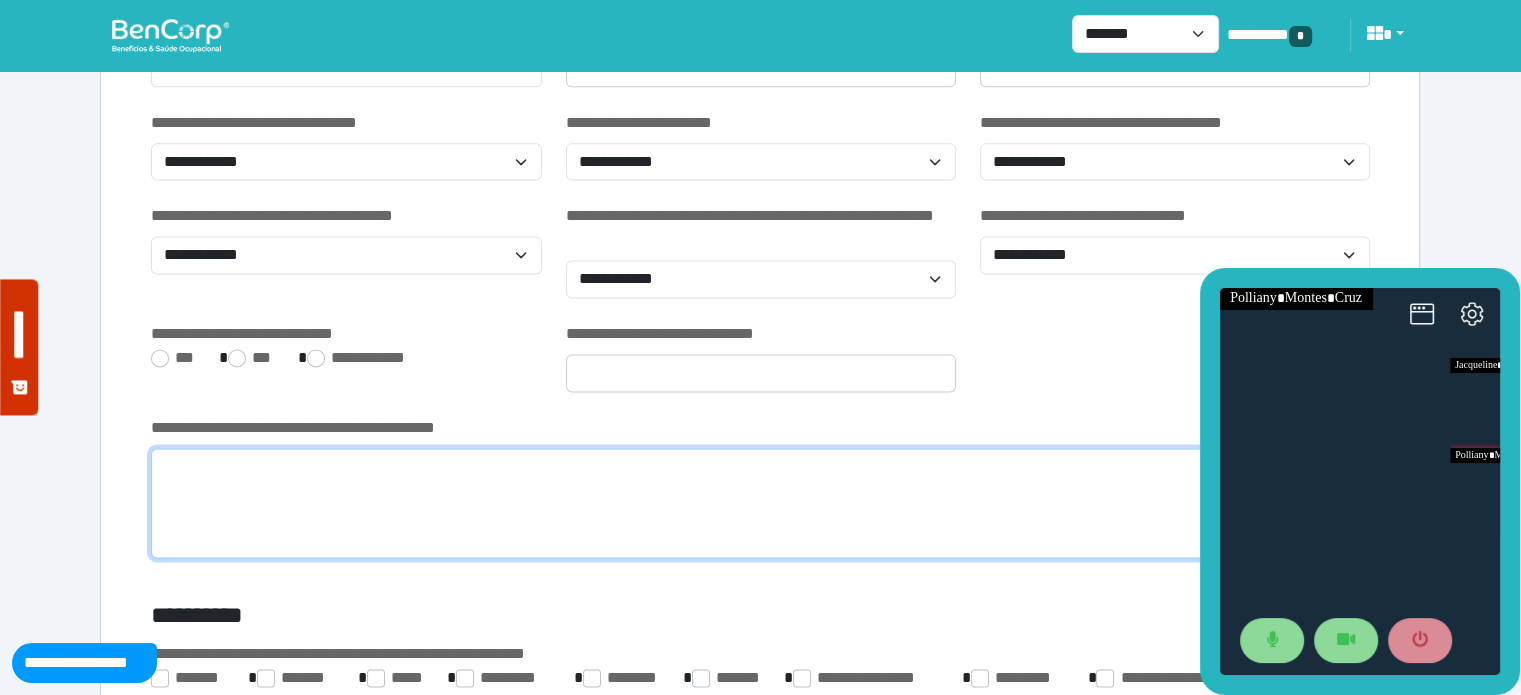 click at bounding box center [760, 503] 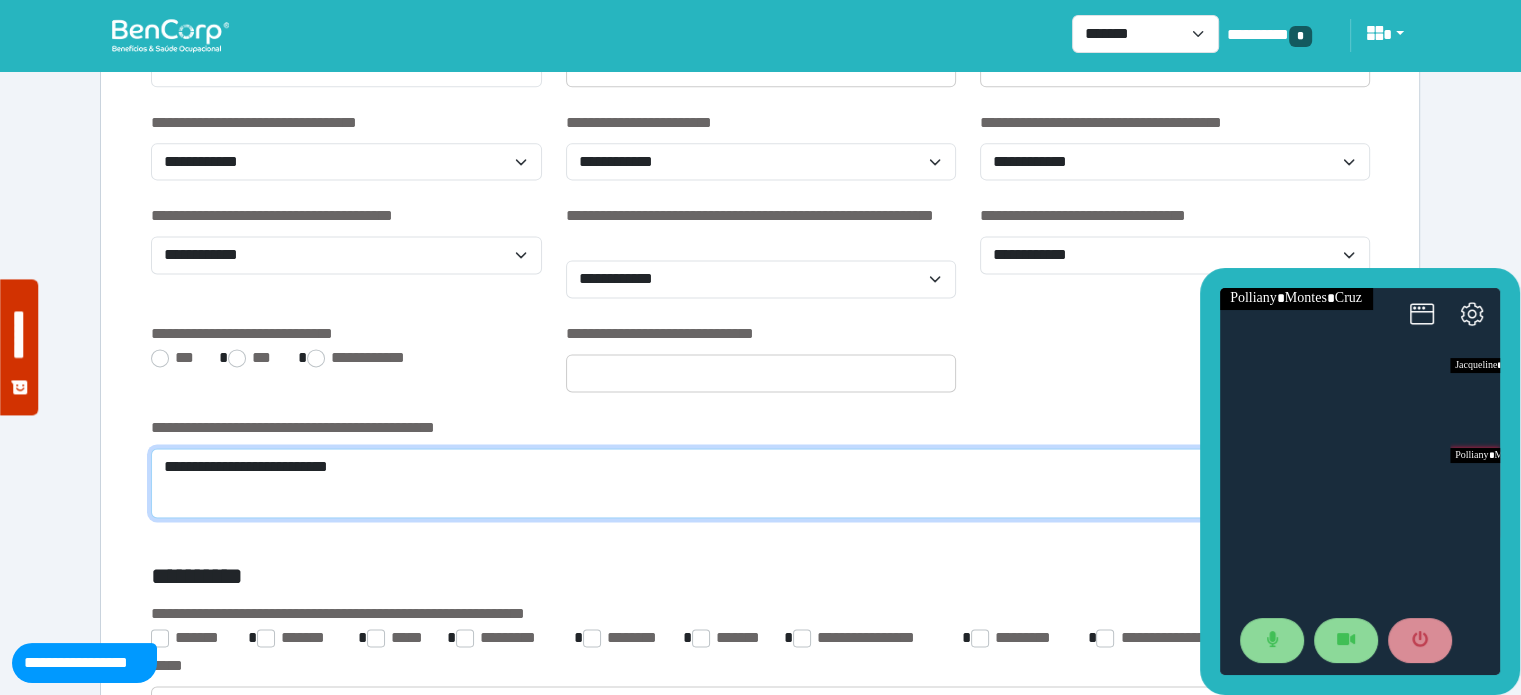 type on "**********" 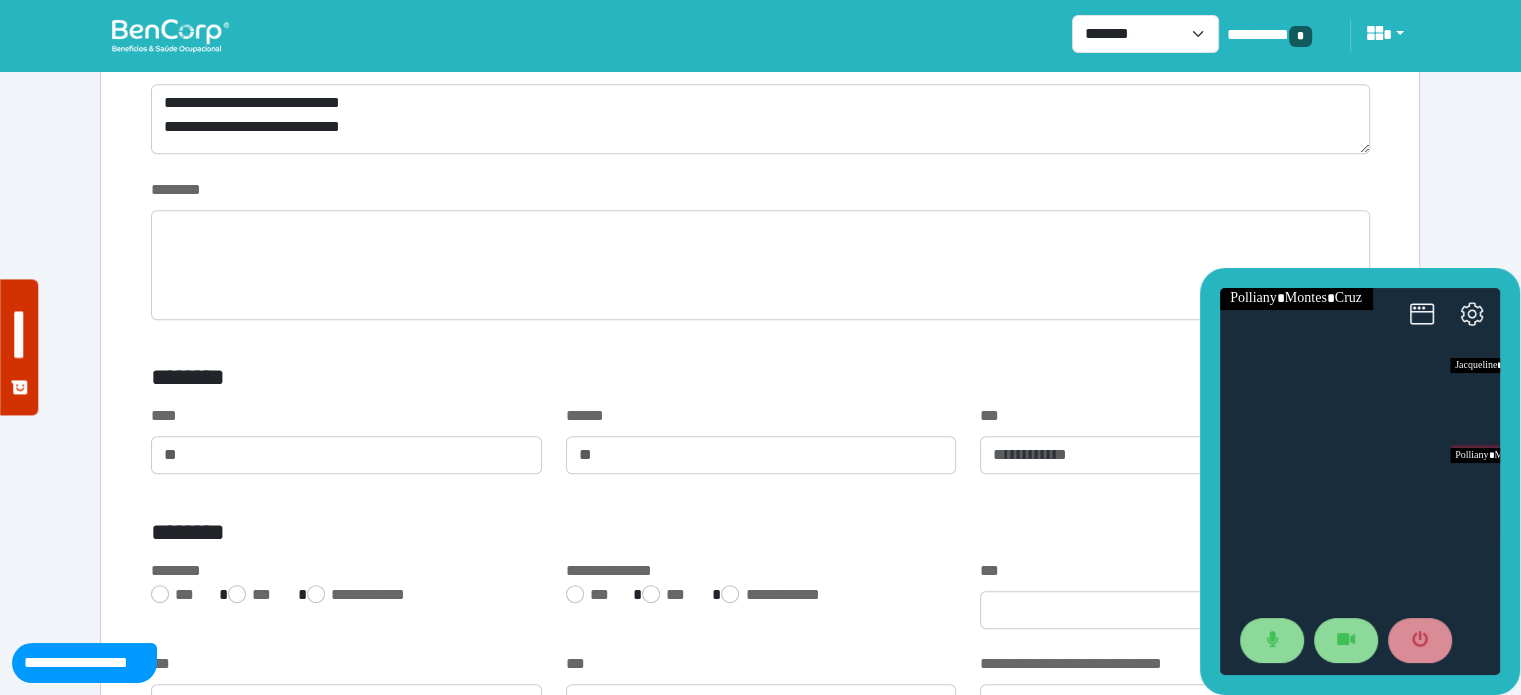 scroll, scrollTop: 915, scrollLeft: 0, axis: vertical 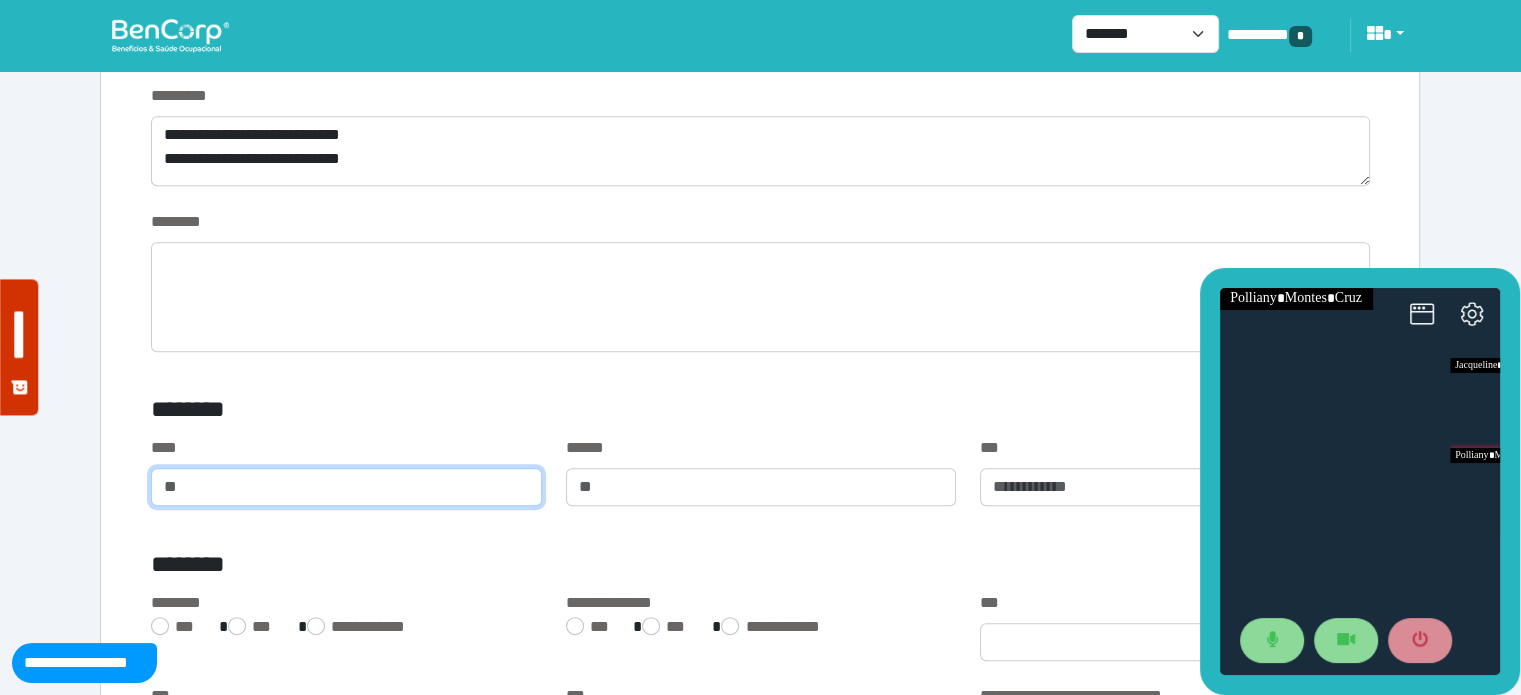 click at bounding box center (346, 487) 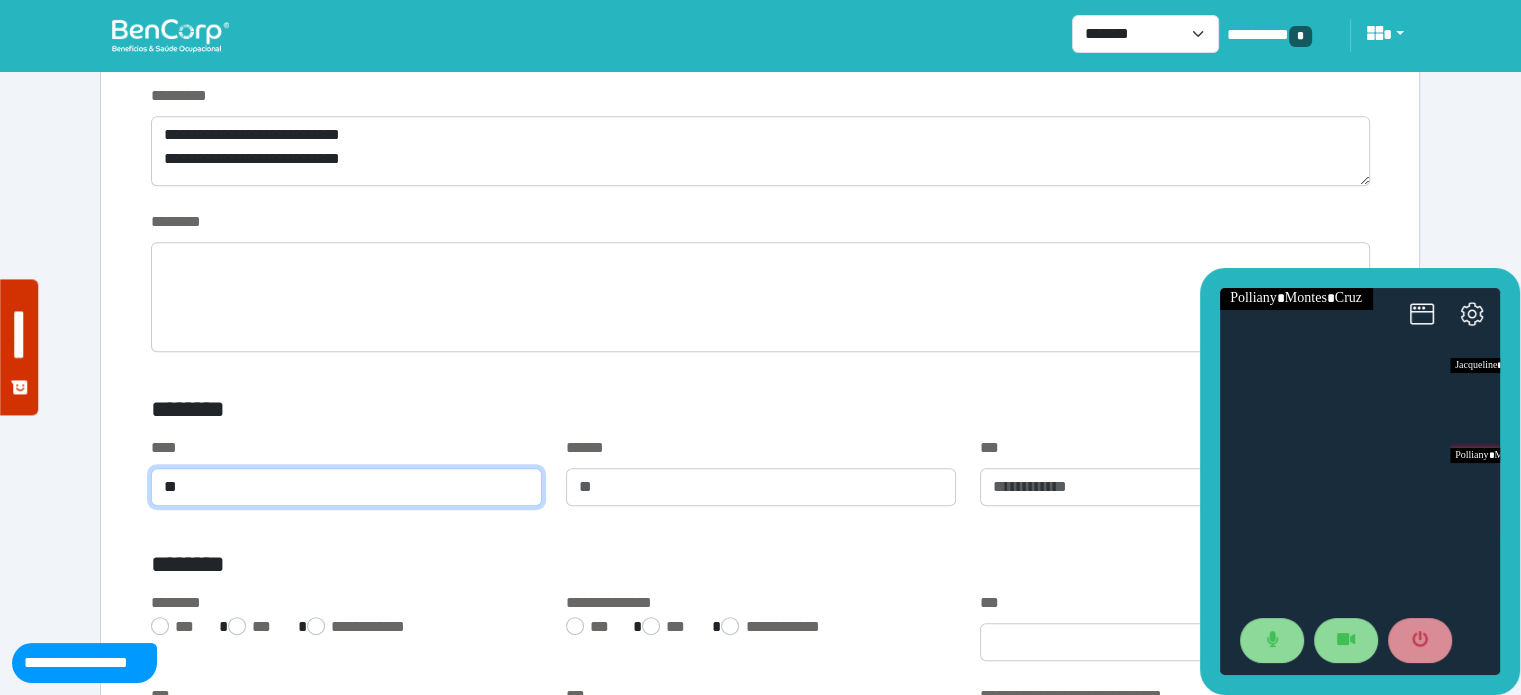 type on "**" 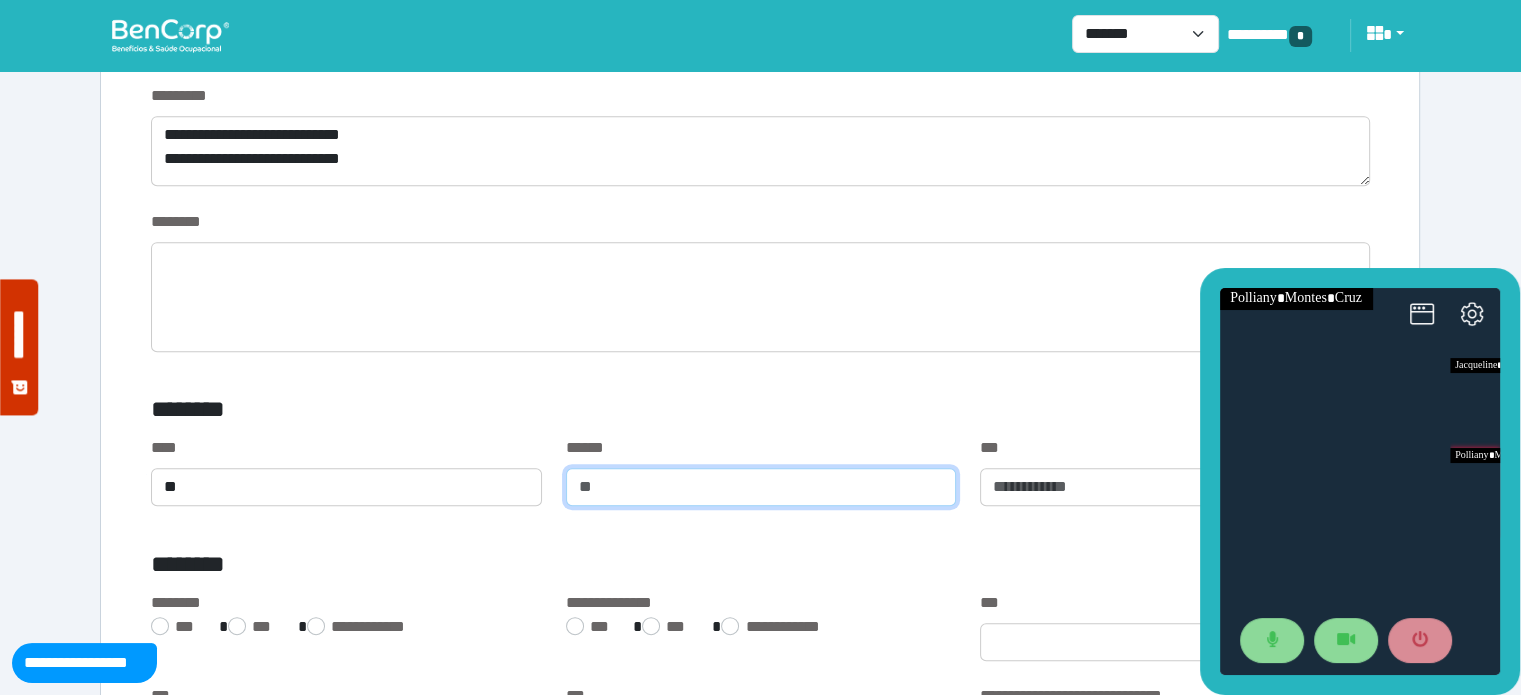 click at bounding box center (761, 487) 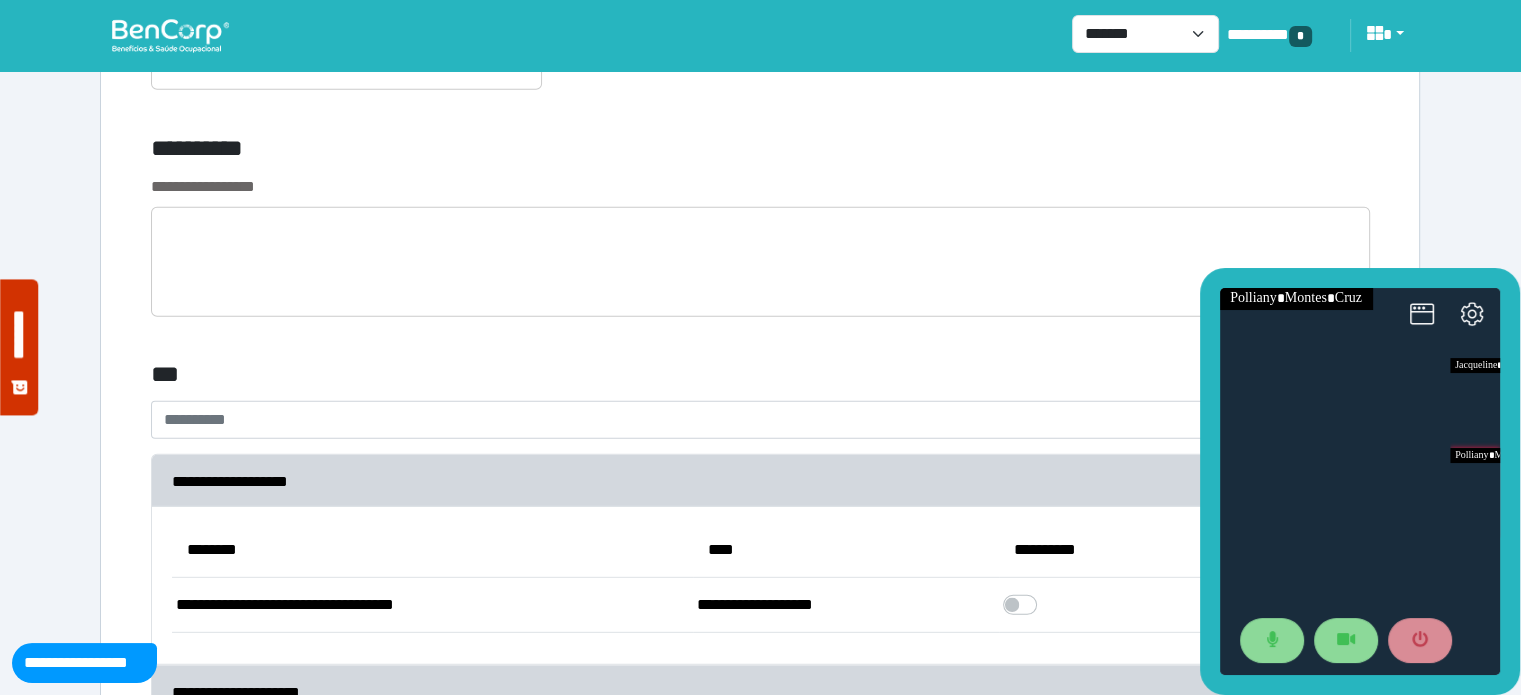 scroll, scrollTop: 5602, scrollLeft: 0, axis: vertical 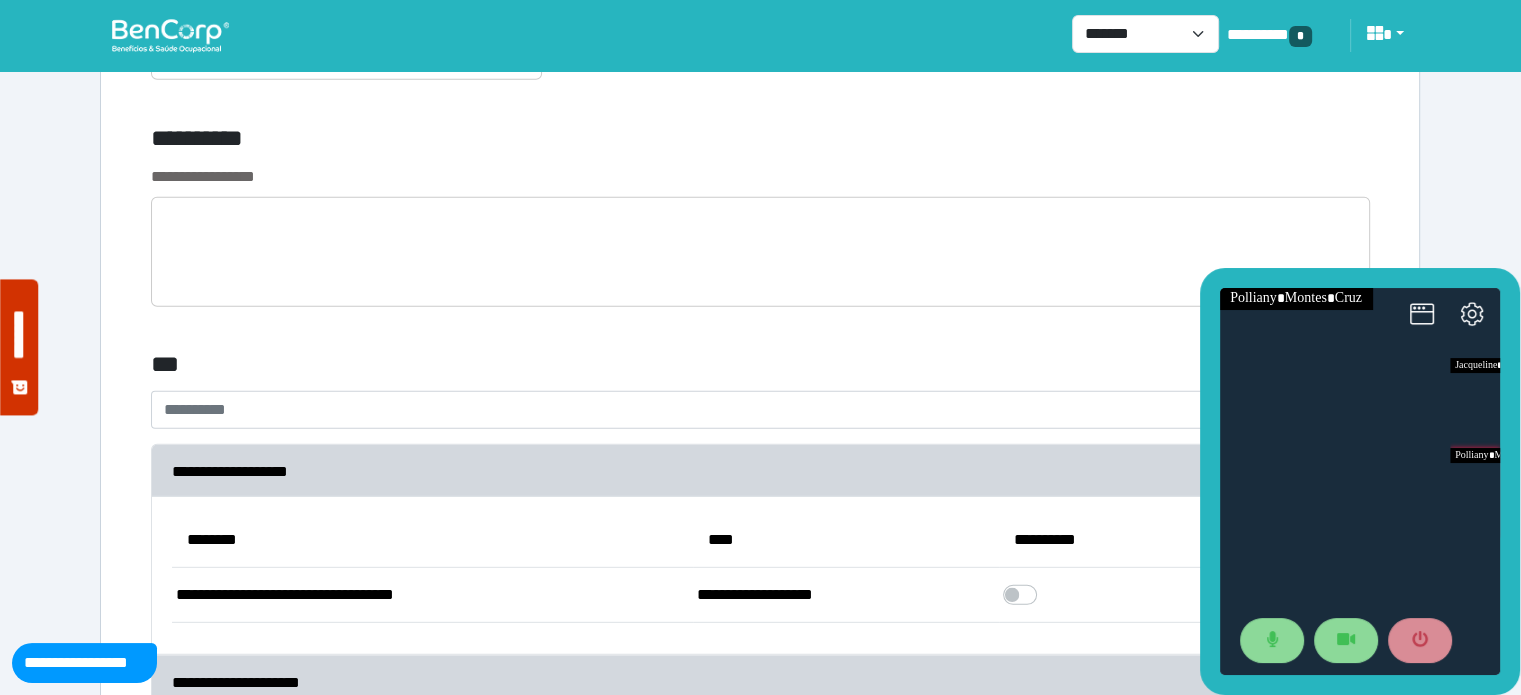 type on "***" 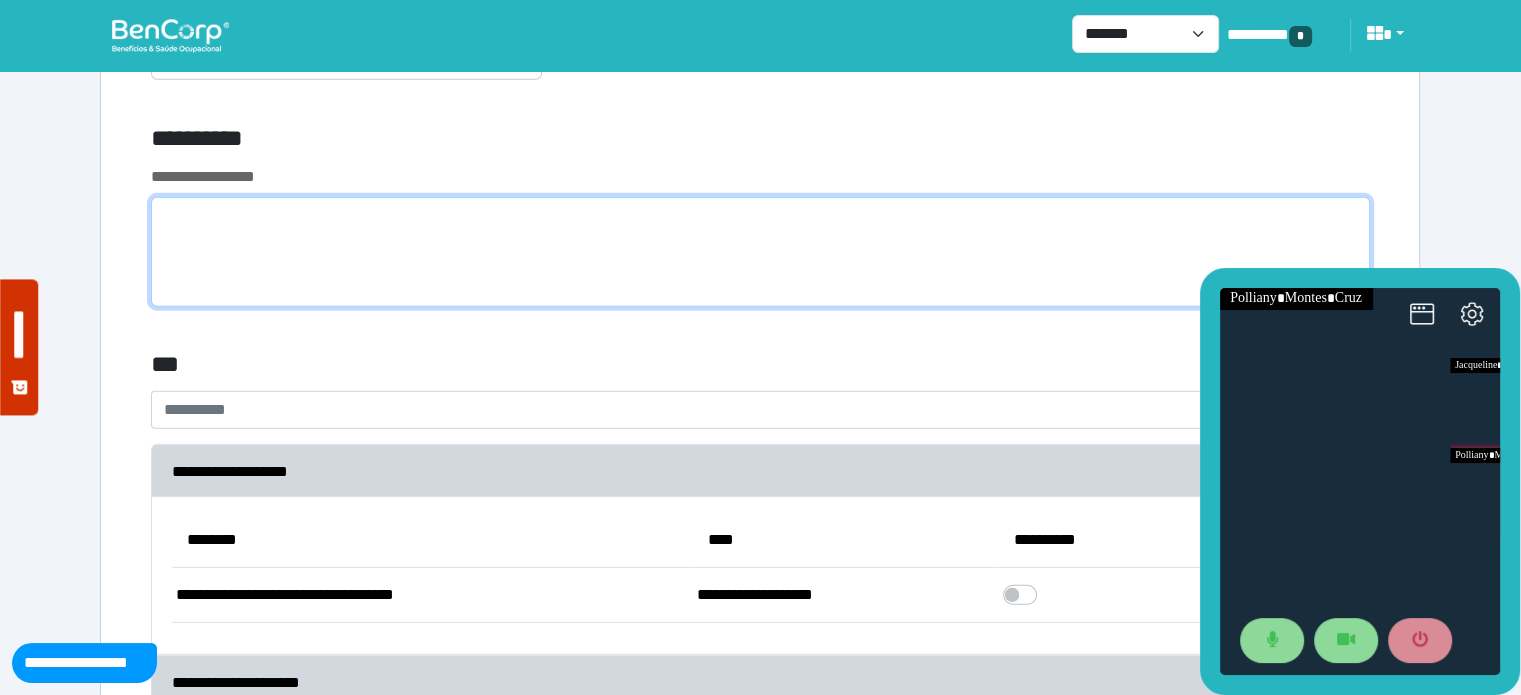 click at bounding box center [760, 252] 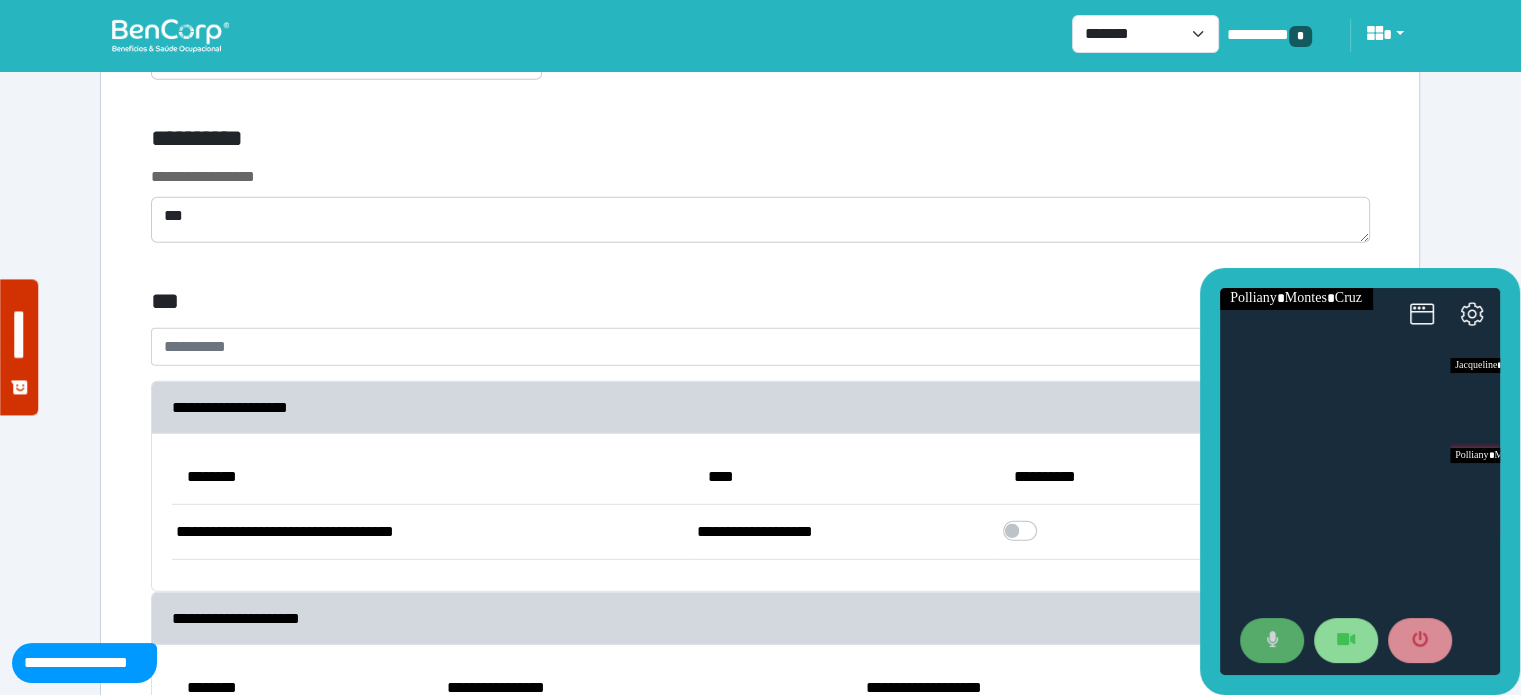 click at bounding box center (1272, 641) 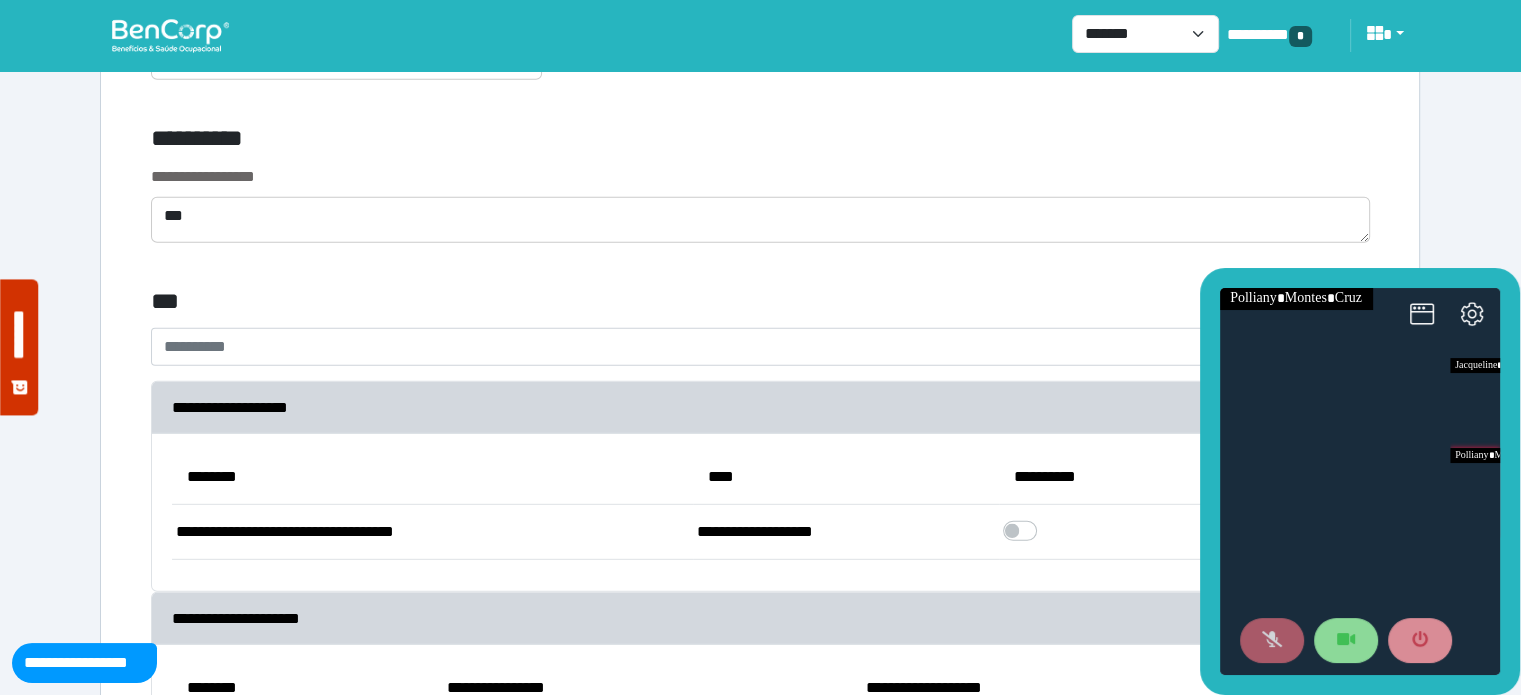 click 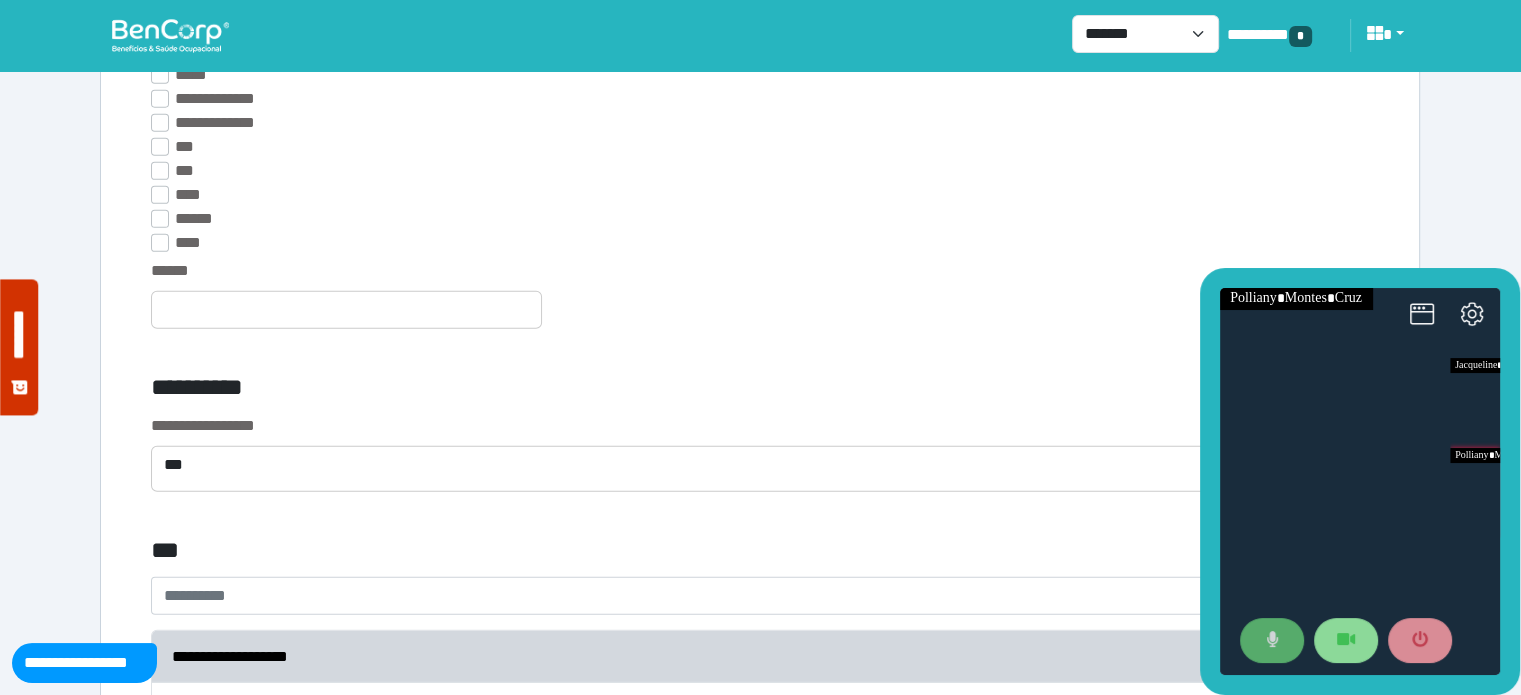 scroll, scrollTop: 5312, scrollLeft: 0, axis: vertical 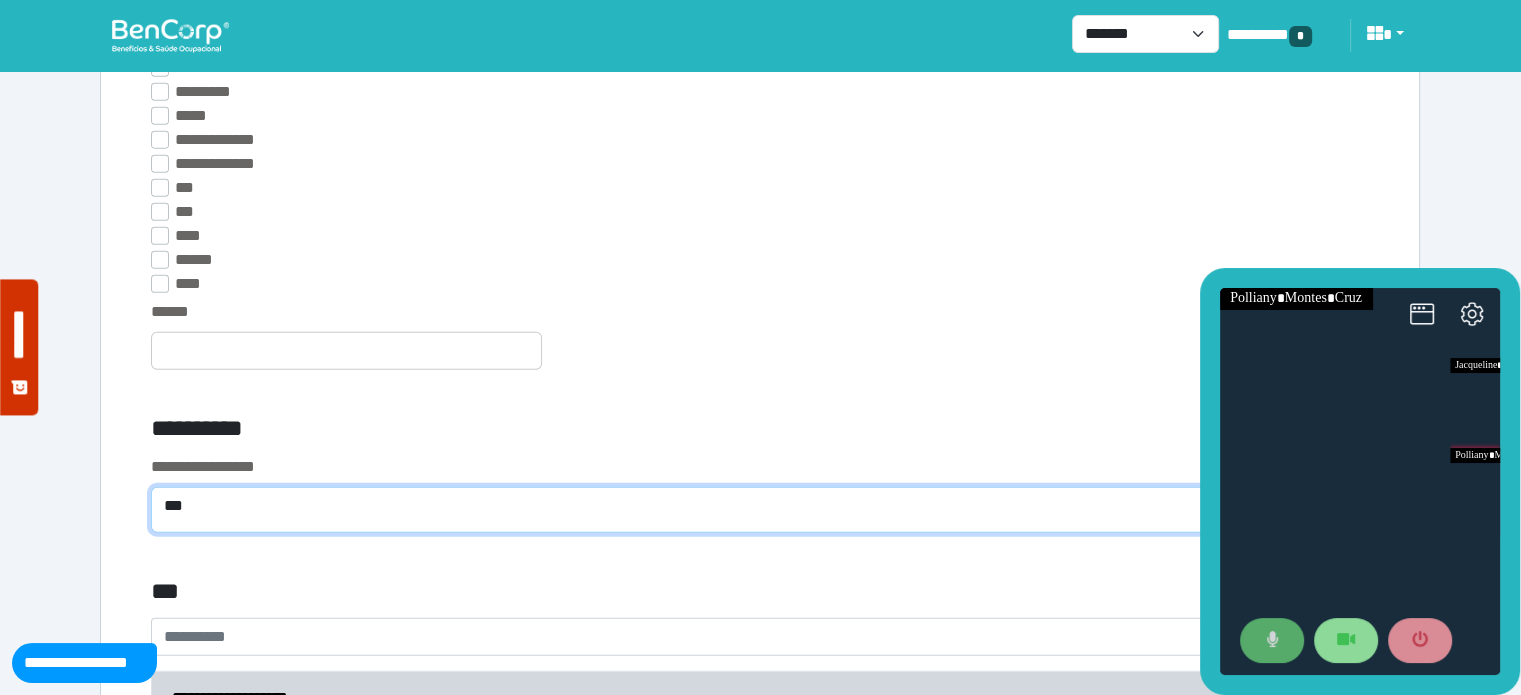 click on "***" at bounding box center [760, 510] 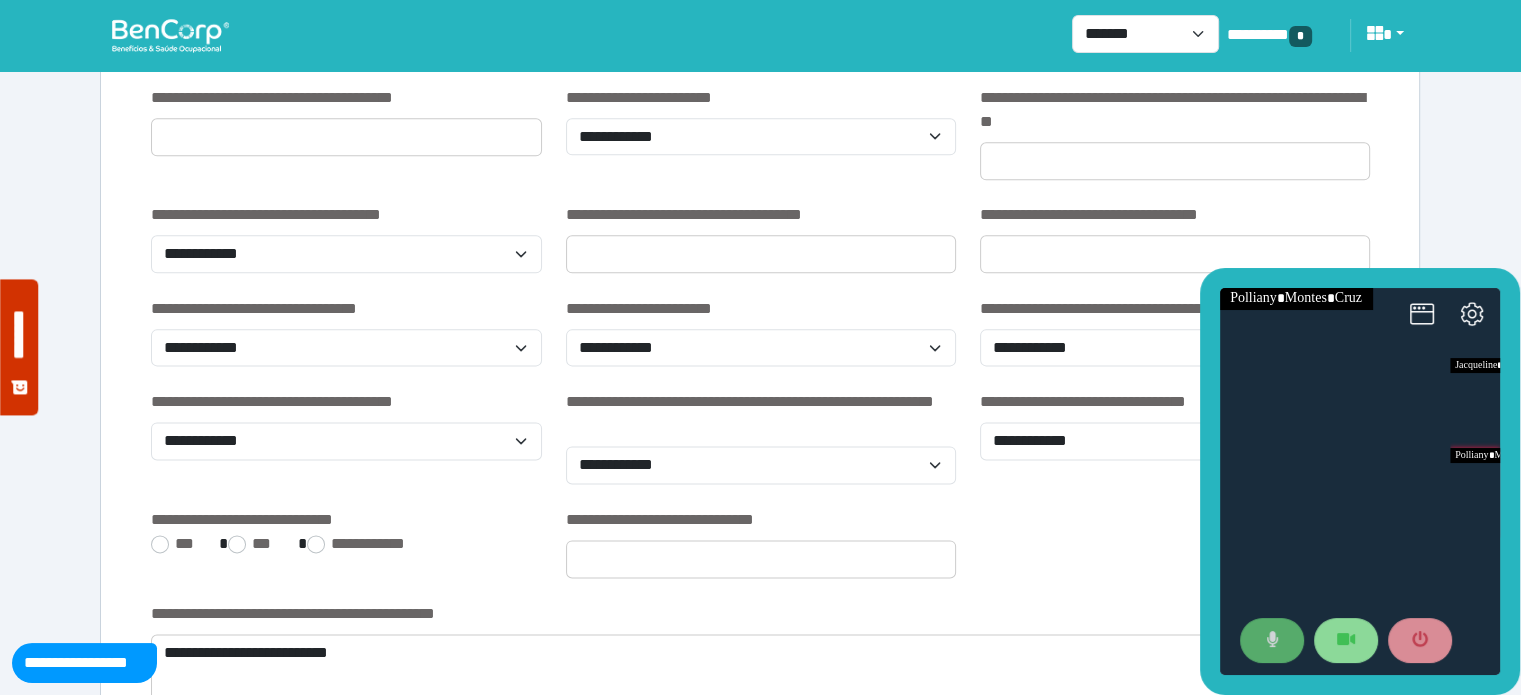 scroll, scrollTop: 2478, scrollLeft: 0, axis: vertical 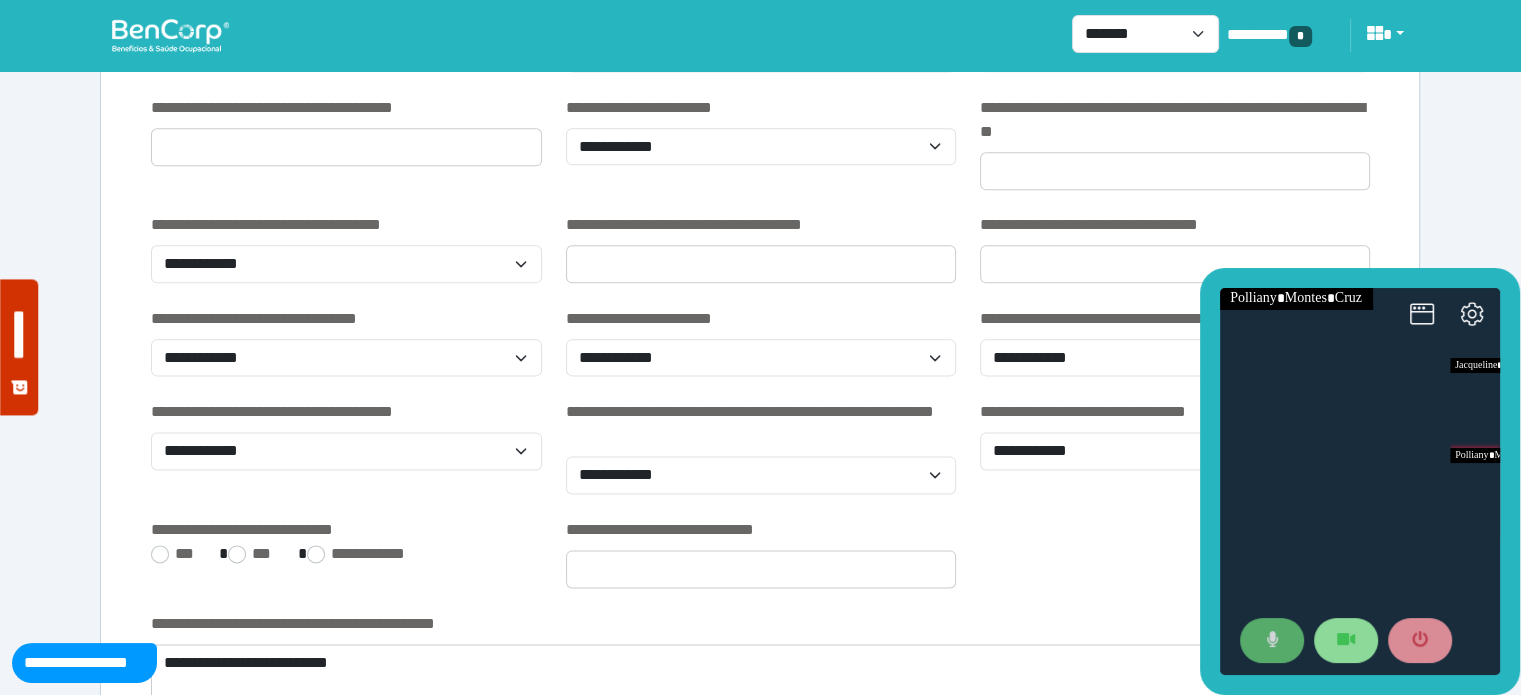 type on "********" 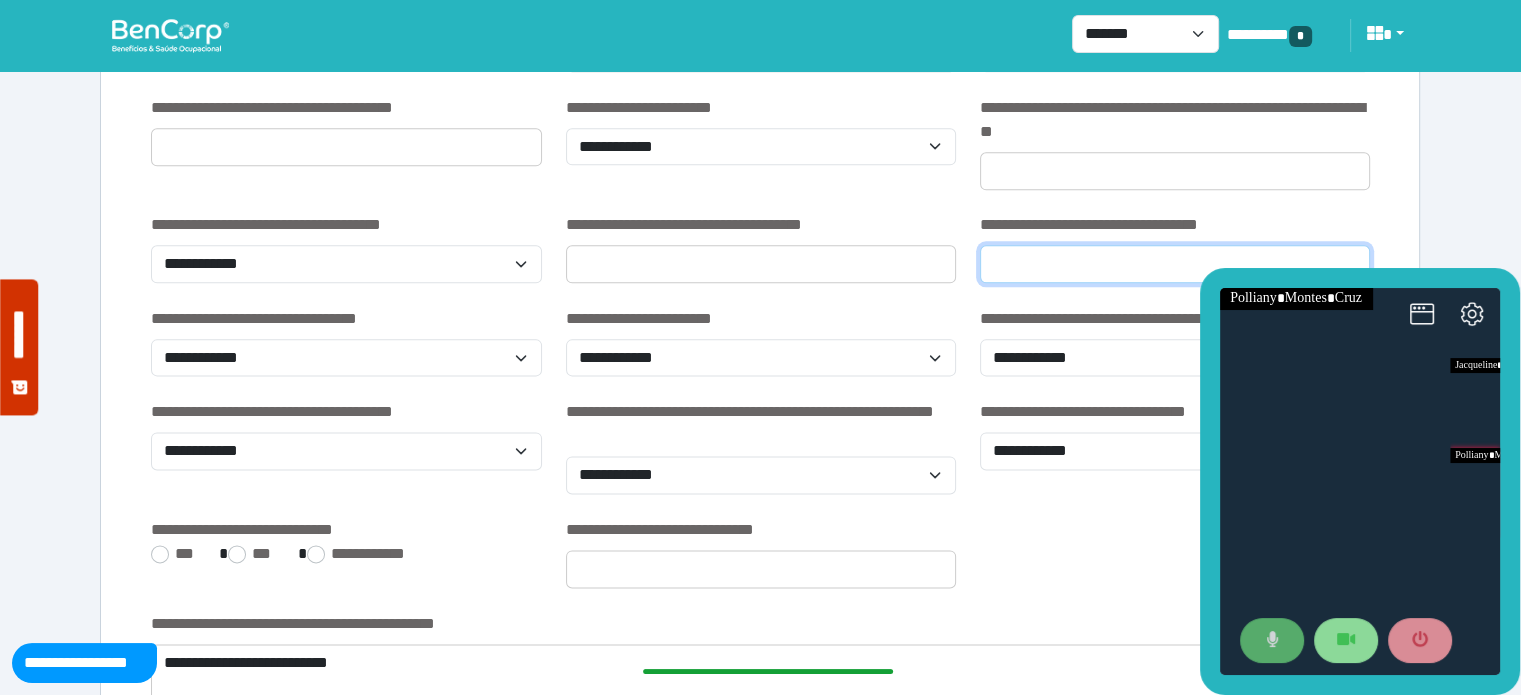 click at bounding box center (1175, 264) 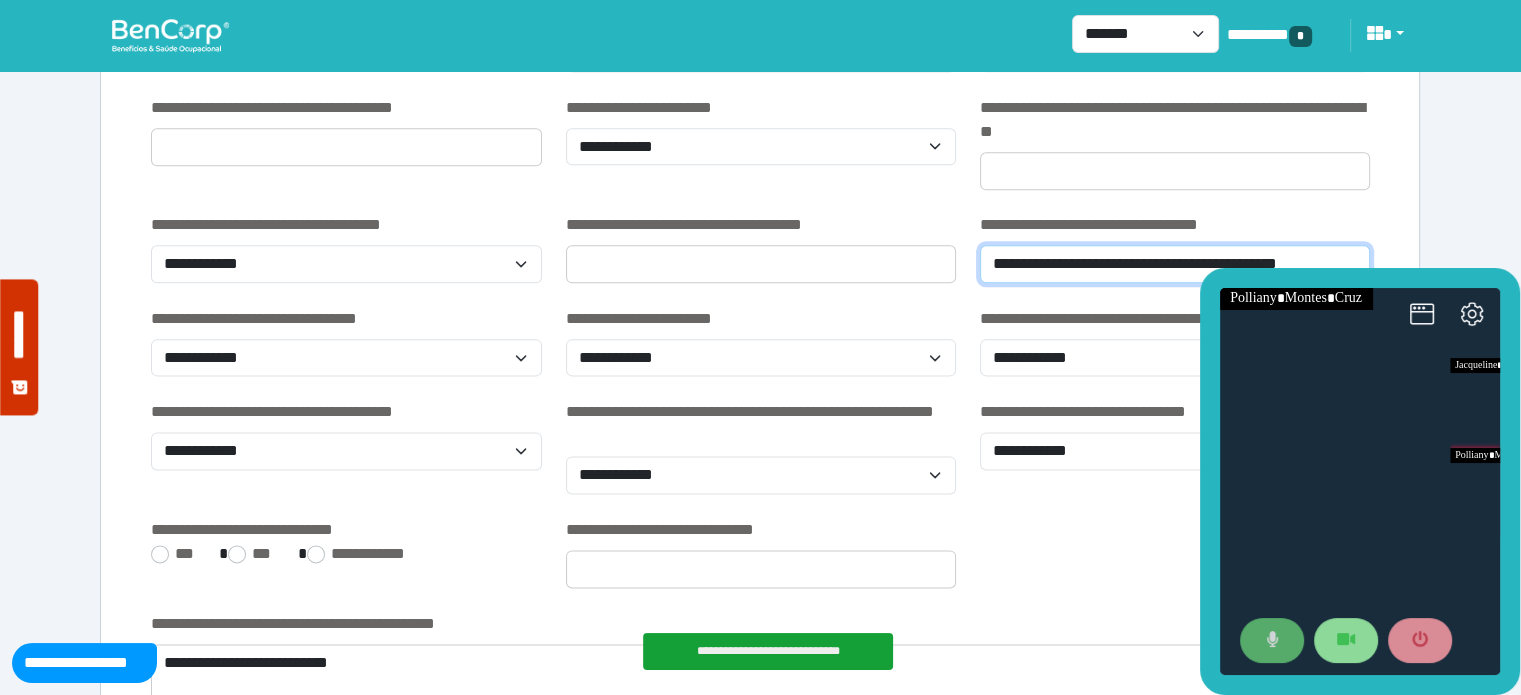 click on "**********" at bounding box center [1175, 264] 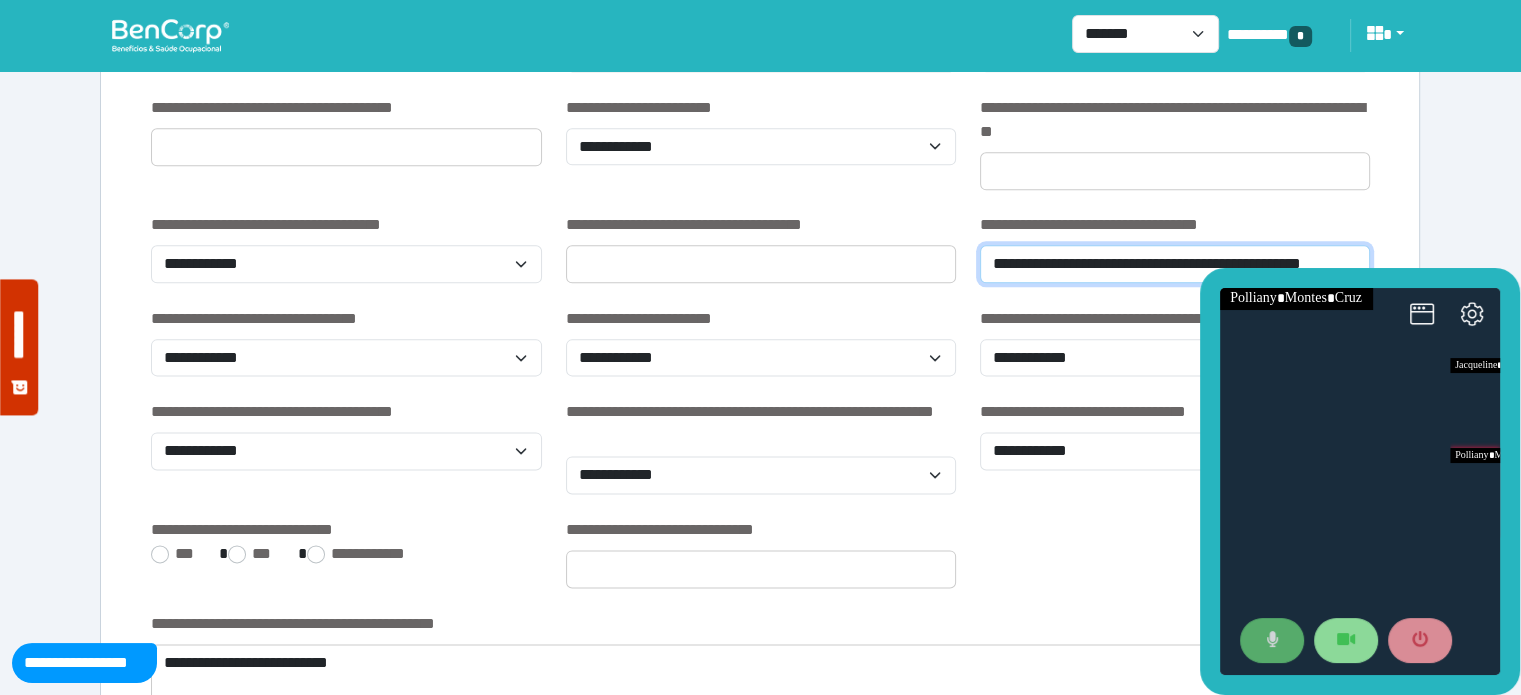 type on "**********" 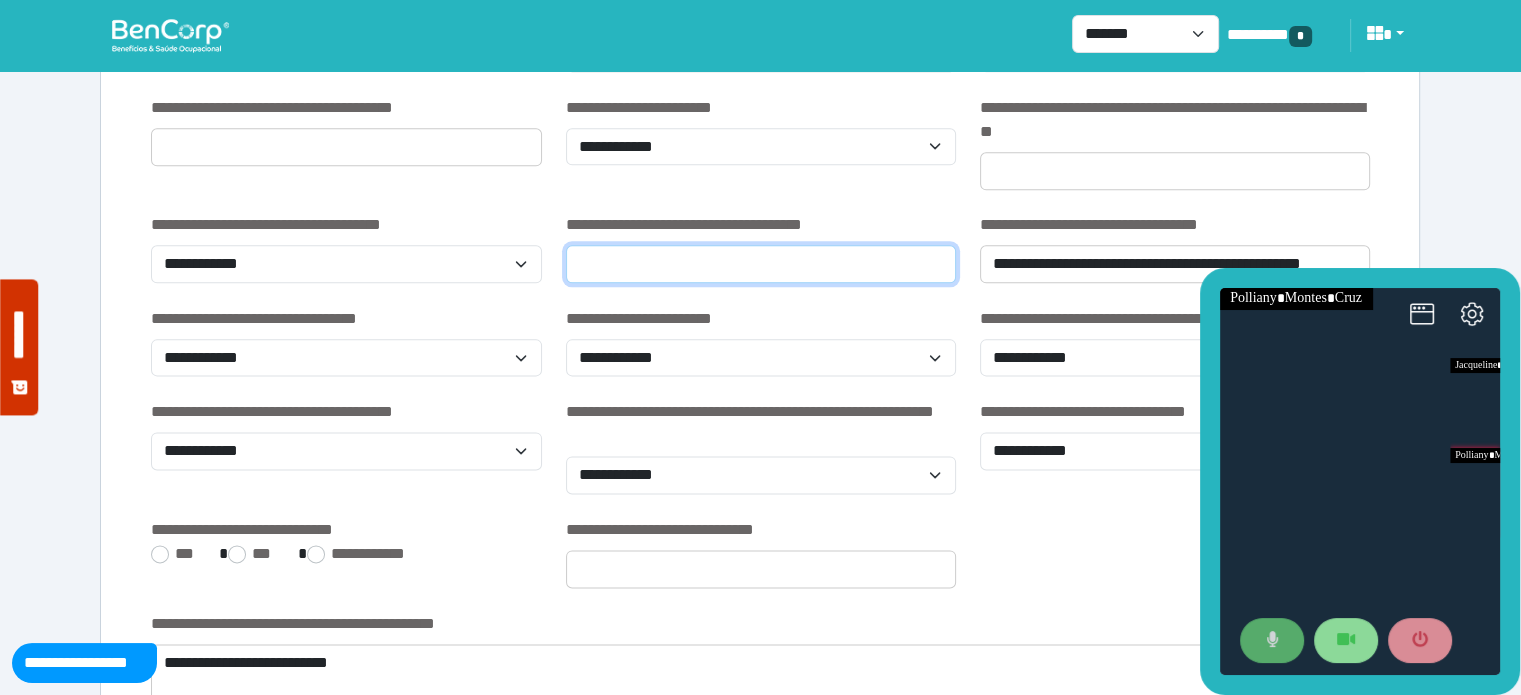 click at bounding box center (761, 264) 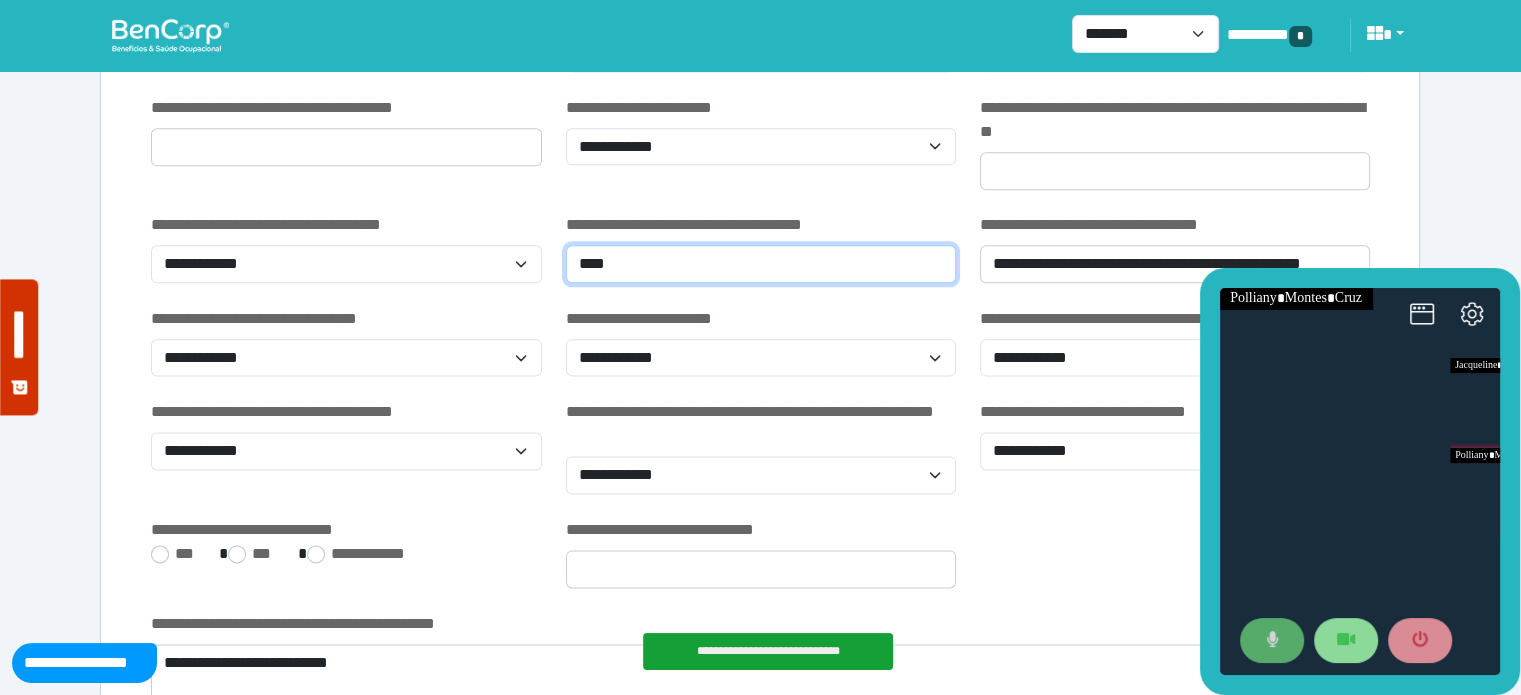 click on "****" at bounding box center [761, 264] 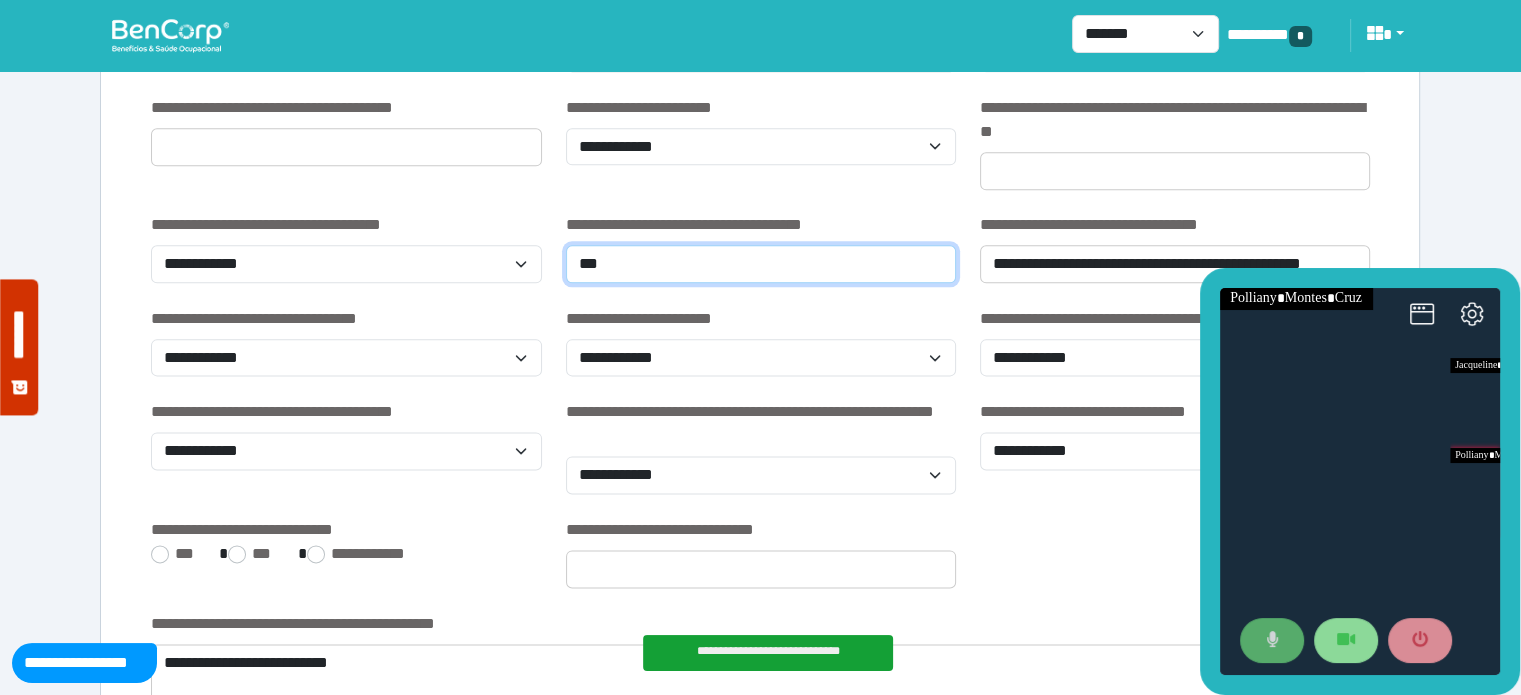 click on "***" at bounding box center [761, 264] 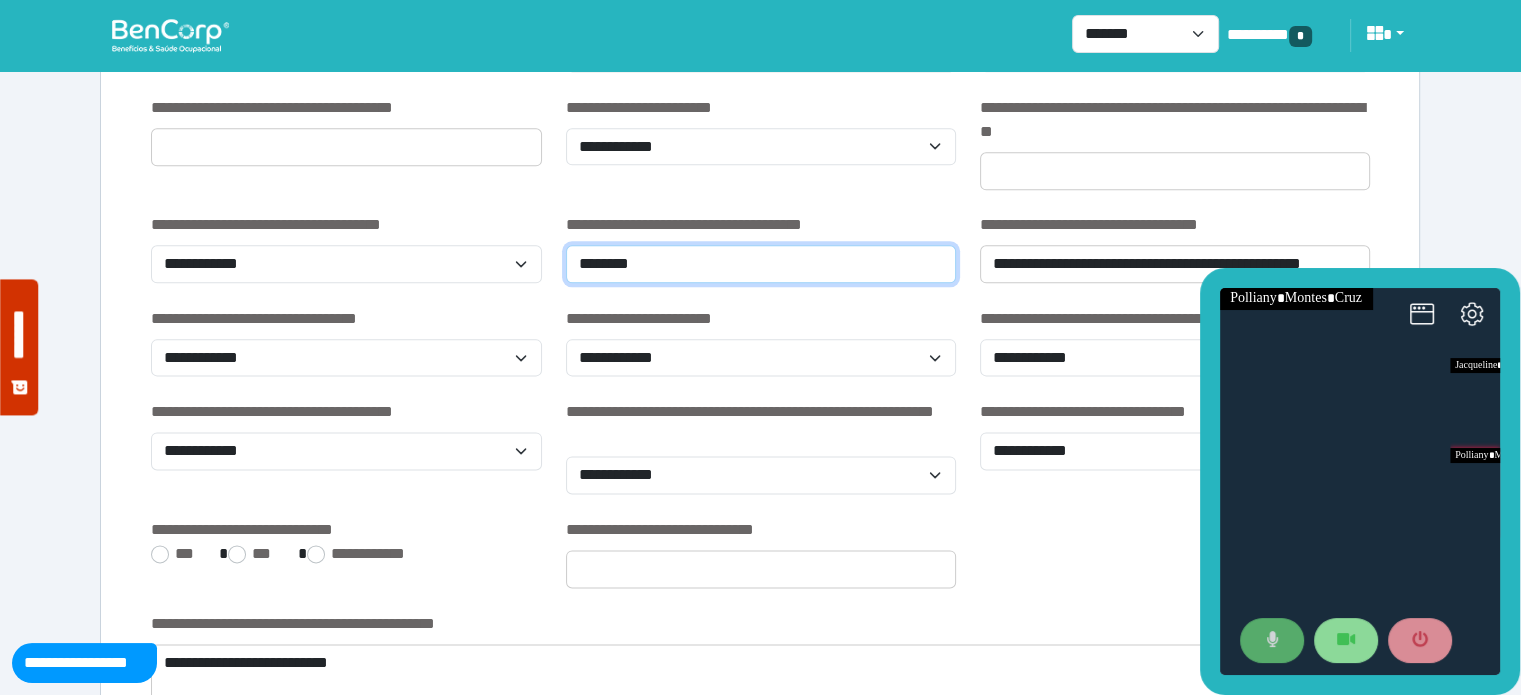 type on "********" 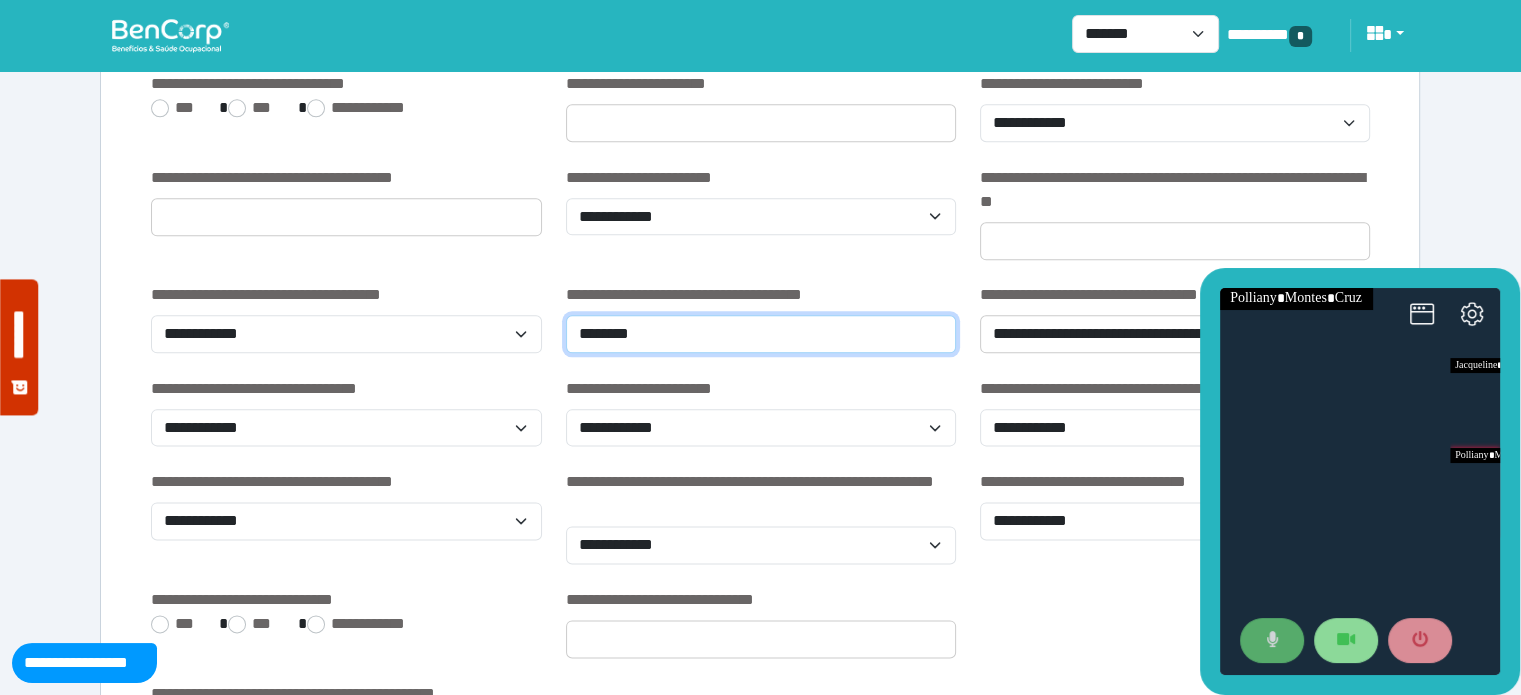 scroll, scrollTop: 2229, scrollLeft: 0, axis: vertical 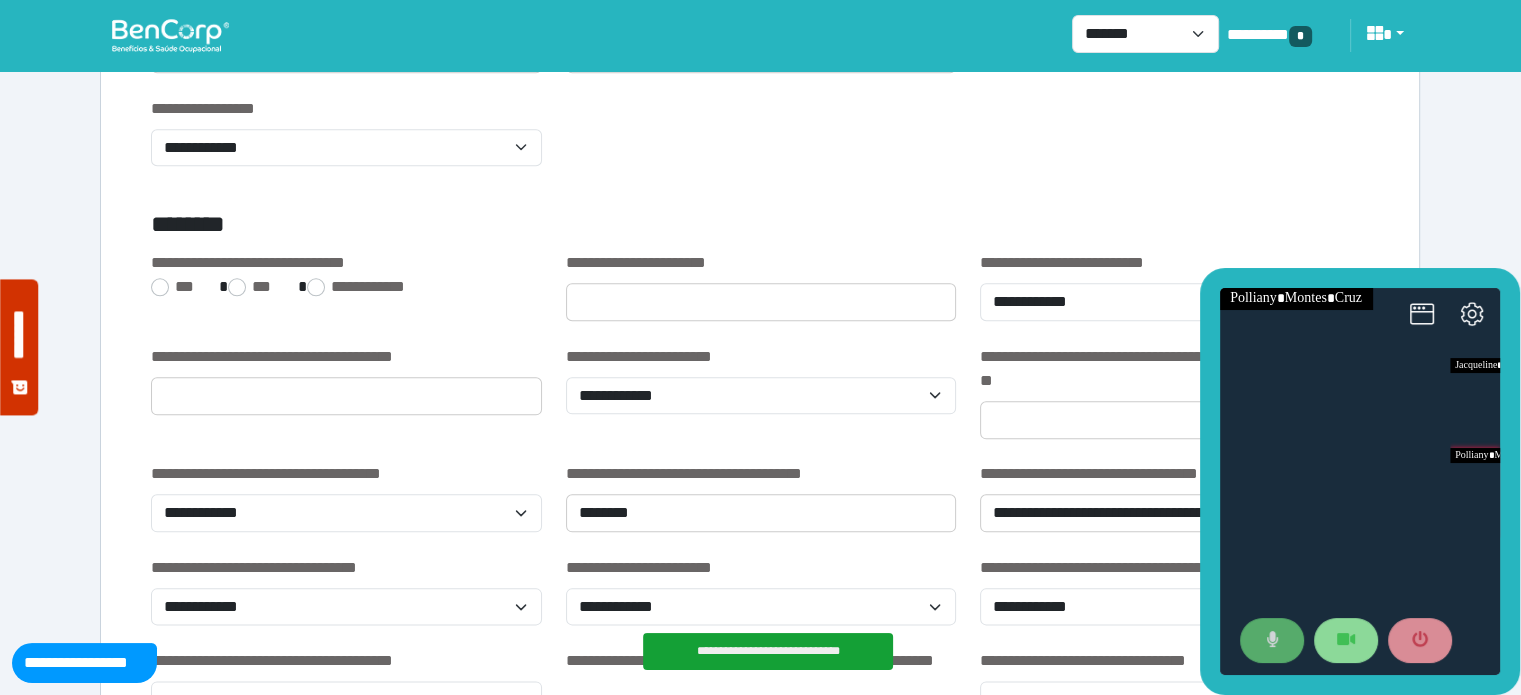 drag, startPoint x: 728, startPoint y: 325, endPoint x: 703, endPoint y: 304, distance: 32.649654 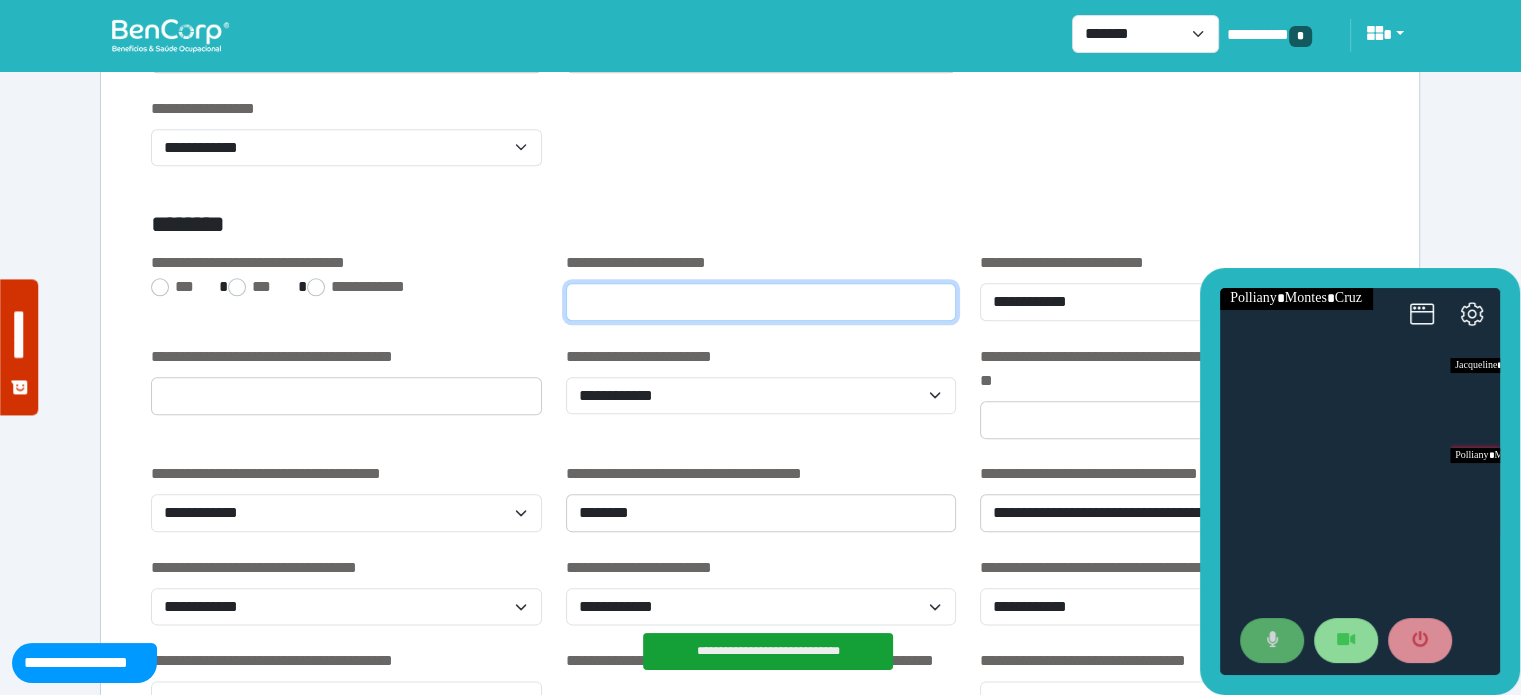 click at bounding box center (761, 302) 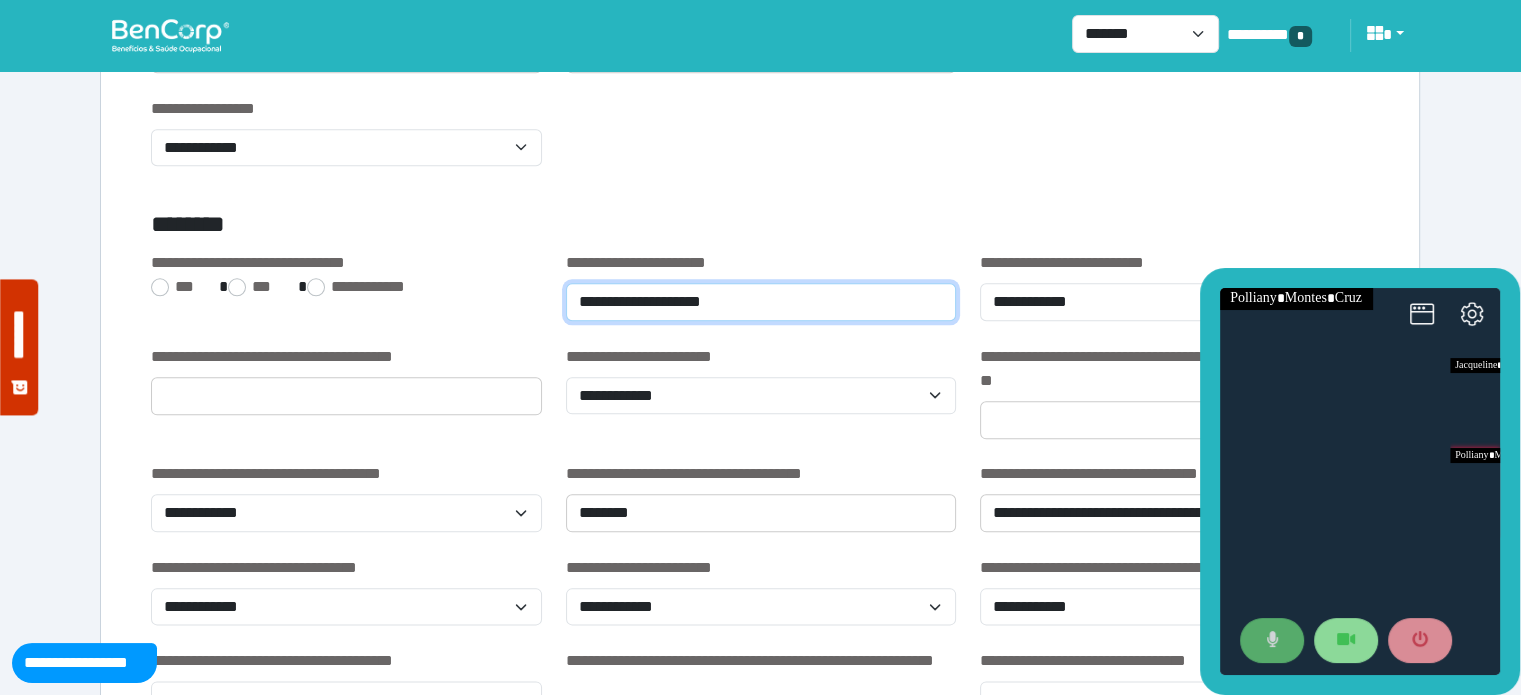 type on "**********" 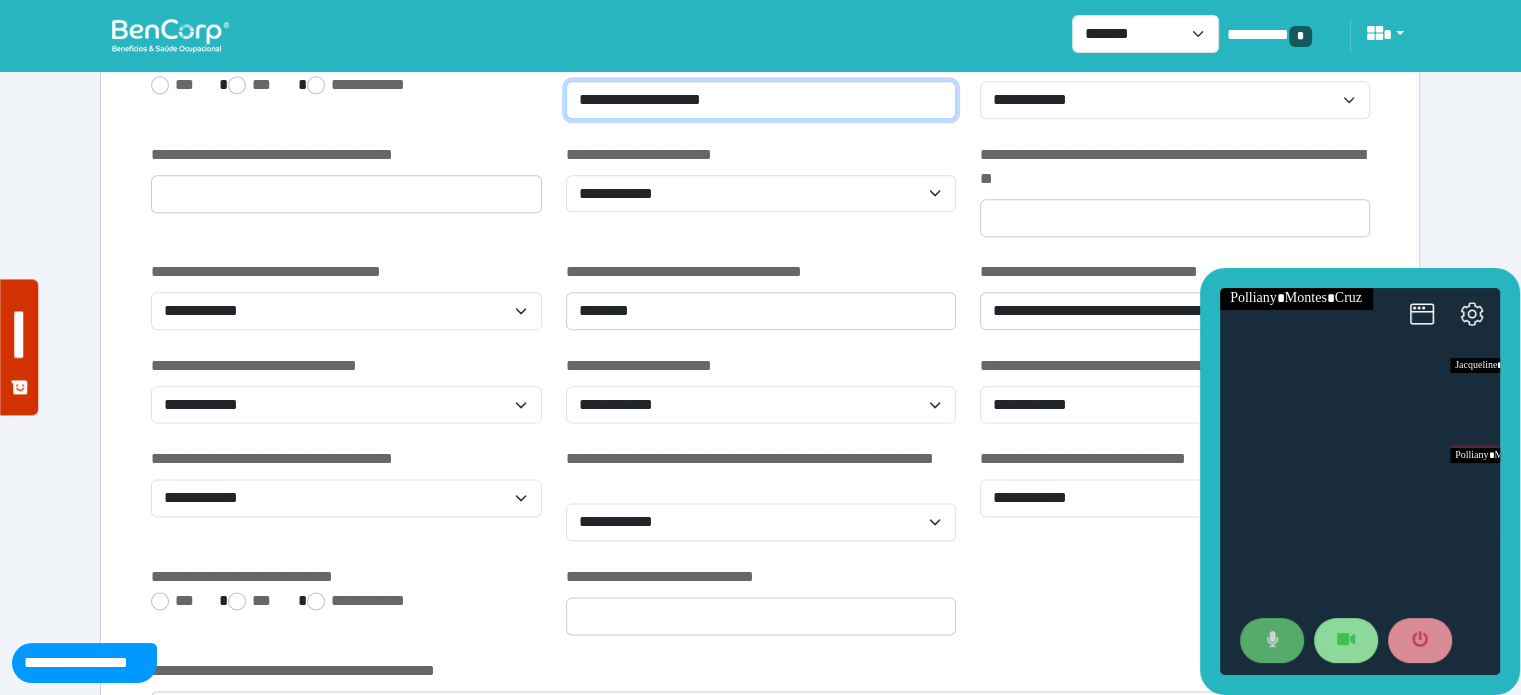 scroll, scrollTop: 2472, scrollLeft: 0, axis: vertical 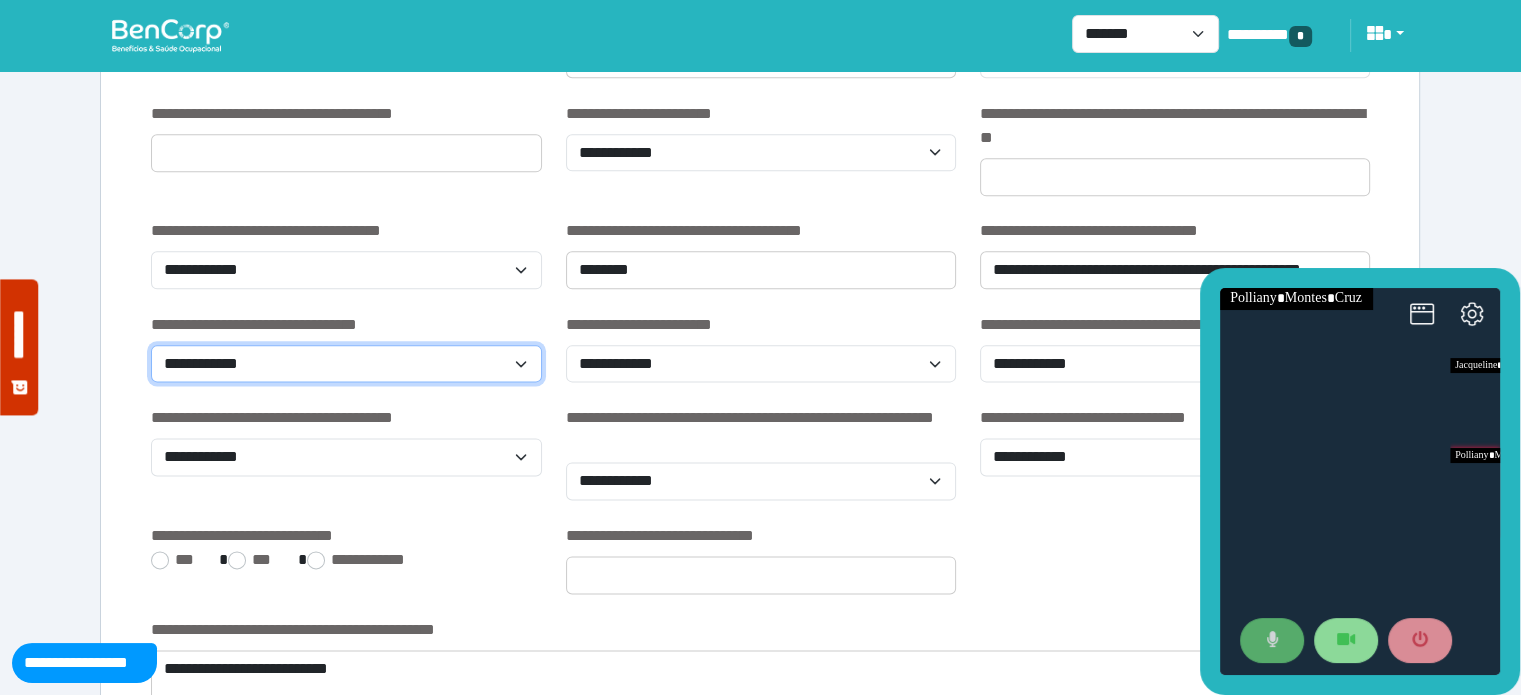 click on "**********" at bounding box center (346, 364) 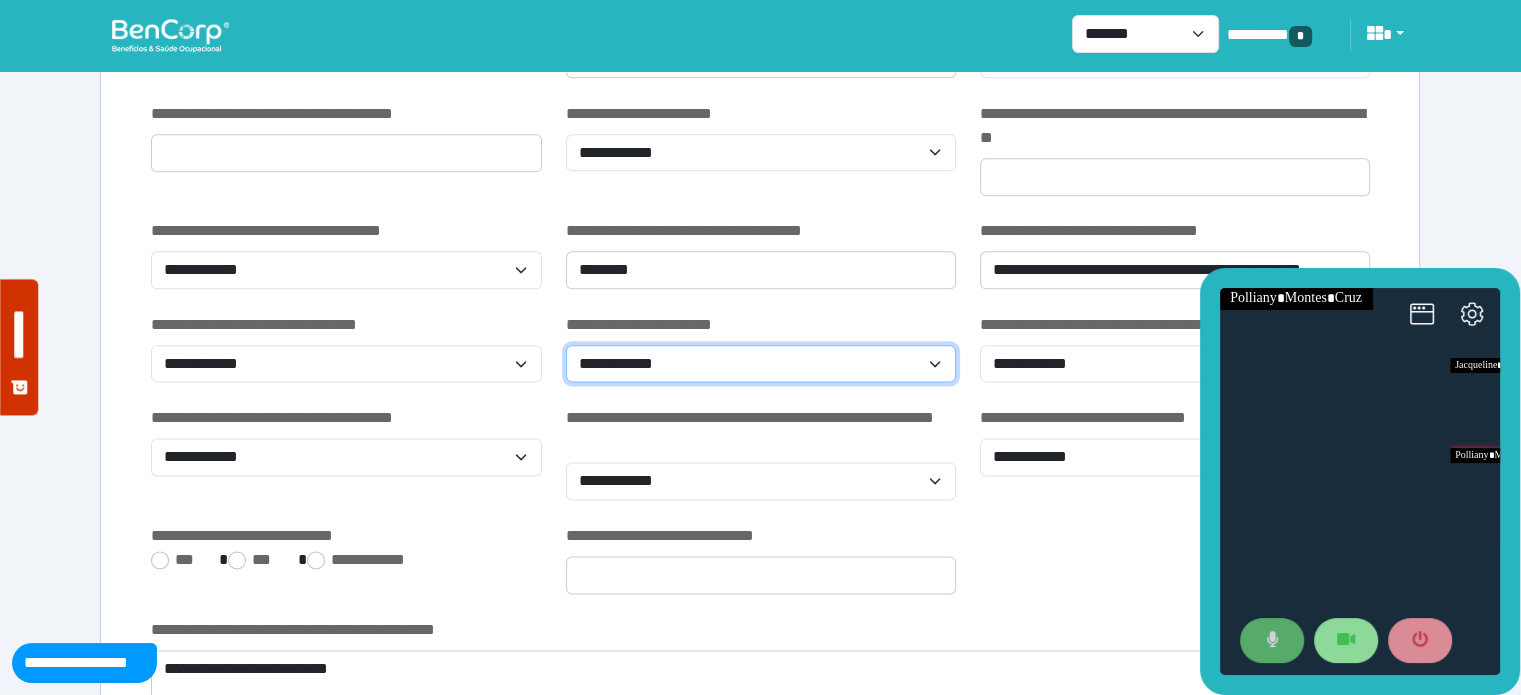 click on "**********" at bounding box center (761, 364) 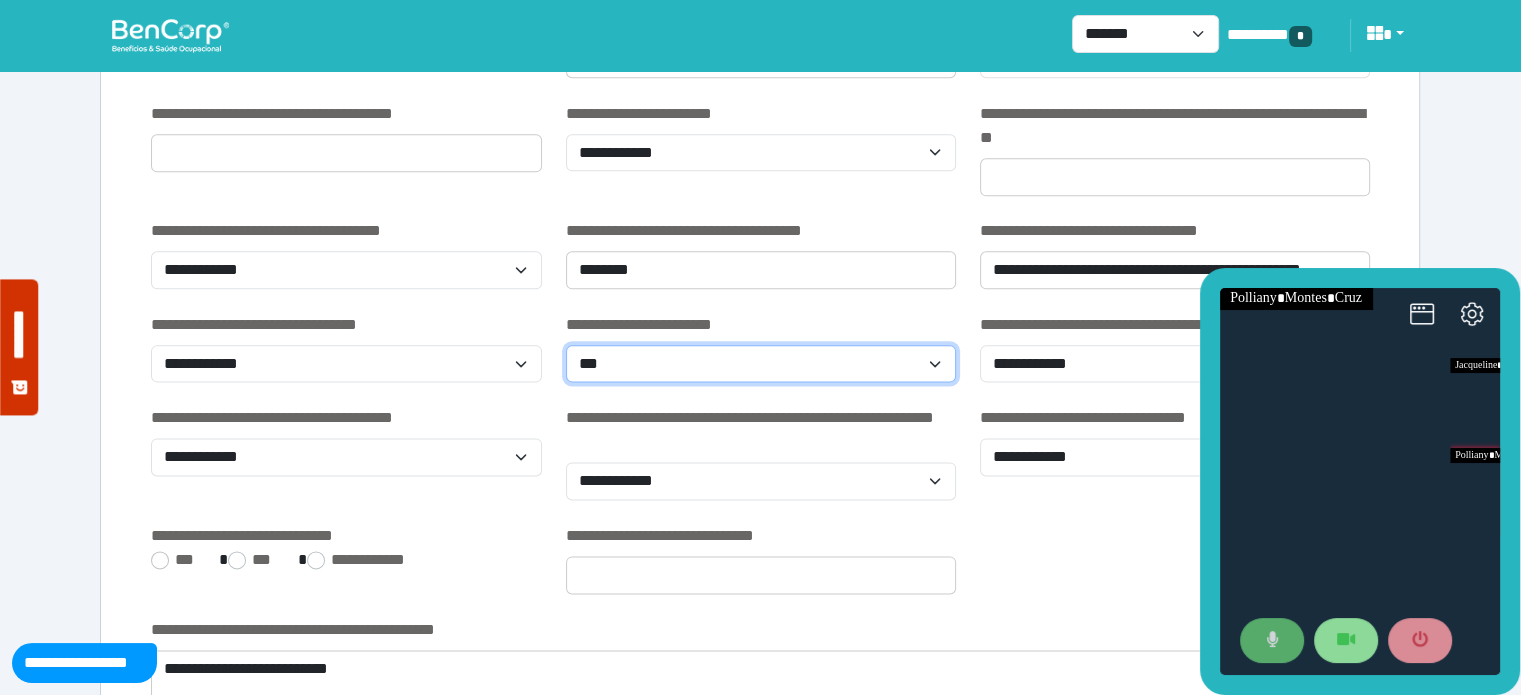click on "**********" at bounding box center [761, 364] 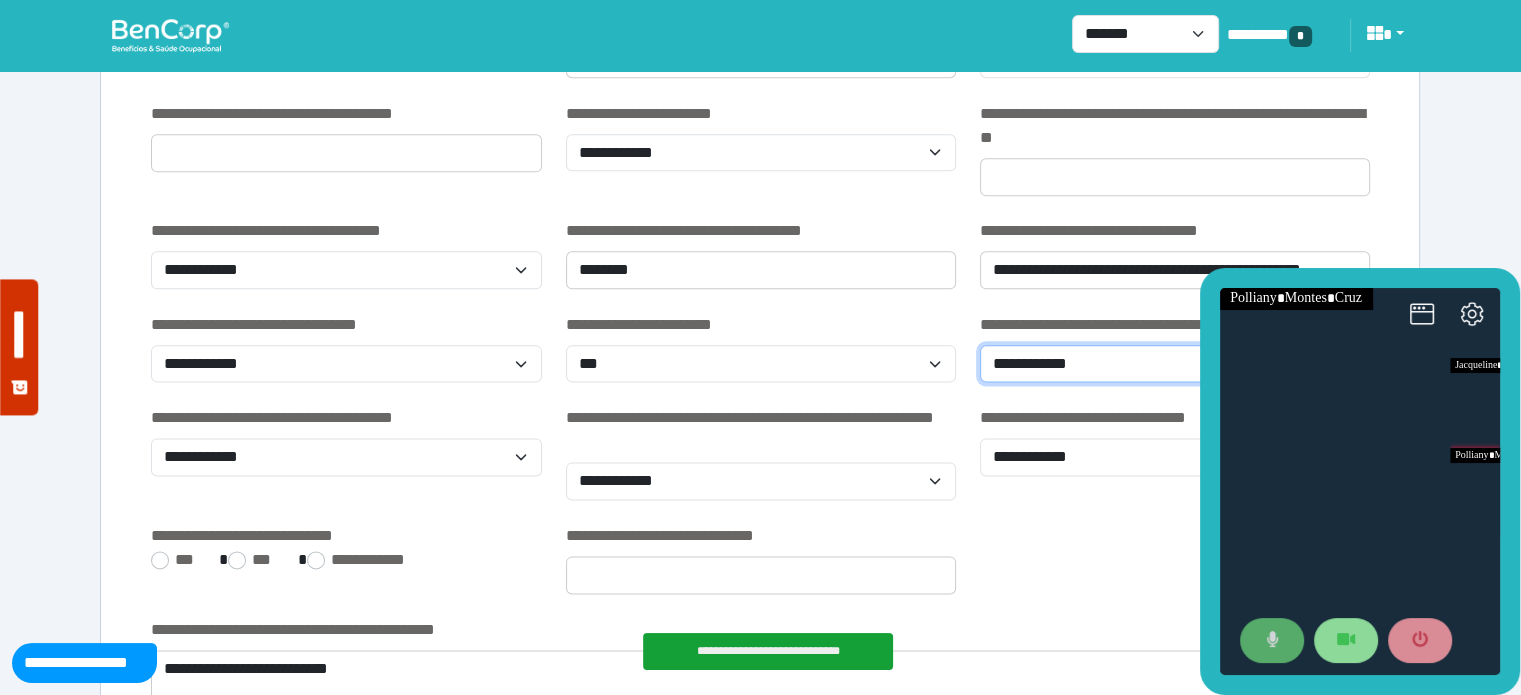 click on "**********" at bounding box center [1175, 364] 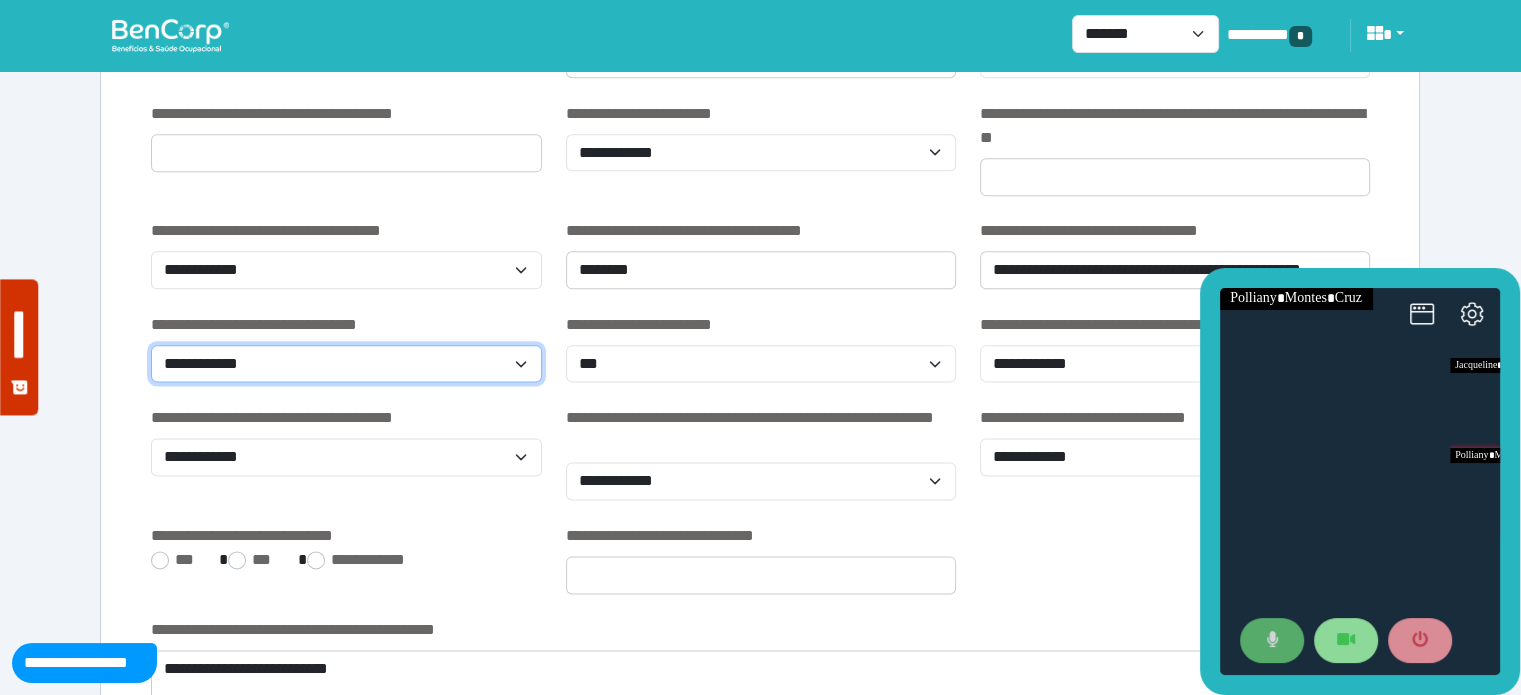 click on "**********" at bounding box center [346, 364] 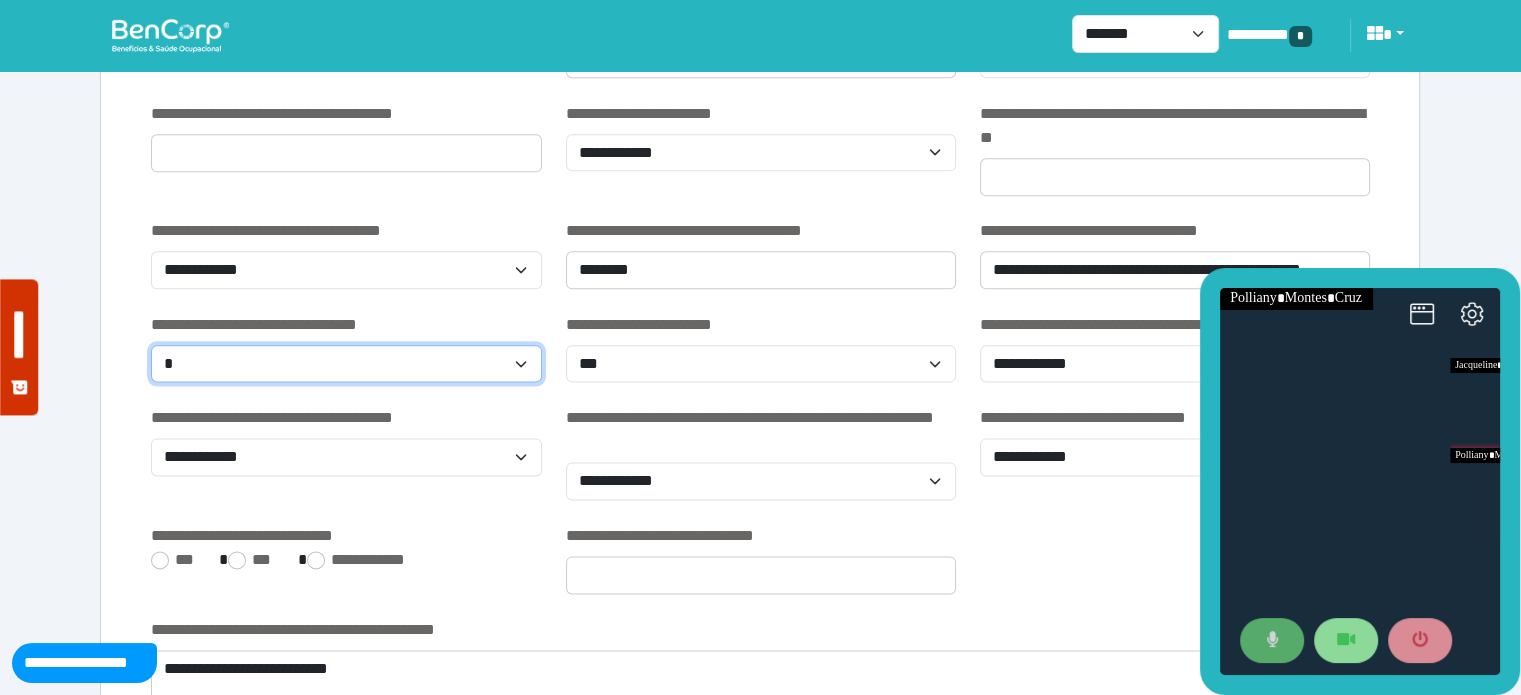 click on "**********" at bounding box center [346, 364] 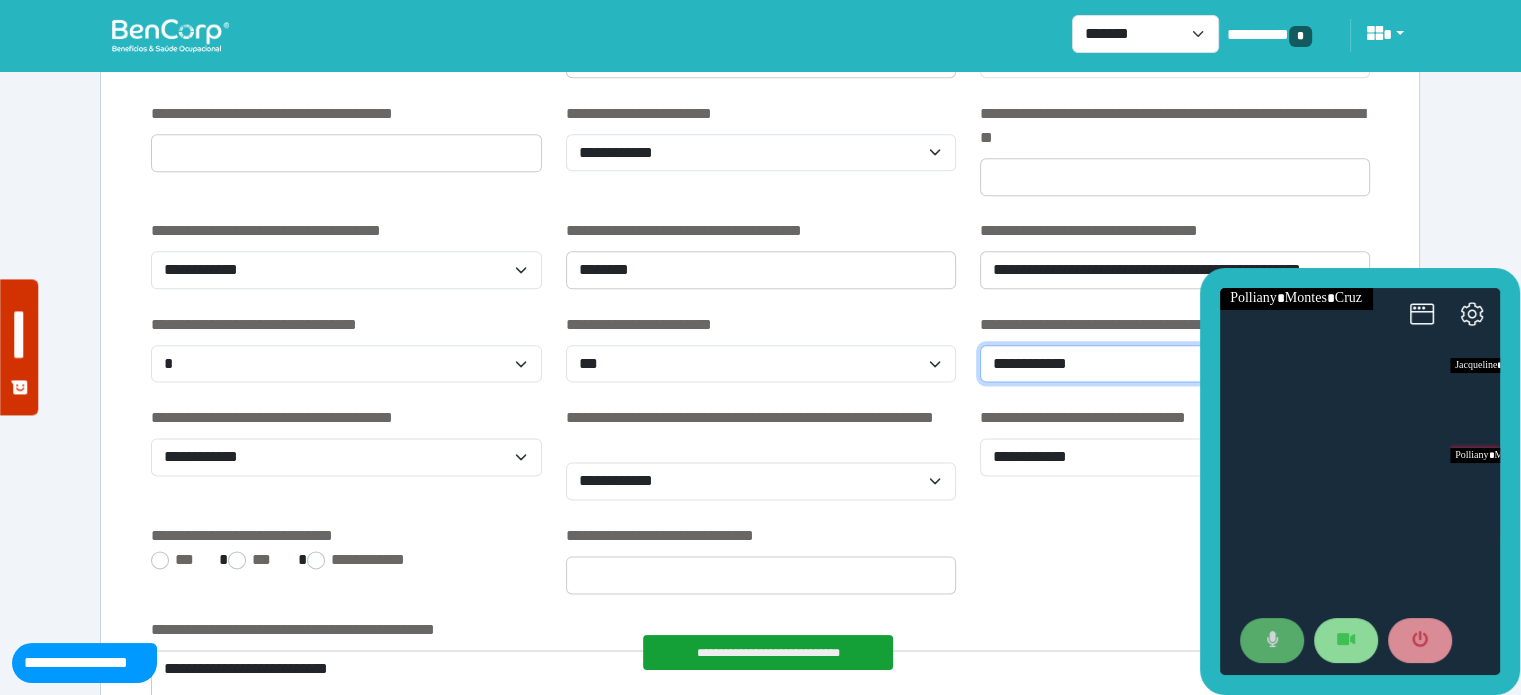 click on "**********" at bounding box center [1175, 364] 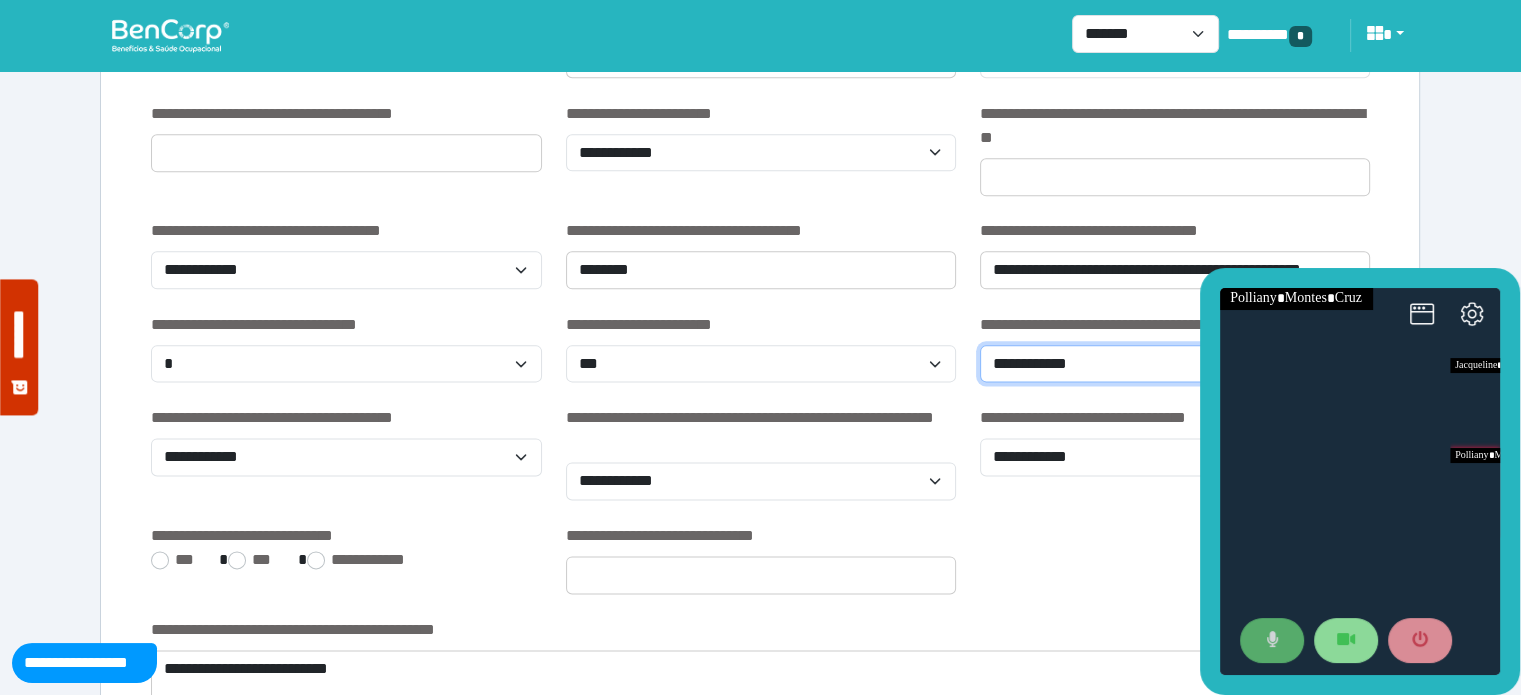 select on "*" 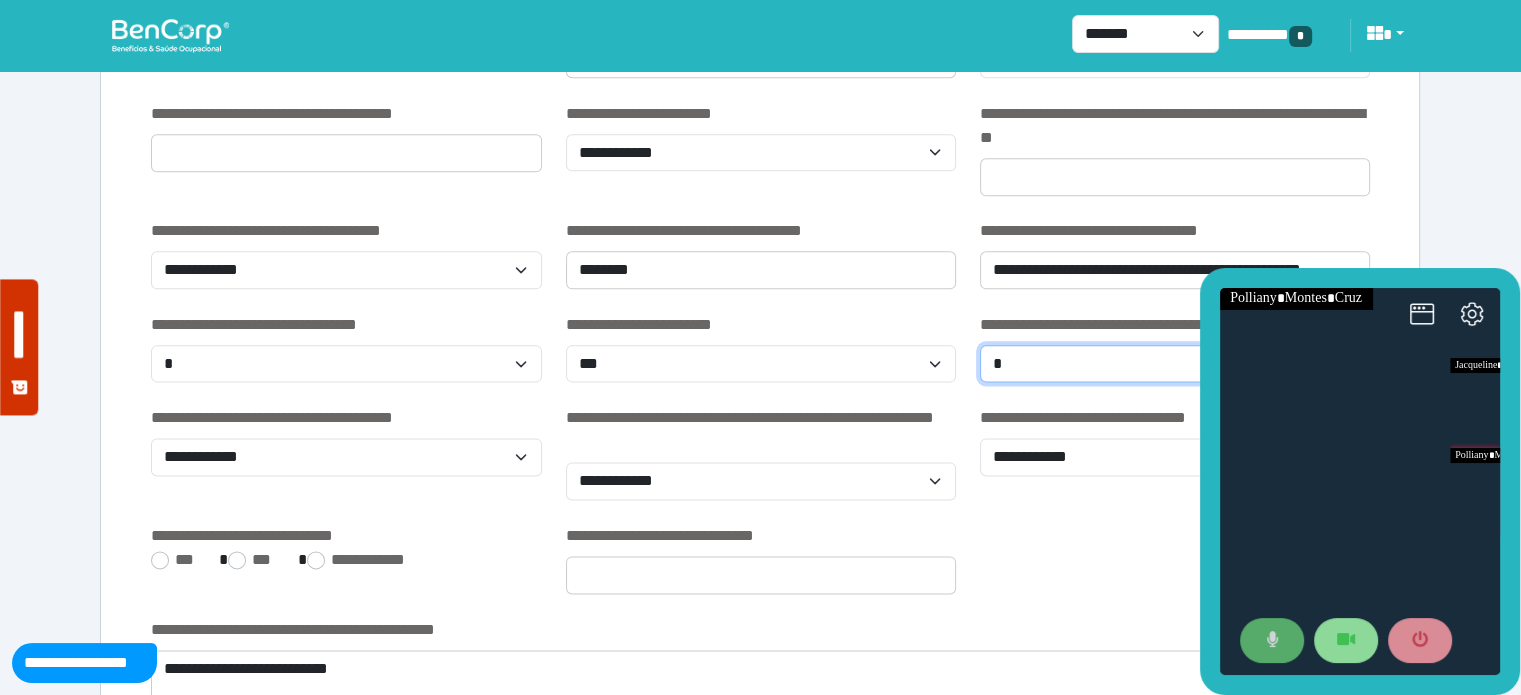 click on "**********" at bounding box center (1175, 364) 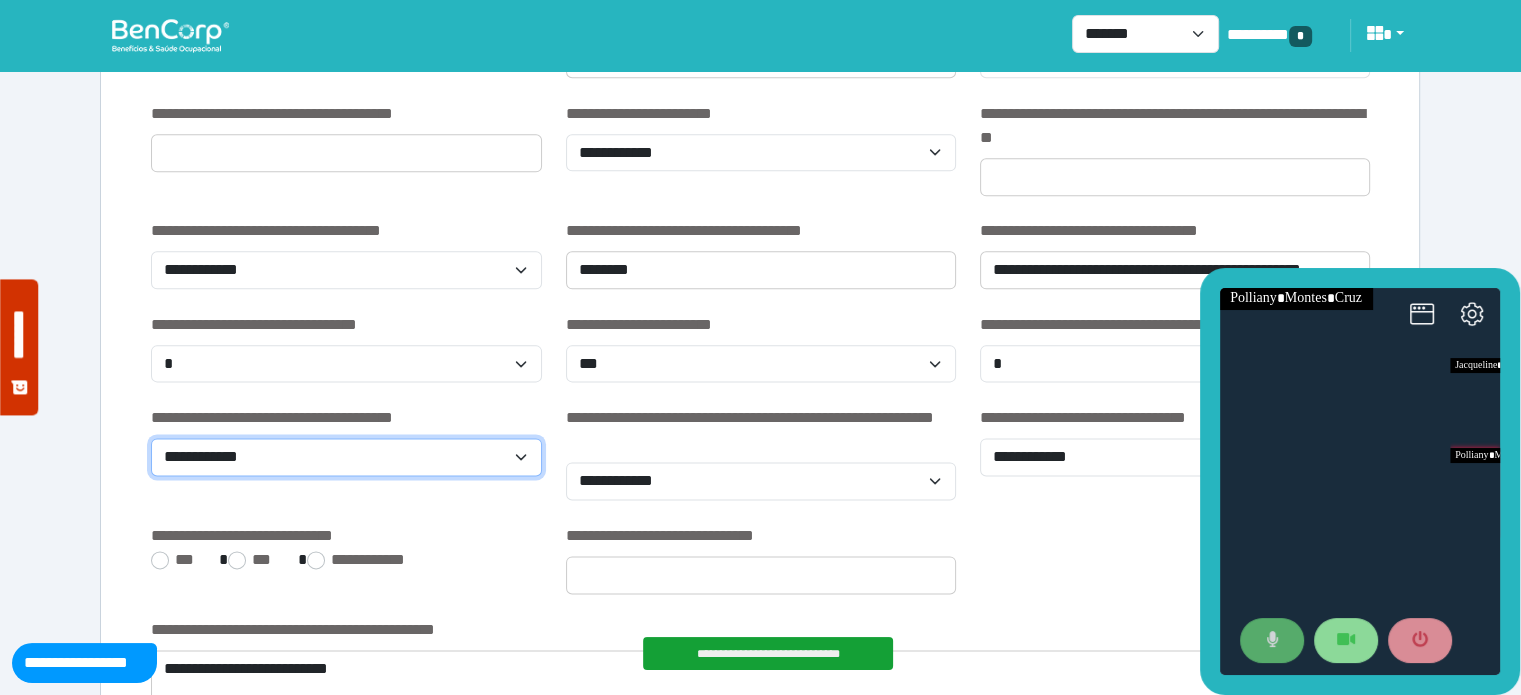 click on "**********" at bounding box center [346, 457] 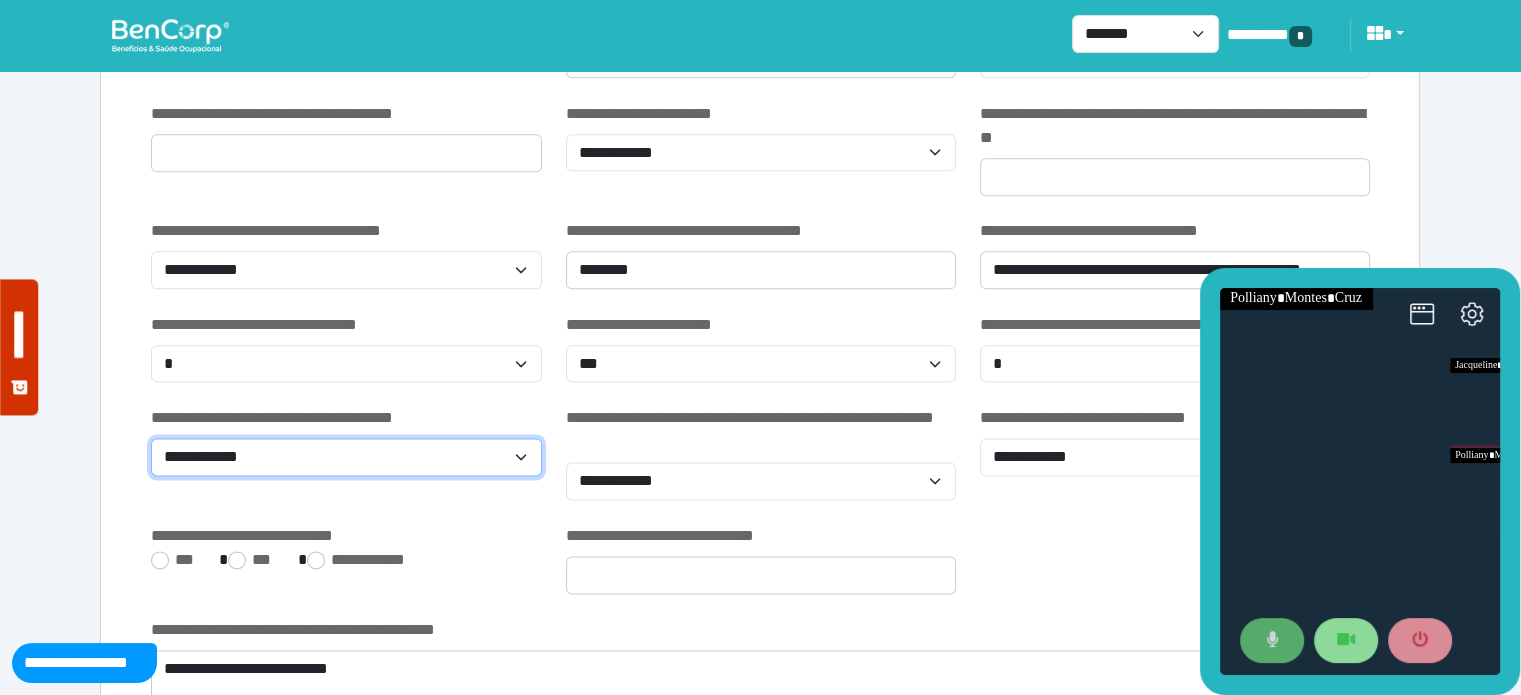 select on "*" 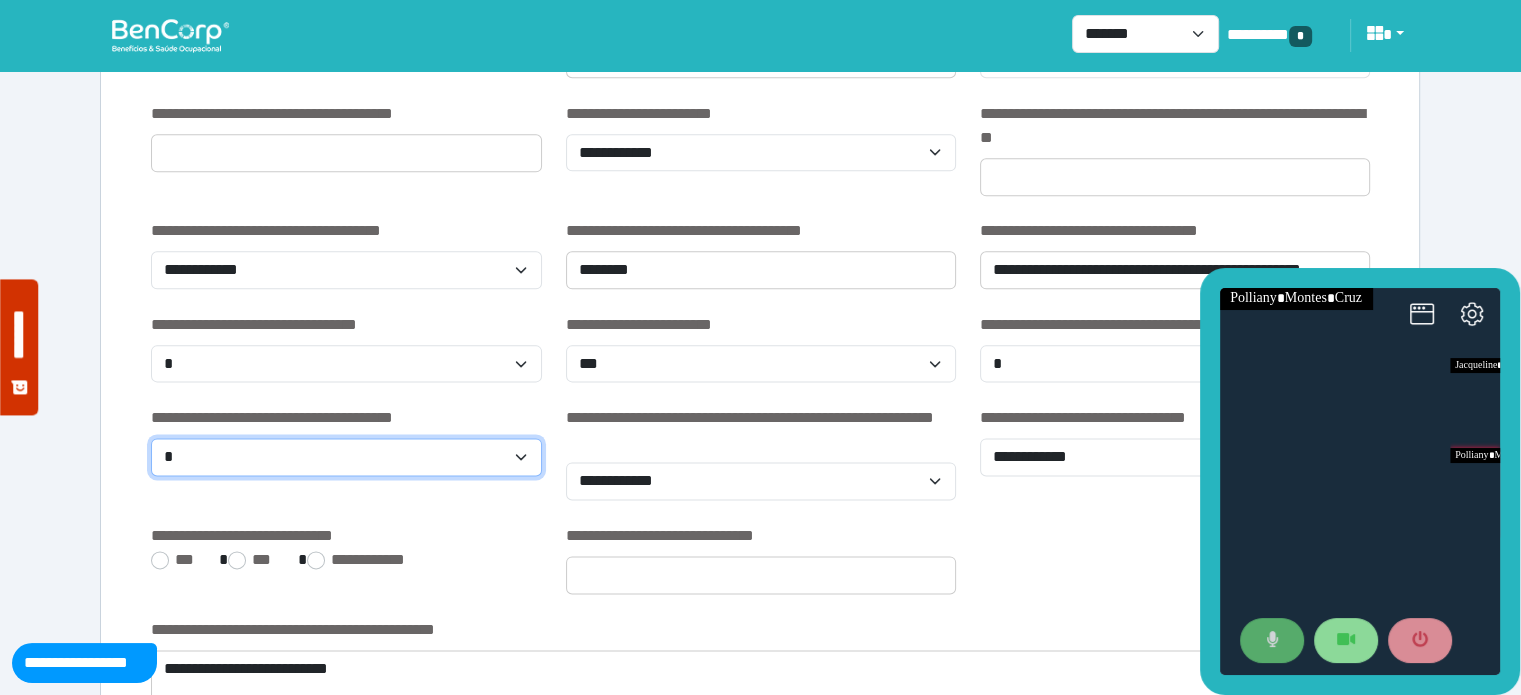 click on "**********" at bounding box center [346, 457] 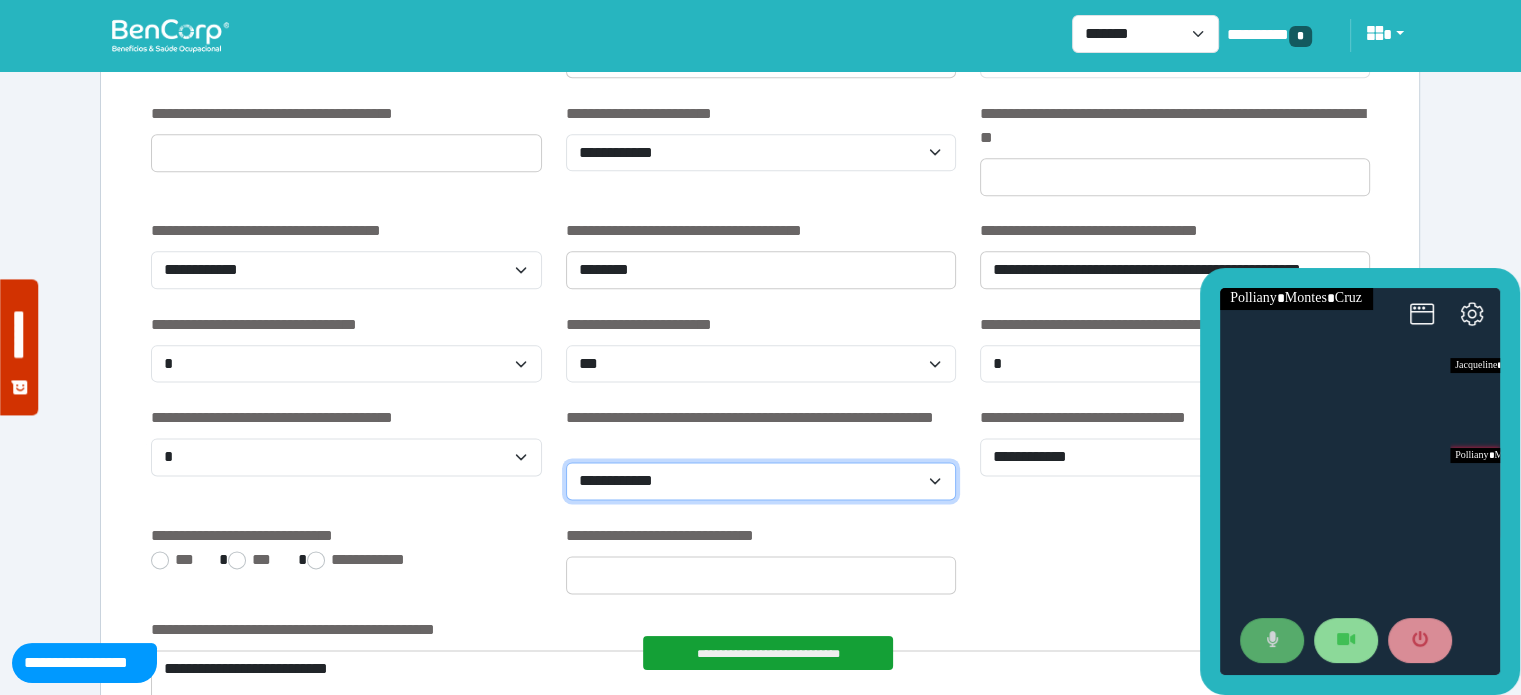 click on "**********" at bounding box center (761, 481) 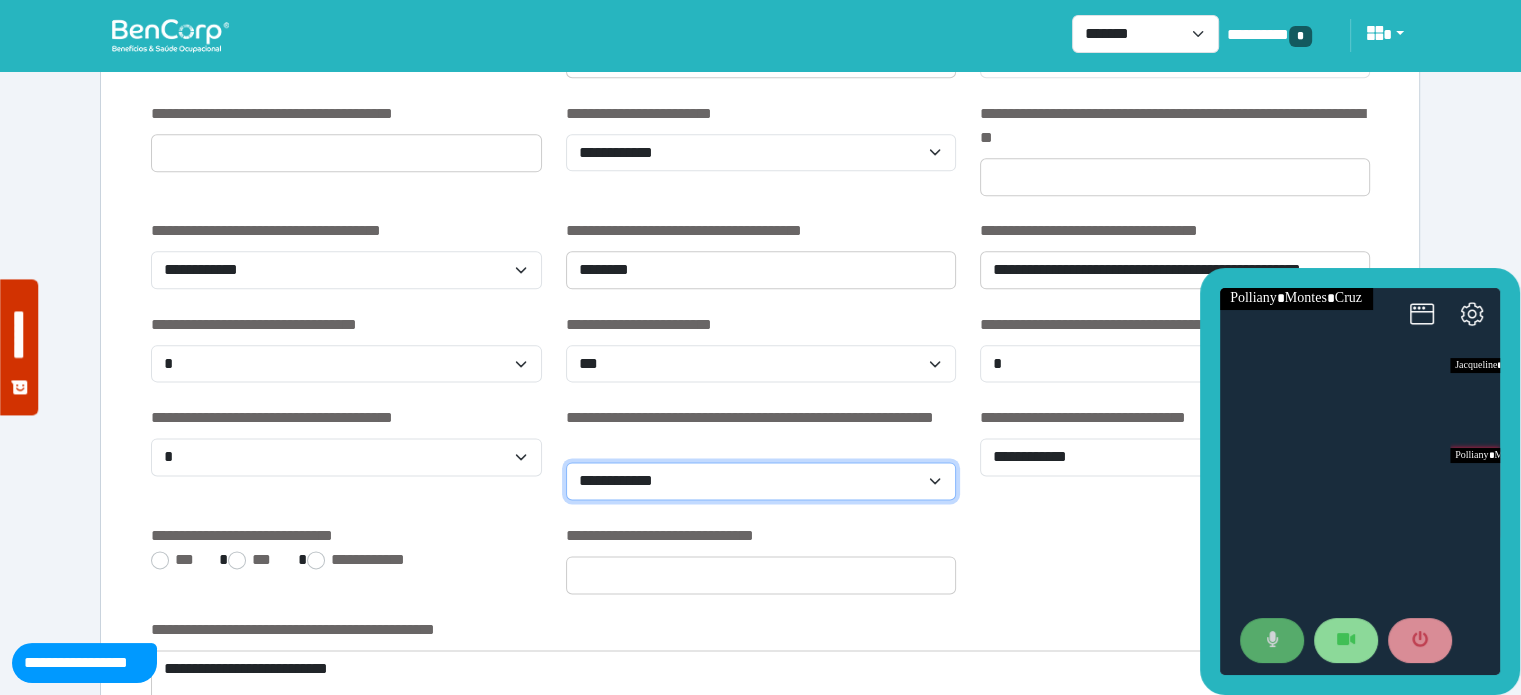 select on "*" 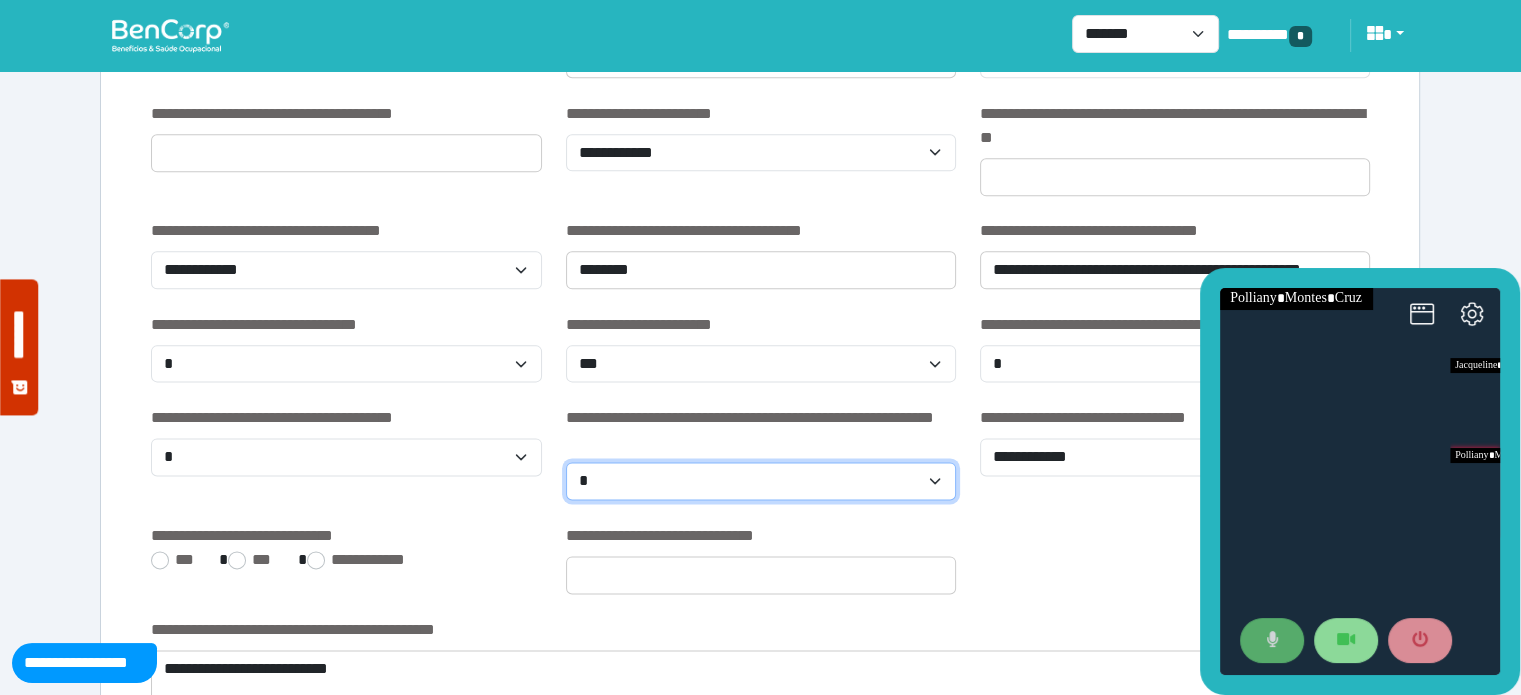 click on "**********" at bounding box center [761, 481] 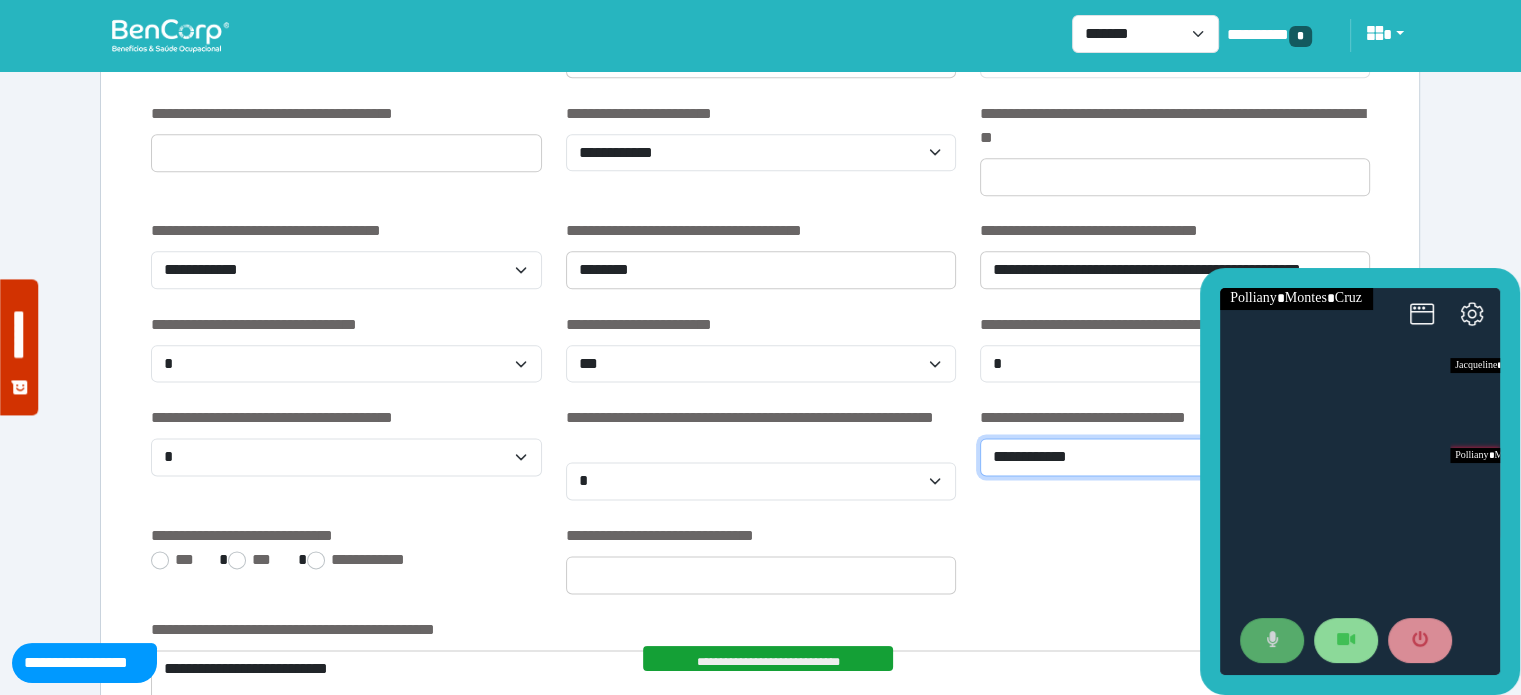 click on "**********" at bounding box center [1175, 457] 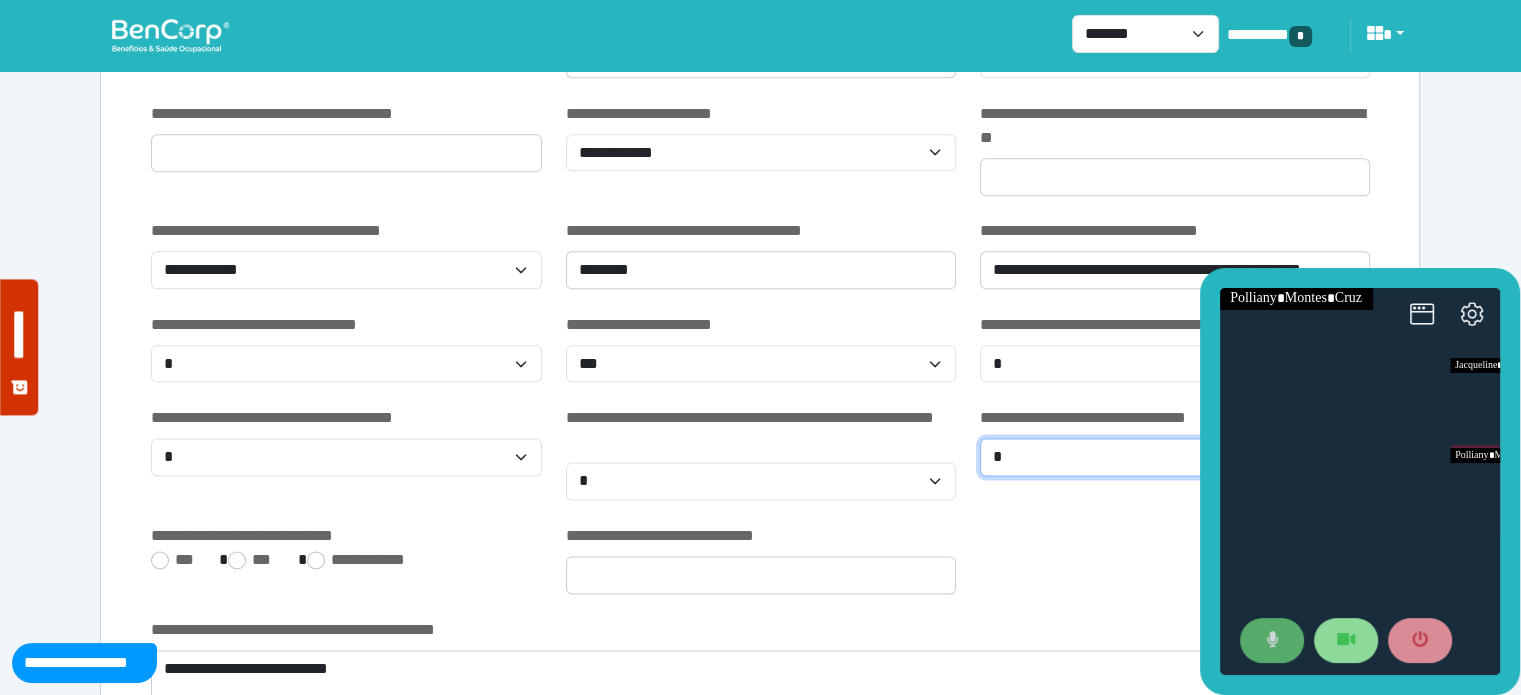 click on "**********" at bounding box center (1175, 457) 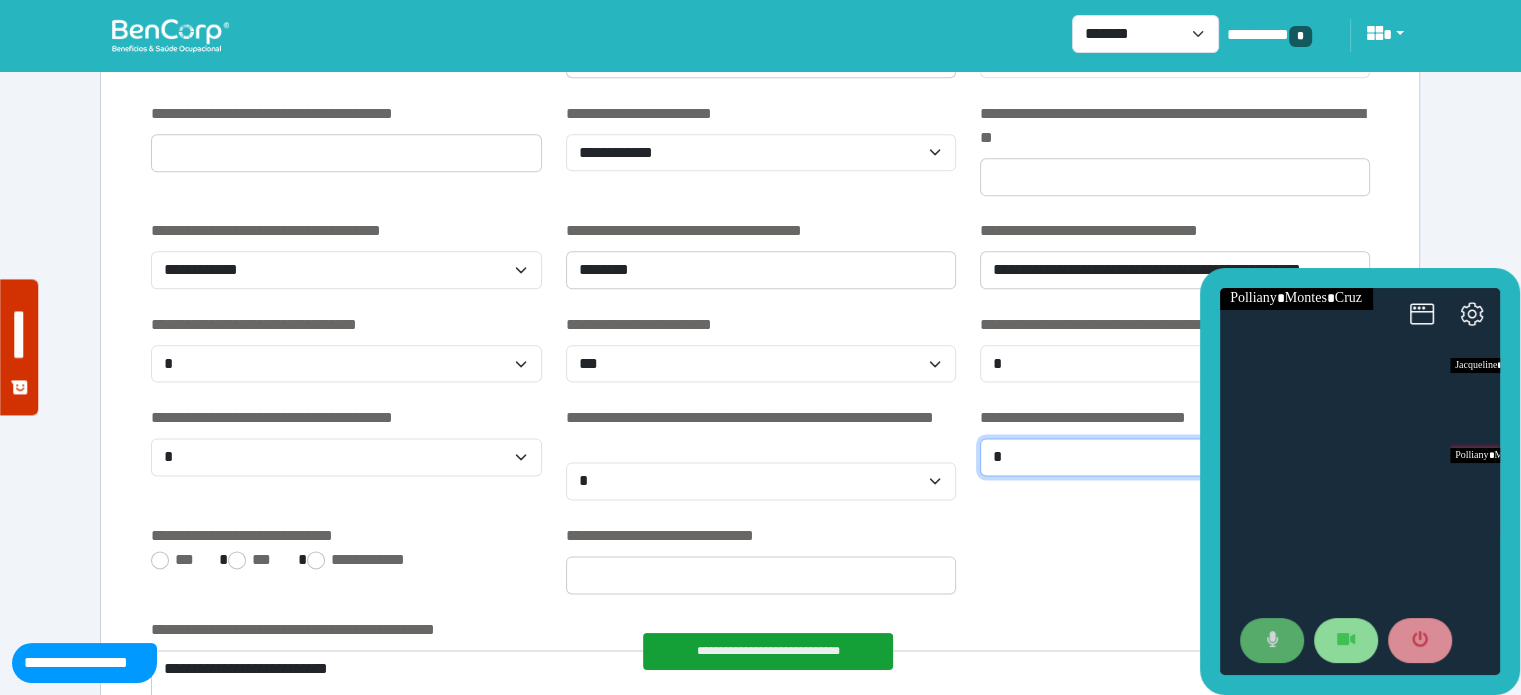 click on "**********" at bounding box center [1175, 457] 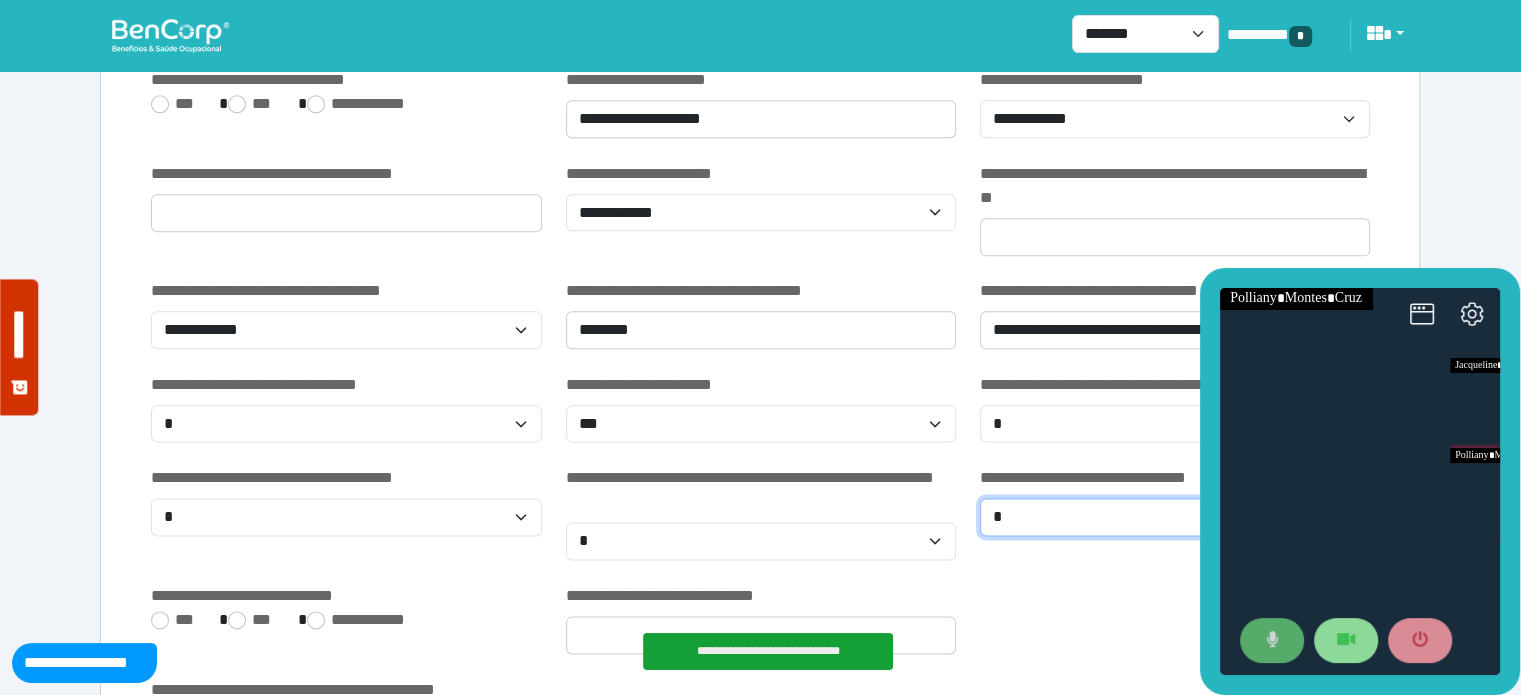 scroll, scrollTop: 2392, scrollLeft: 0, axis: vertical 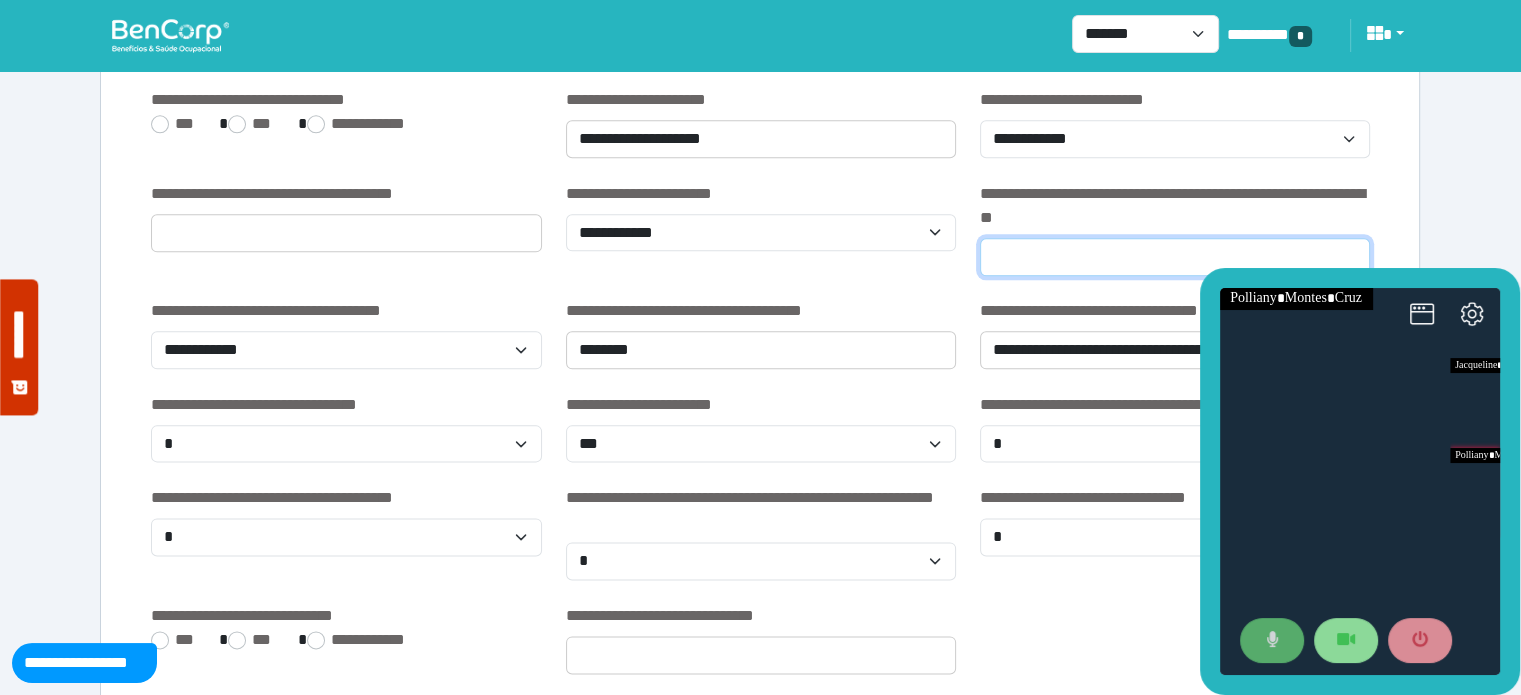 click at bounding box center (1175, 257) 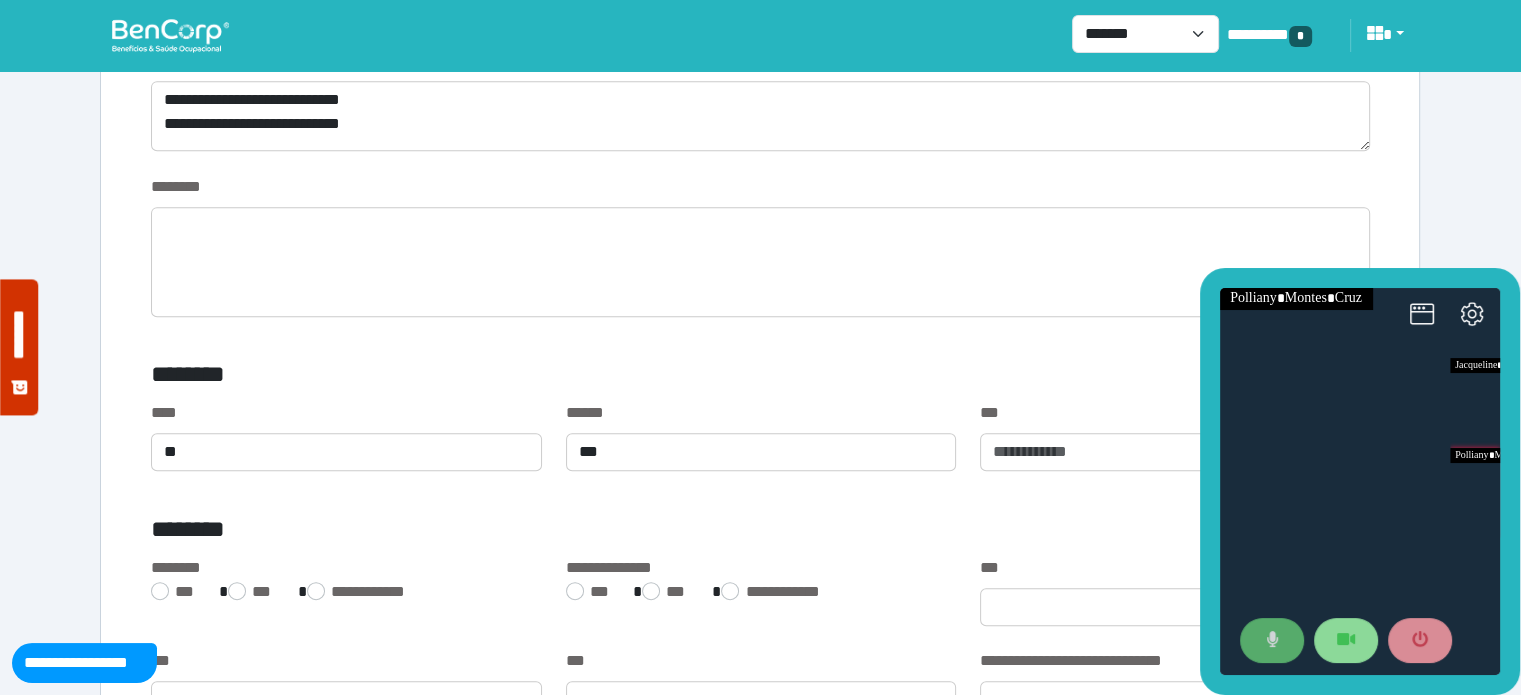 scroll, scrollTop: 730, scrollLeft: 0, axis: vertical 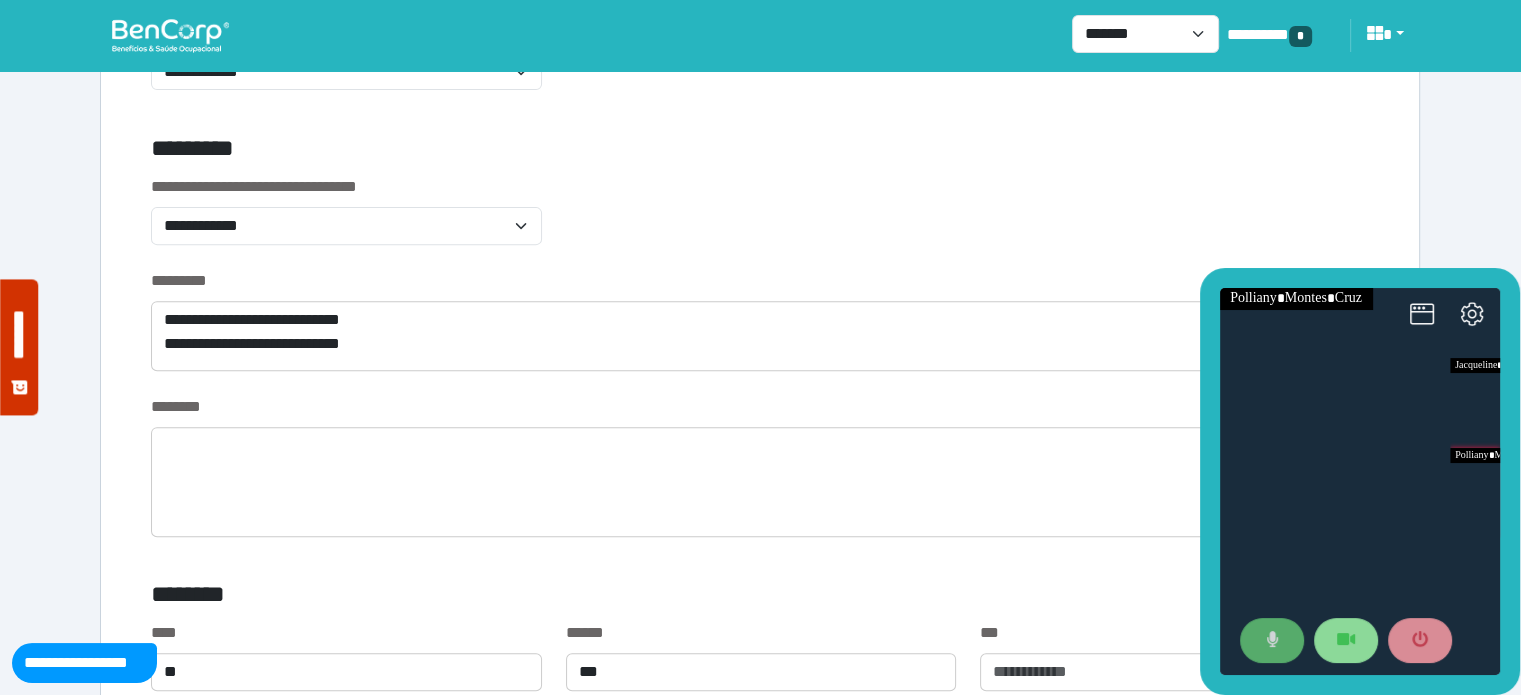 type on "*********" 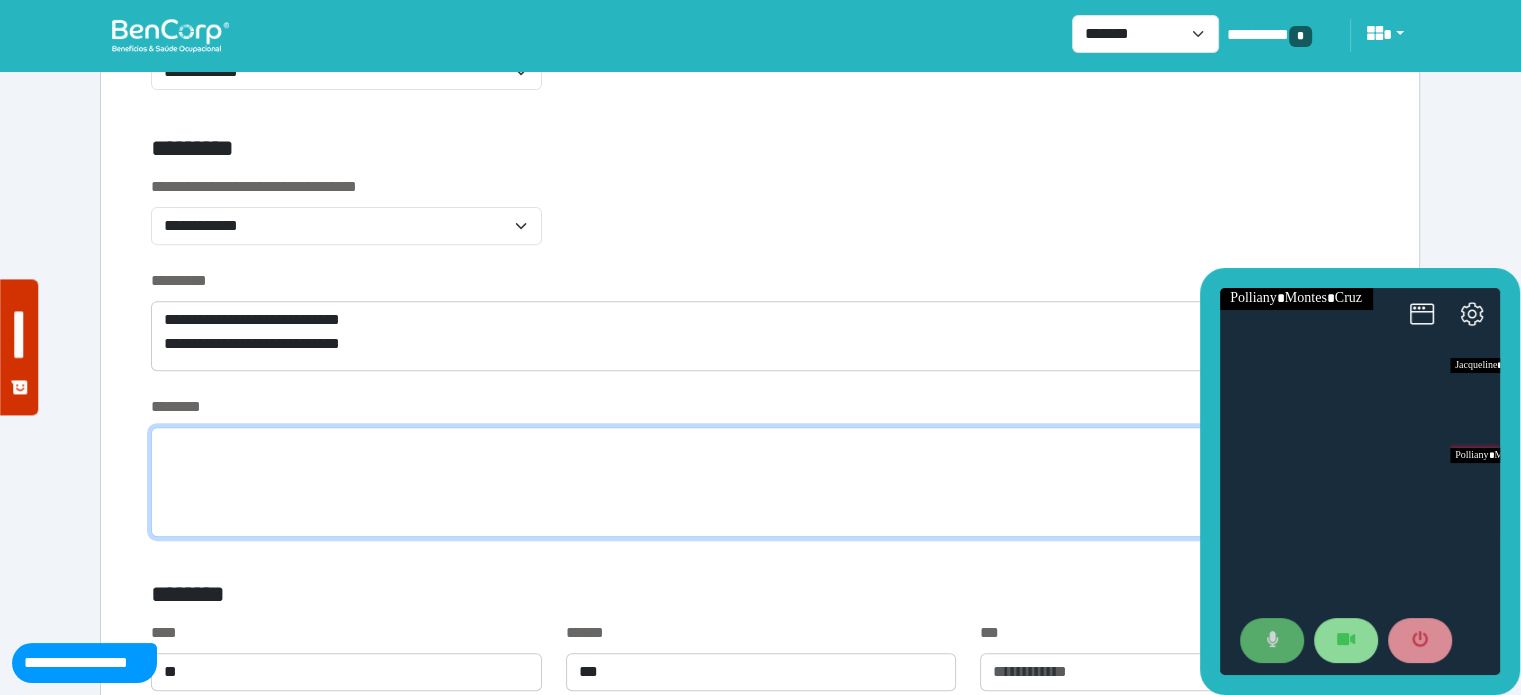 click at bounding box center [760, 482] 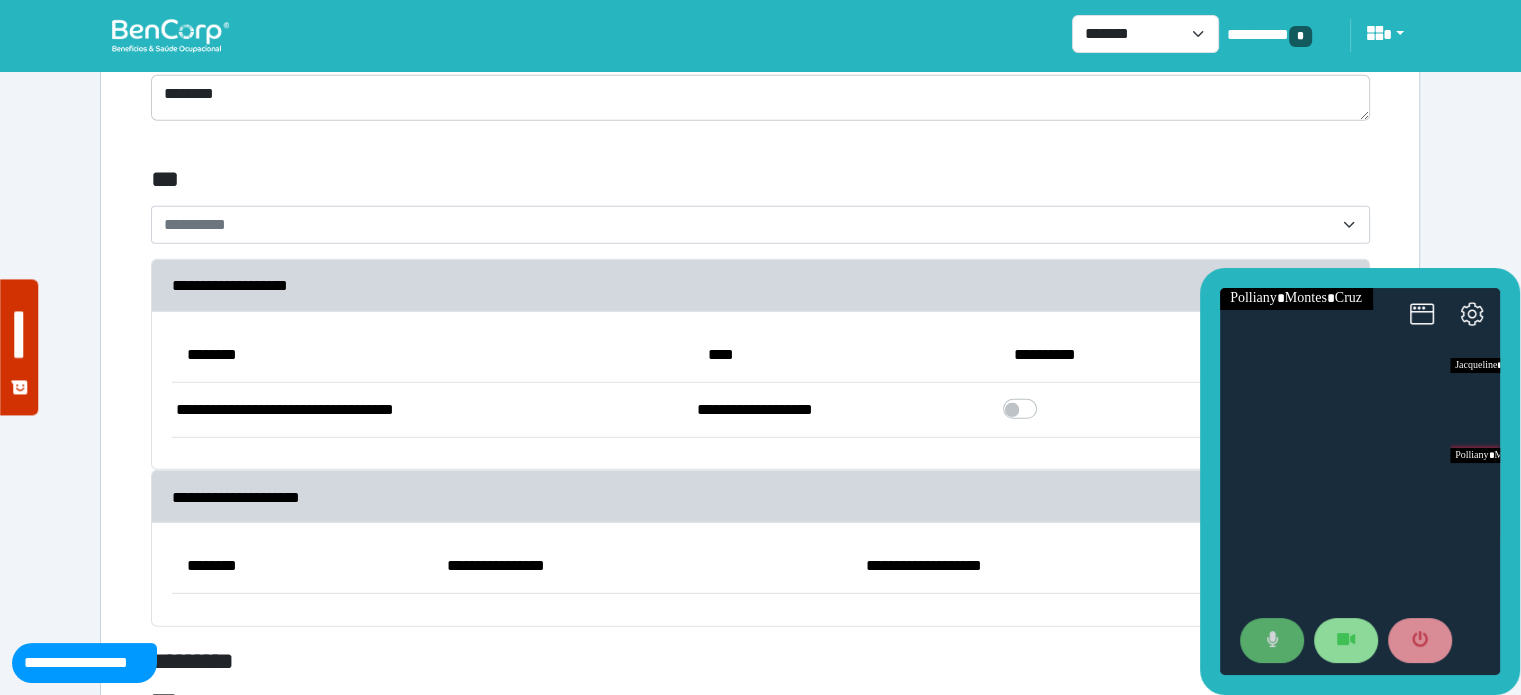 scroll, scrollTop: 5619, scrollLeft: 0, axis: vertical 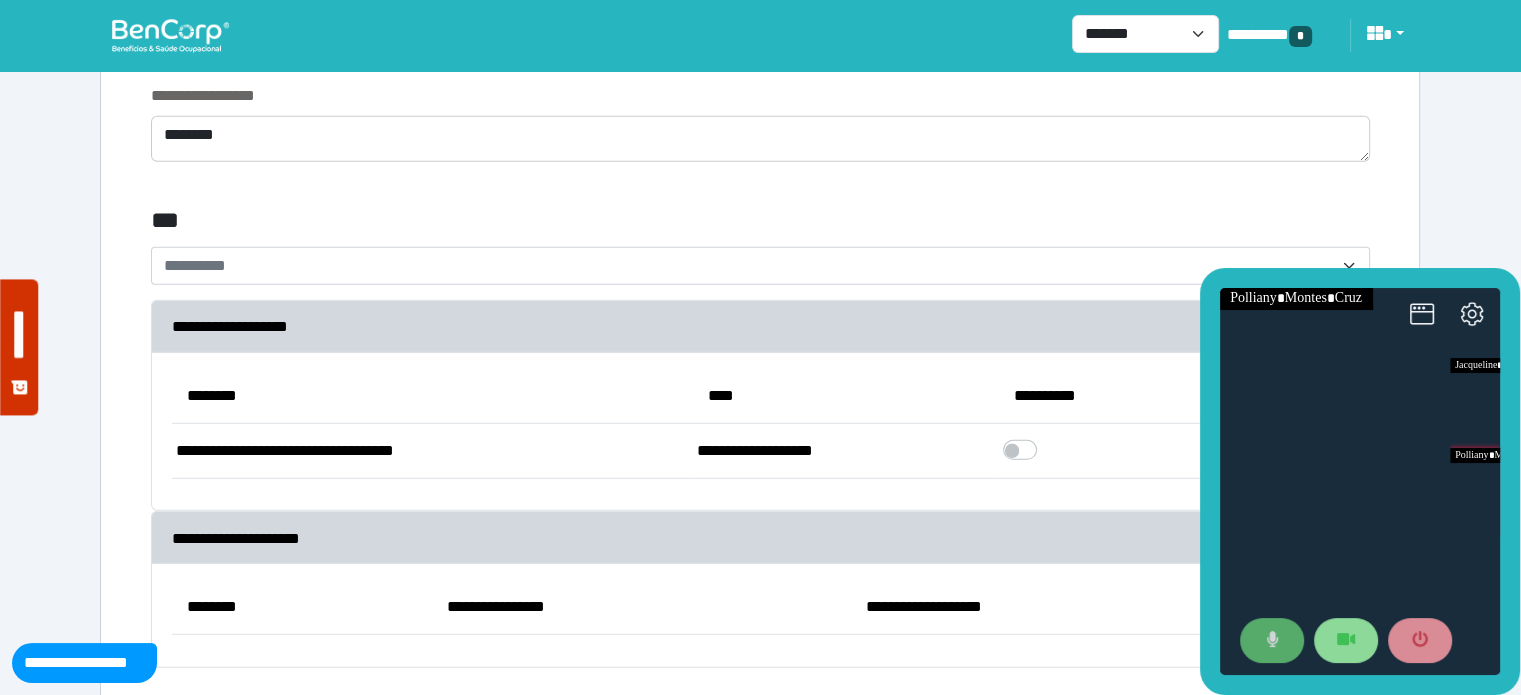 type on "****" 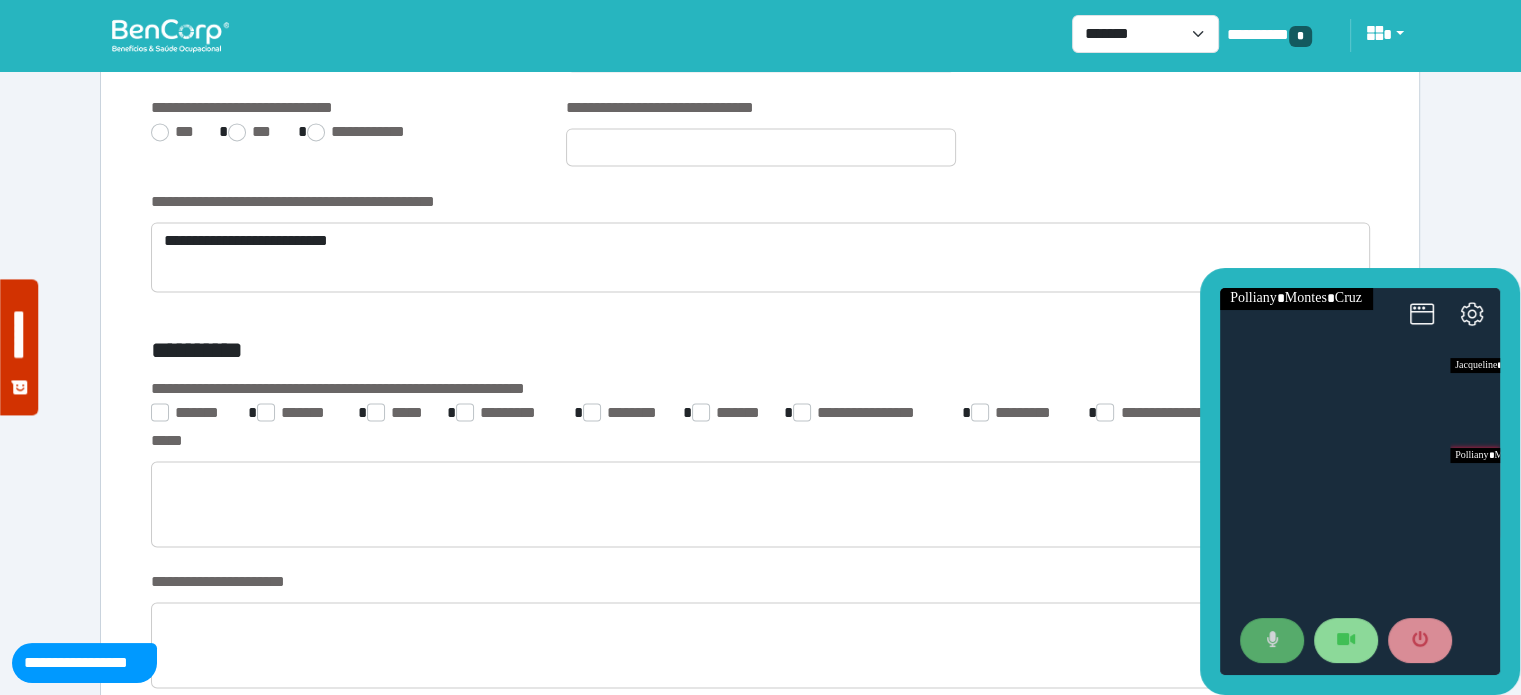 scroll, scrollTop: 2815, scrollLeft: 0, axis: vertical 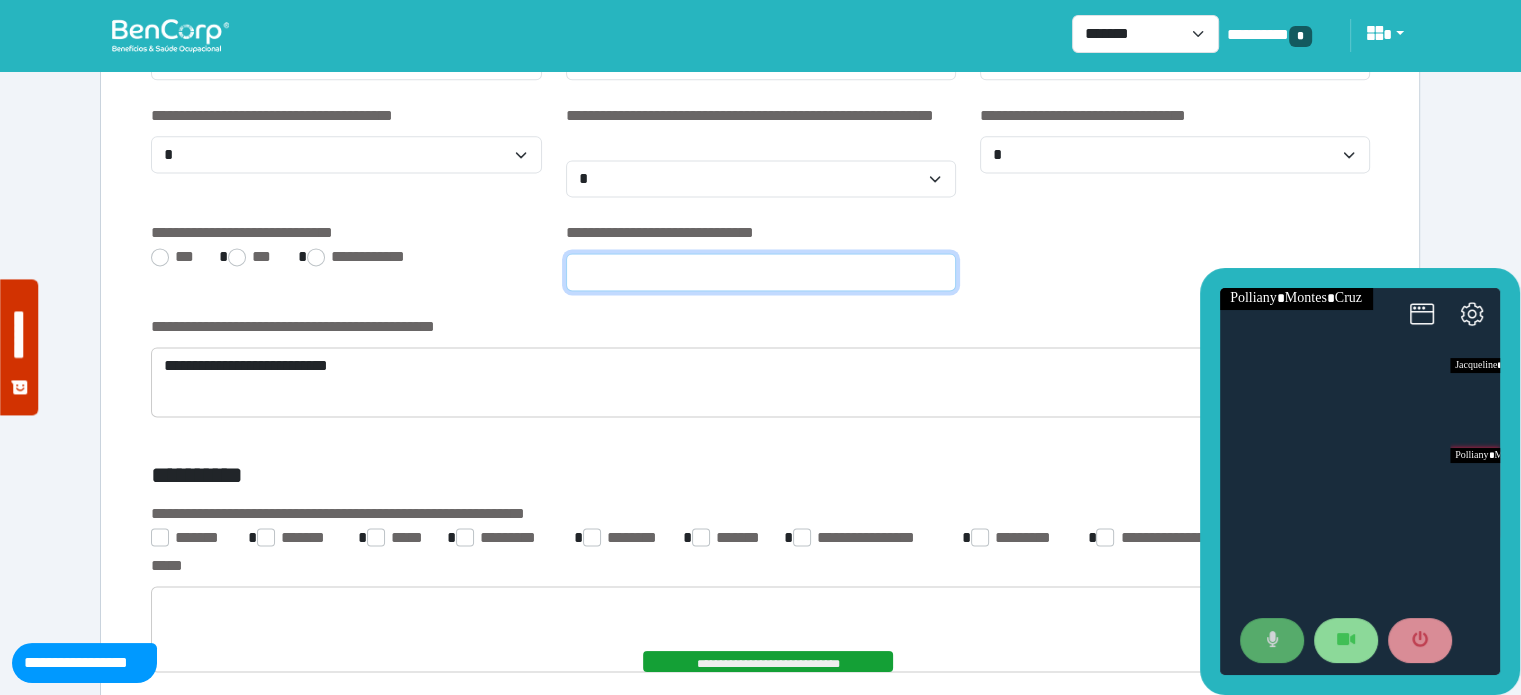 click at bounding box center (761, 272) 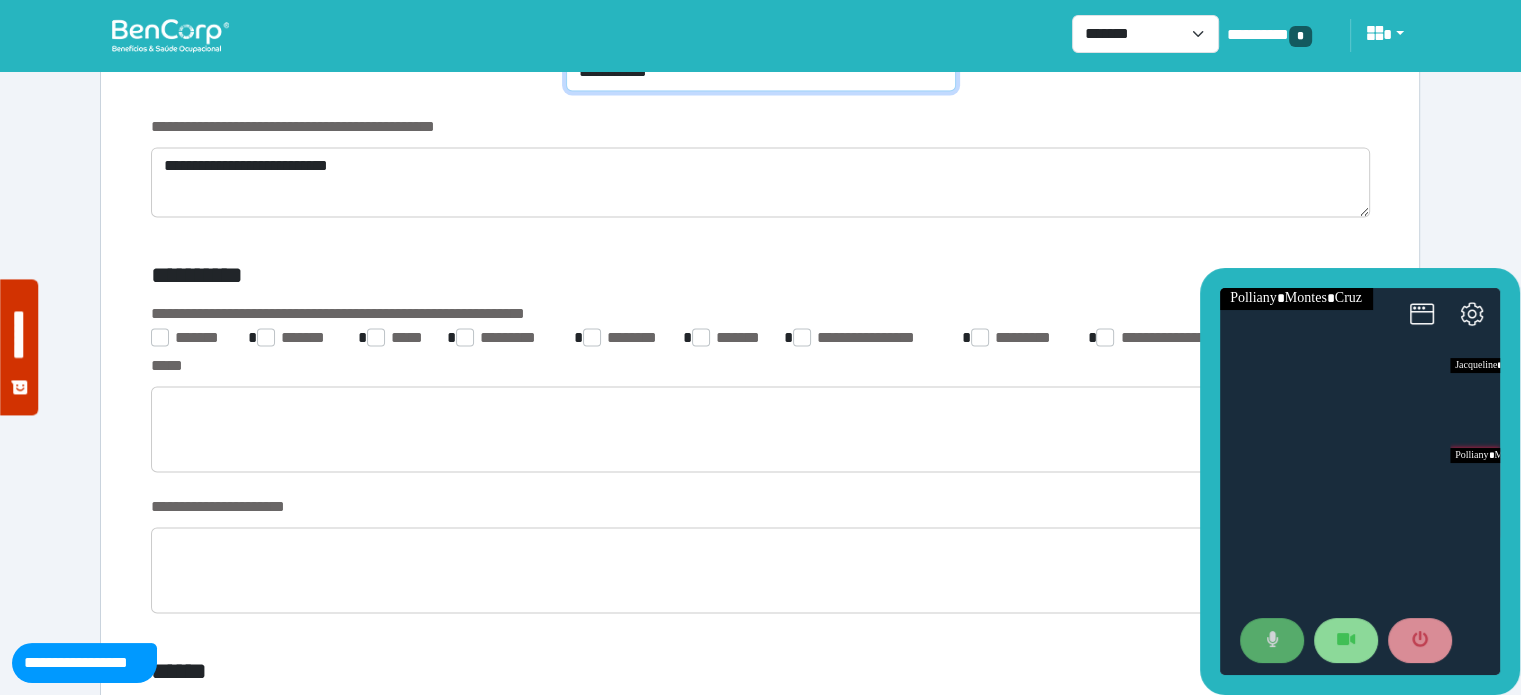 scroll, scrollTop: 2921, scrollLeft: 0, axis: vertical 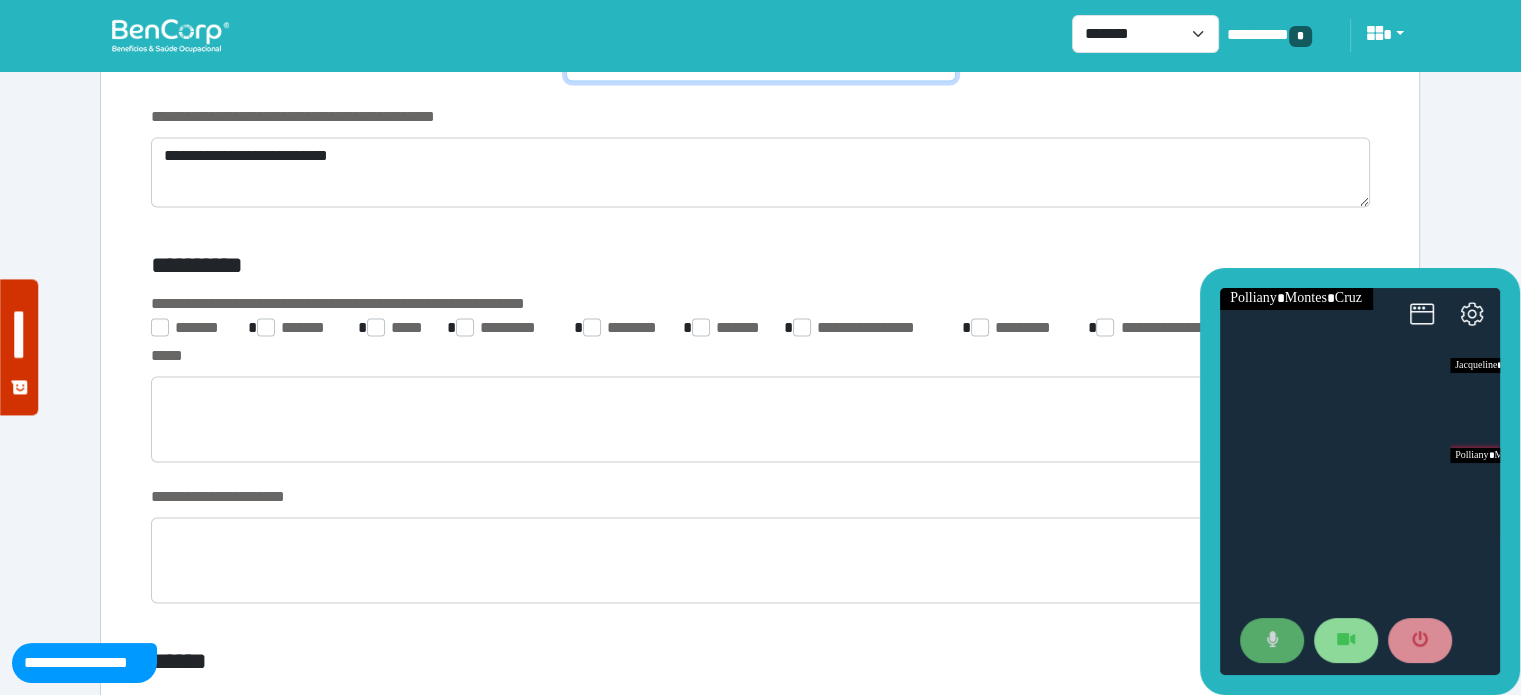 type on "**********" 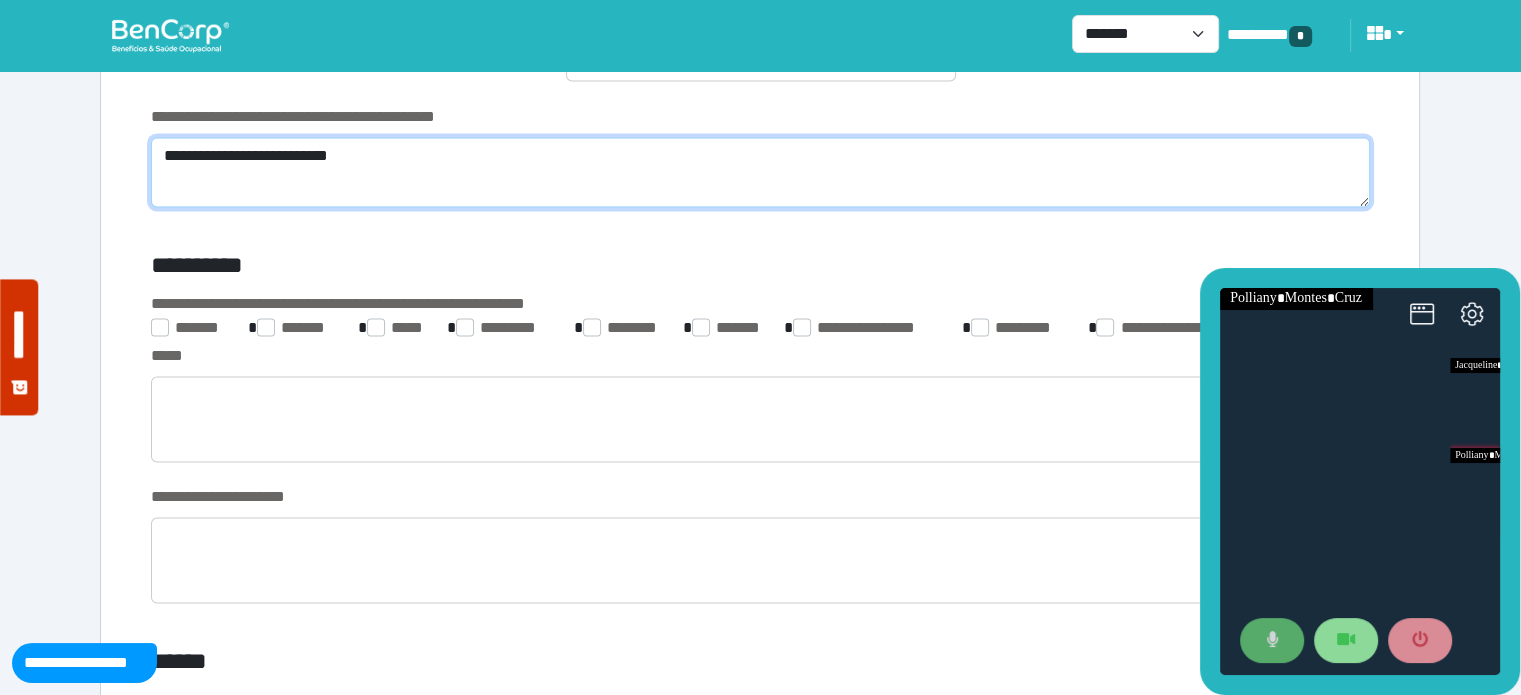click on "**********" at bounding box center [760, 172] 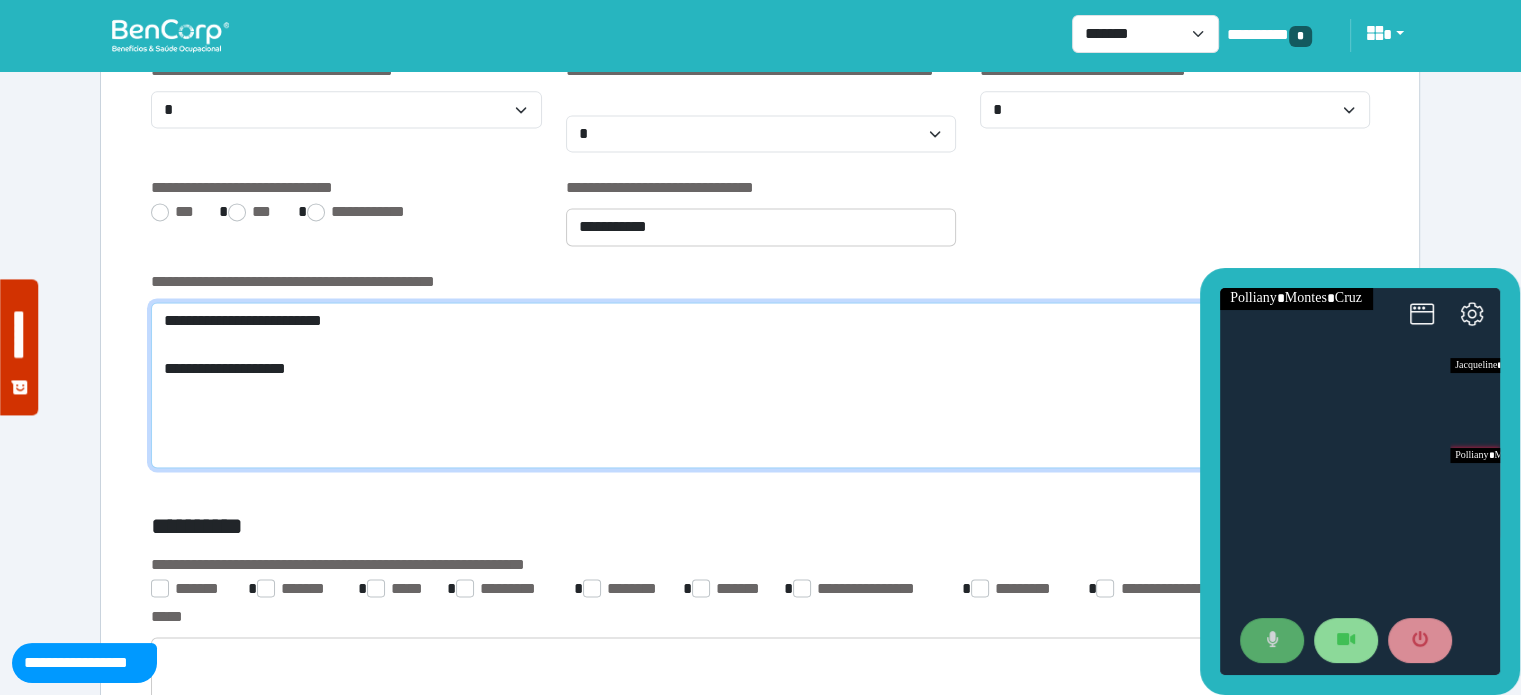 scroll, scrollTop: 2745, scrollLeft: 0, axis: vertical 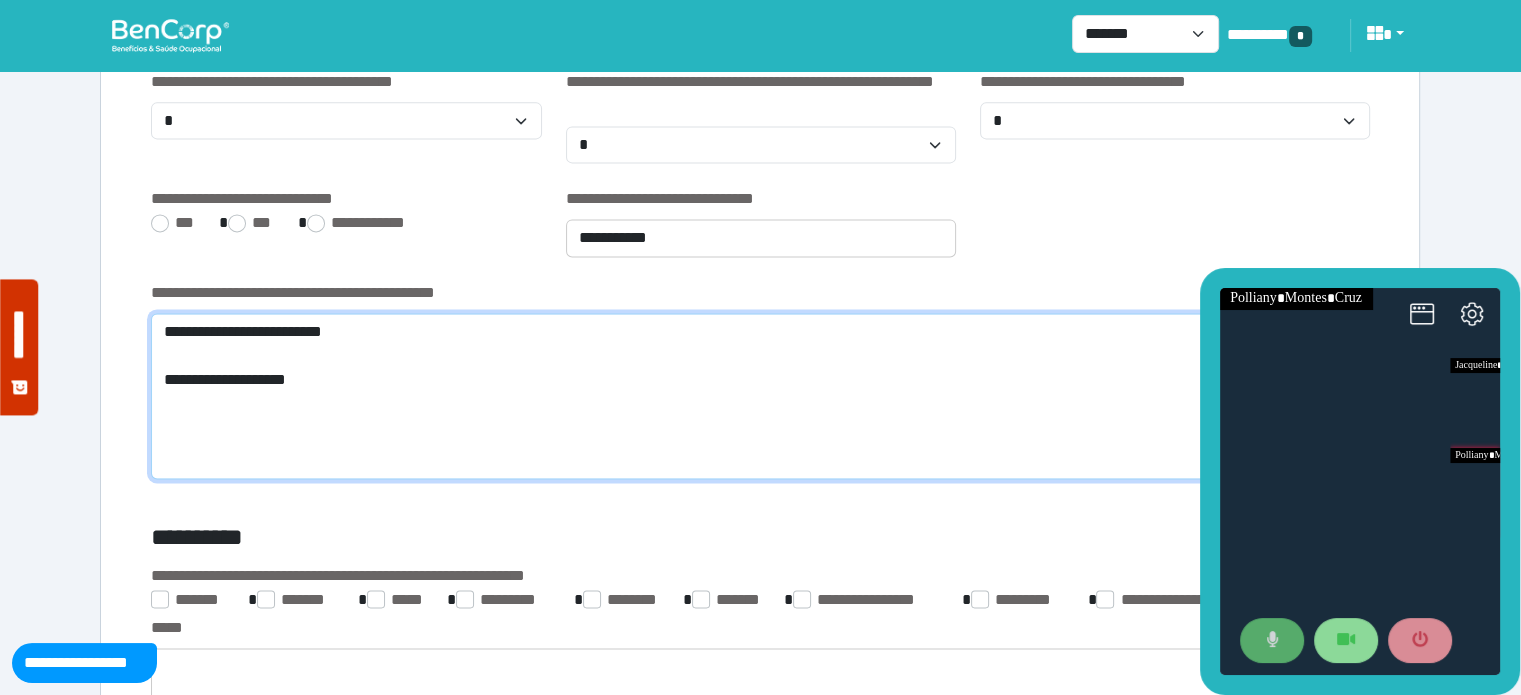 type on "**********" 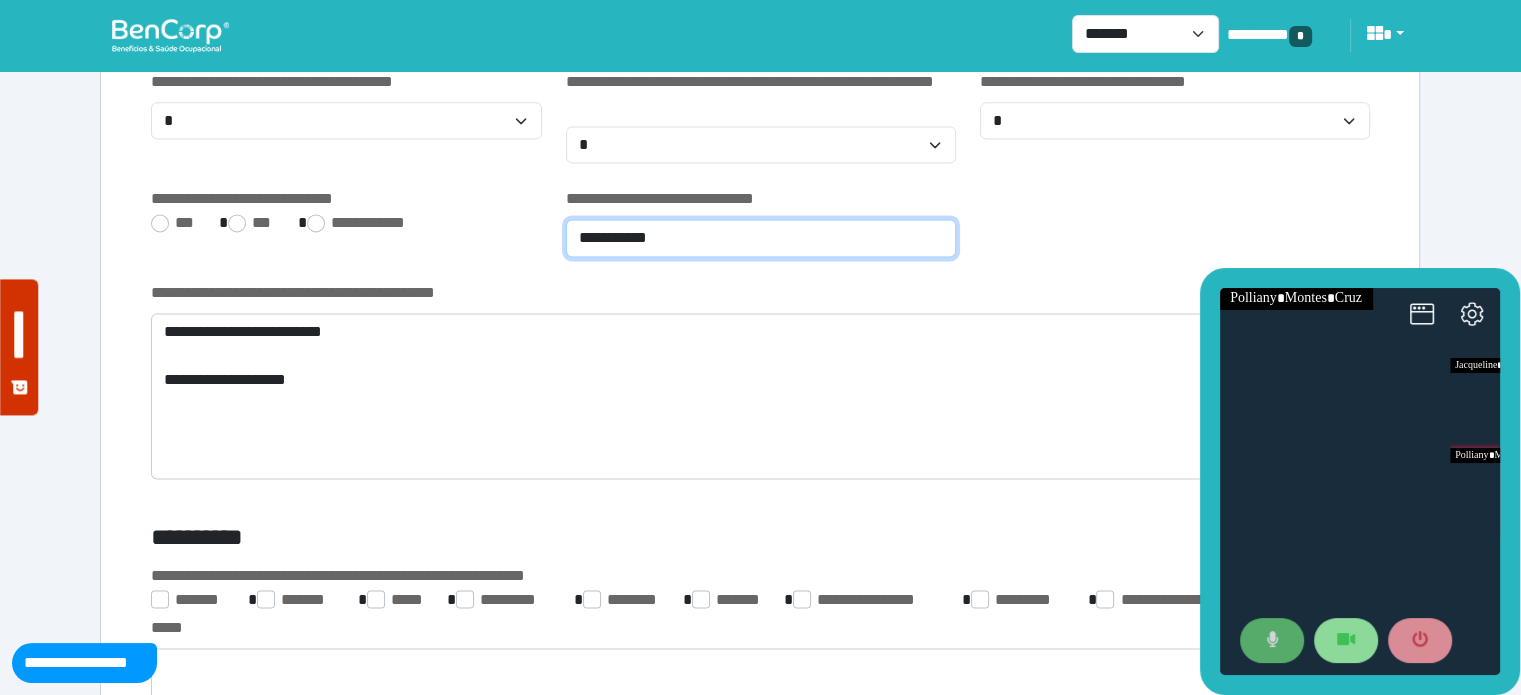 click on "**********" at bounding box center (761, 238) 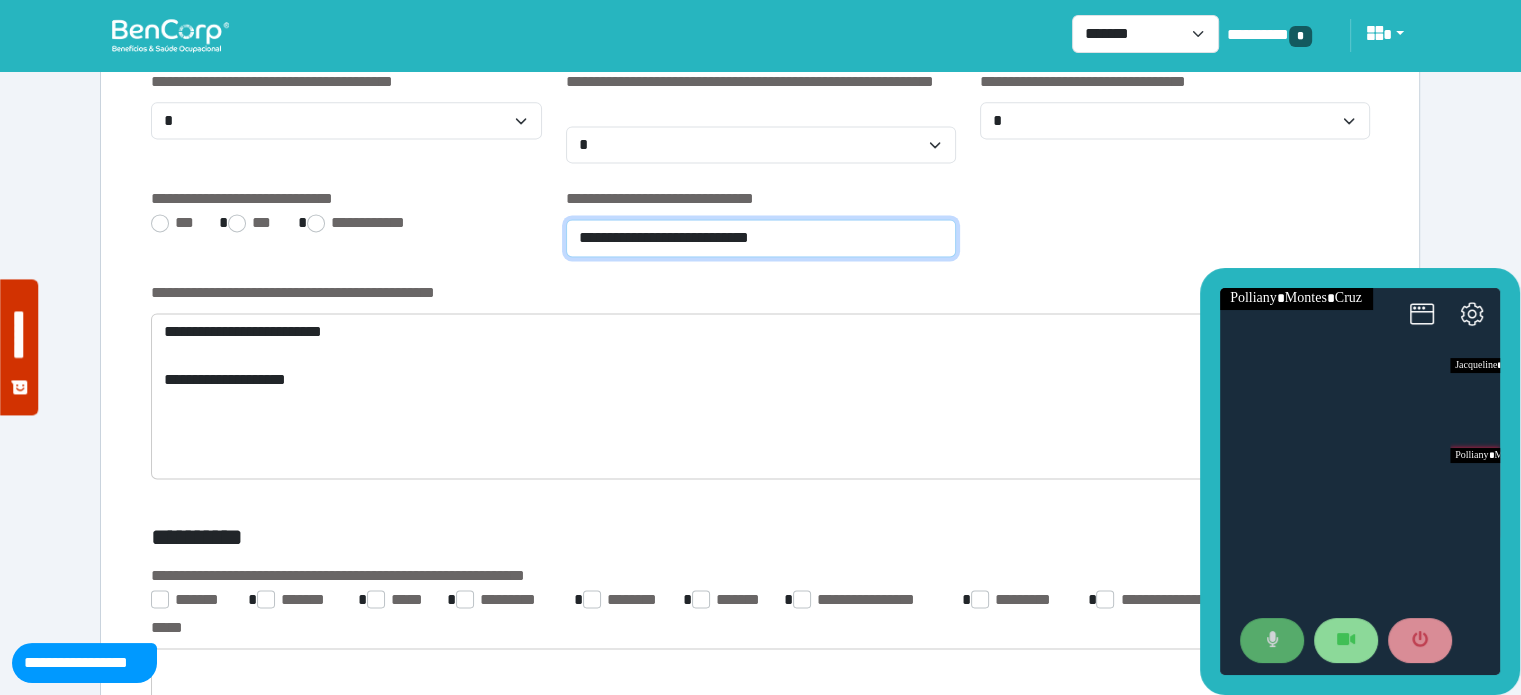 type on "**********" 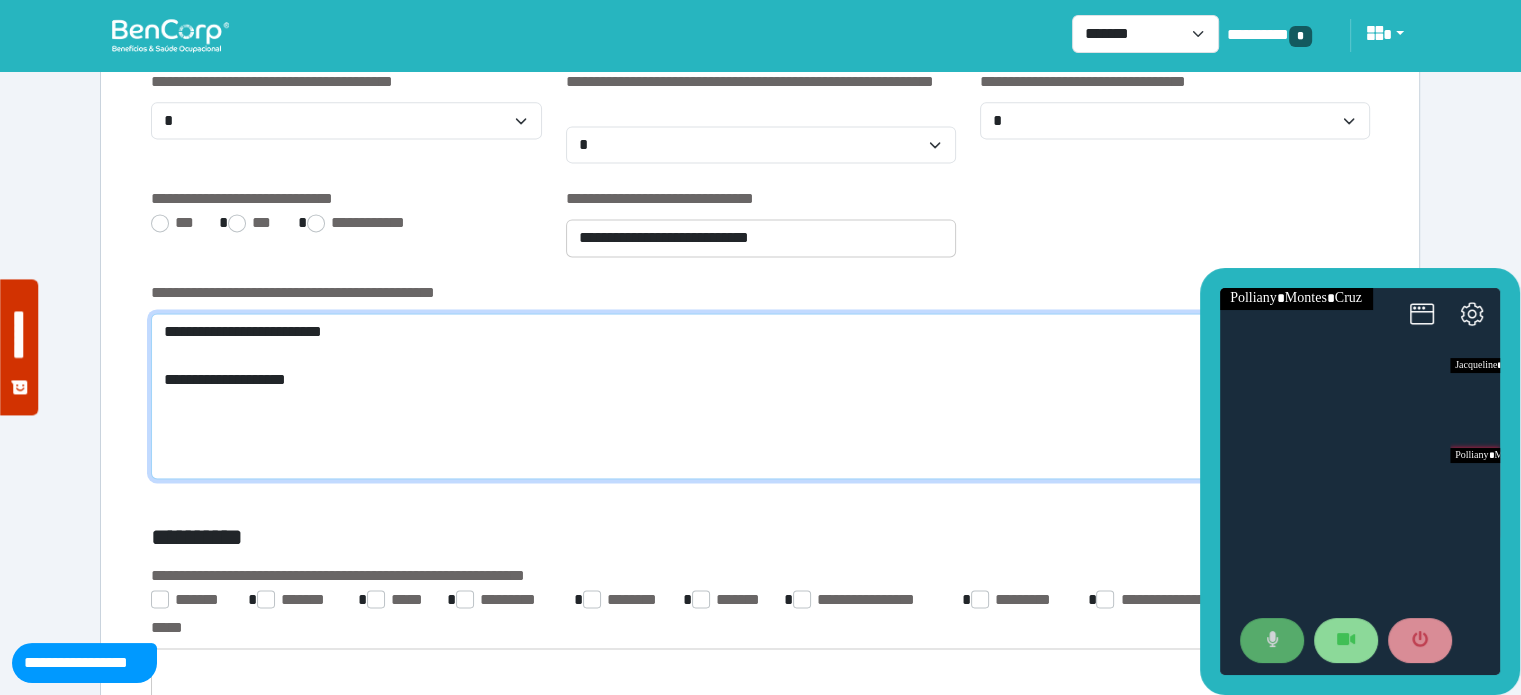 click on "**********" at bounding box center [760, 396] 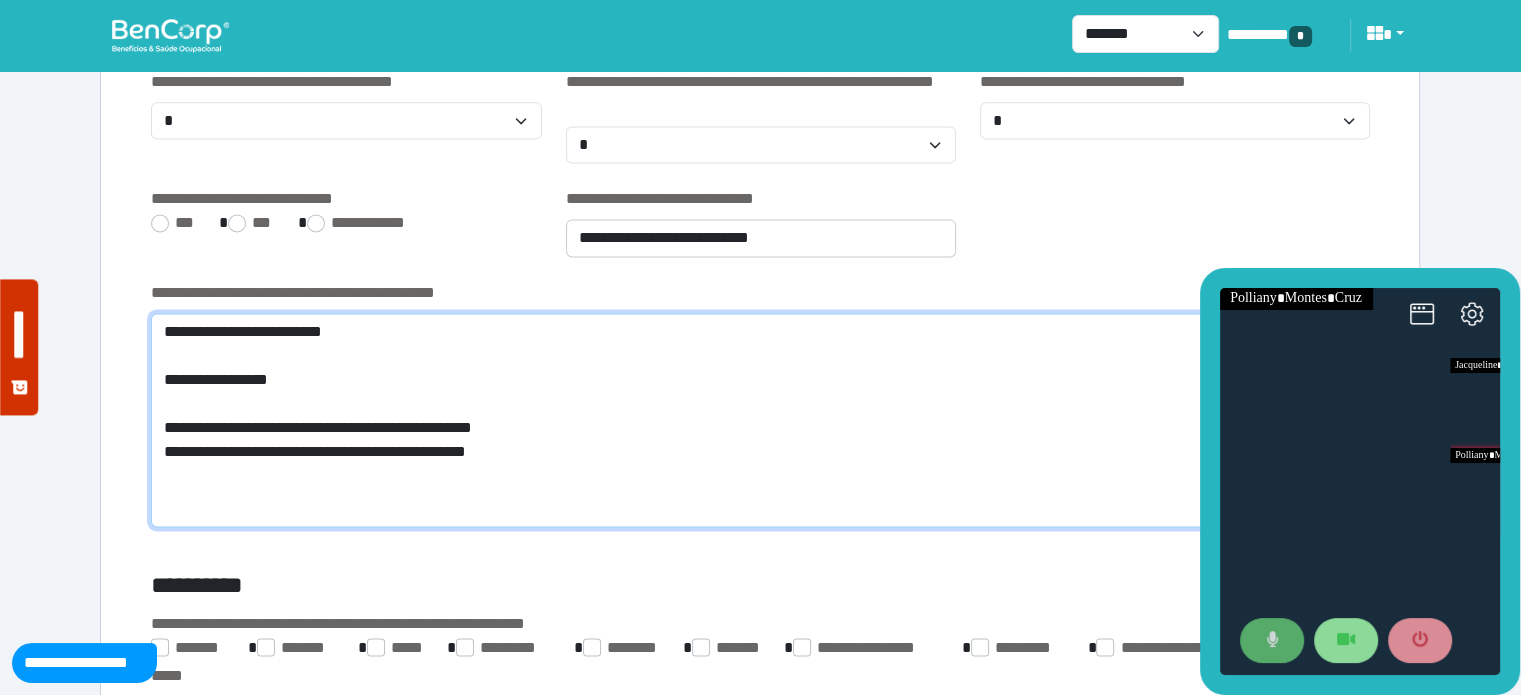 drag, startPoint x: 272, startPoint y: 429, endPoint x: 164, endPoint y: 431, distance: 108.01852 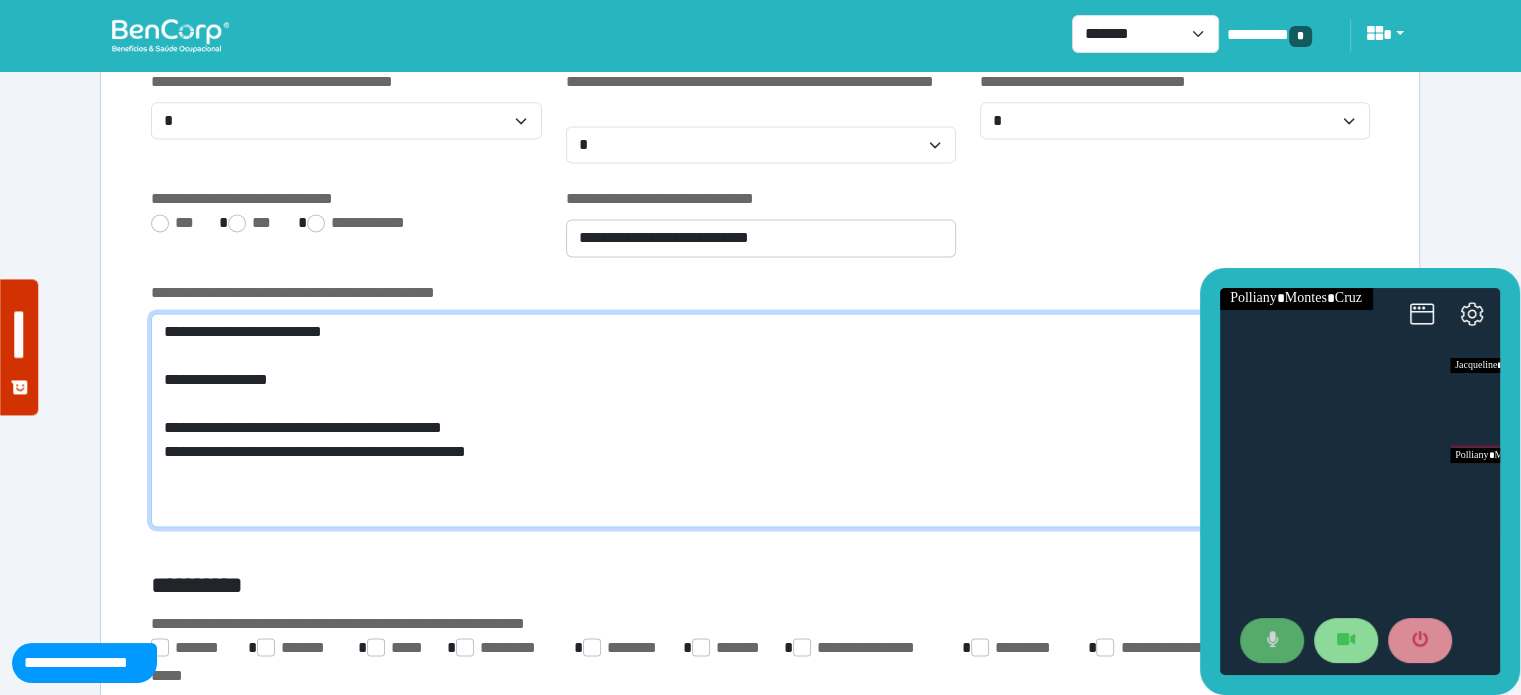 click on "**********" at bounding box center [760, 420] 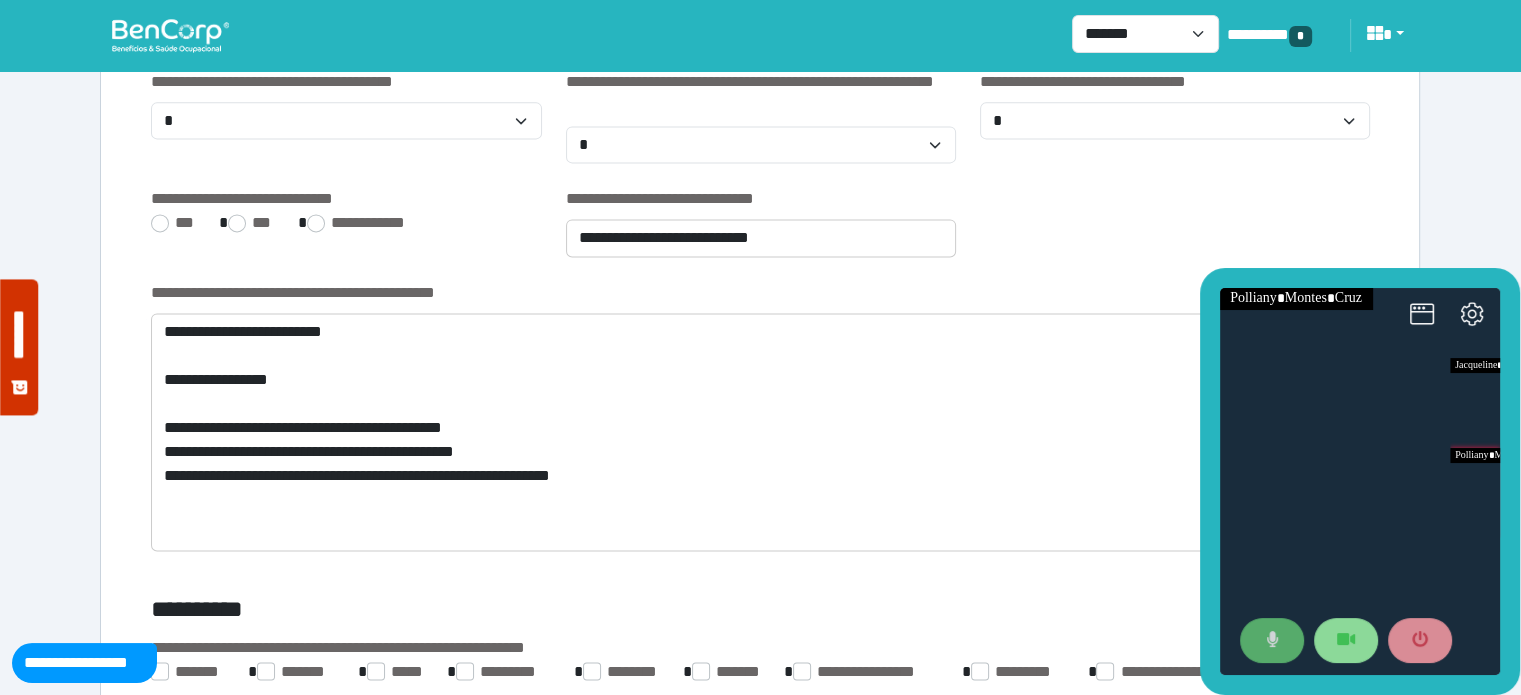 click at bounding box center [1272, 641] 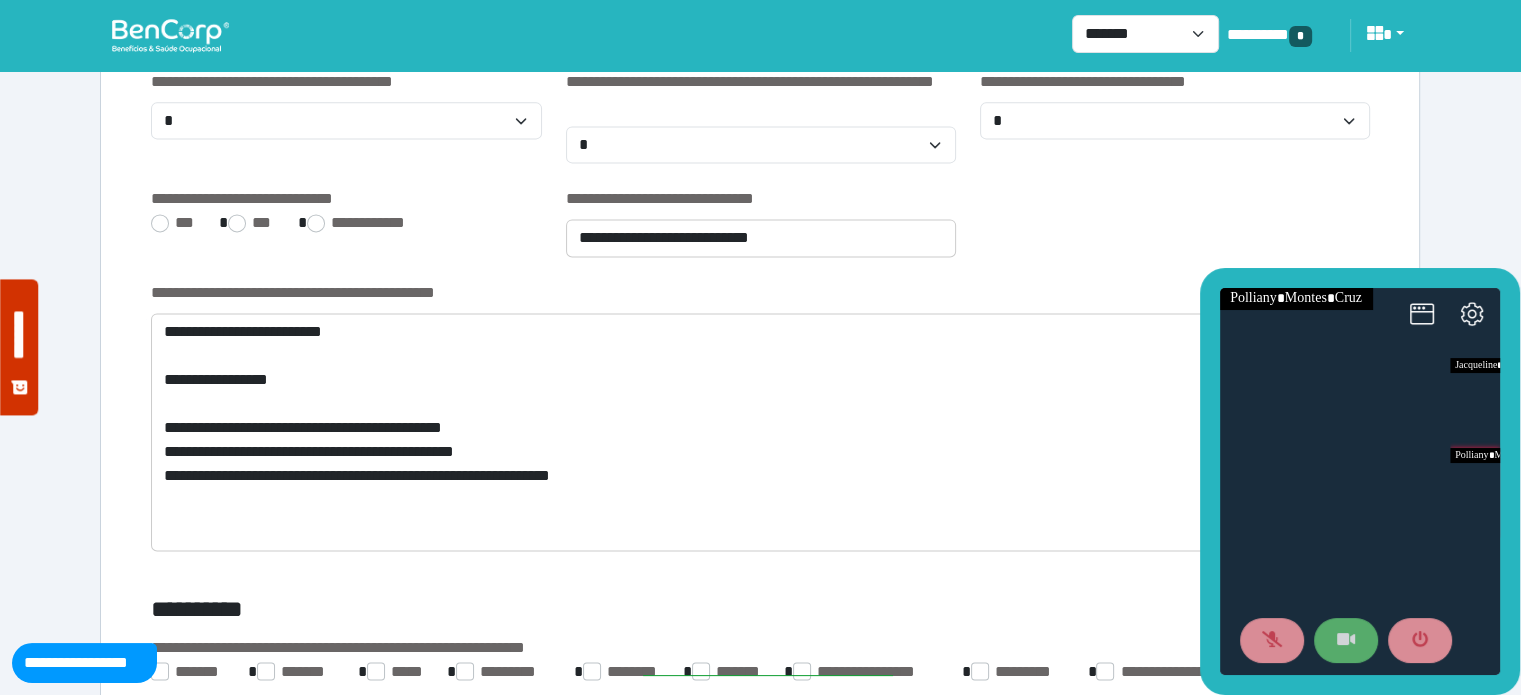 click 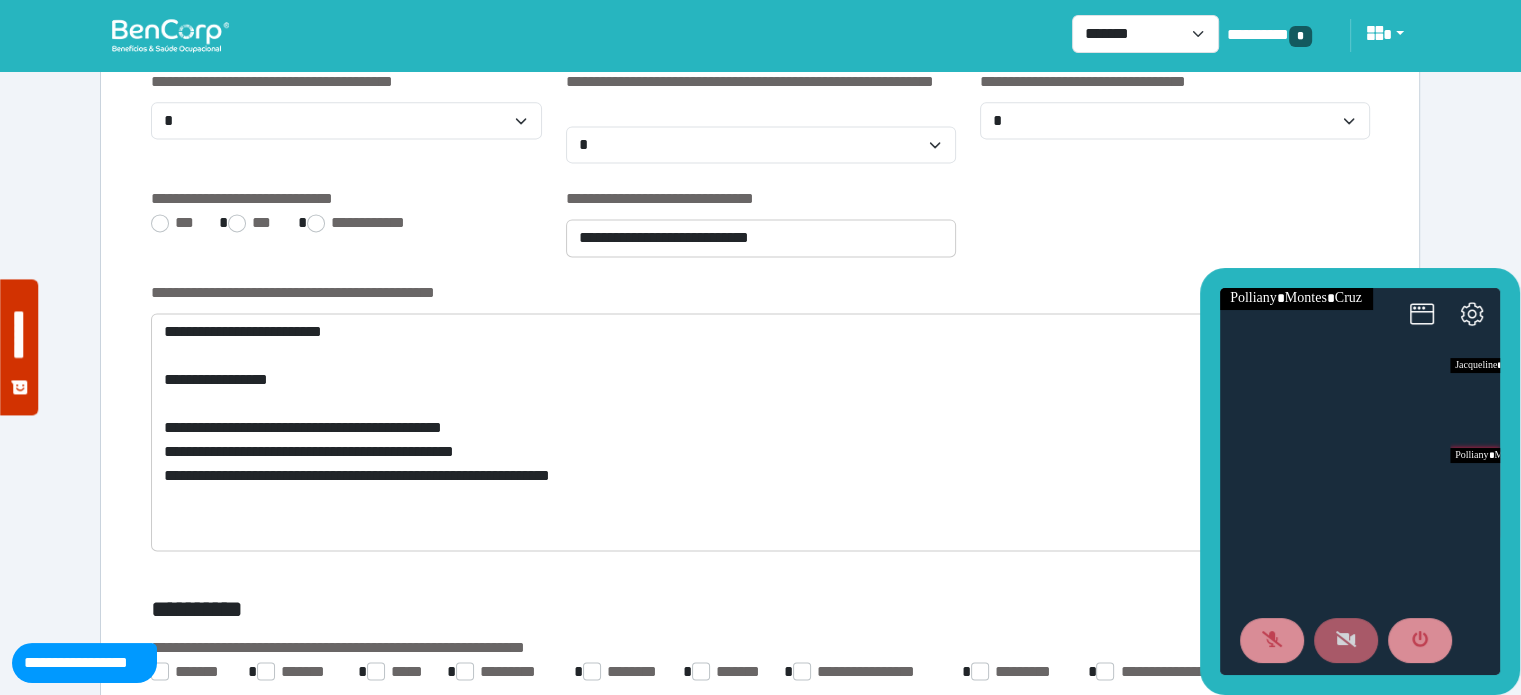 click at bounding box center [1346, 641] 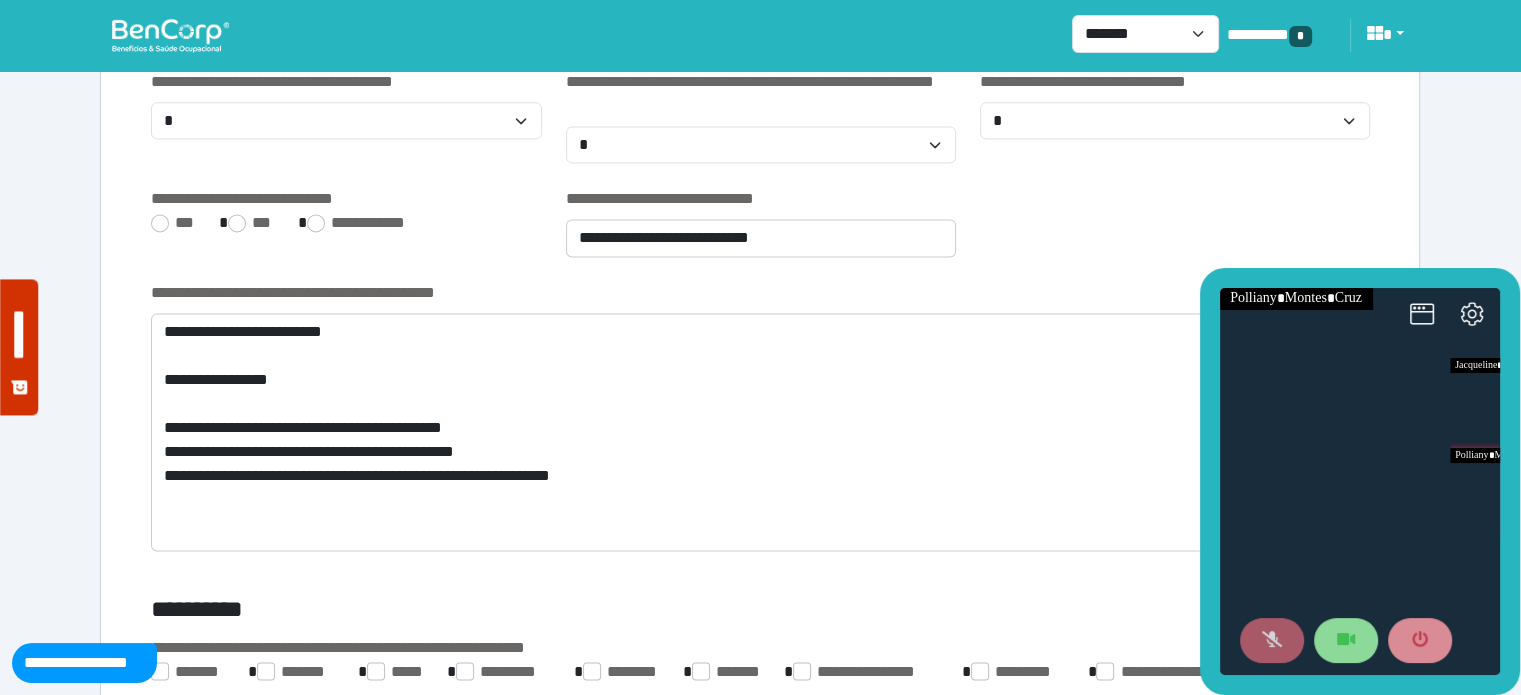 click 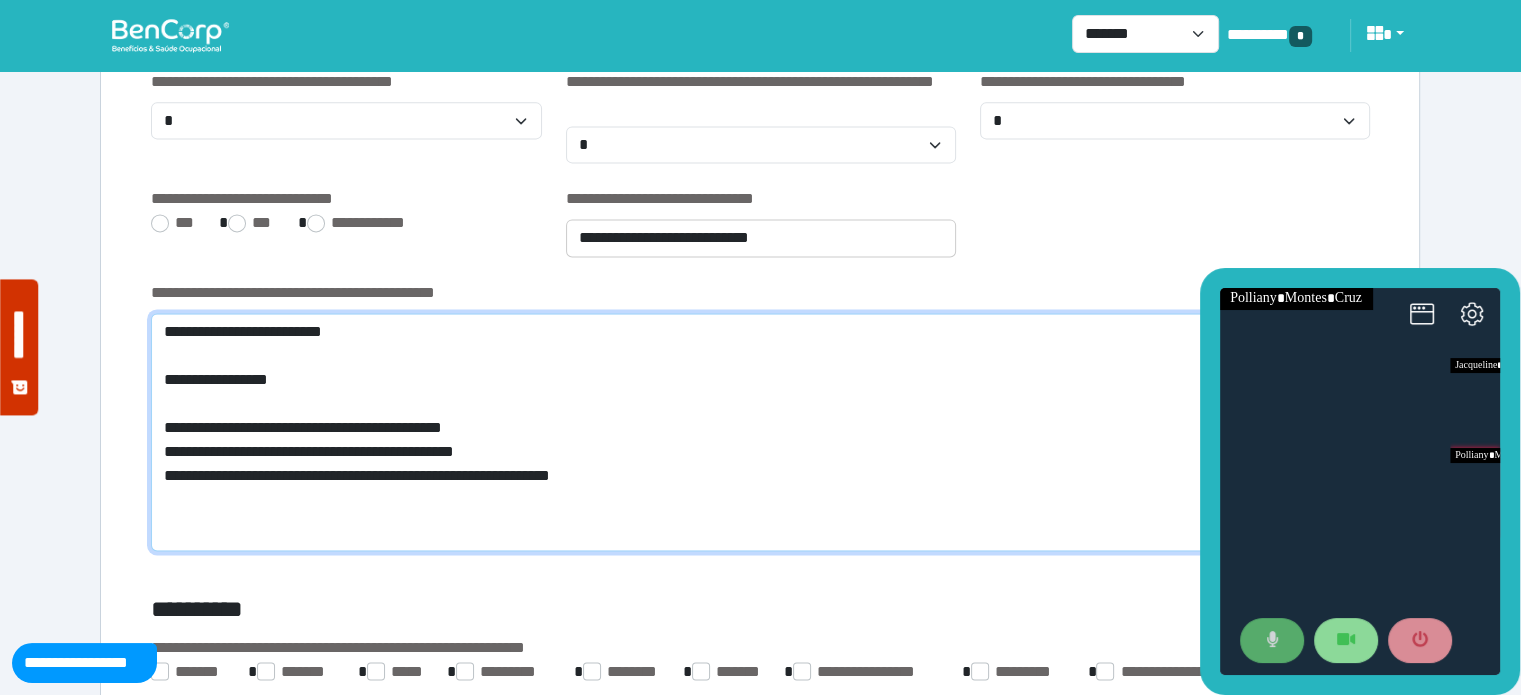 click on "**********" at bounding box center (760, 432) 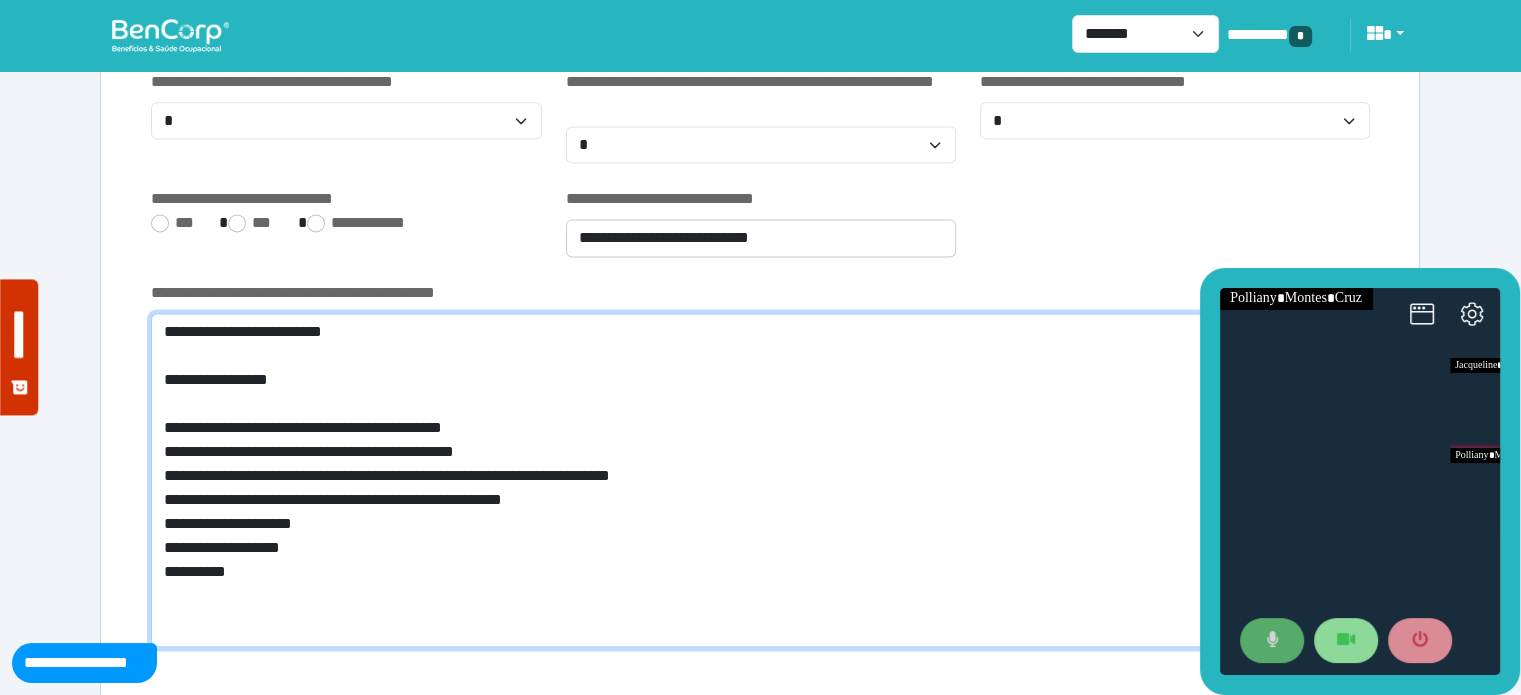 type on "**********" 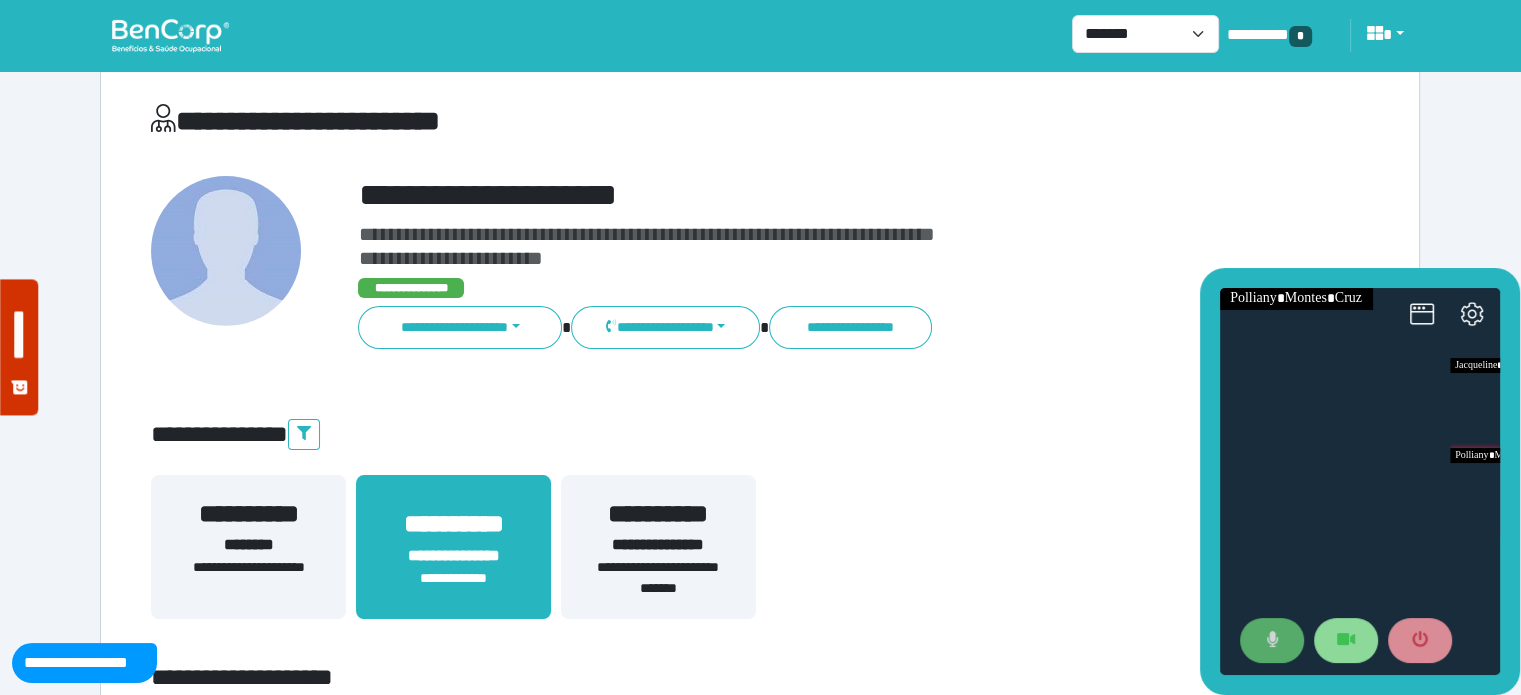 scroll, scrollTop: 15, scrollLeft: 0, axis: vertical 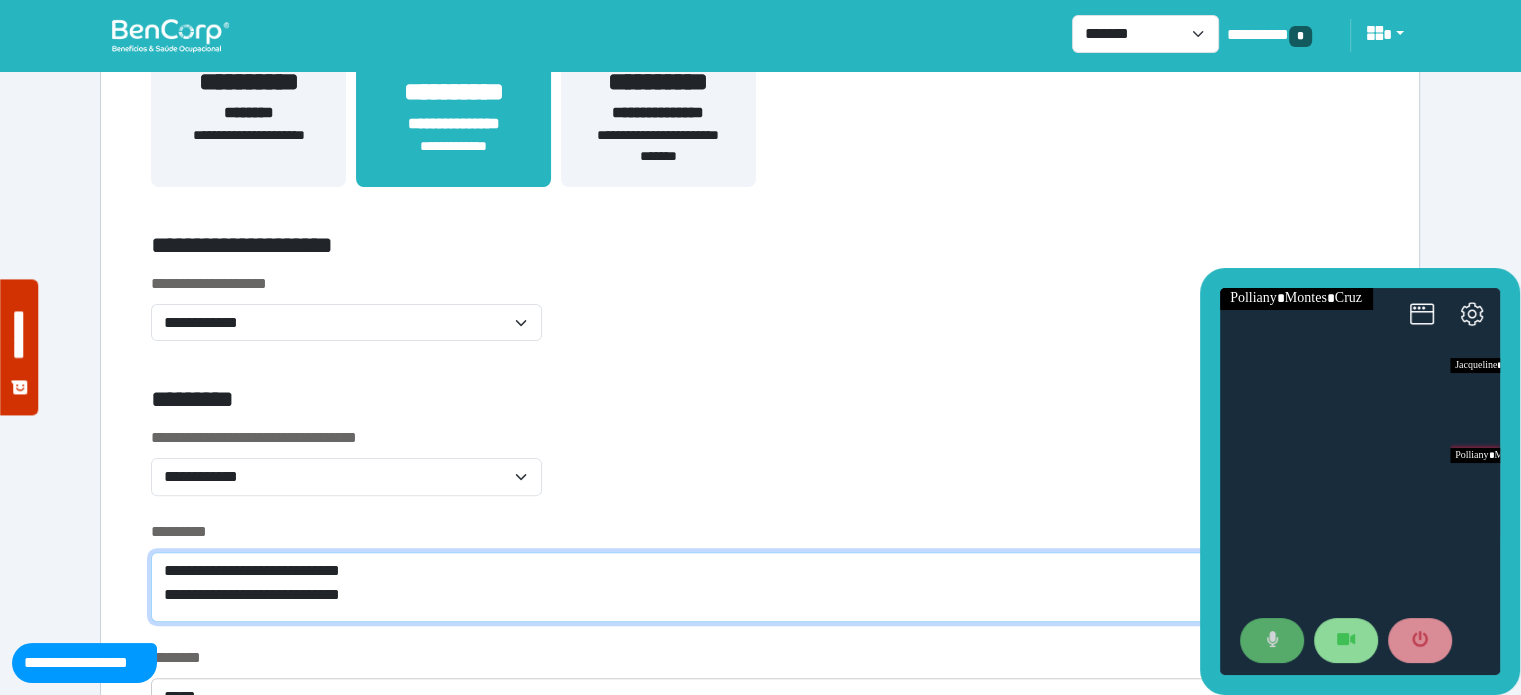 click on "**********" at bounding box center [760, 587] 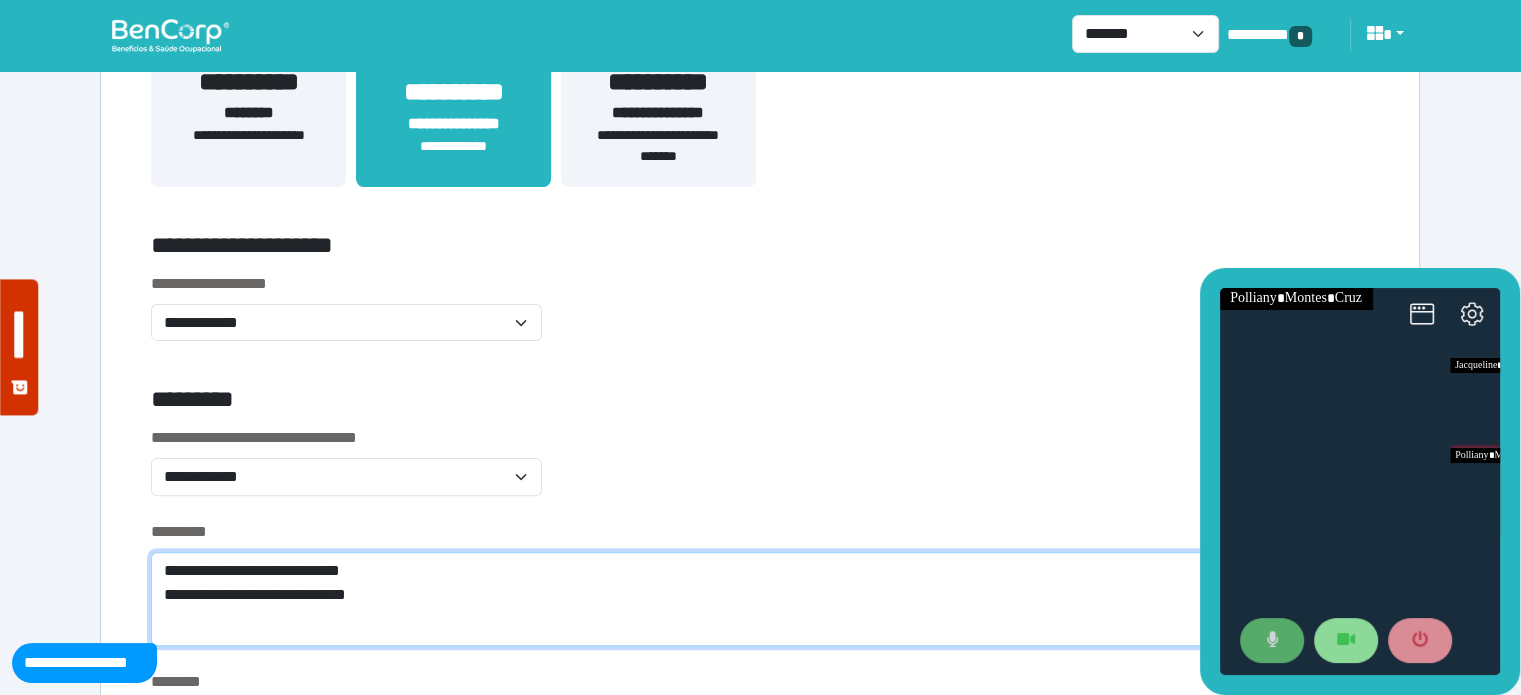 scroll, scrollTop: 0, scrollLeft: 0, axis: both 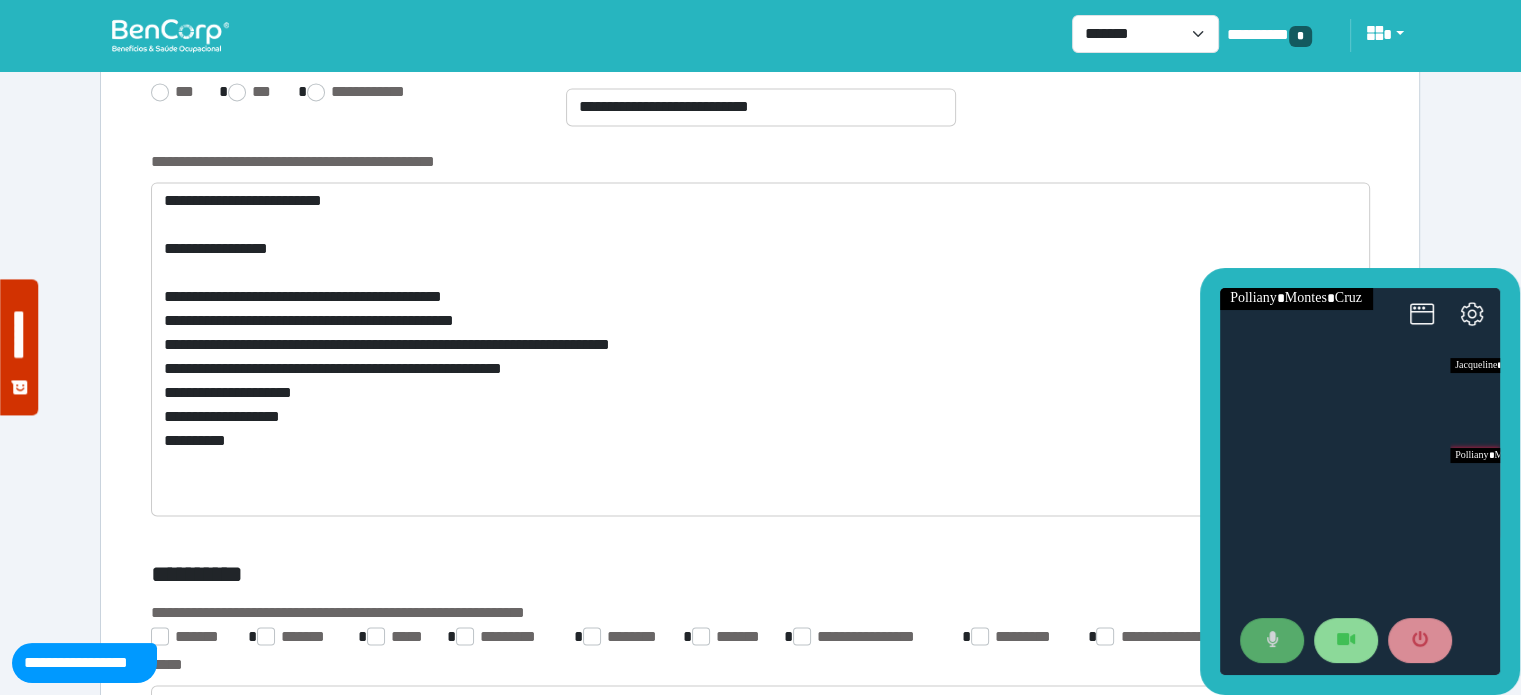 type on "**********" 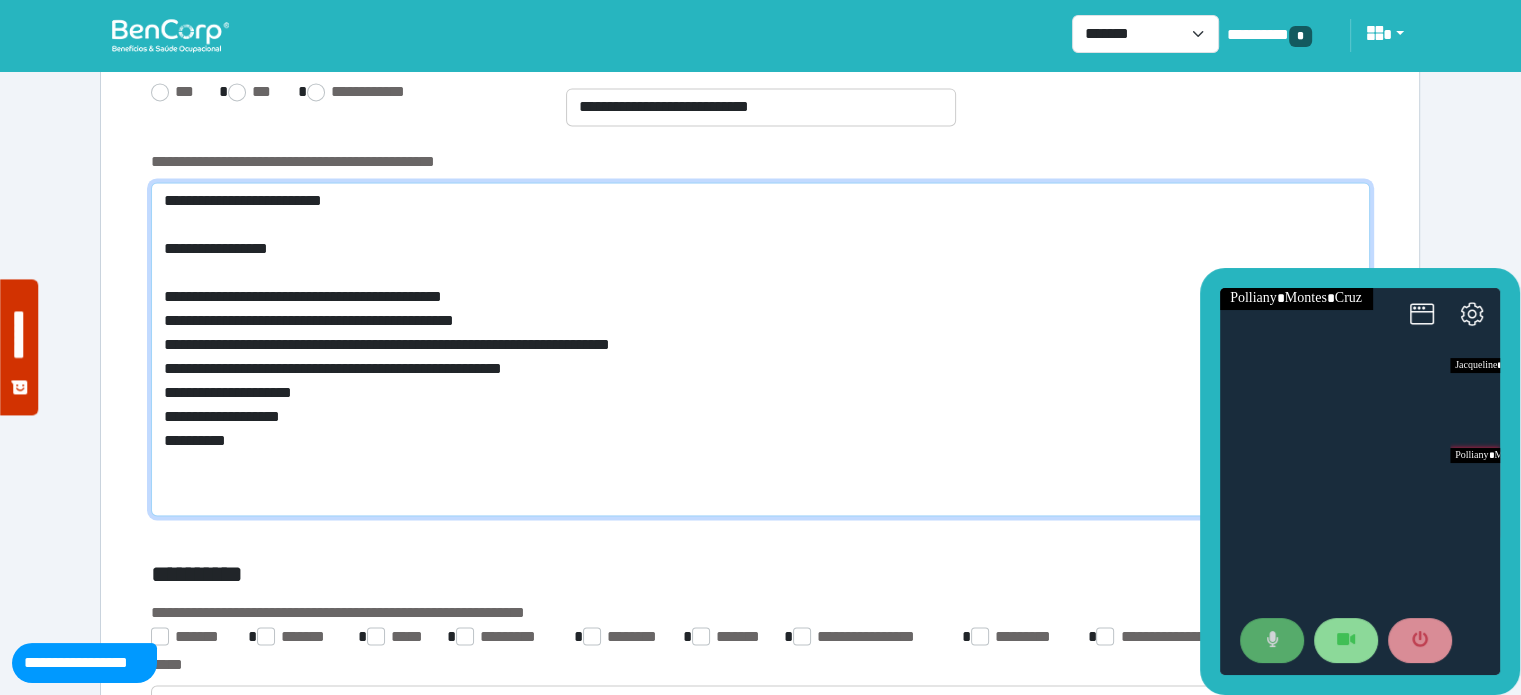 click on "**********" at bounding box center [760, 349] 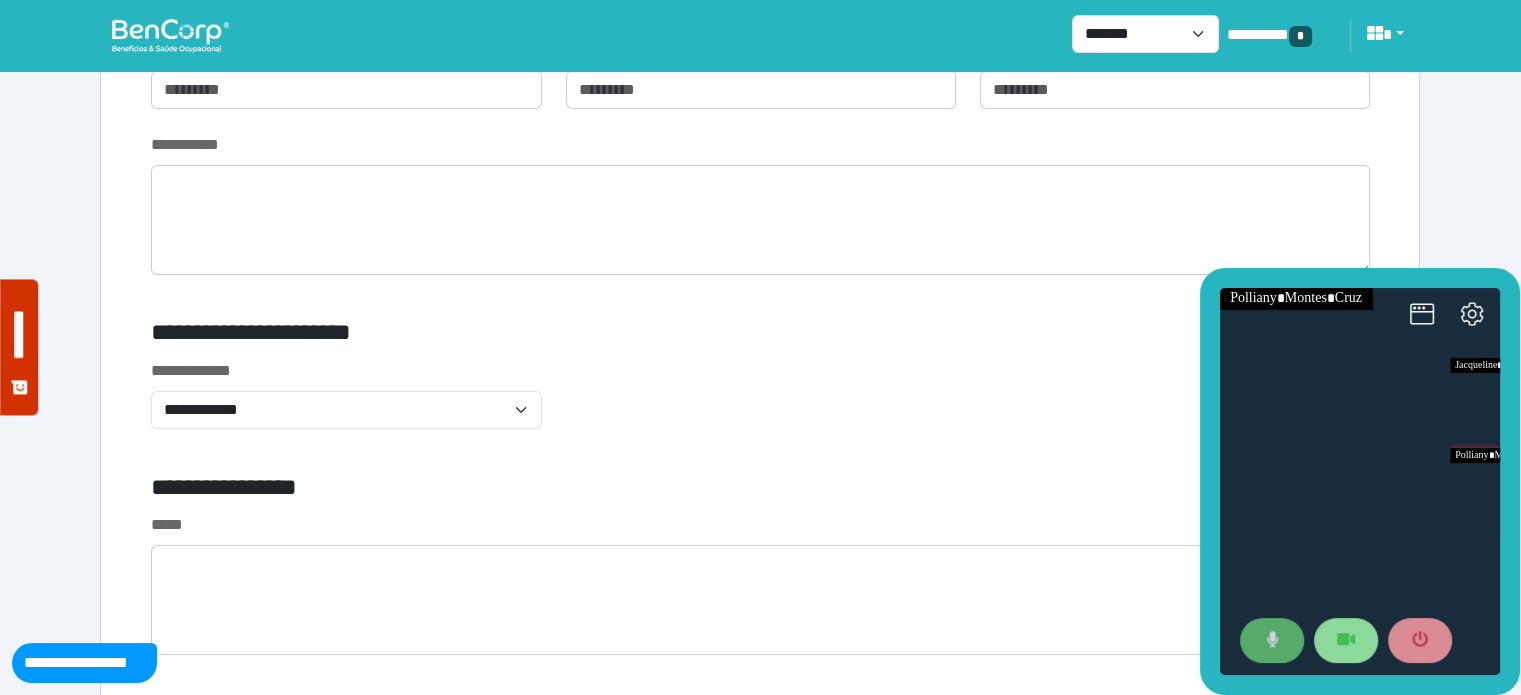 scroll, scrollTop: 6620, scrollLeft: 0, axis: vertical 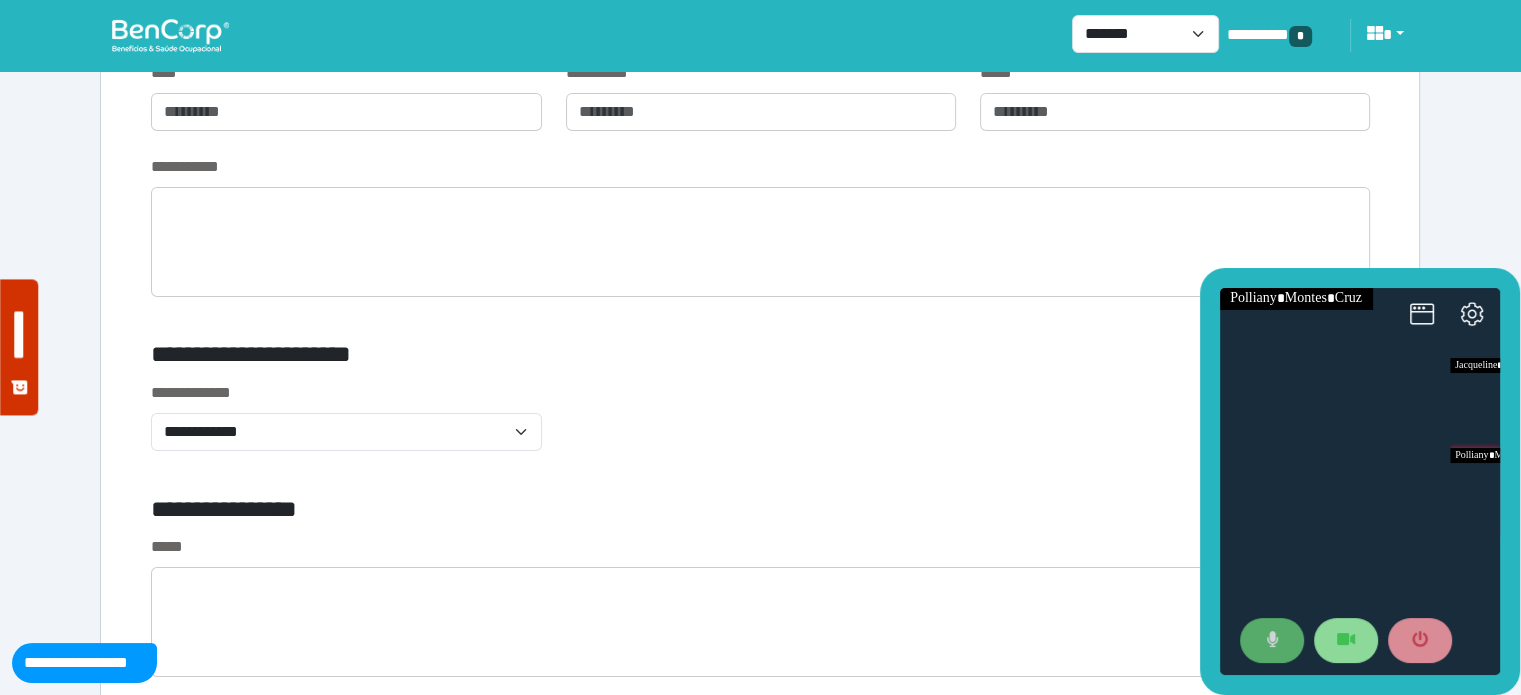 type on "**********" 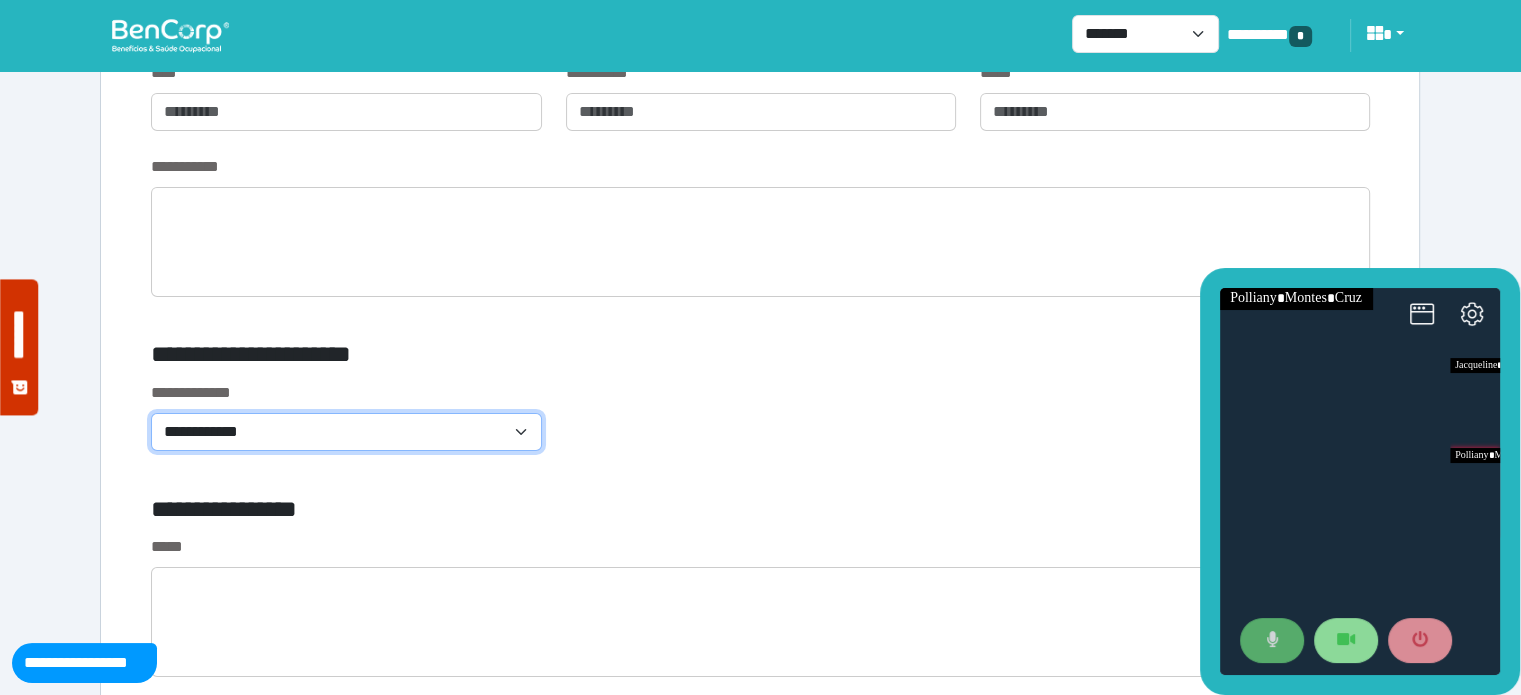 click on "**********" at bounding box center (346, 432) 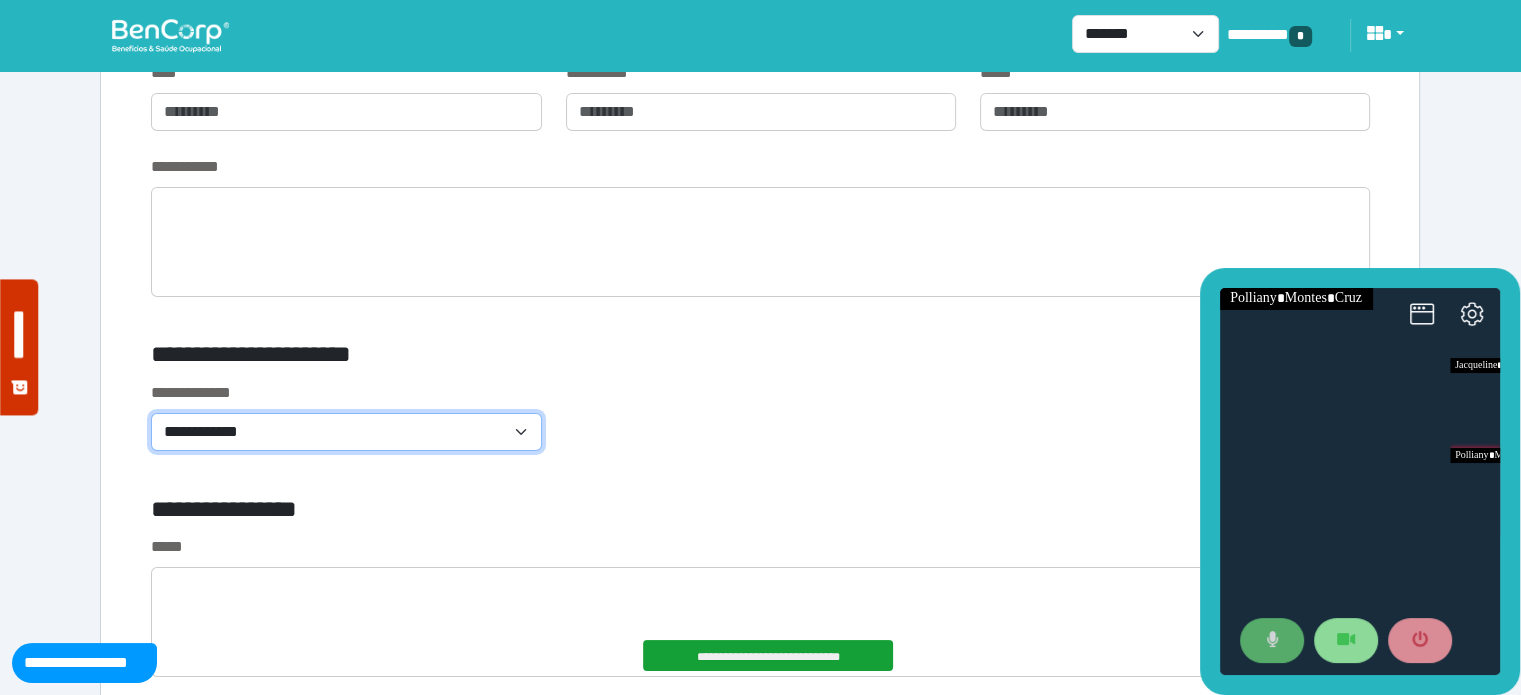 select on "**********" 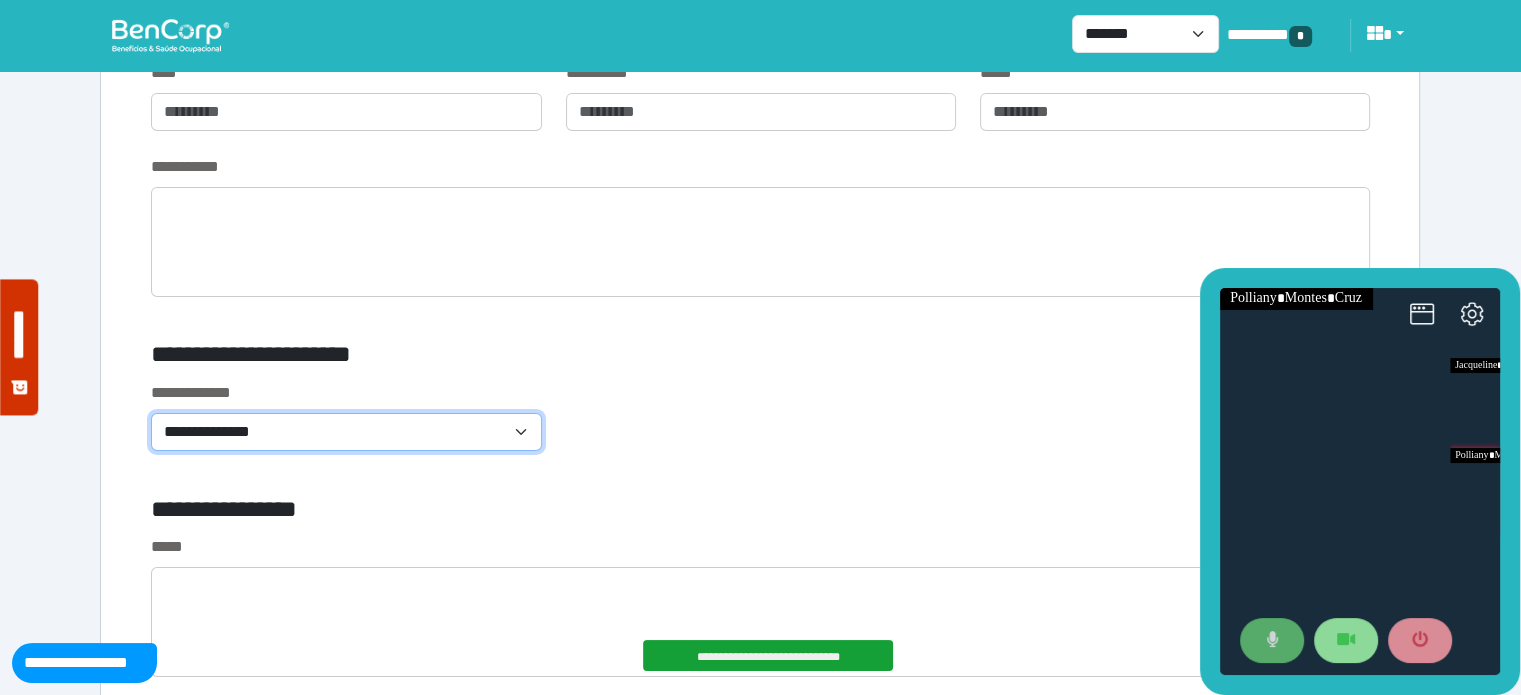 click on "**********" at bounding box center [346, 432] 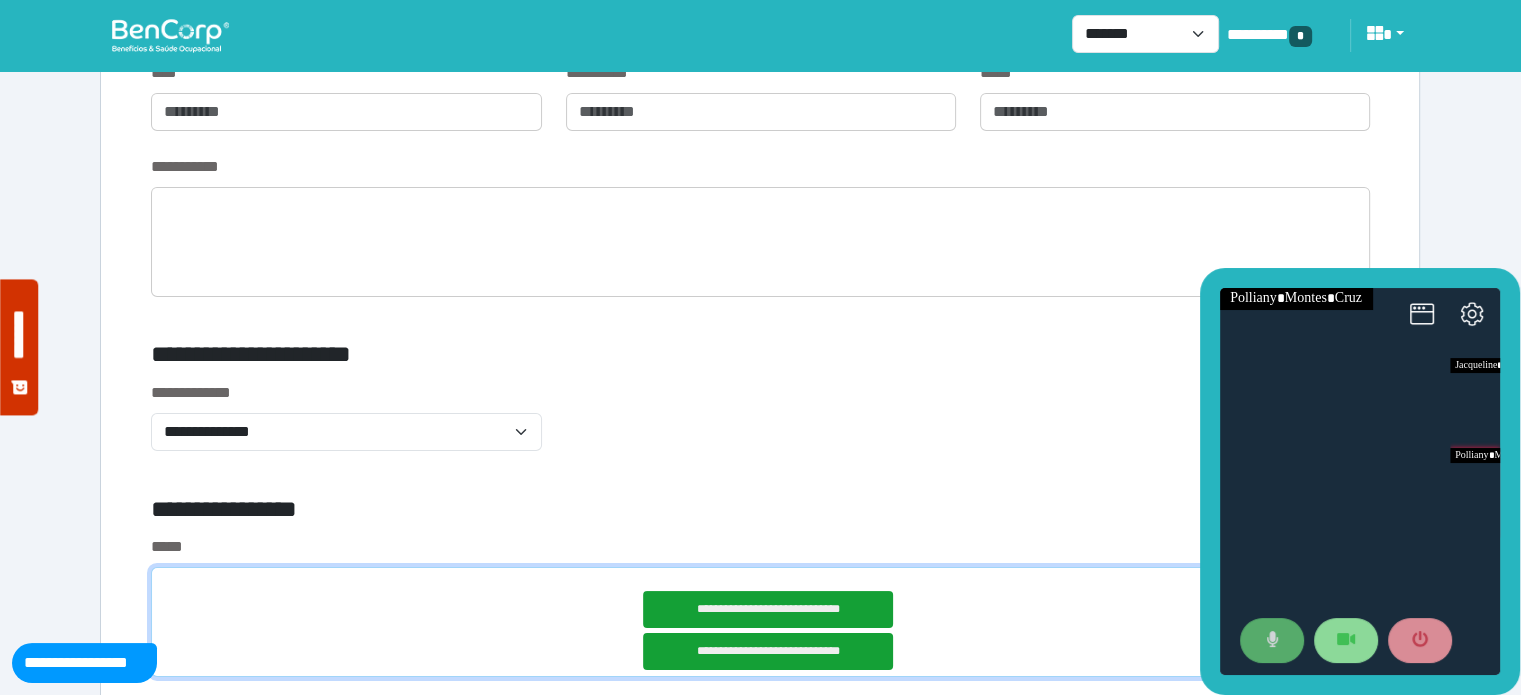 click at bounding box center (760, 622) 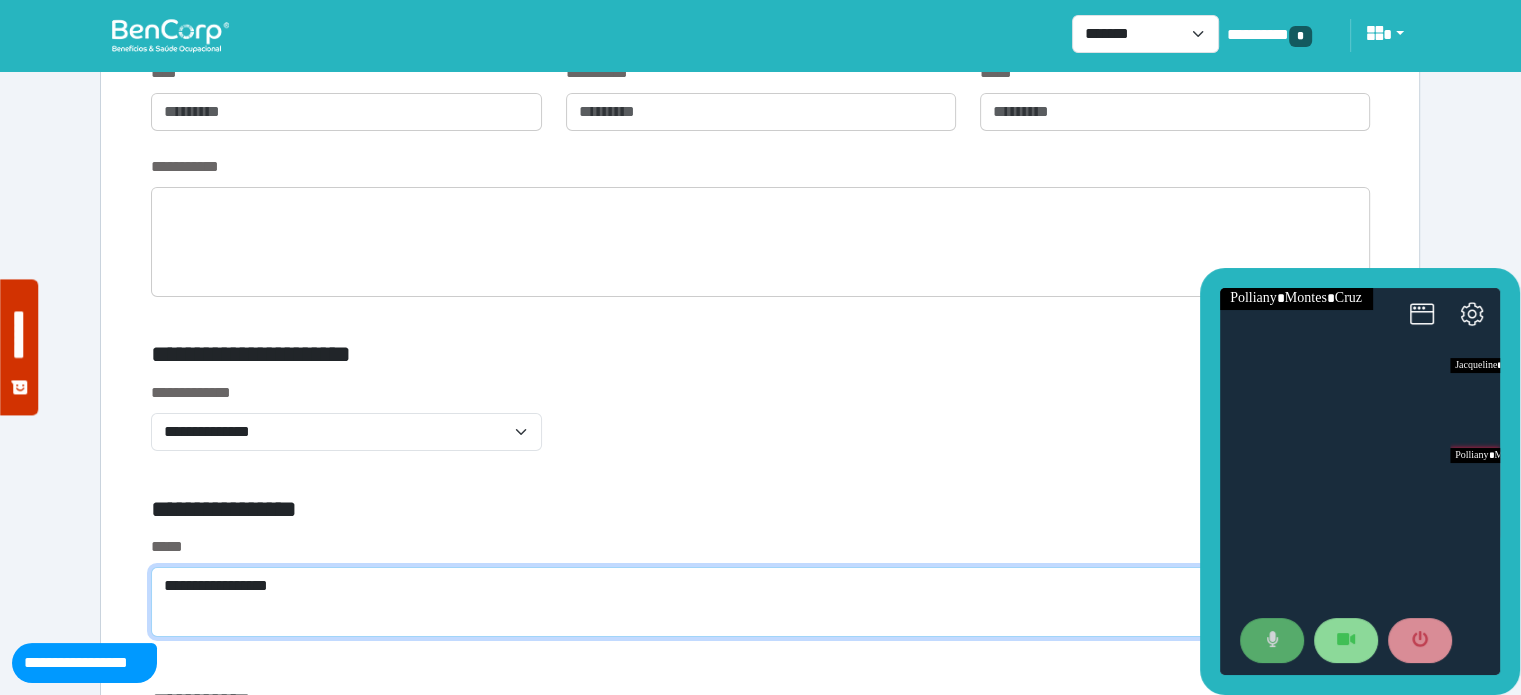 scroll, scrollTop: 0, scrollLeft: 0, axis: both 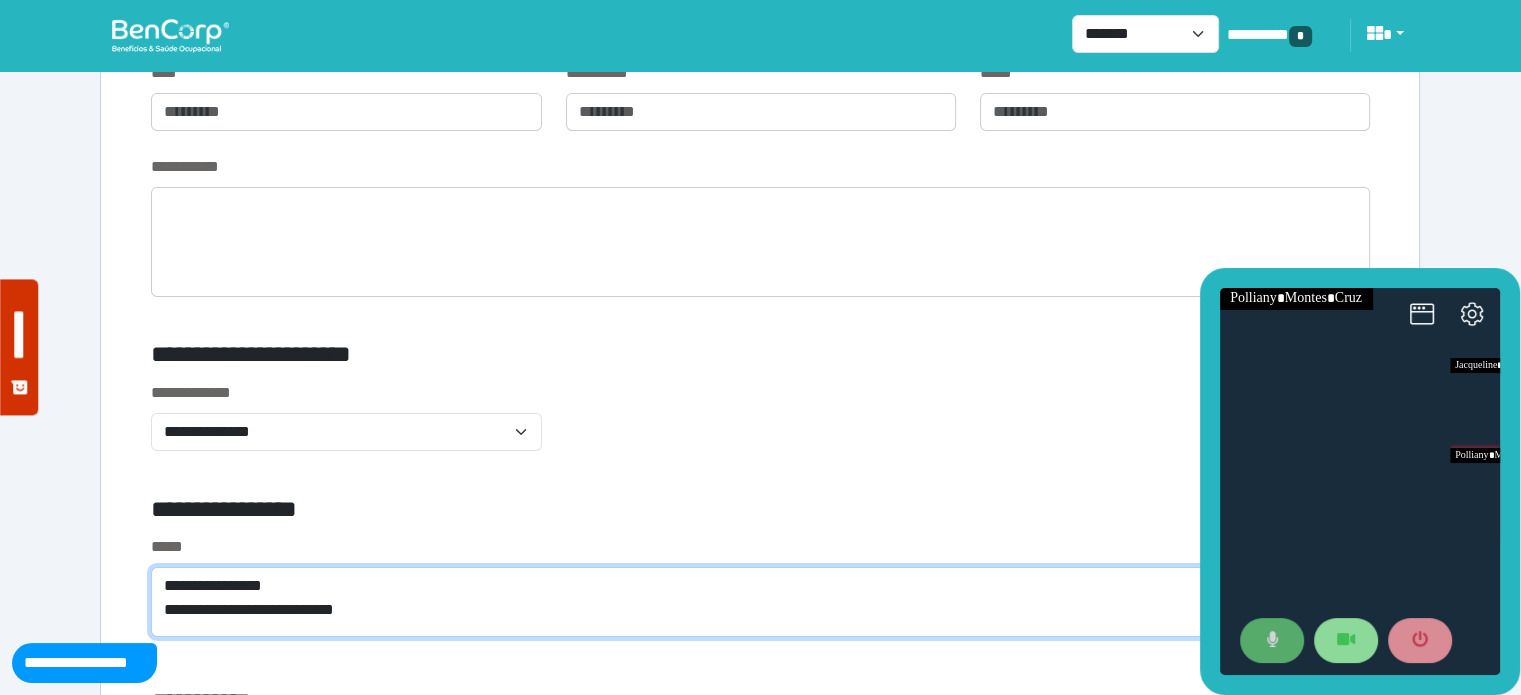 type on "**********" 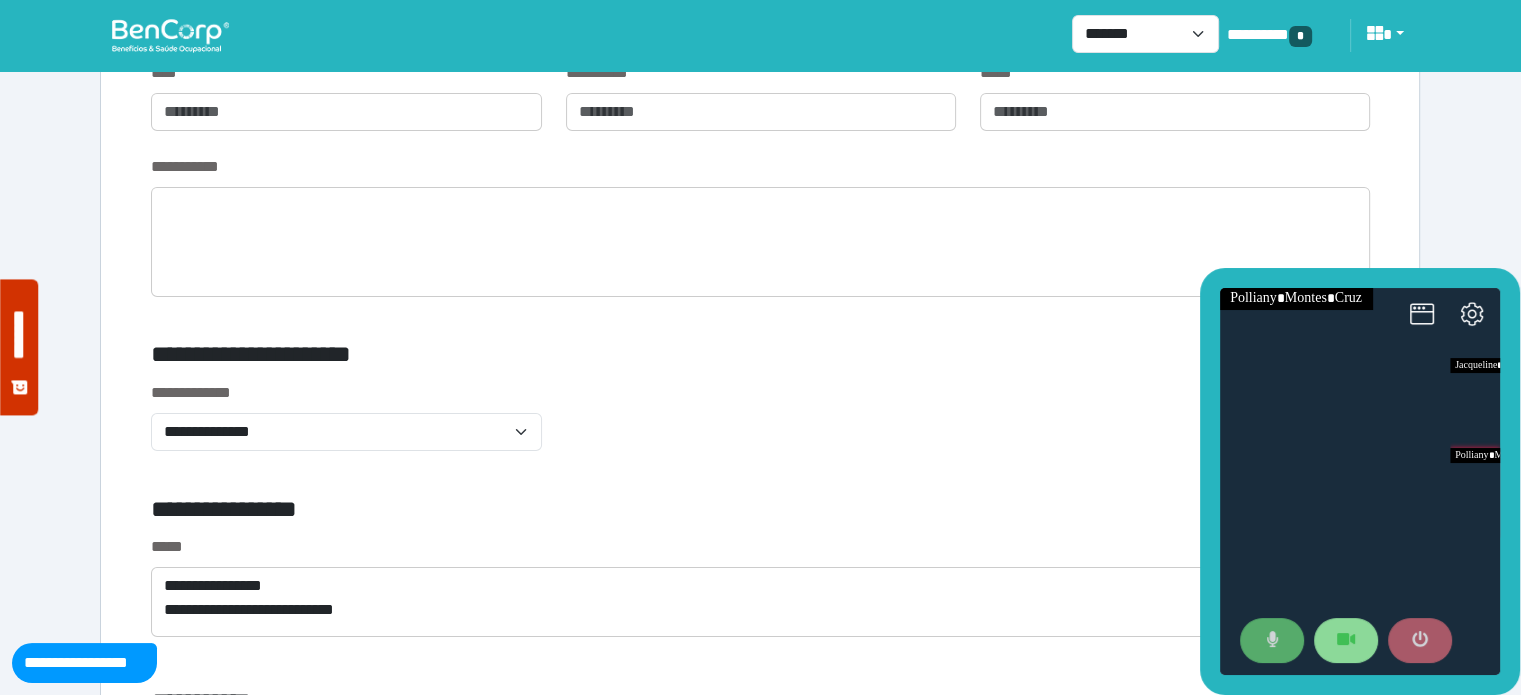 click at bounding box center (1420, 641) 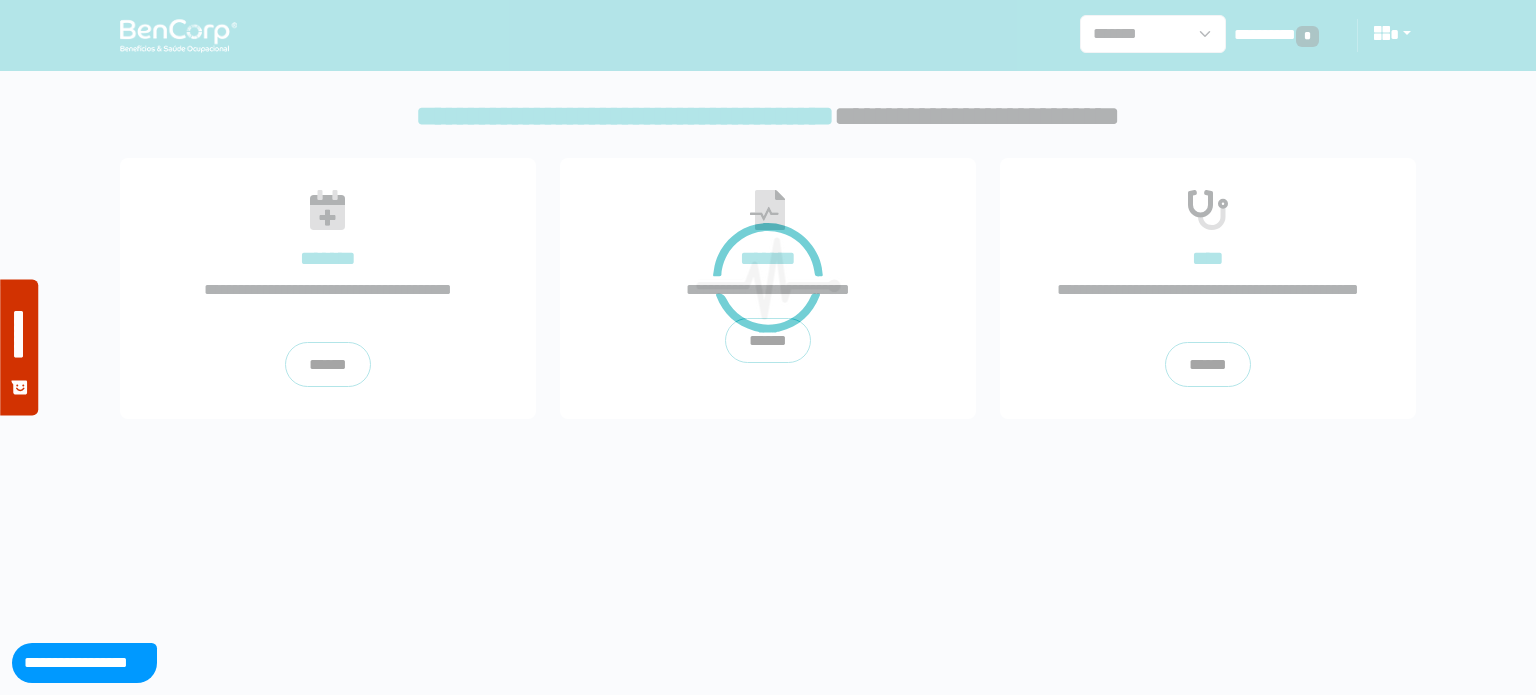 scroll, scrollTop: 0, scrollLeft: 0, axis: both 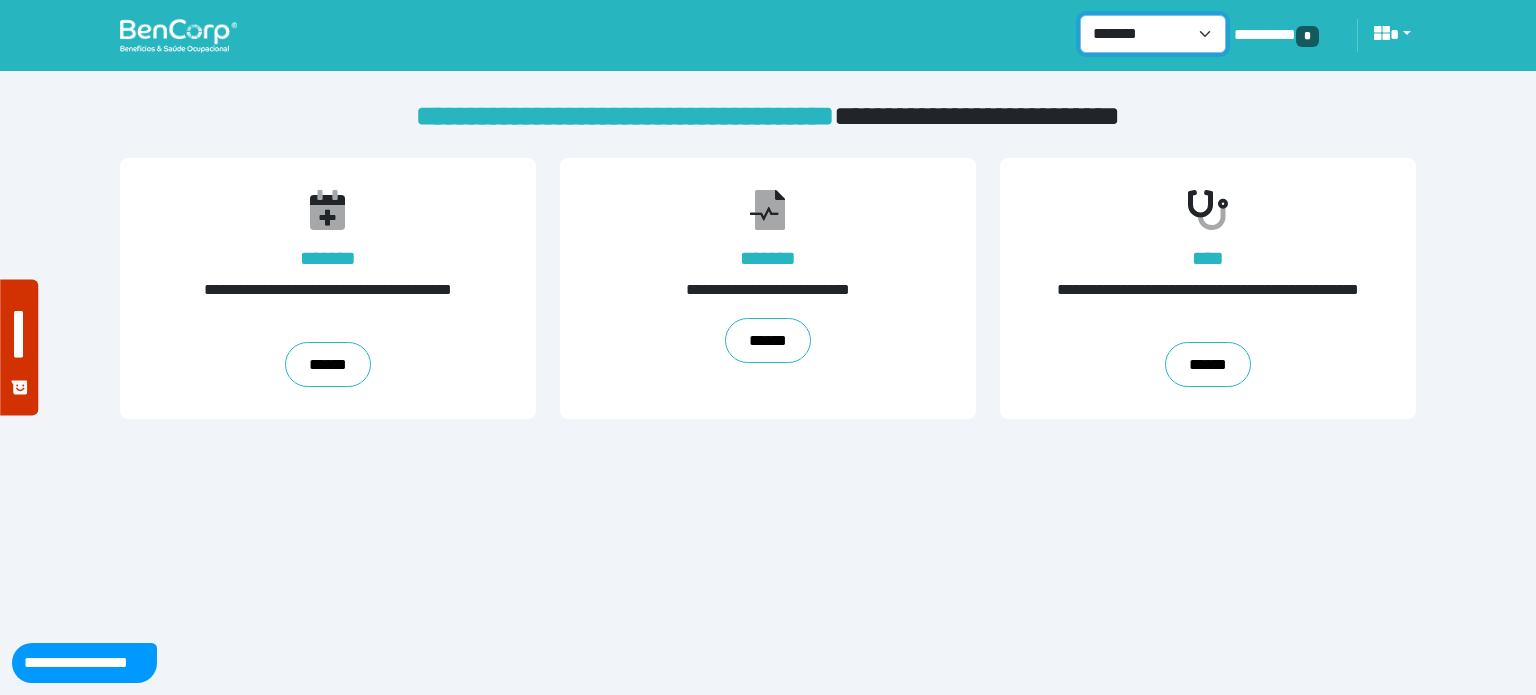 click on "**********" at bounding box center (1153, 34) 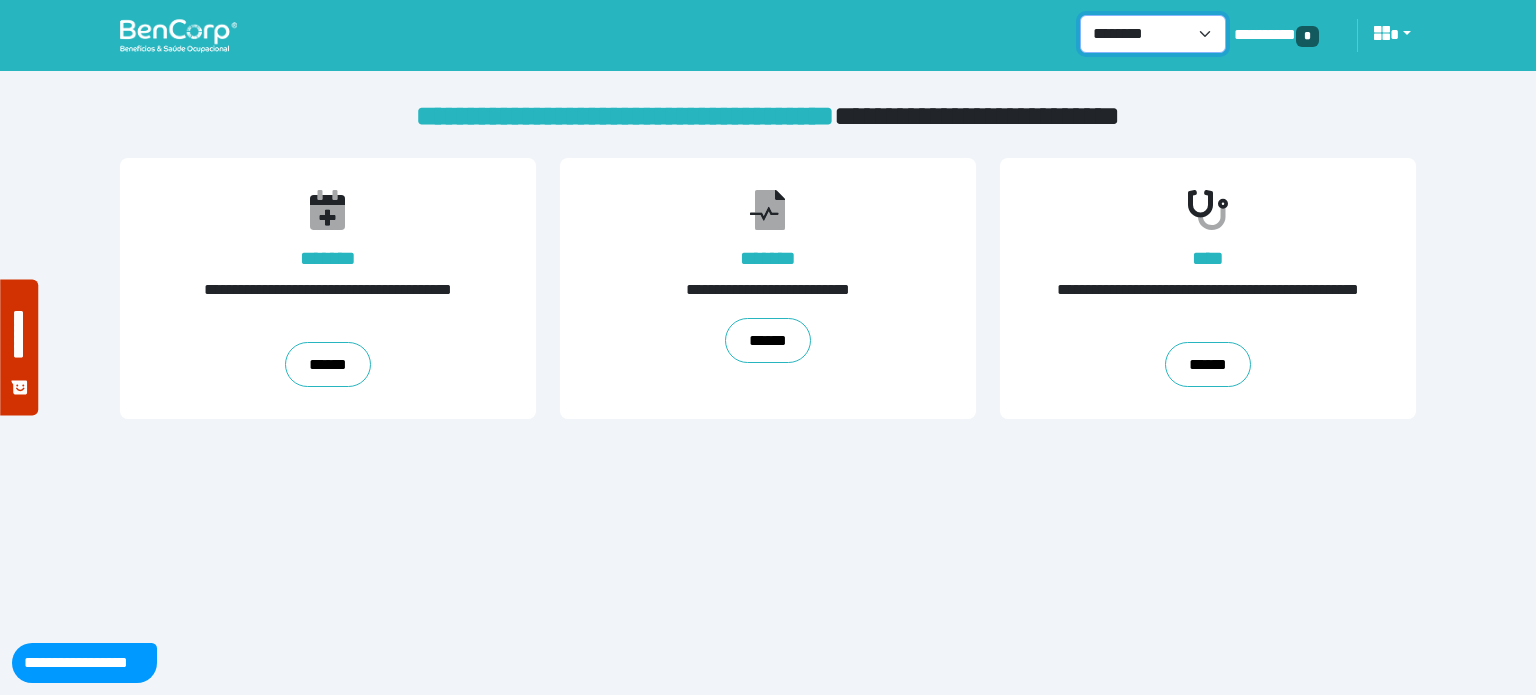 click on "**********" at bounding box center (1153, 34) 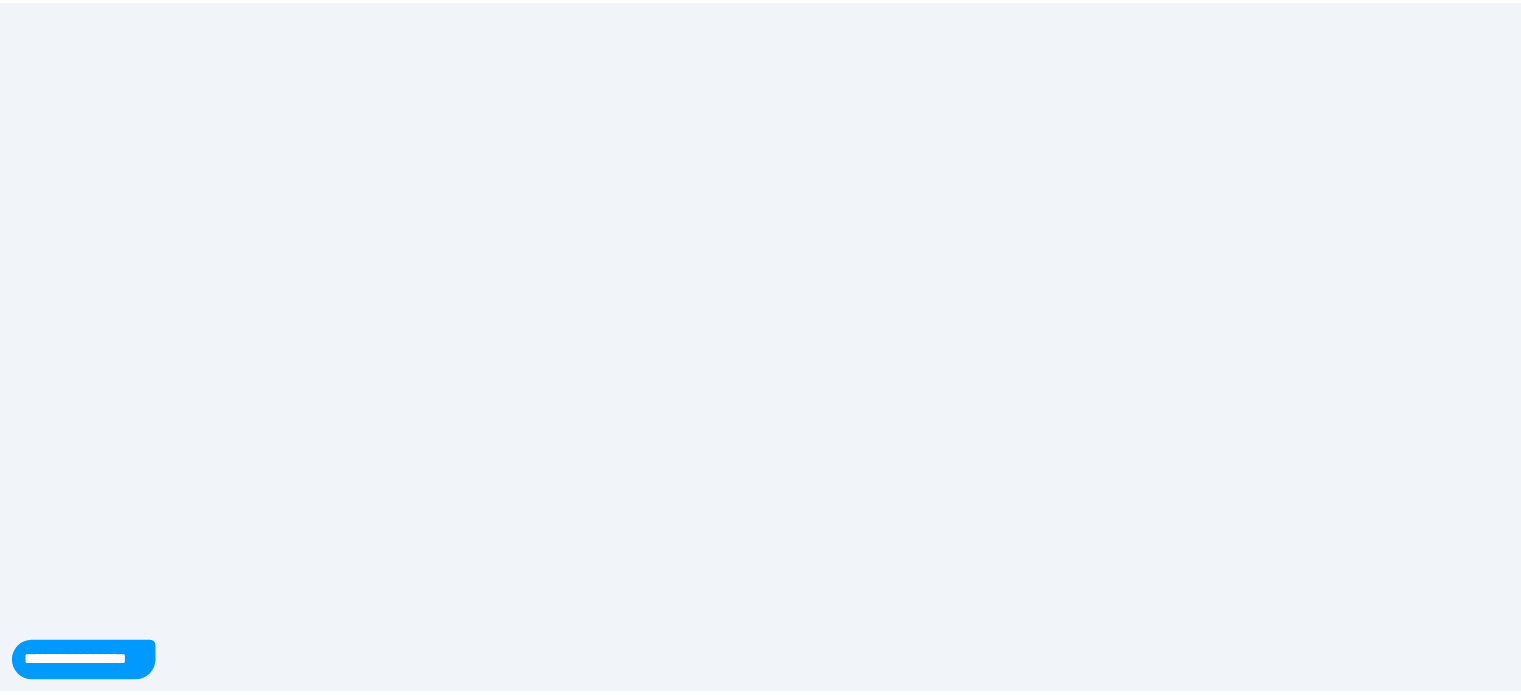 scroll, scrollTop: 0, scrollLeft: 0, axis: both 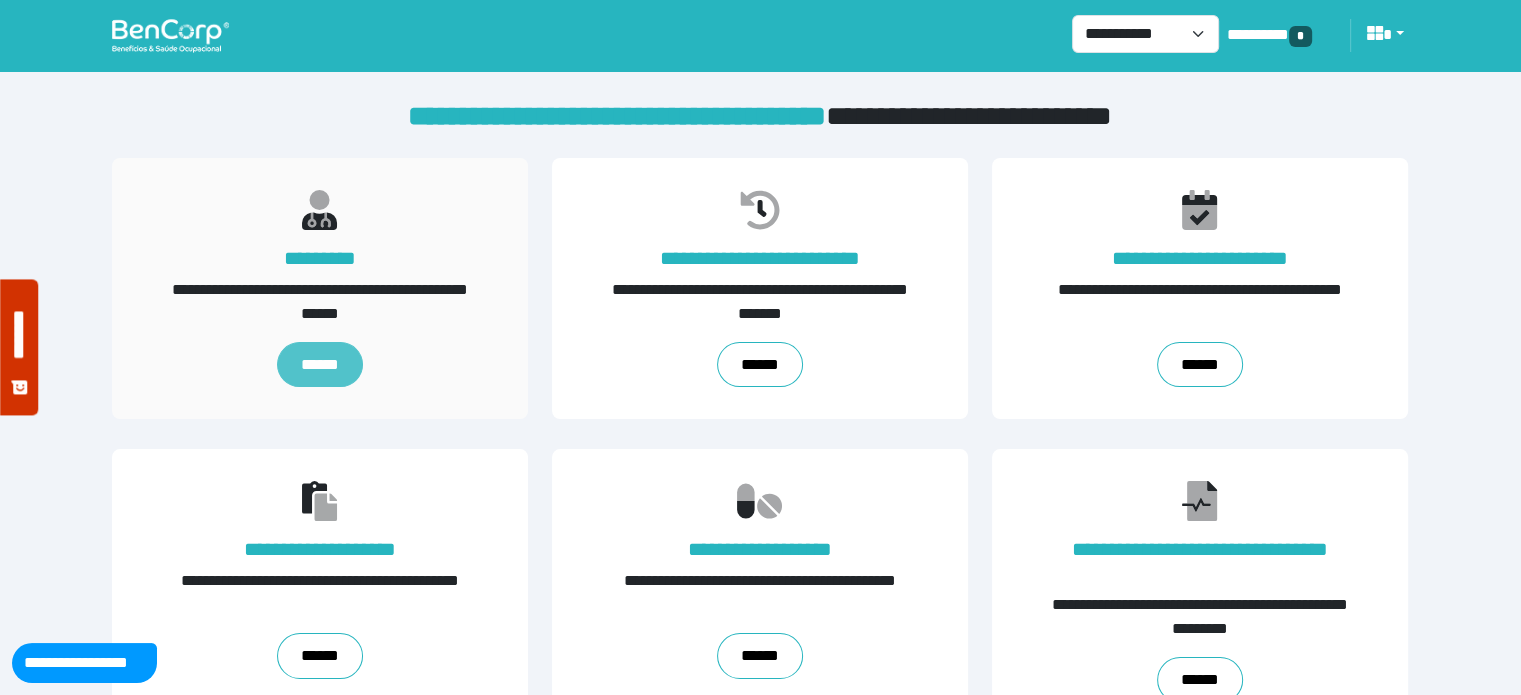 click on "******" at bounding box center (320, 365) 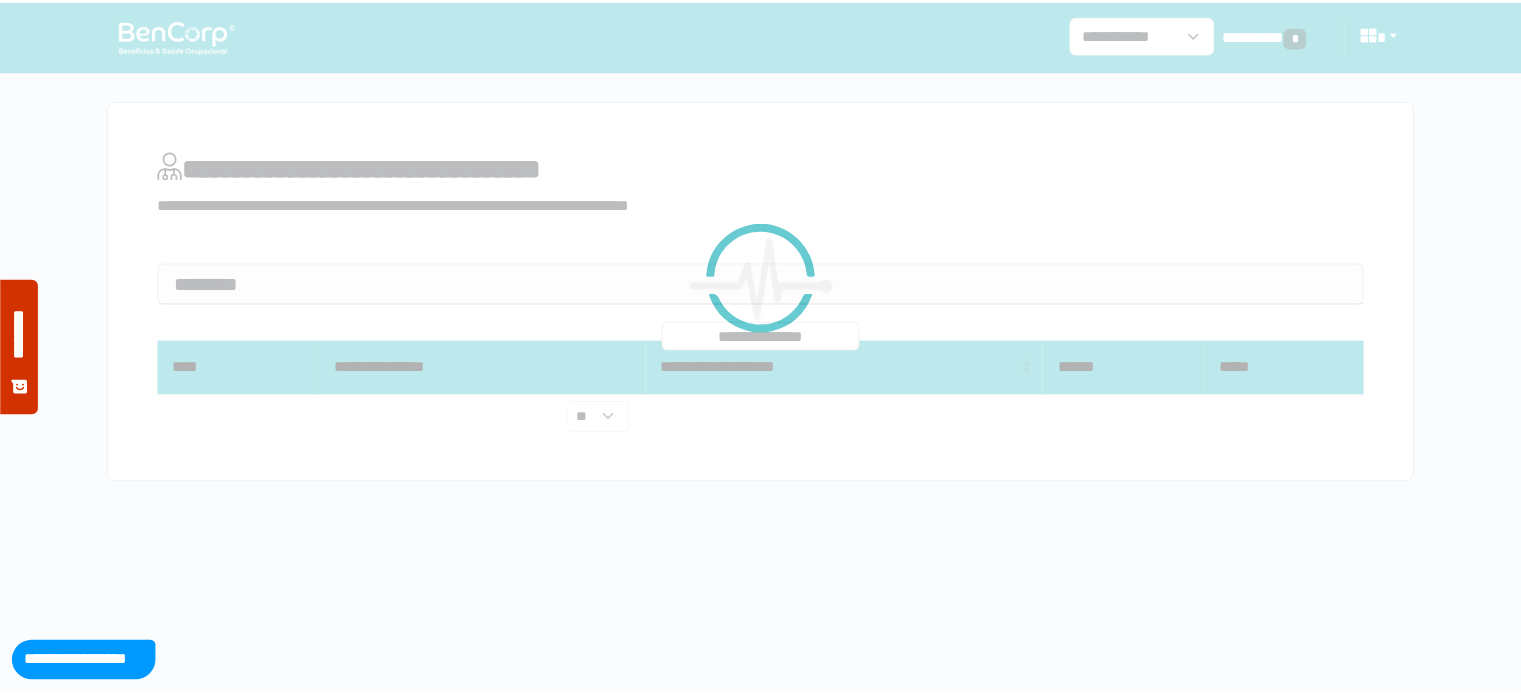 scroll, scrollTop: 0, scrollLeft: 0, axis: both 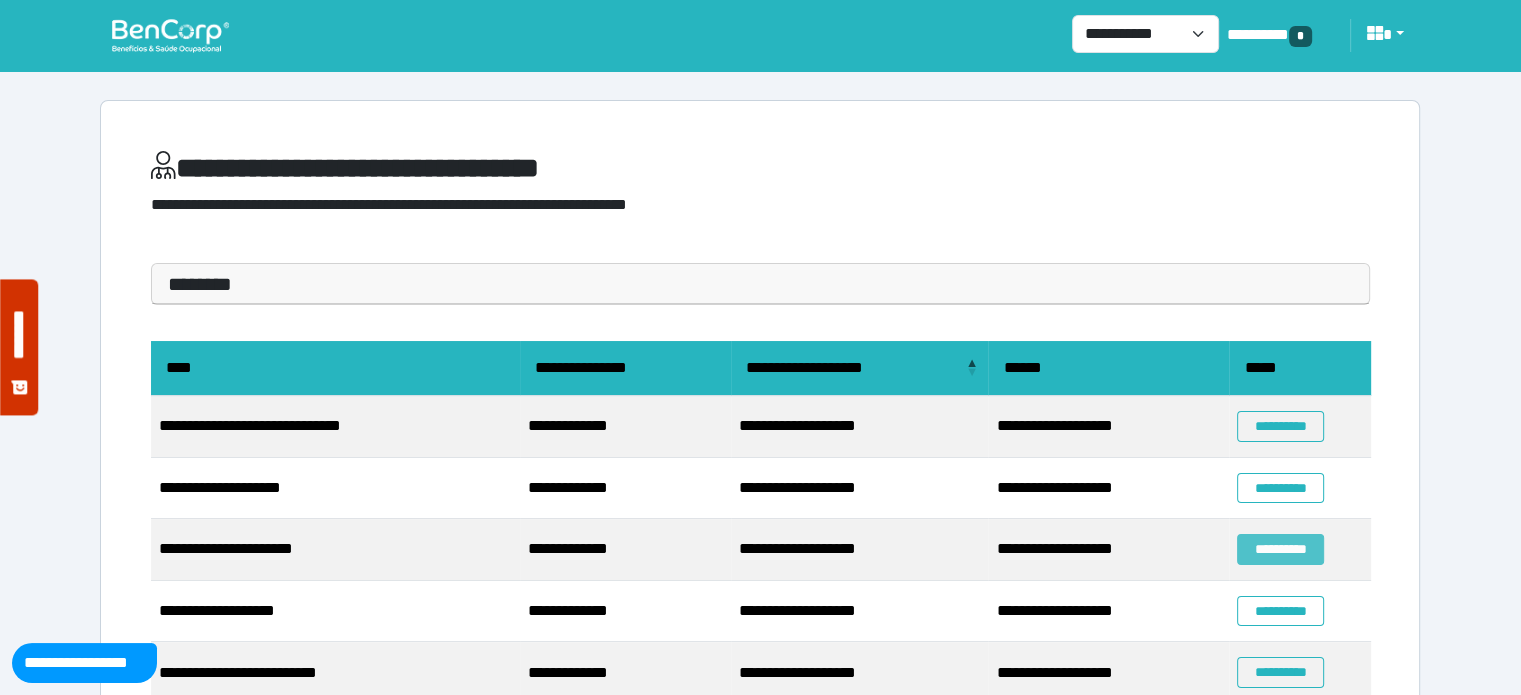 click on "**********" at bounding box center [1280, 549] 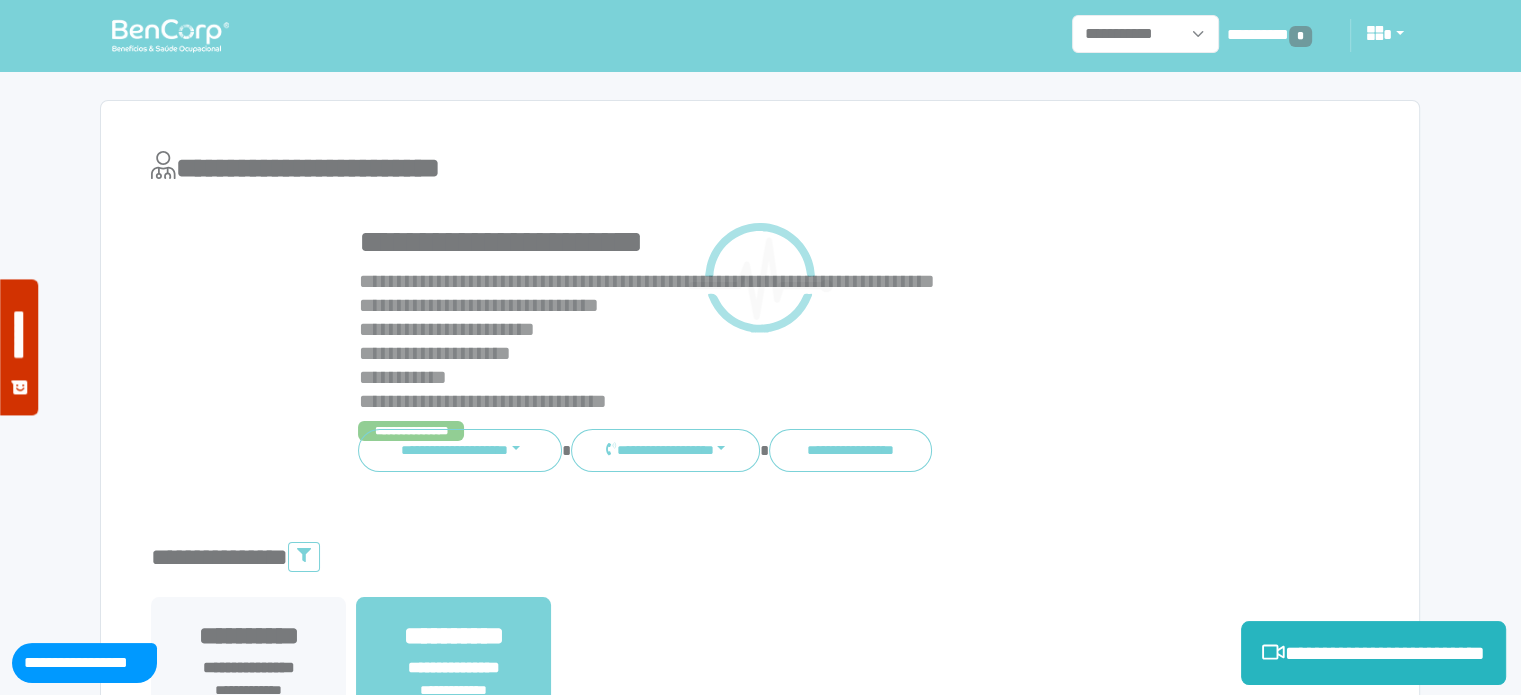 scroll, scrollTop: 0, scrollLeft: 0, axis: both 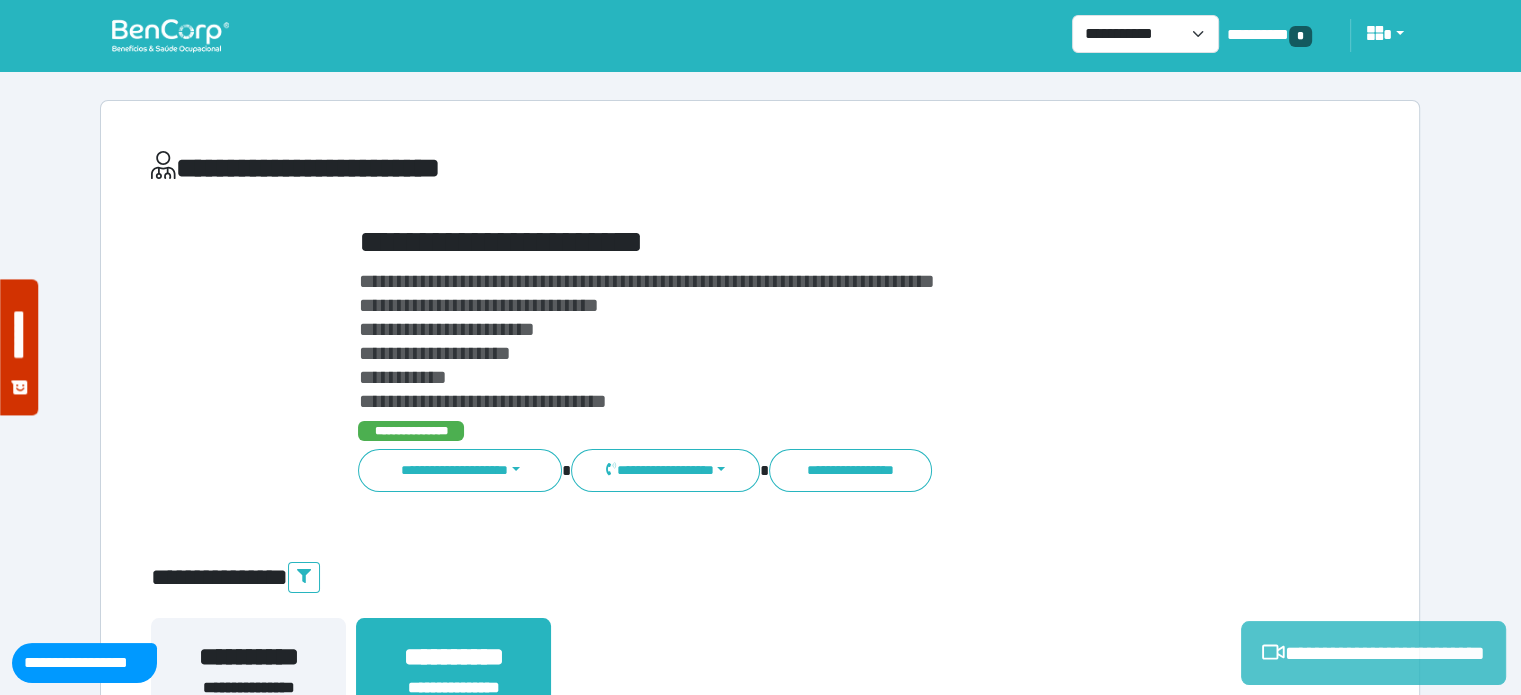 click on "**********" at bounding box center [1373, 653] 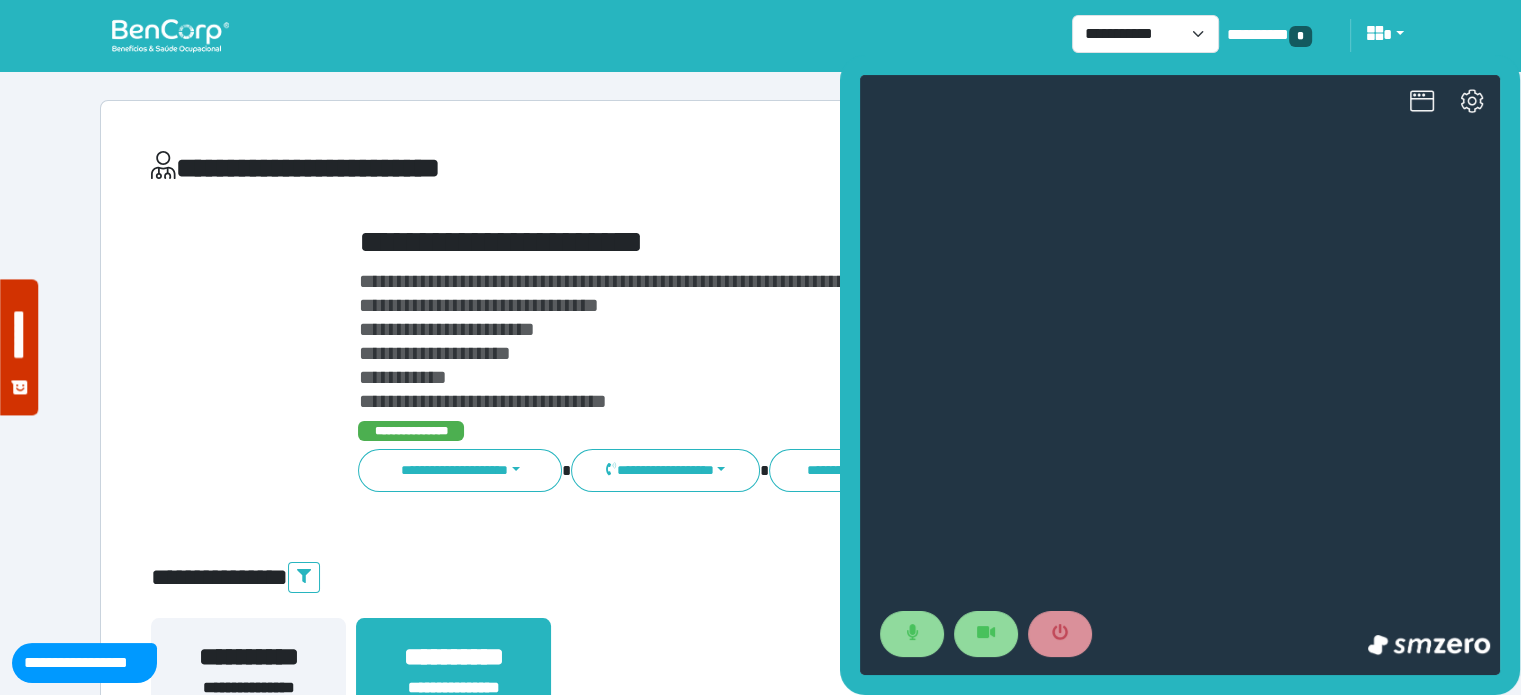 scroll, scrollTop: 0, scrollLeft: 0, axis: both 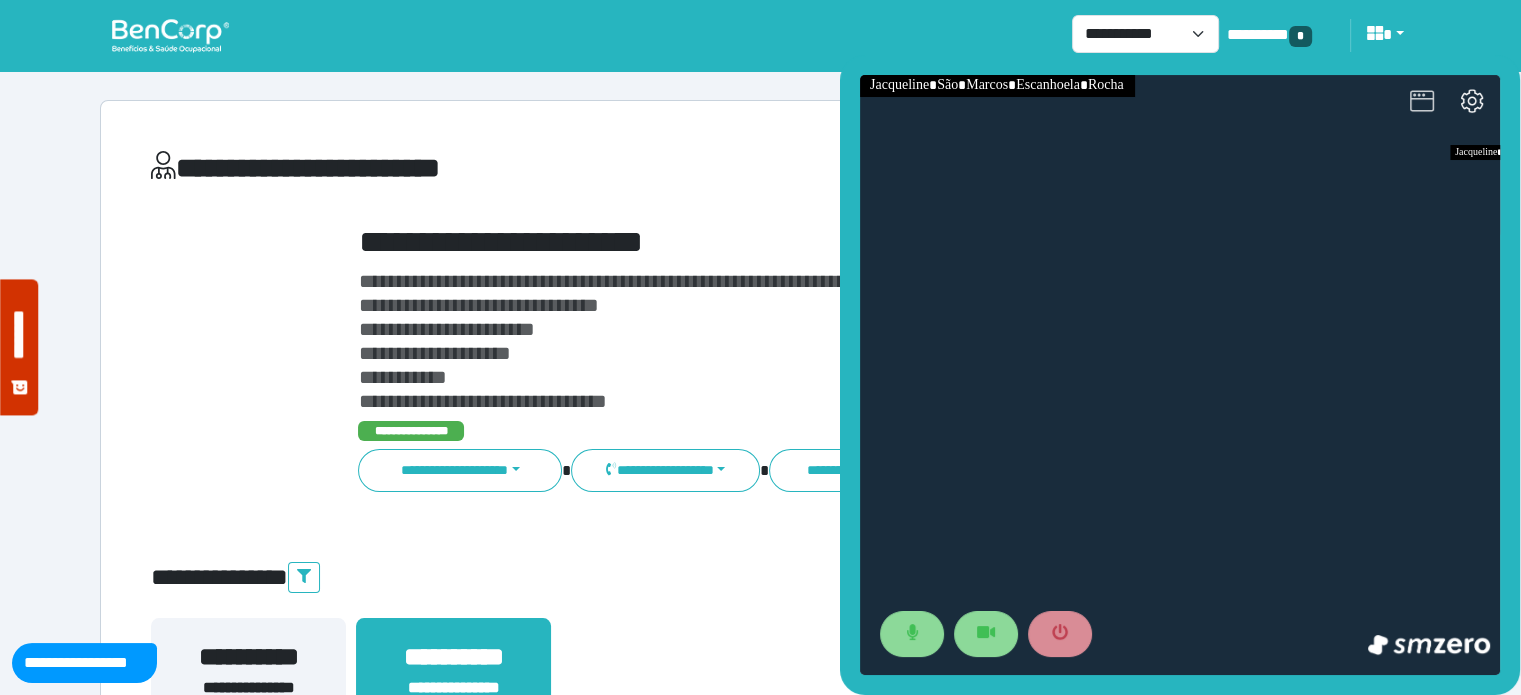 click 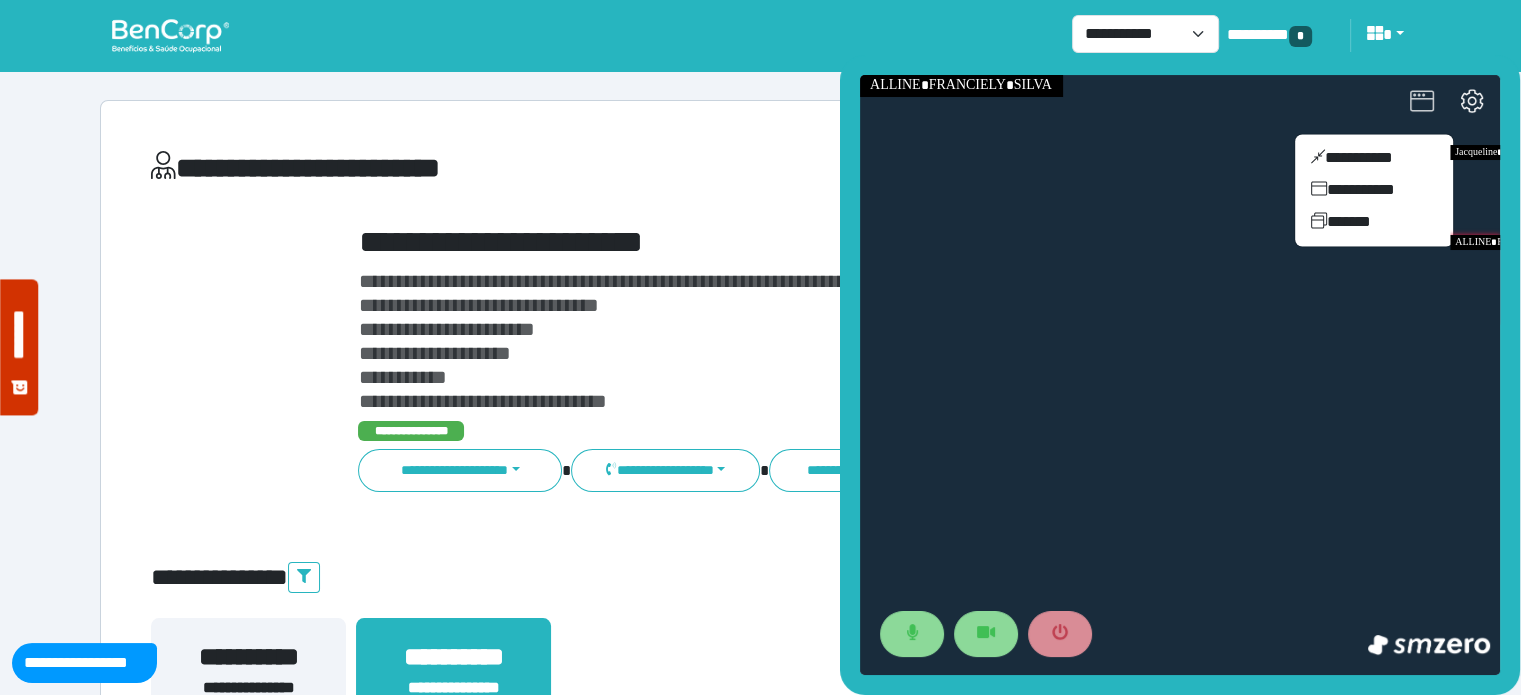 click 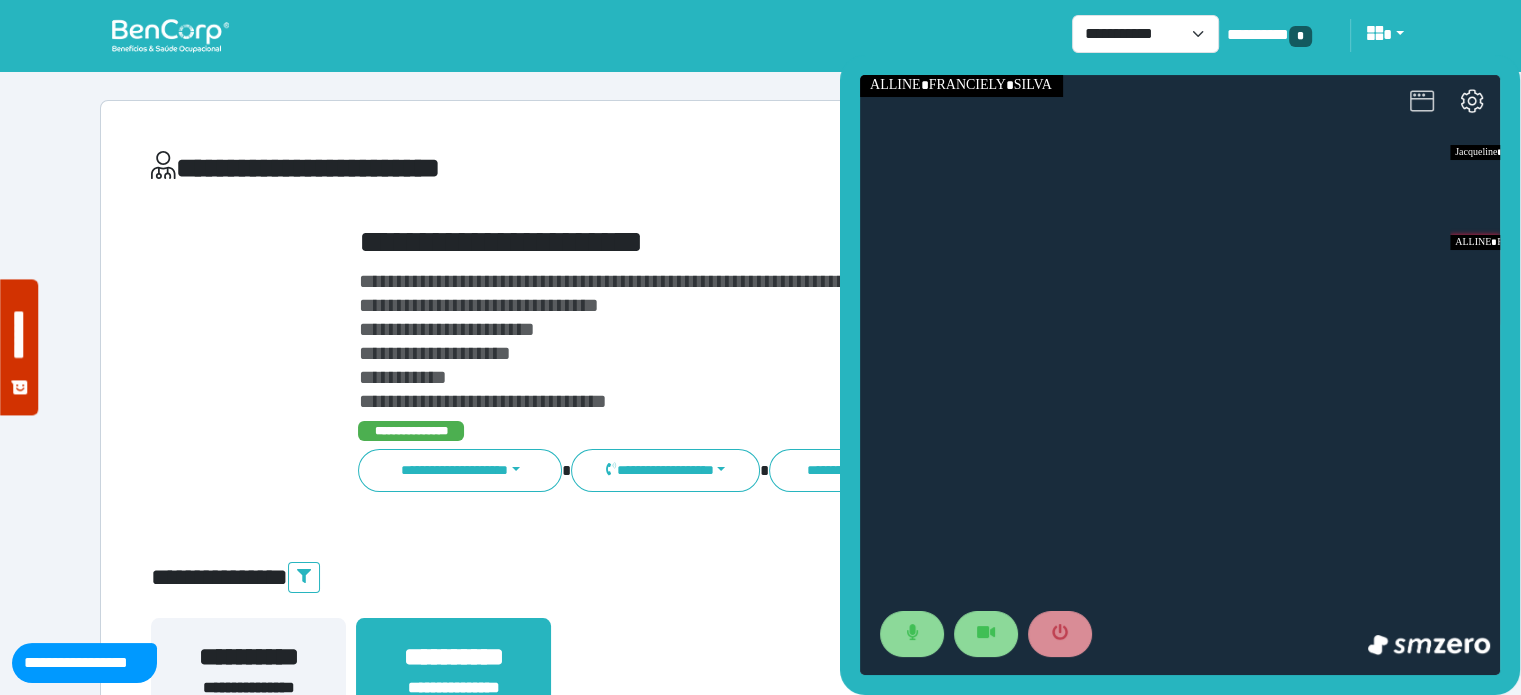 click at bounding box center [1422, 103] 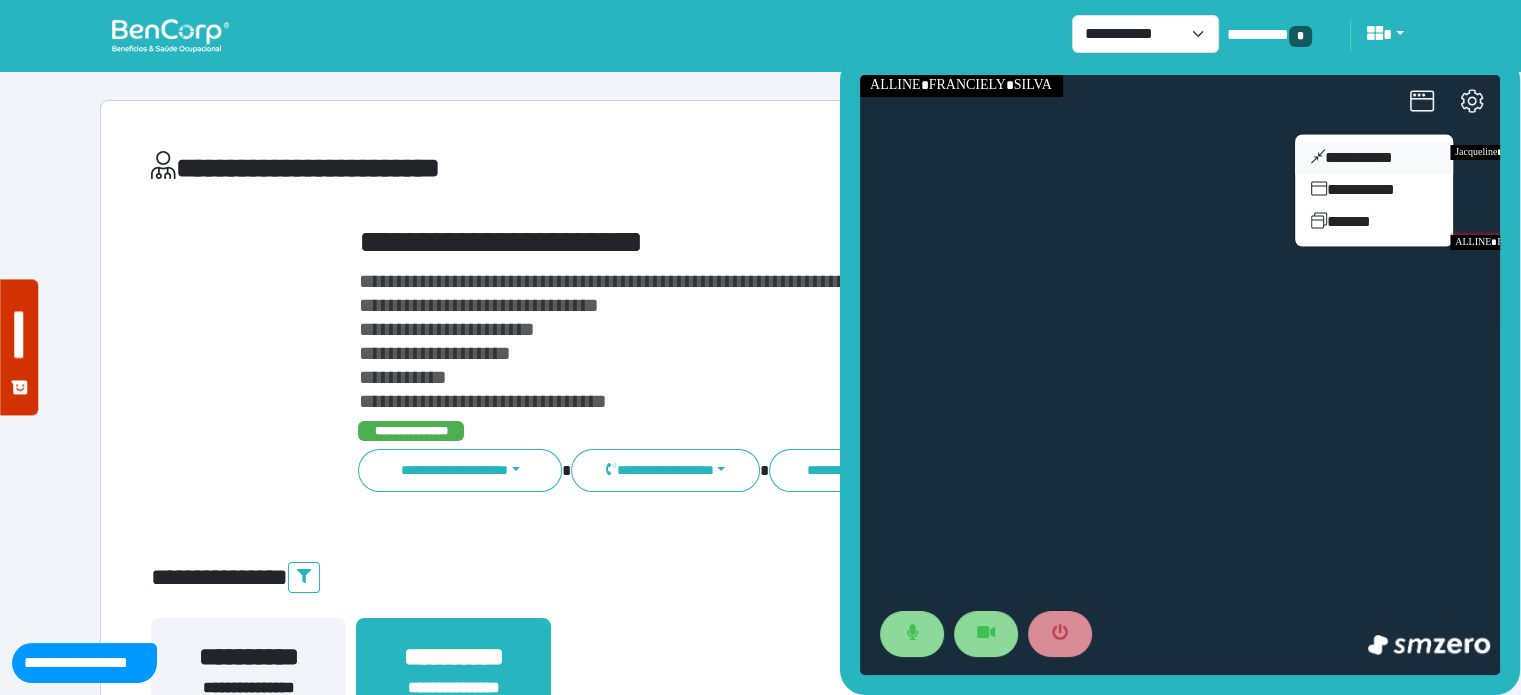 click on "**********" at bounding box center (1374, 158) 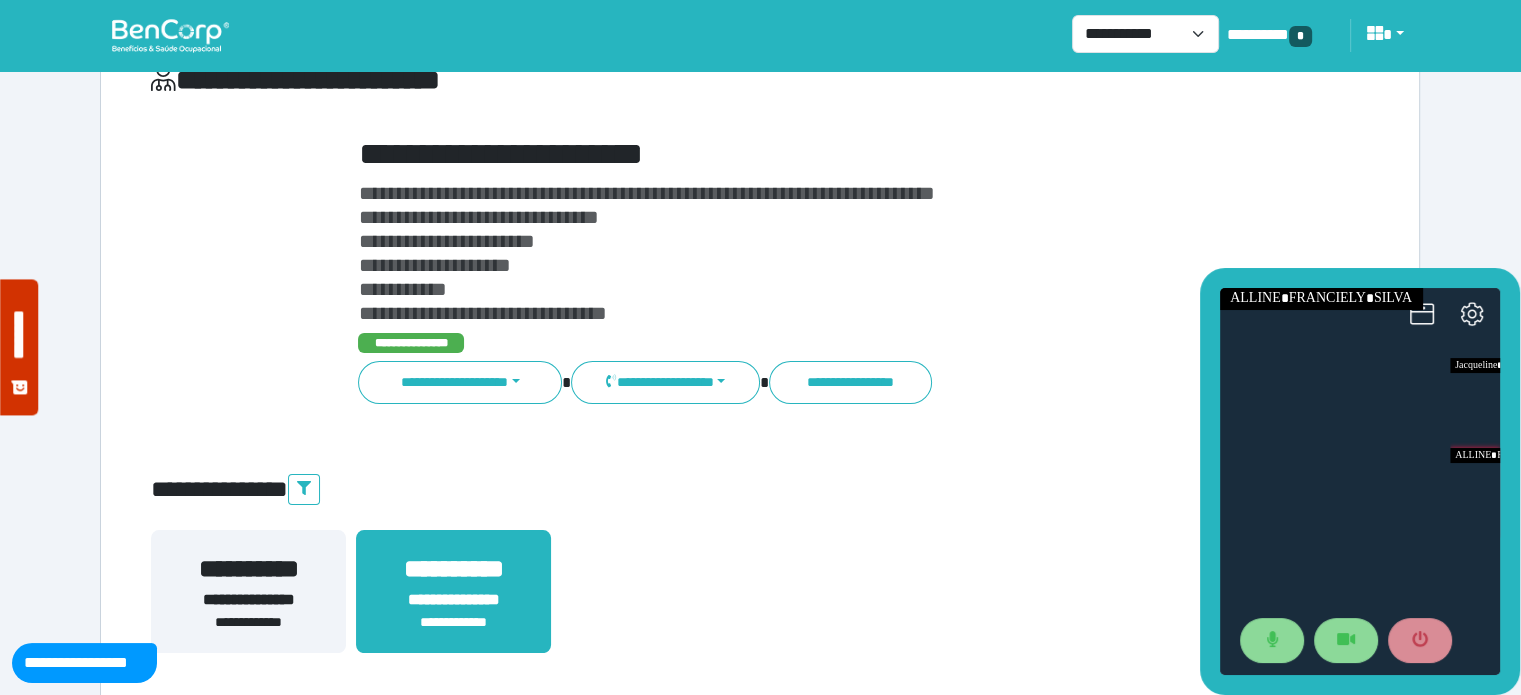 scroll, scrollTop: 162, scrollLeft: 0, axis: vertical 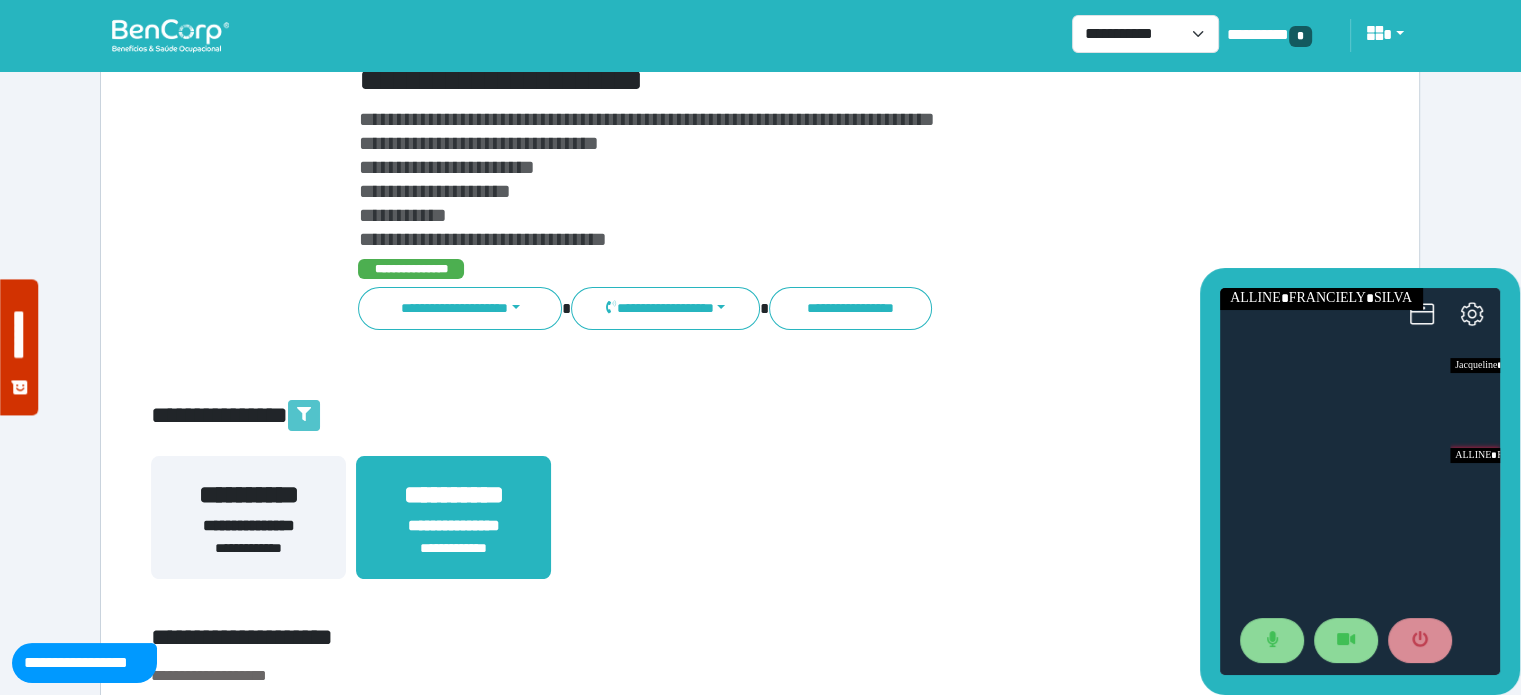 click at bounding box center [304, 415] 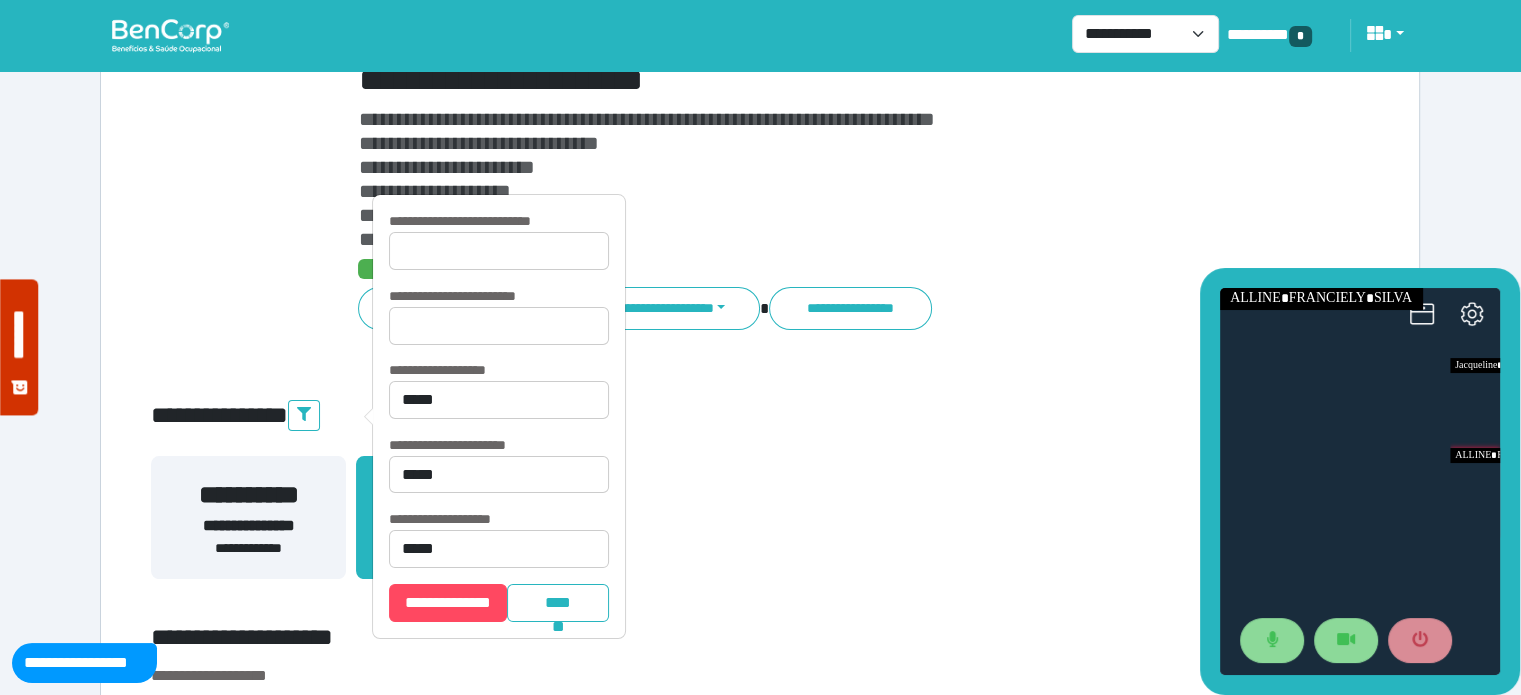 click on "**********" at bounding box center (760, 529) 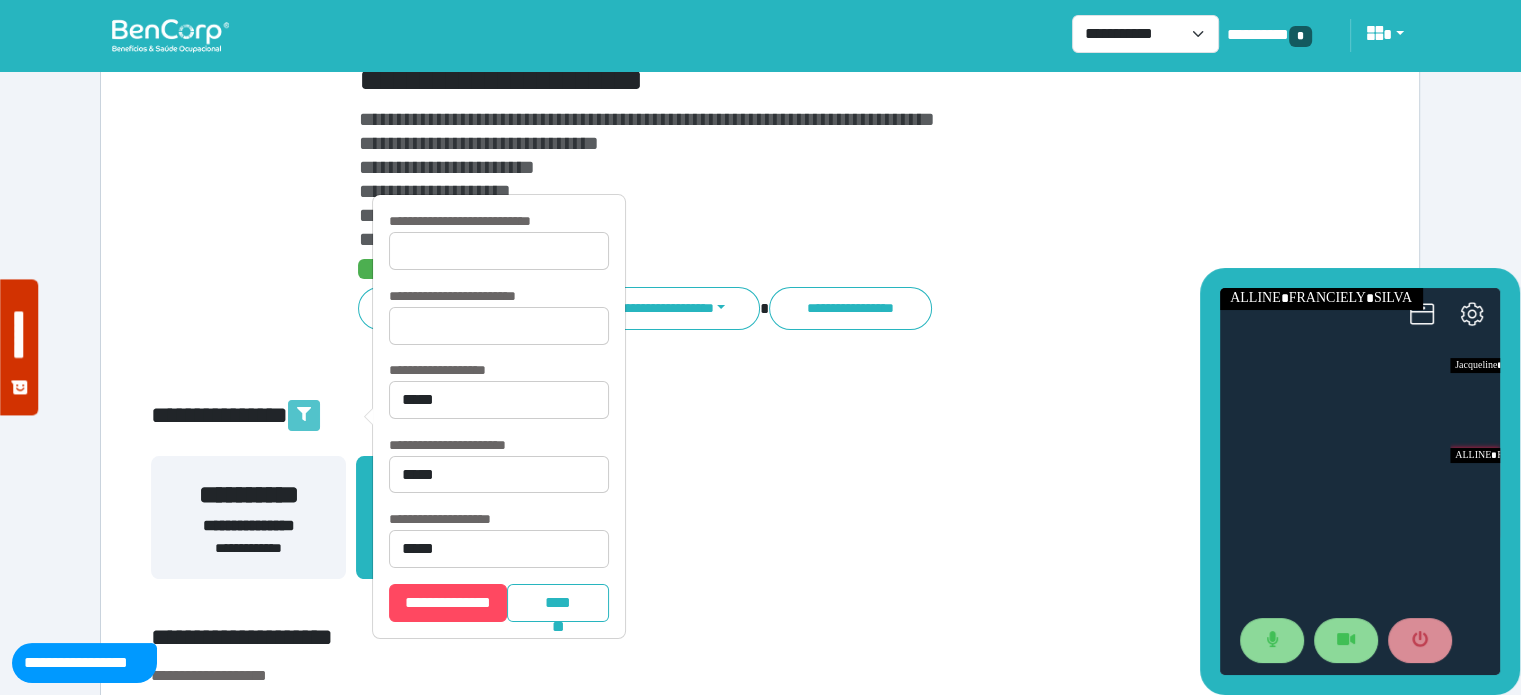 click at bounding box center (304, 415) 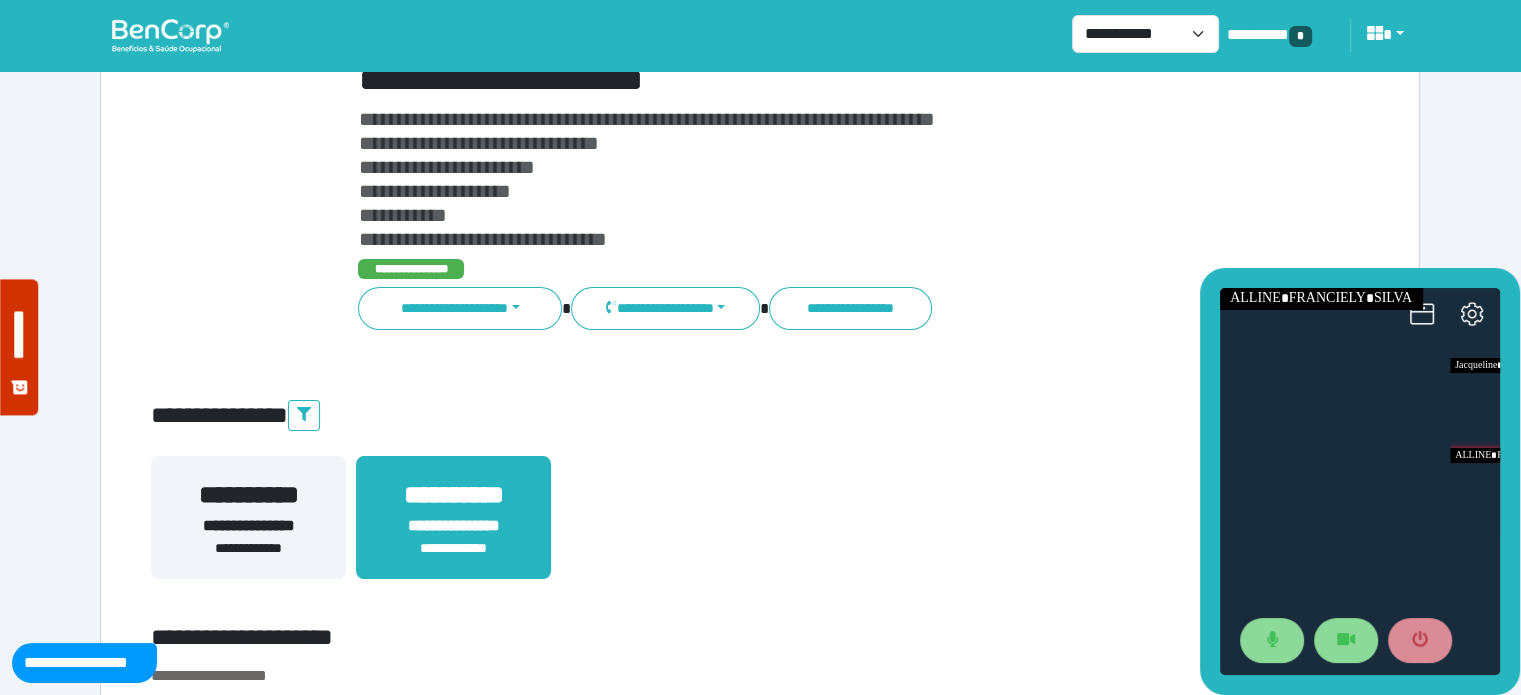 scroll, scrollTop: 0, scrollLeft: 0, axis: both 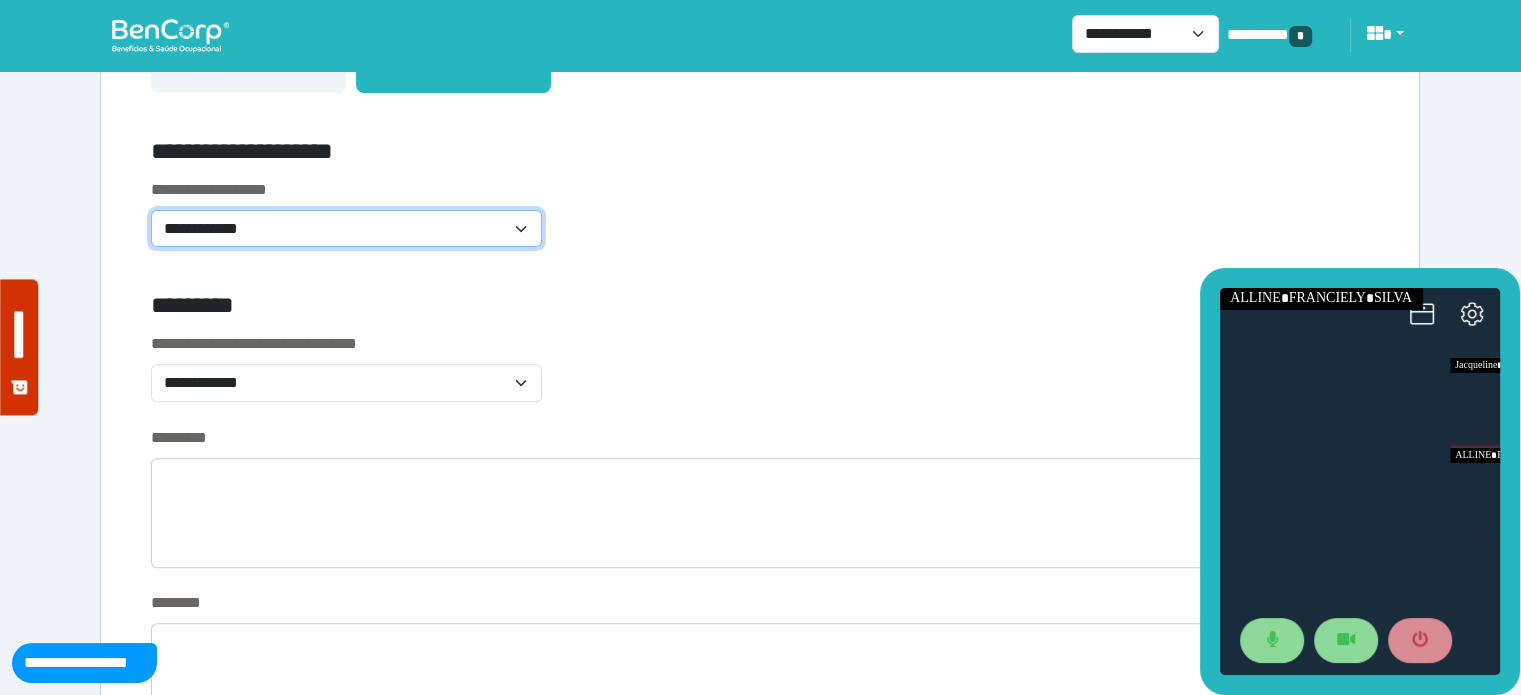 click on "**********" at bounding box center [346, 229] 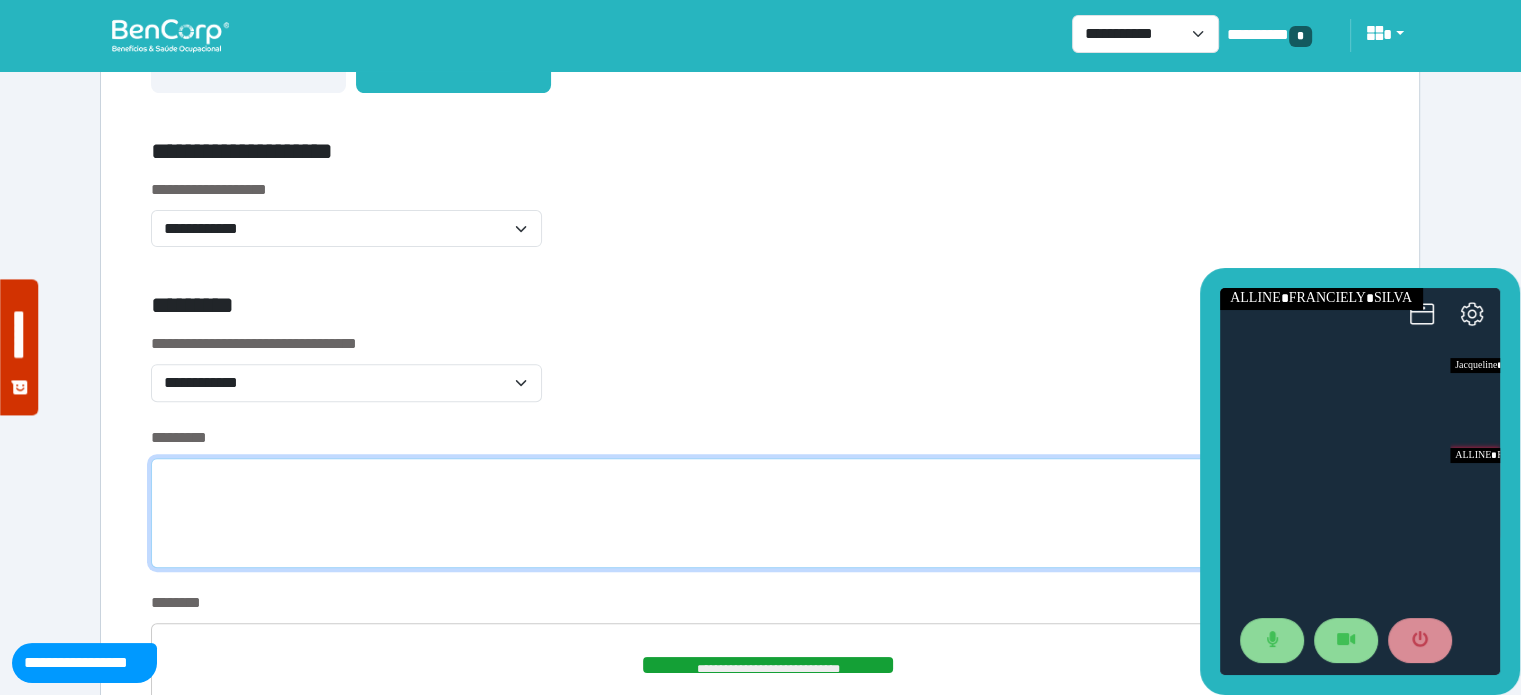 click at bounding box center (760, 513) 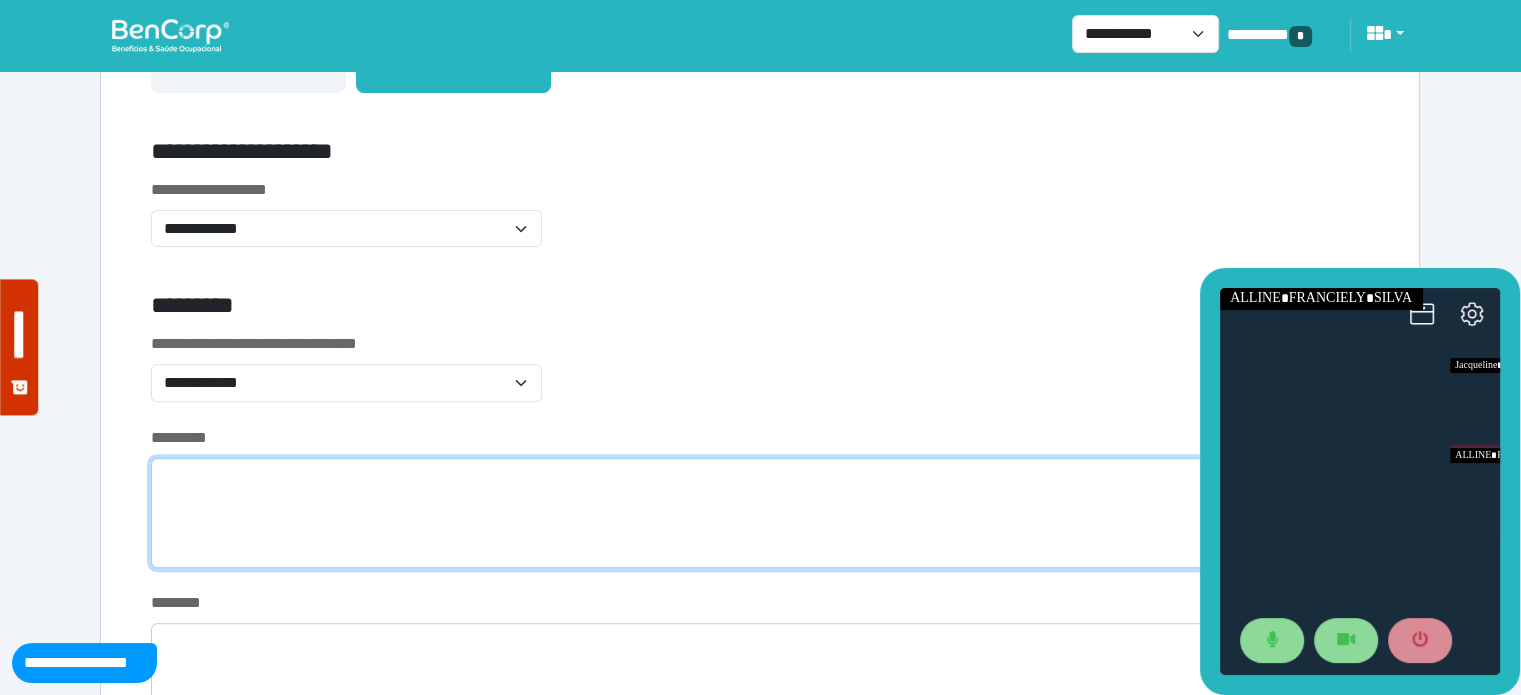 type on "*" 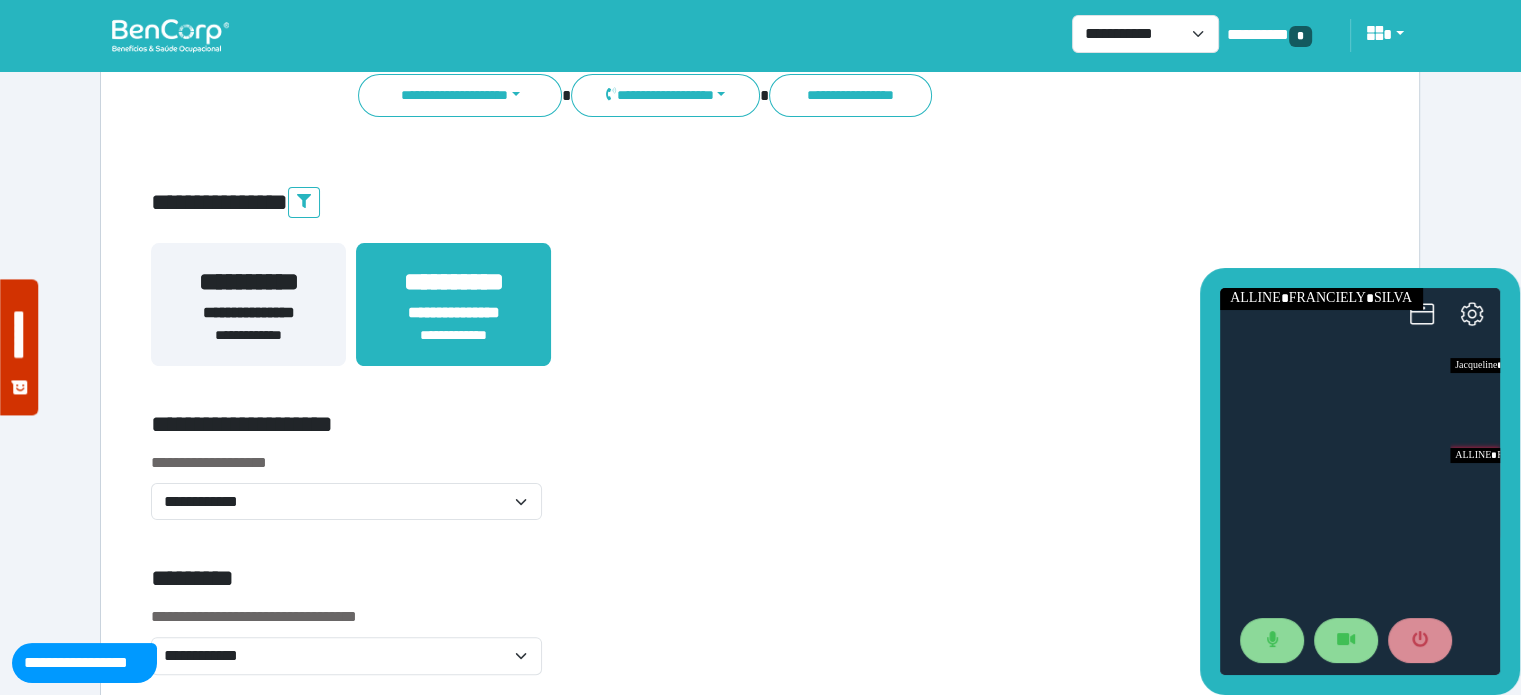 scroll, scrollTop: 0, scrollLeft: 0, axis: both 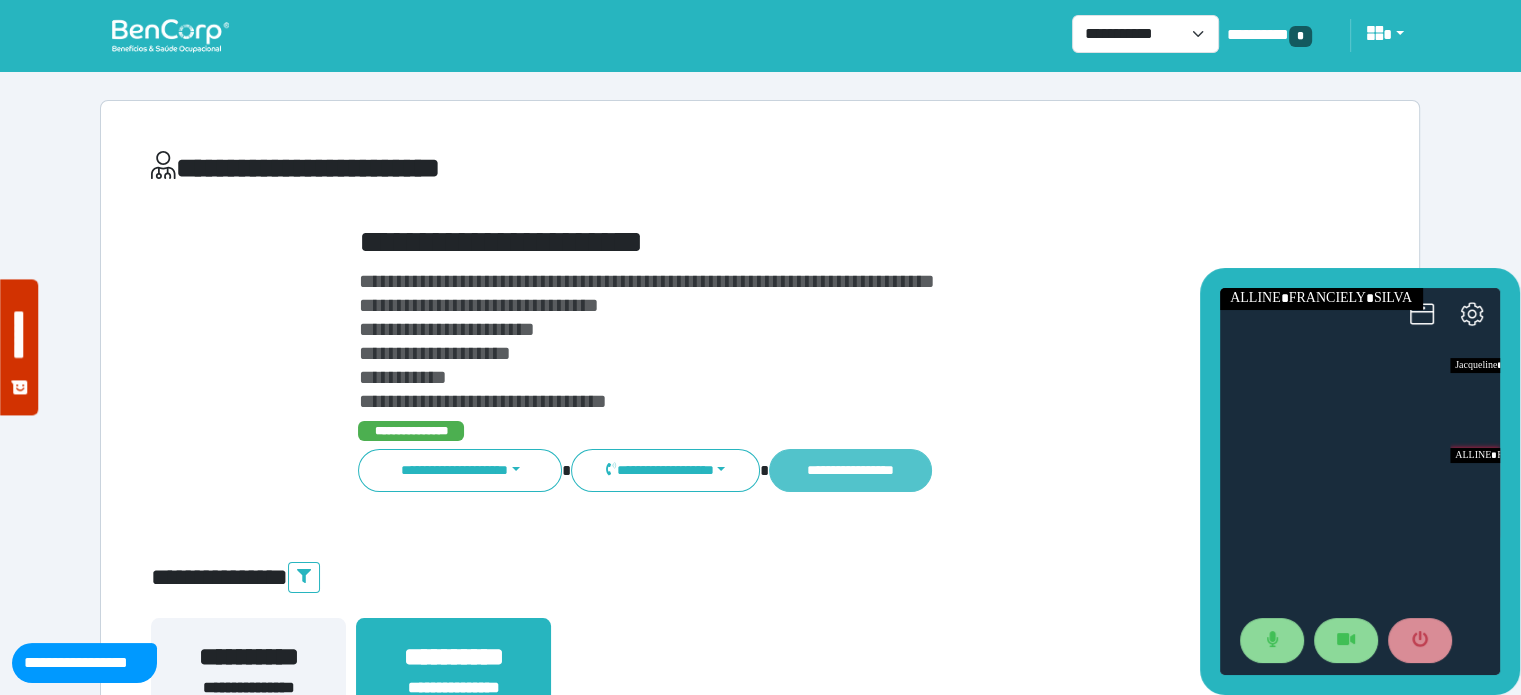 click on "**********" at bounding box center [850, 470] 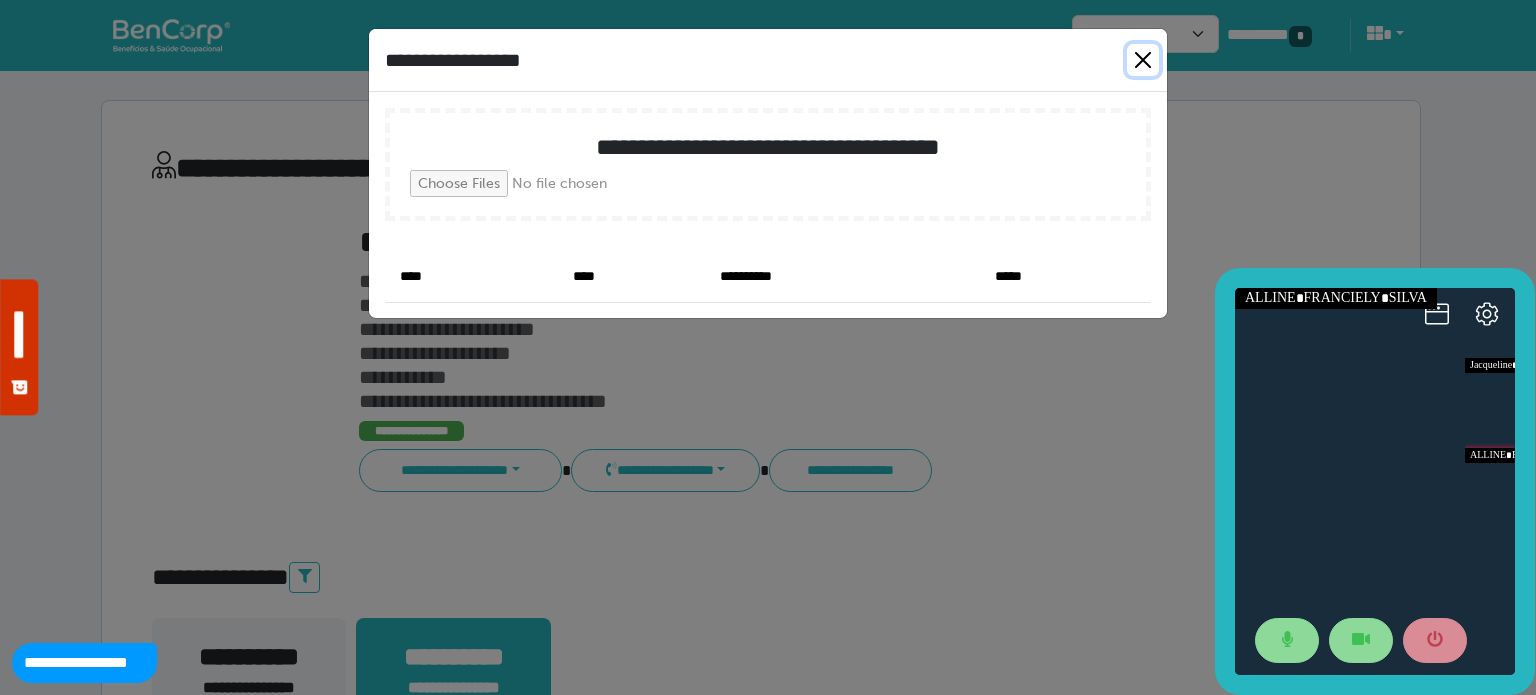 click at bounding box center [1143, 60] 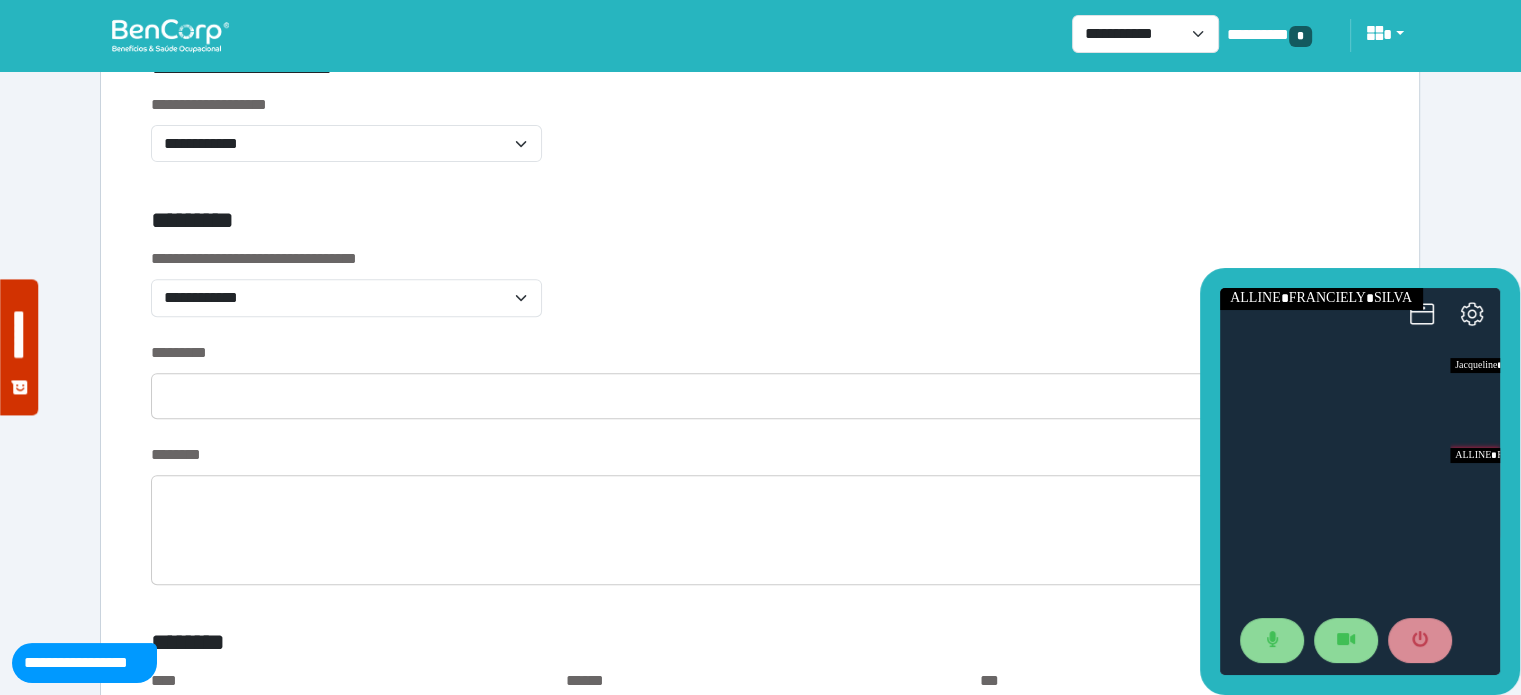 scroll, scrollTop: 755, scrollLeft: 0, axis: vertical 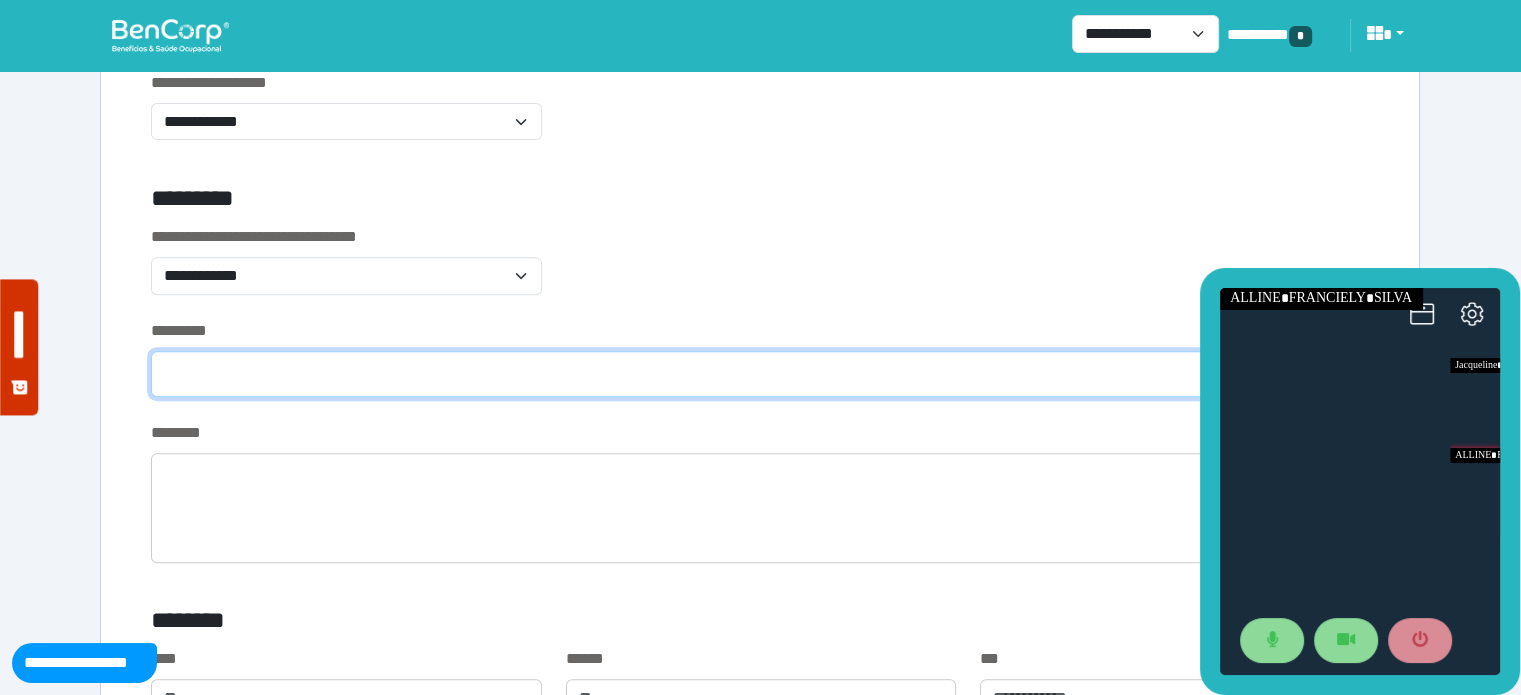 click at bounding box center (760, 374) 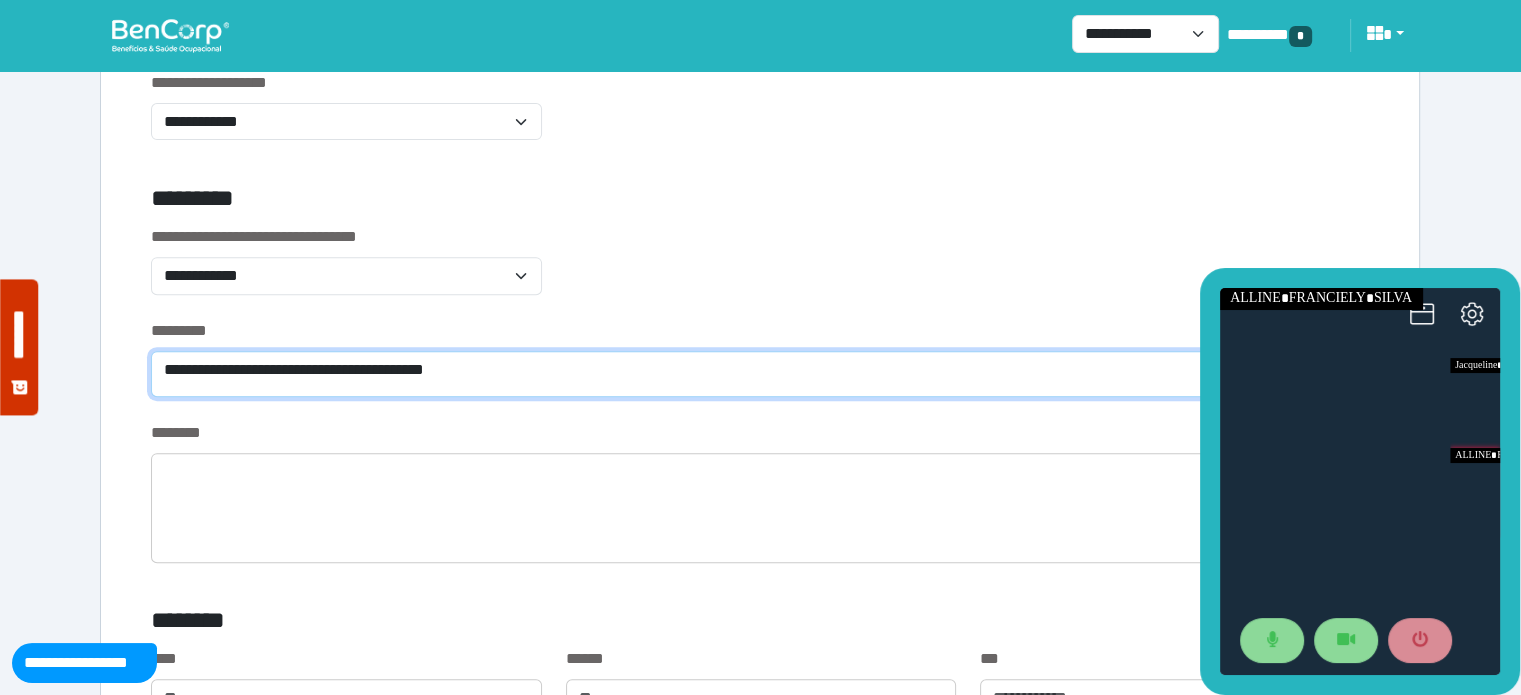 type on "**********" 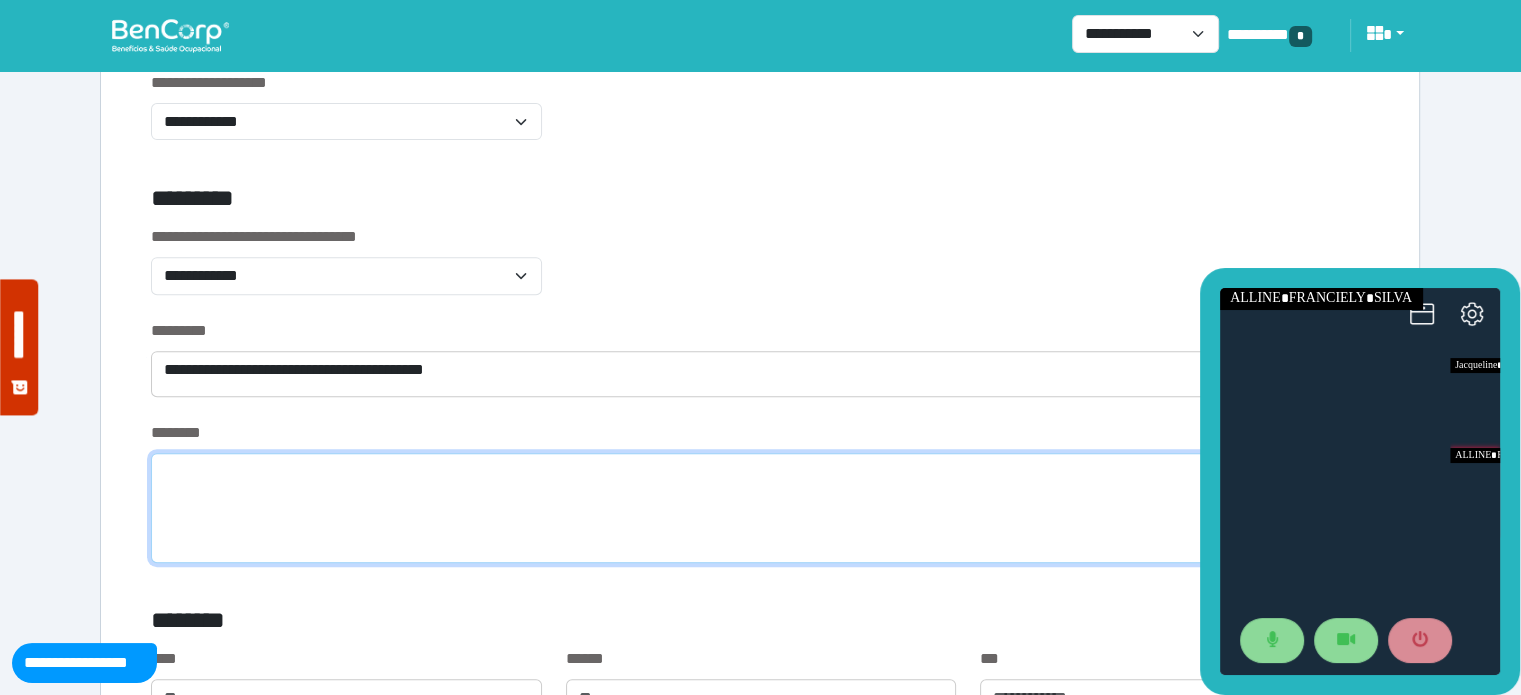 click at bounding box center [760, 508] 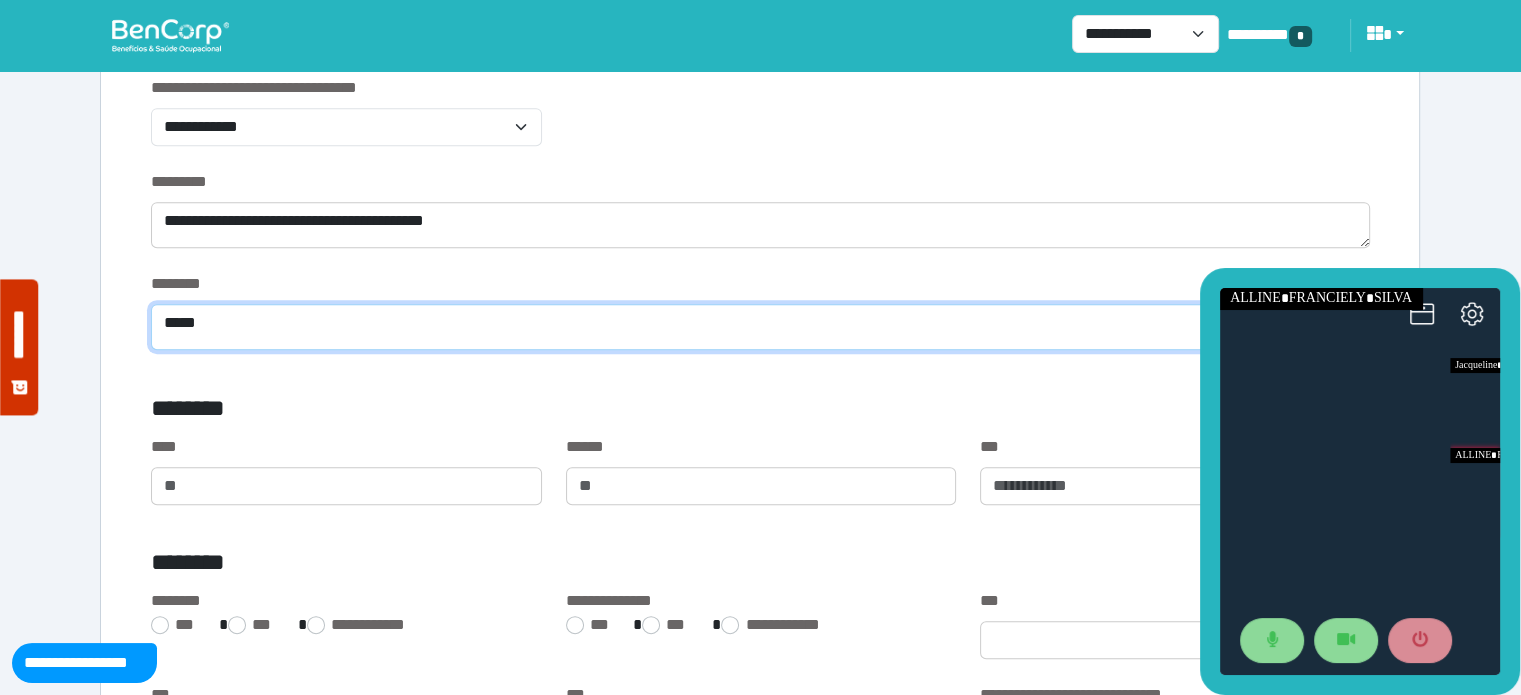 scroll, scrollTop: 947, scrollLeft: 0, axis: vertical 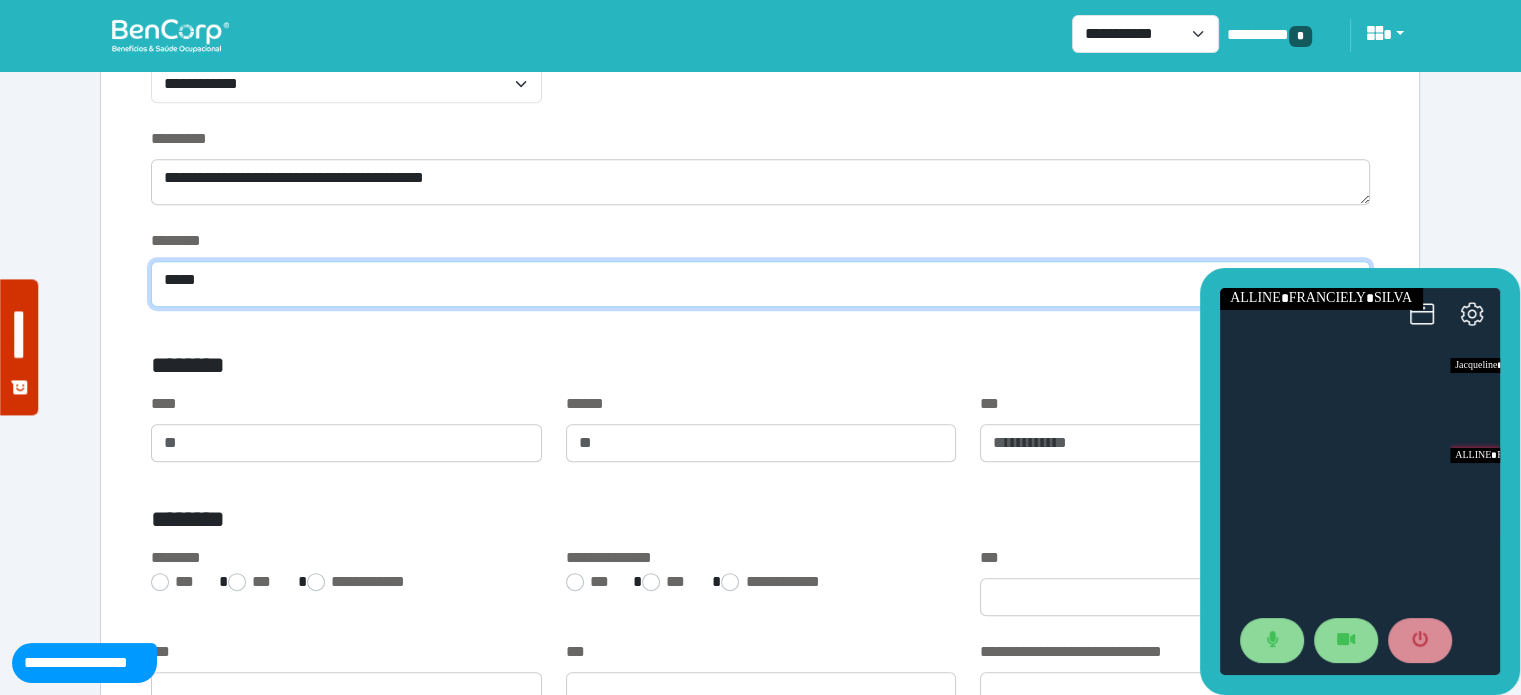 type on "****" 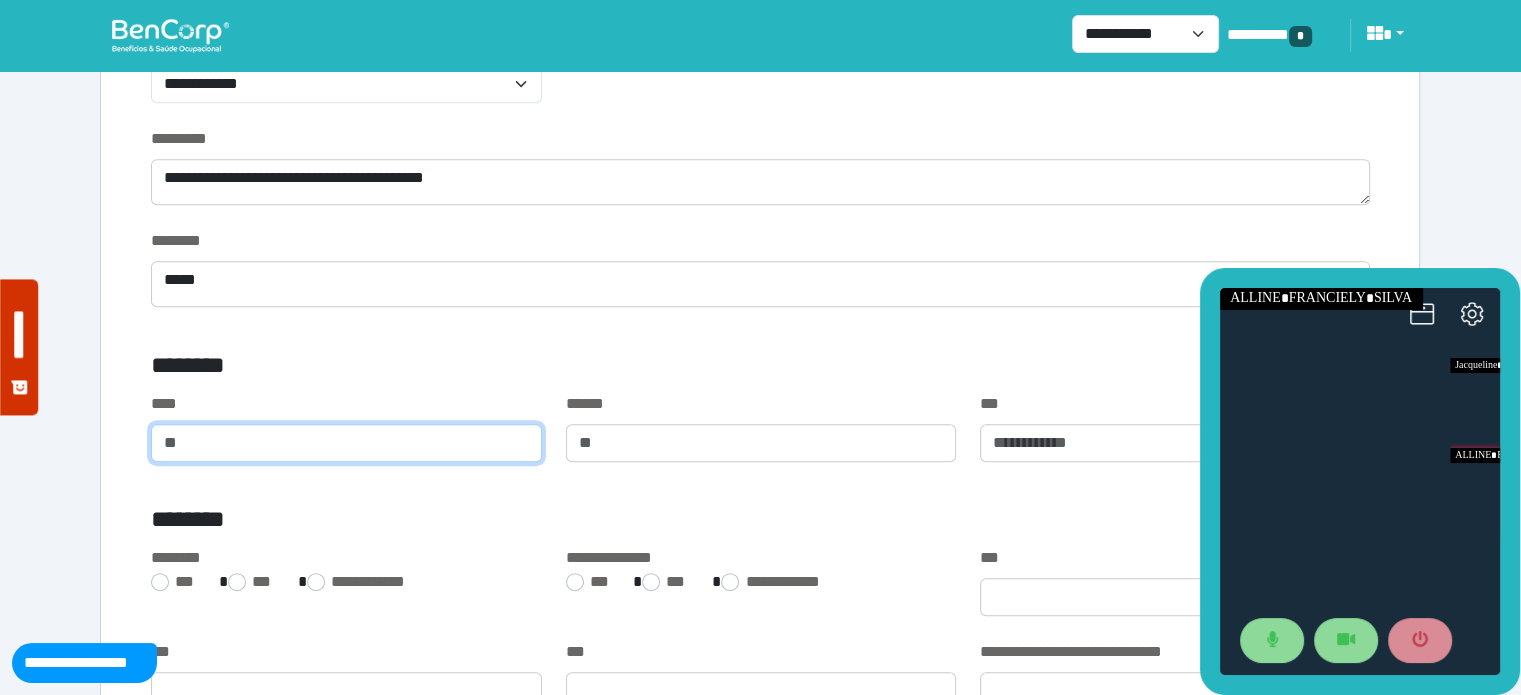 click at bounding box center (346, 443) 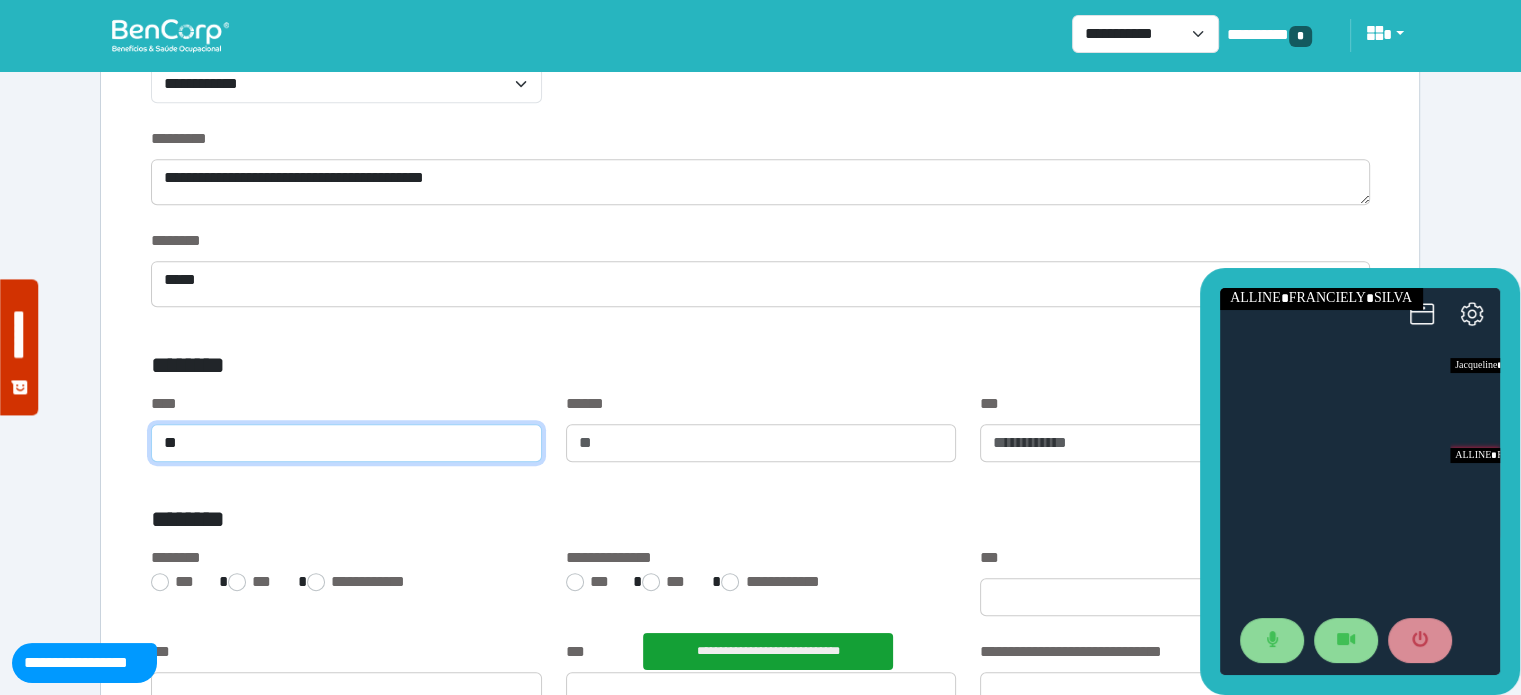 type on "**" 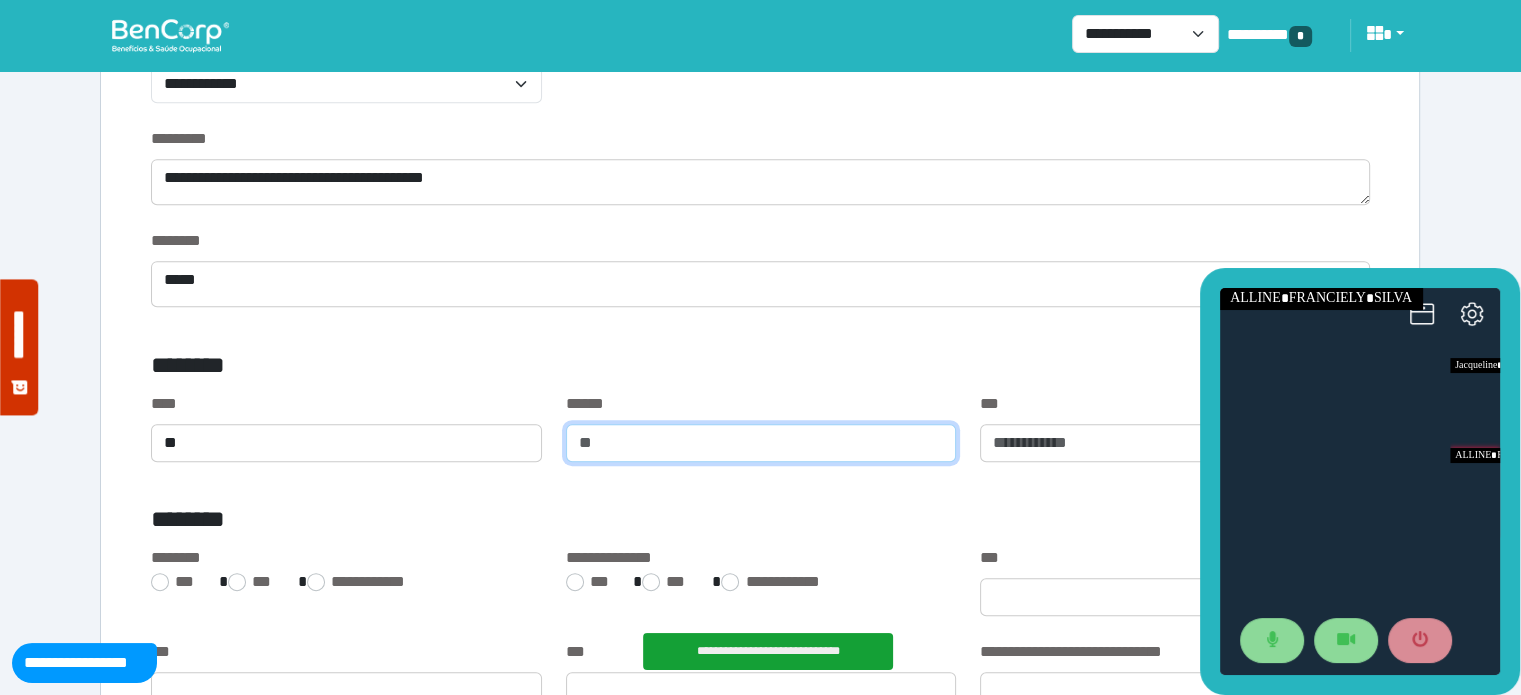 click at bounding box center (761, 443) 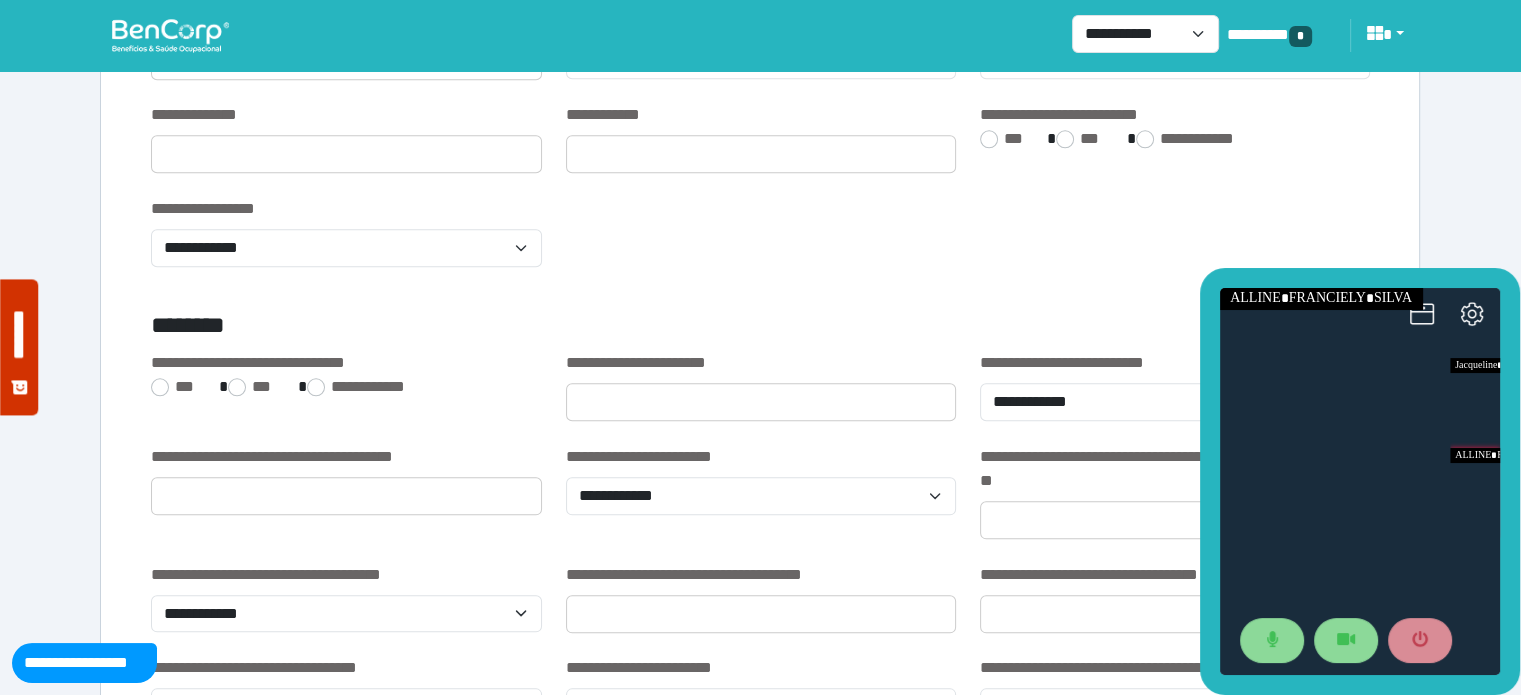 scroll, scrollTop: 2148, scrollLeft: 0, axis: vertical 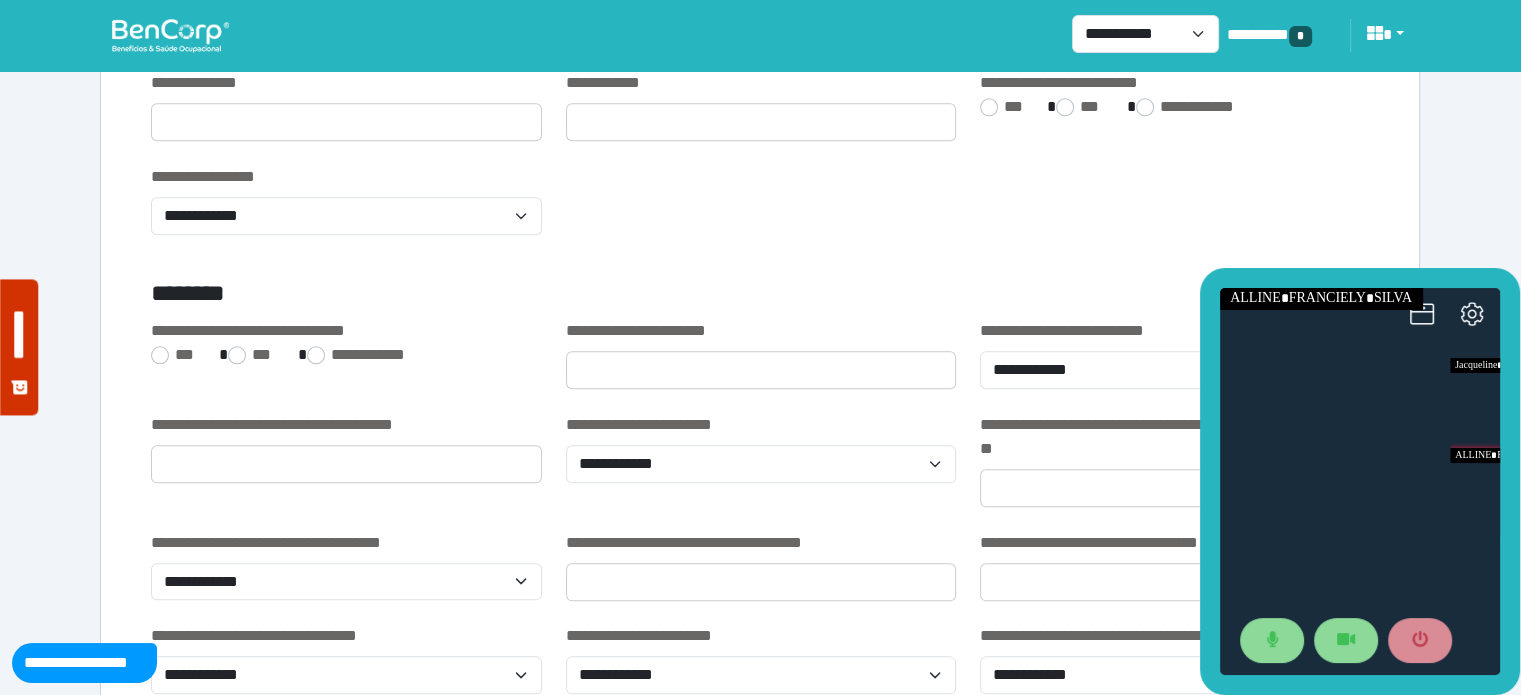 type on "***" 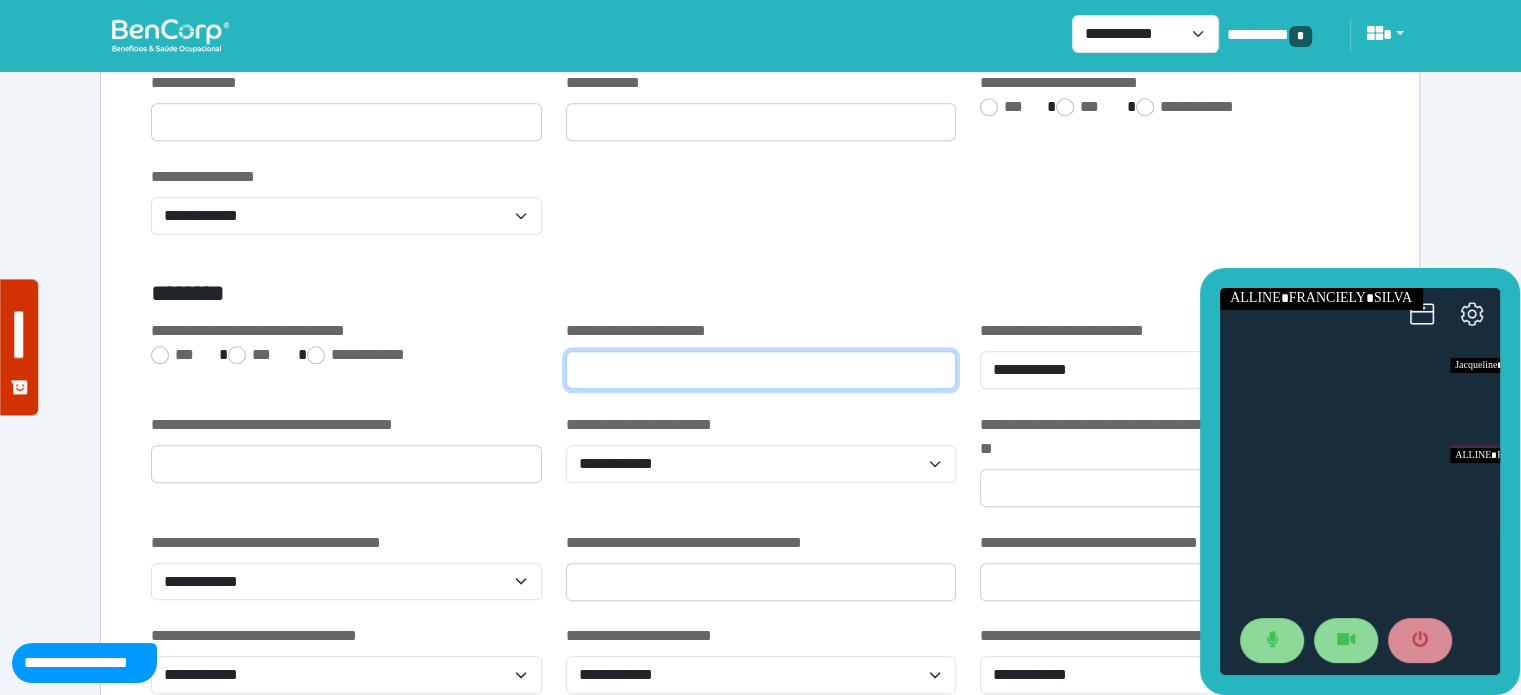click at bounding box center [761, 370] 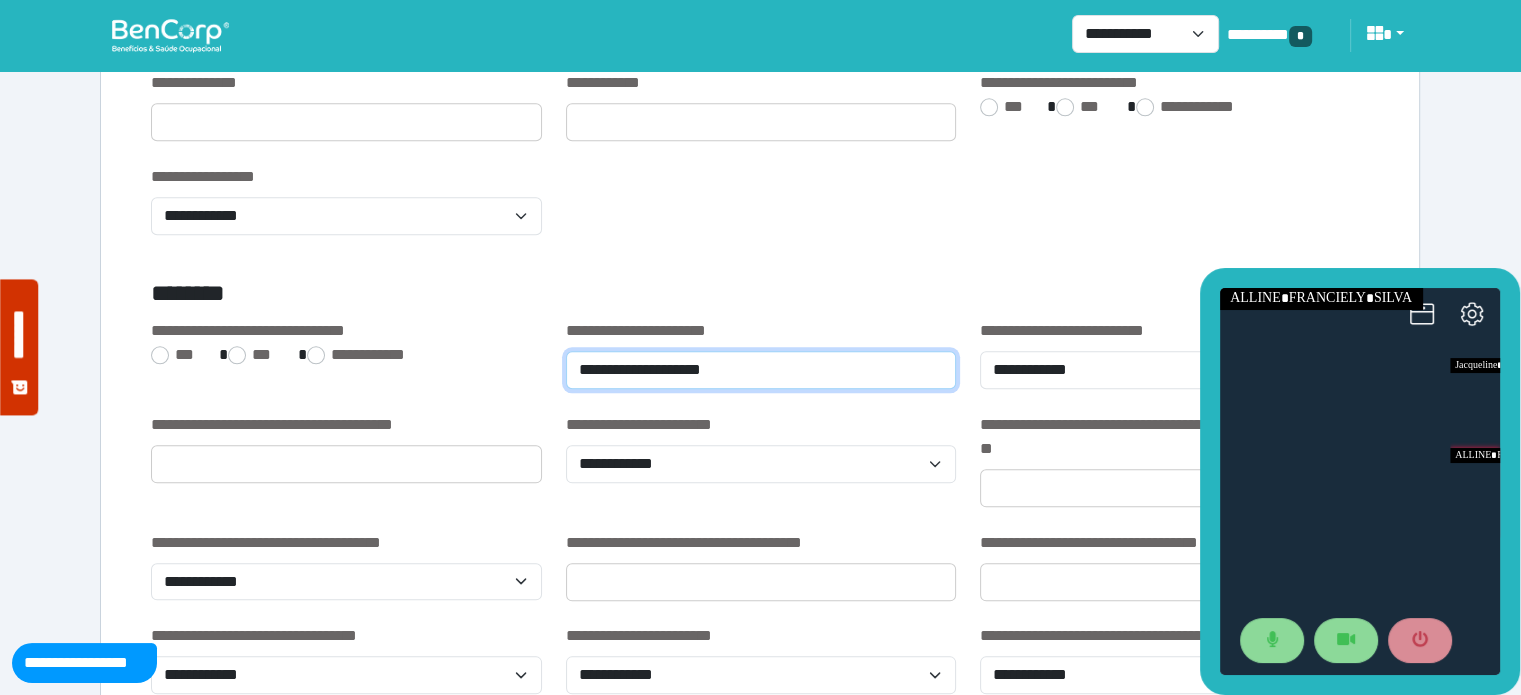 type on "**********" 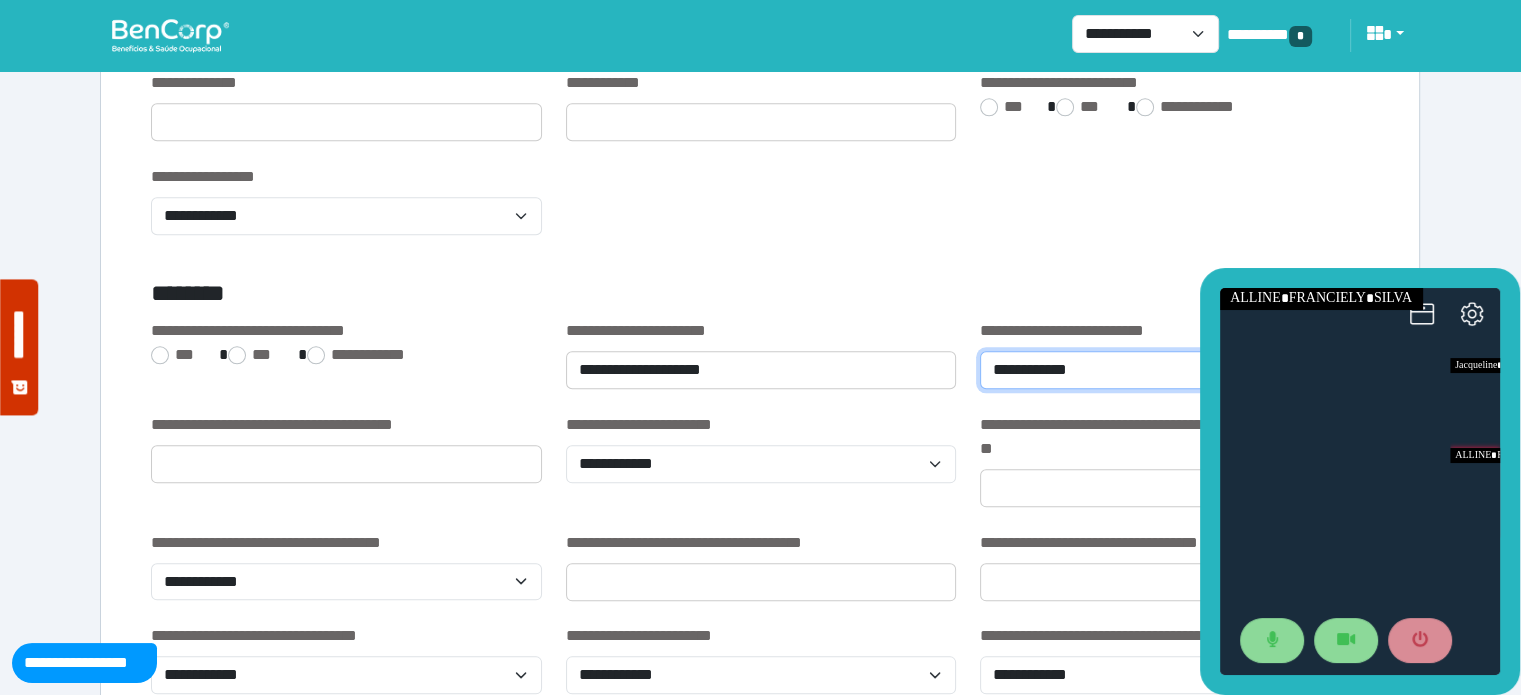 click on "**********" at bounding box center (1175, 370) 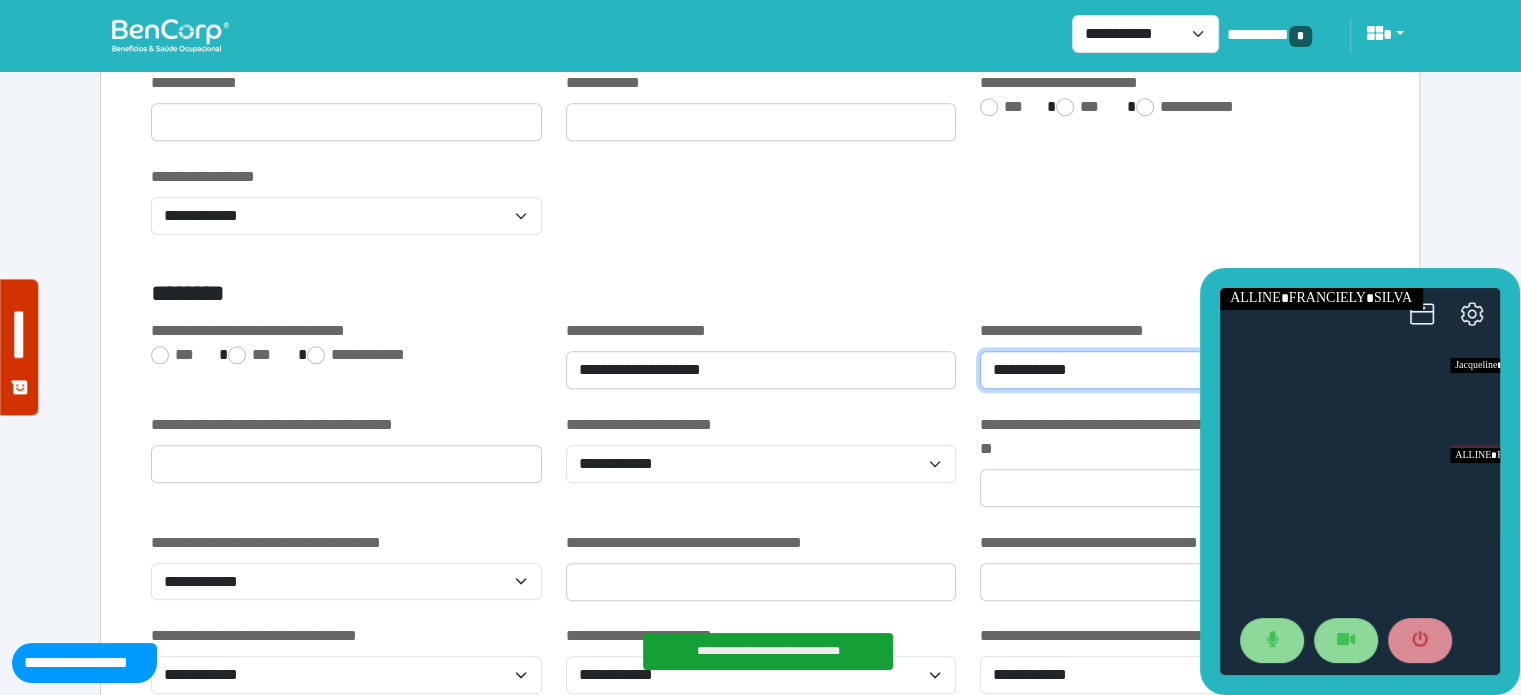select on "**********" 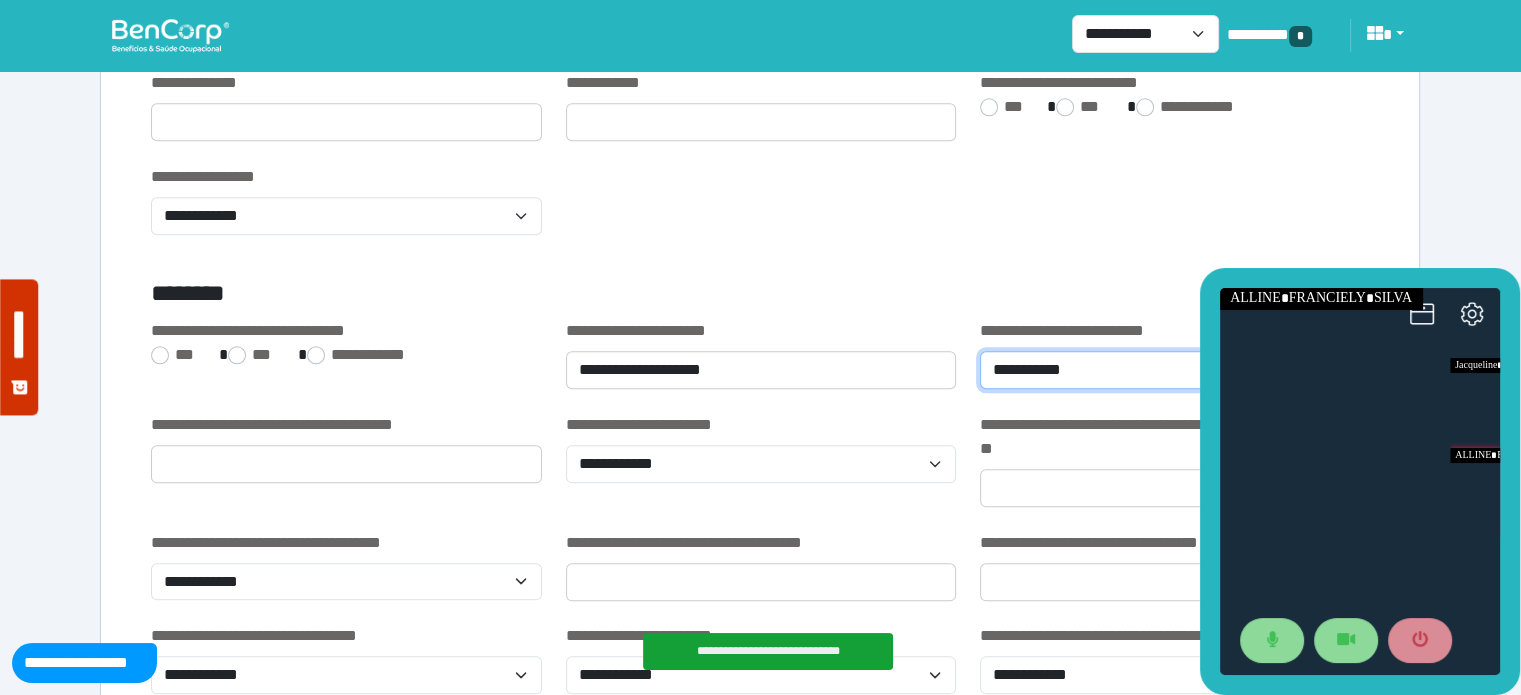 click on "**********" at bounding box center [1175, 370] 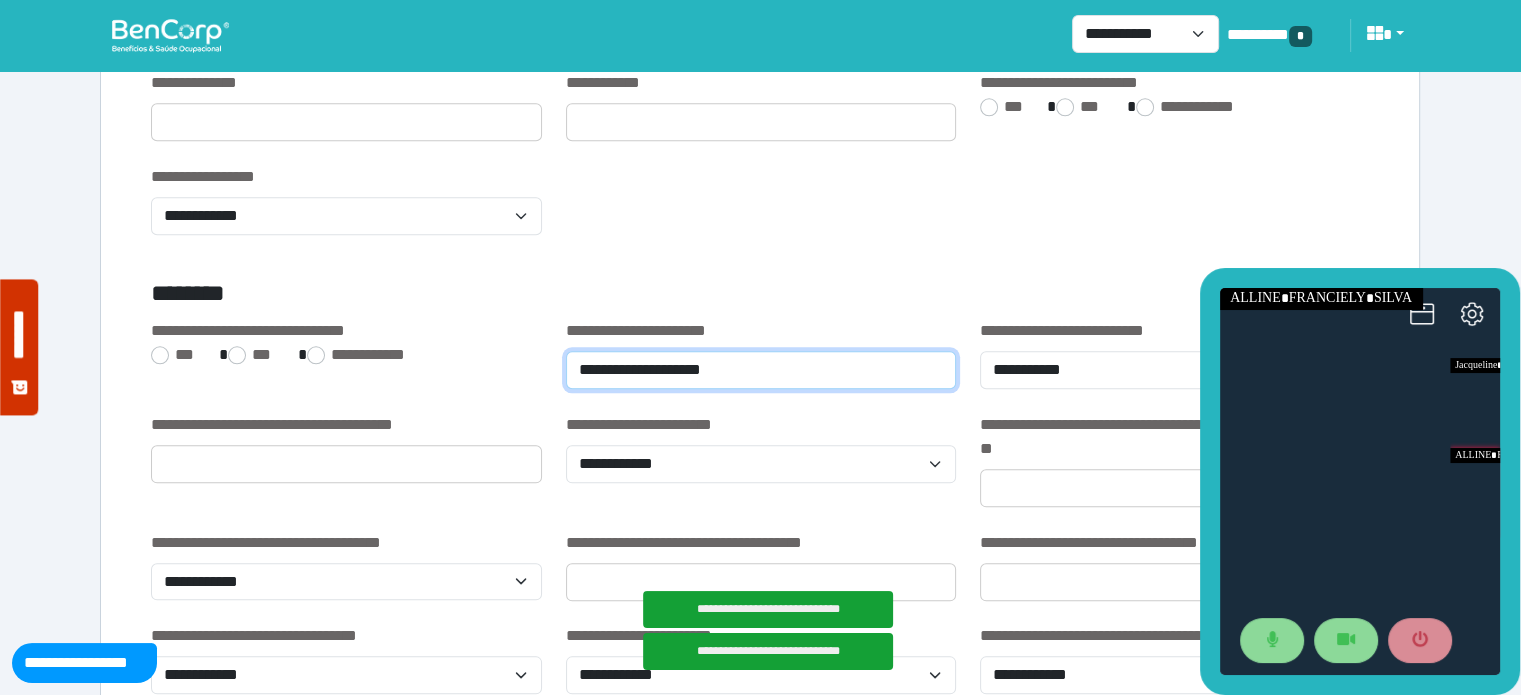 click on "**********" at bounding box center (761, 370) 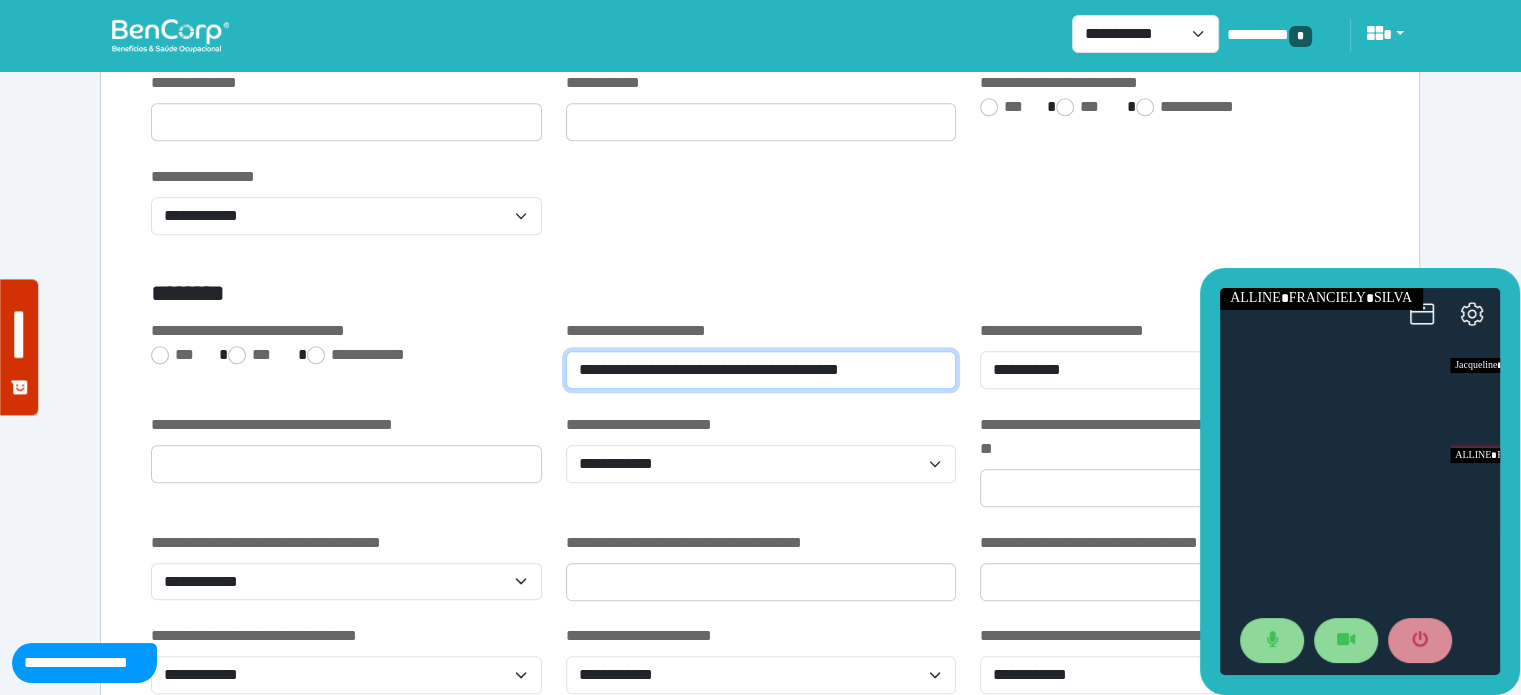 click on "**********" at bounding box center [761, 370] 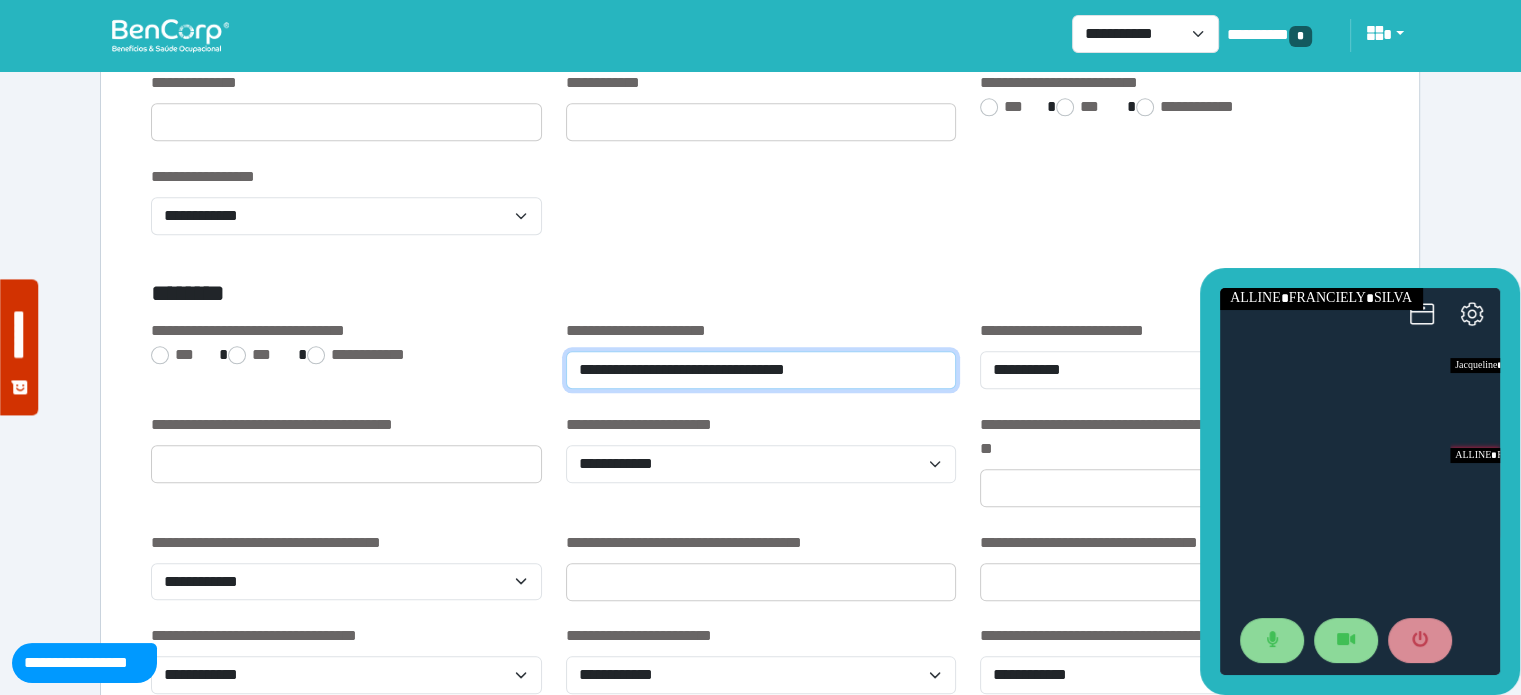 type on "**********" 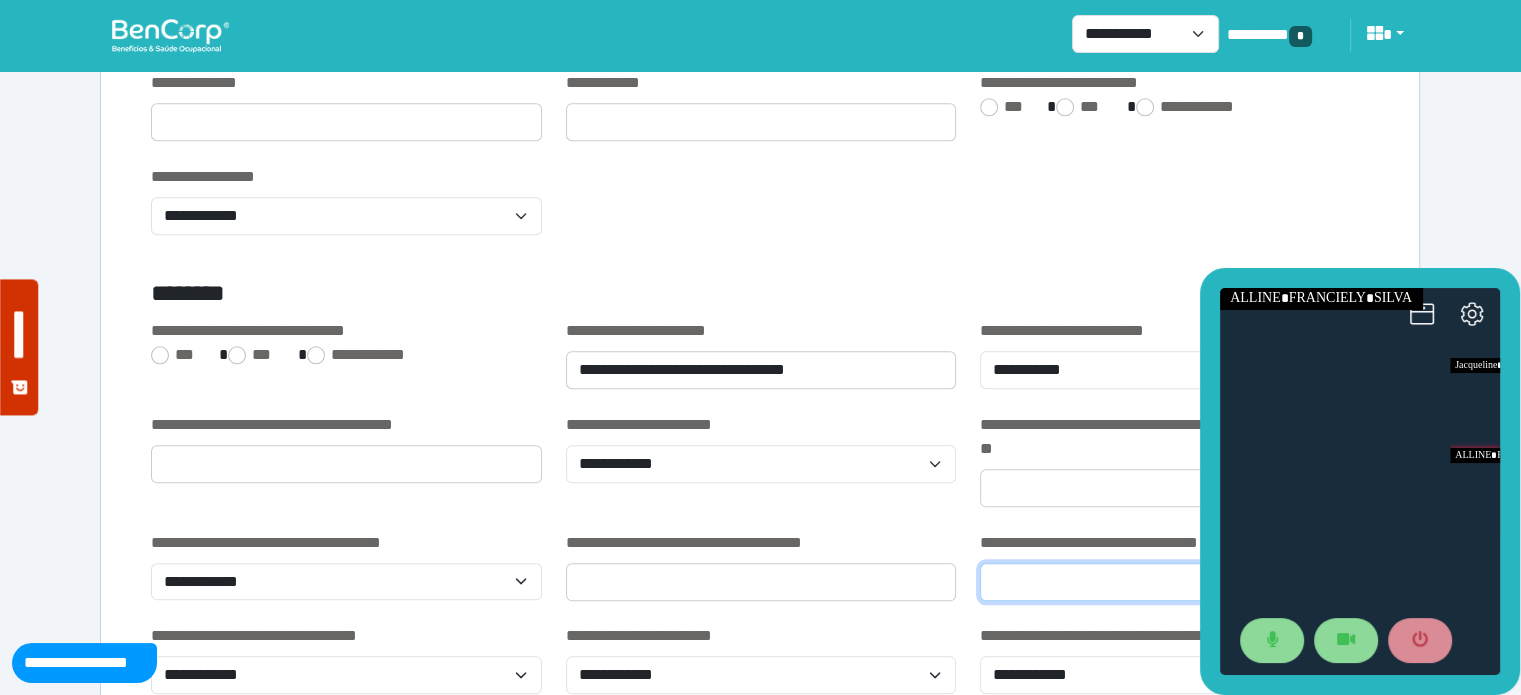 click at bounding box center [1175, 582] 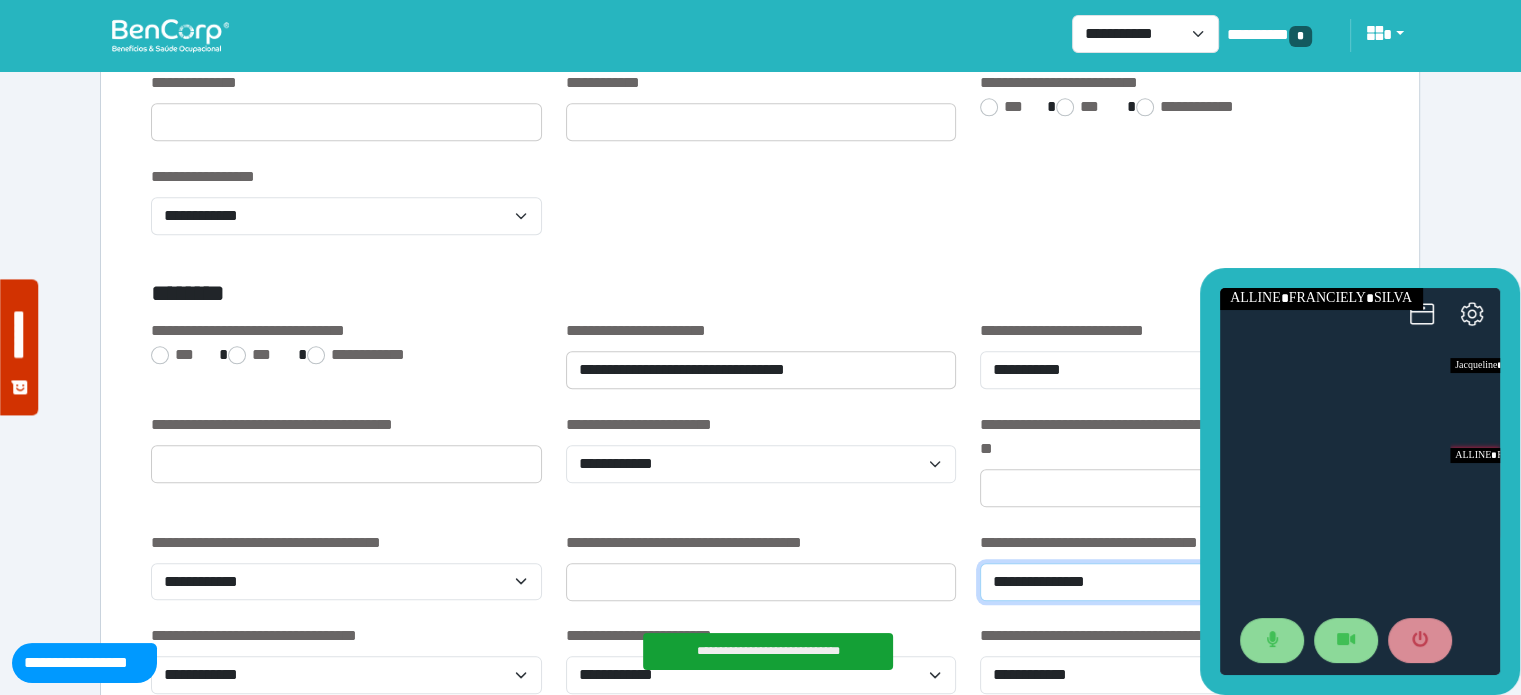 click on "**********" at bounding box center [1175, 582] 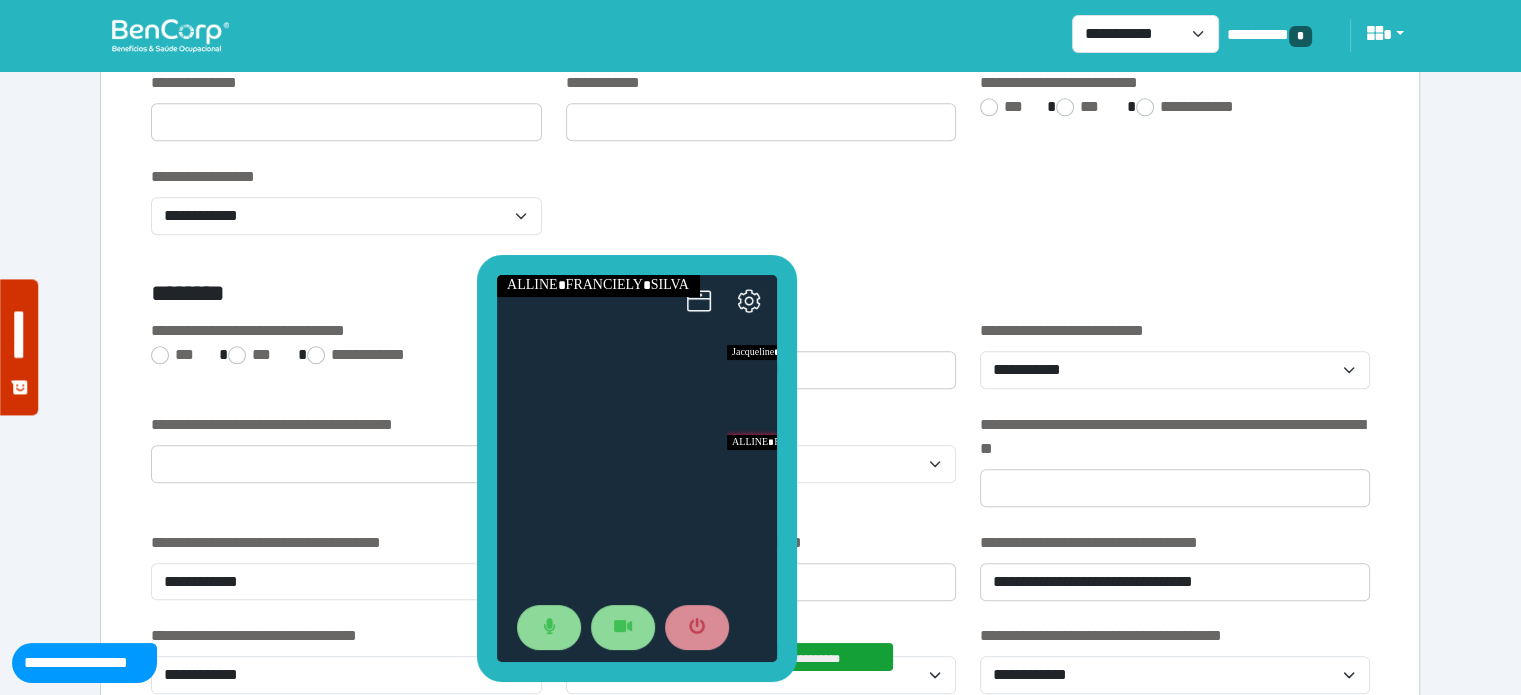drag, startPoint x: 1368, startPoint y: 283, endPoint x: 645, endPoint y: 270, distance: 723.1169 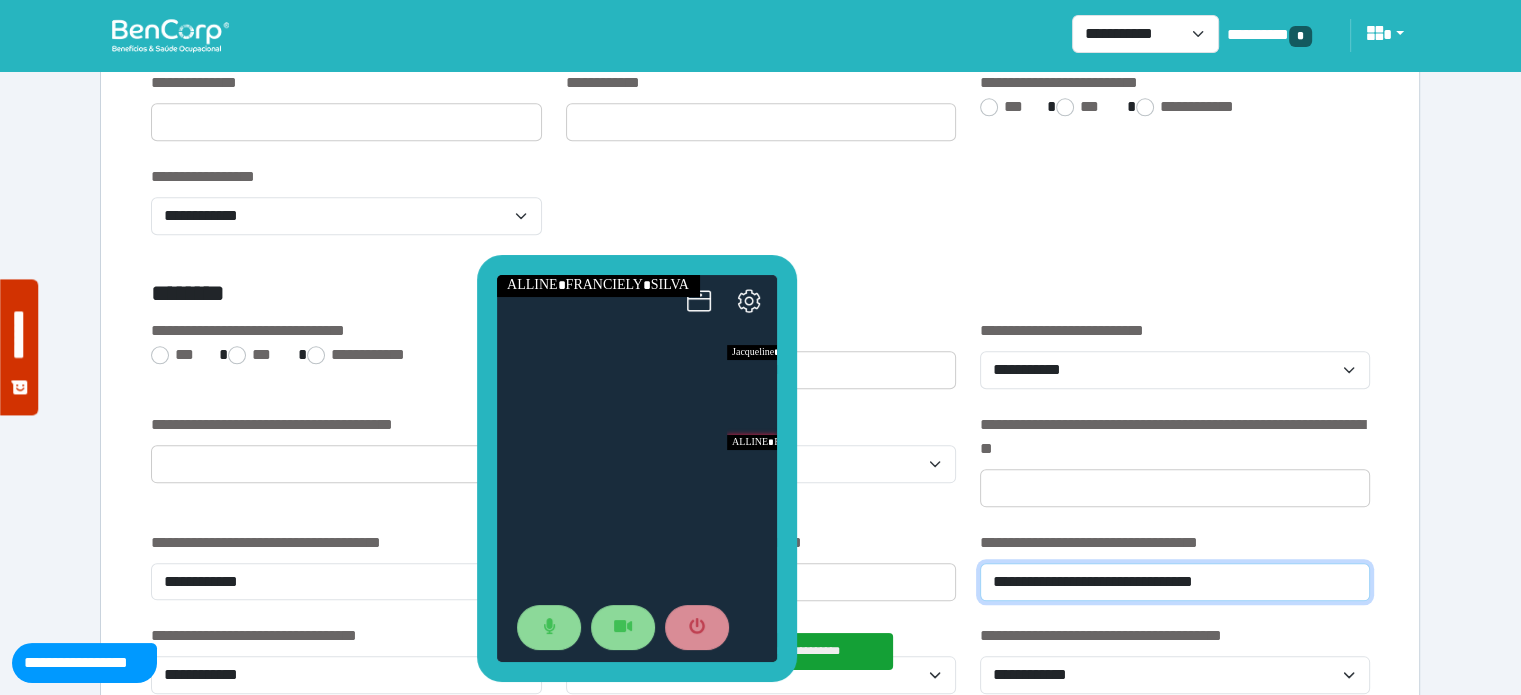 click on "**********" at bounding box center [1175, 582] 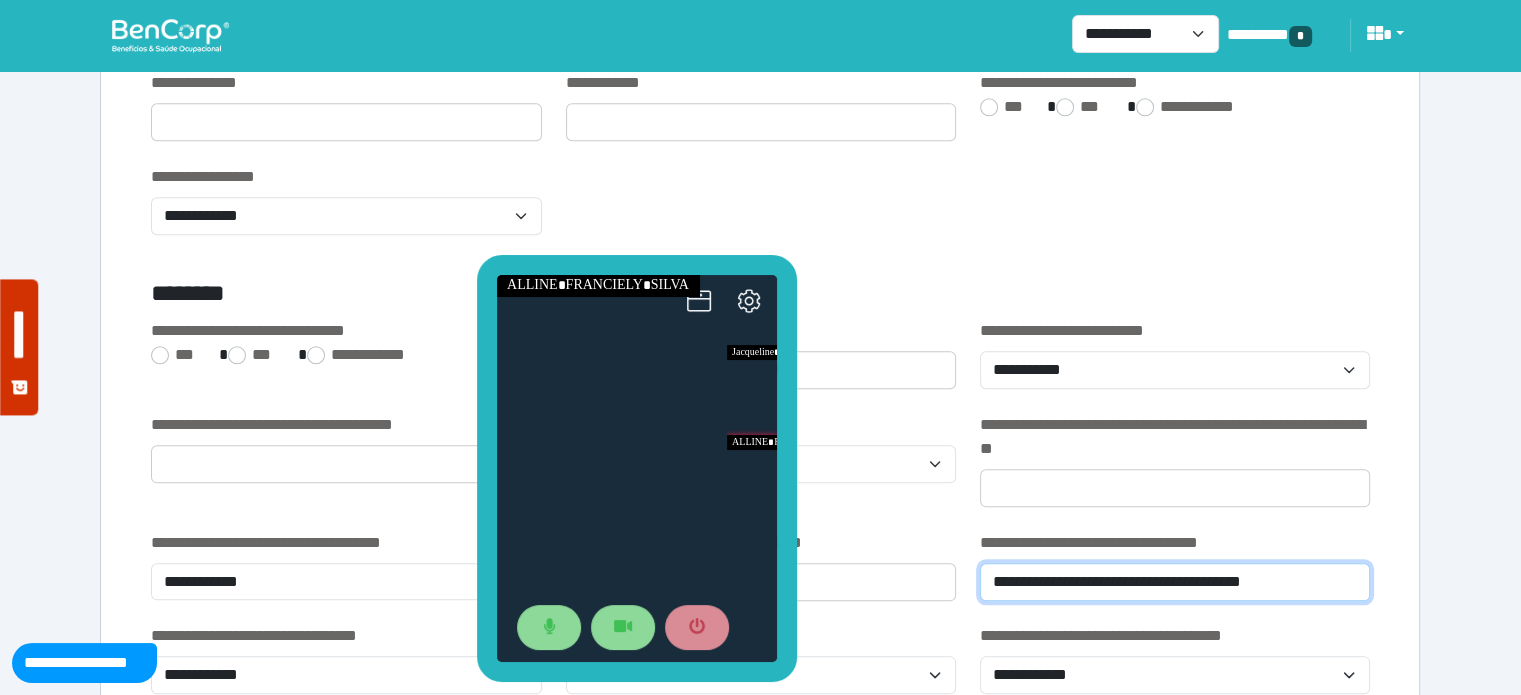 type on "**********" 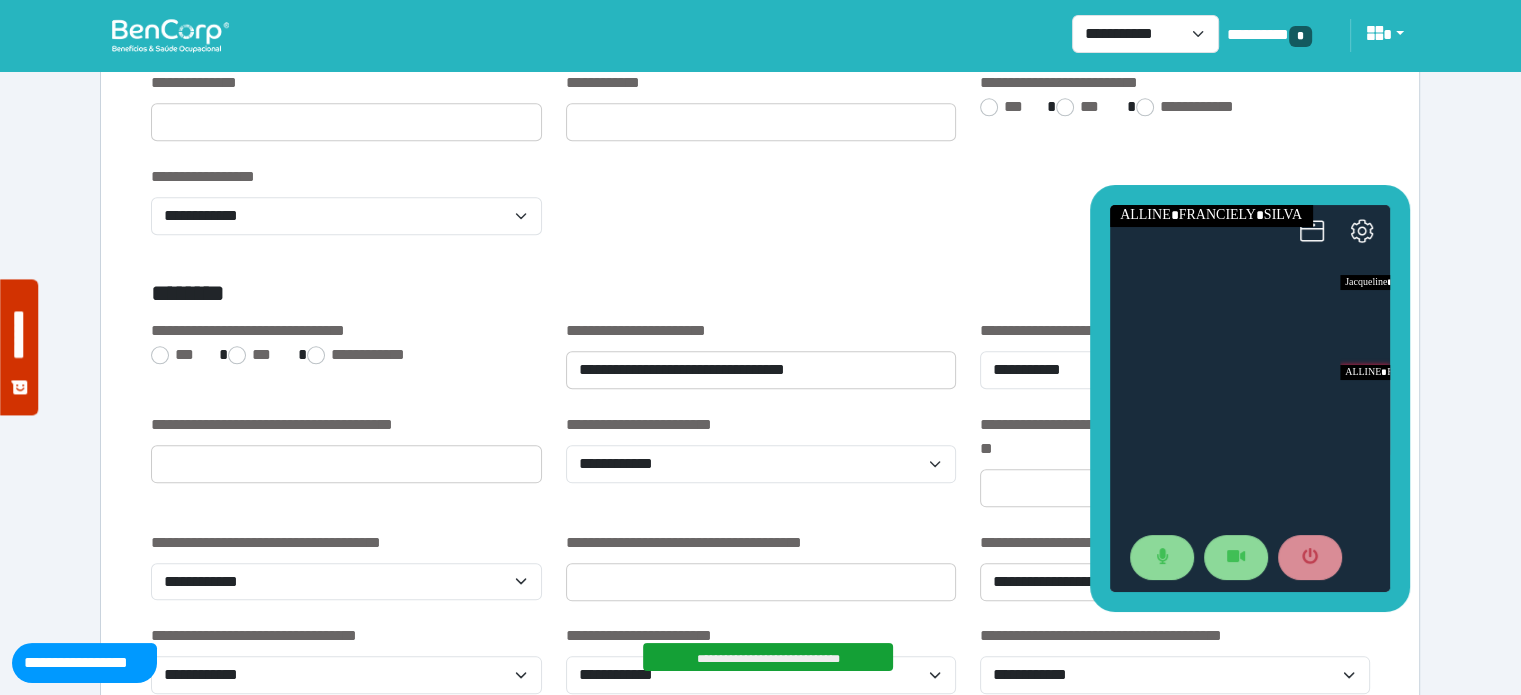 drag, startPoint x: 717, startPoint y: 267, endPoint x: 1329, endPoint y: 184, distance: 617.6026 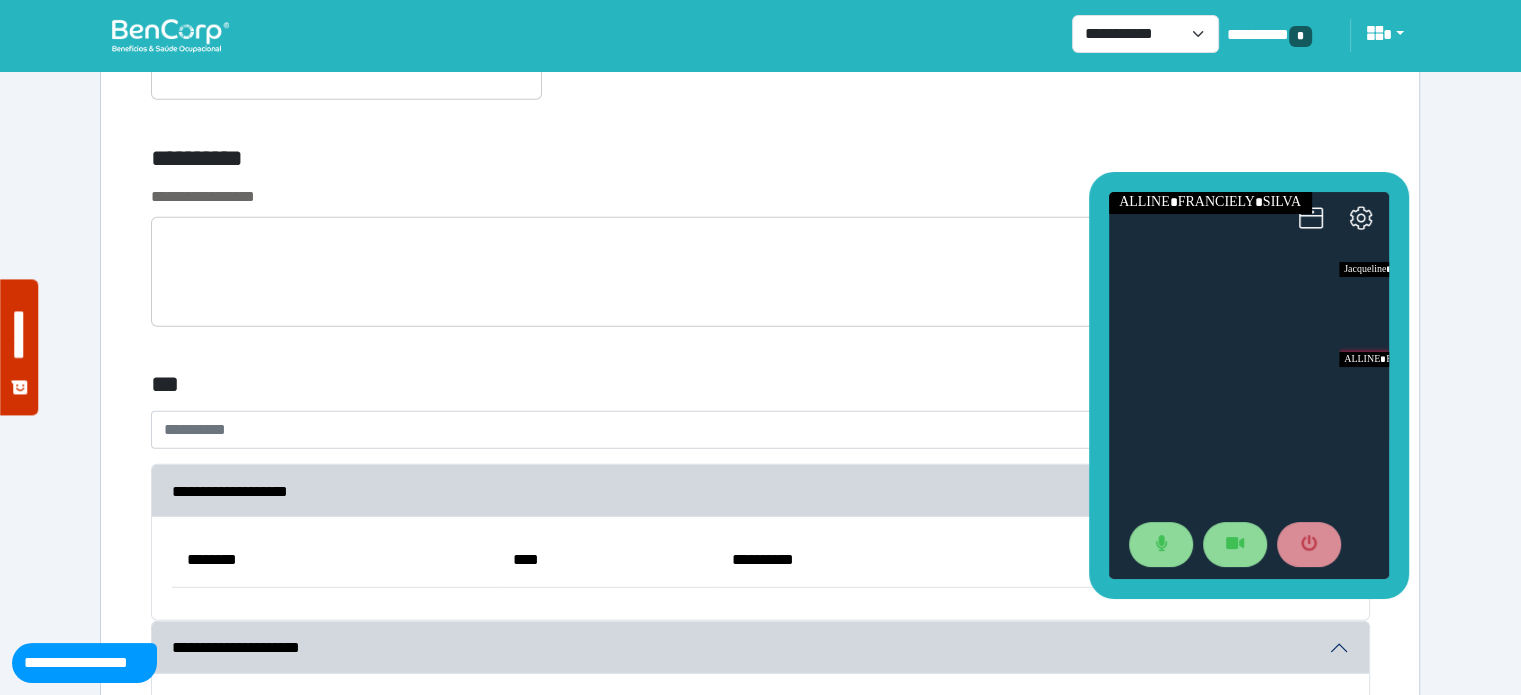 scroll, scrollTop: 5620, scrollLeft: 0, axis: vertical 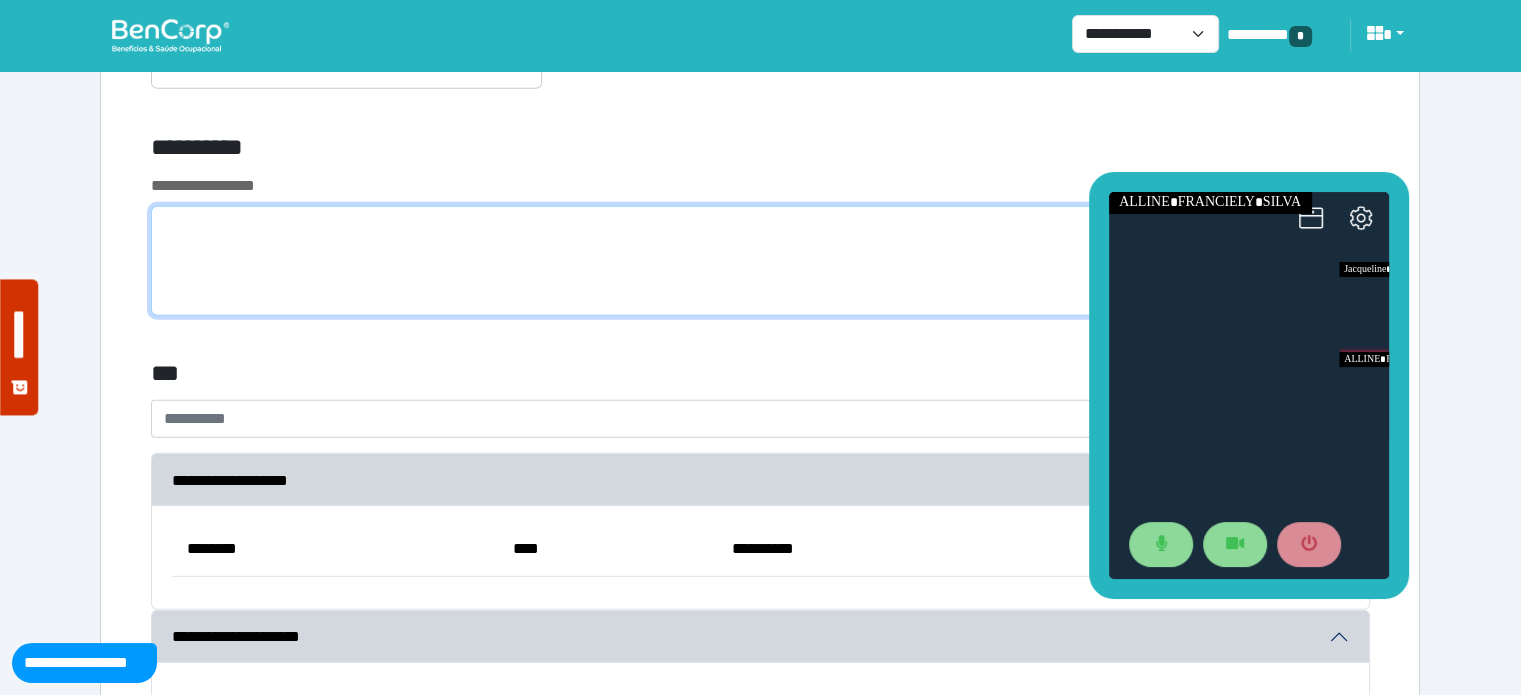 click at bounding box center (760, 261) 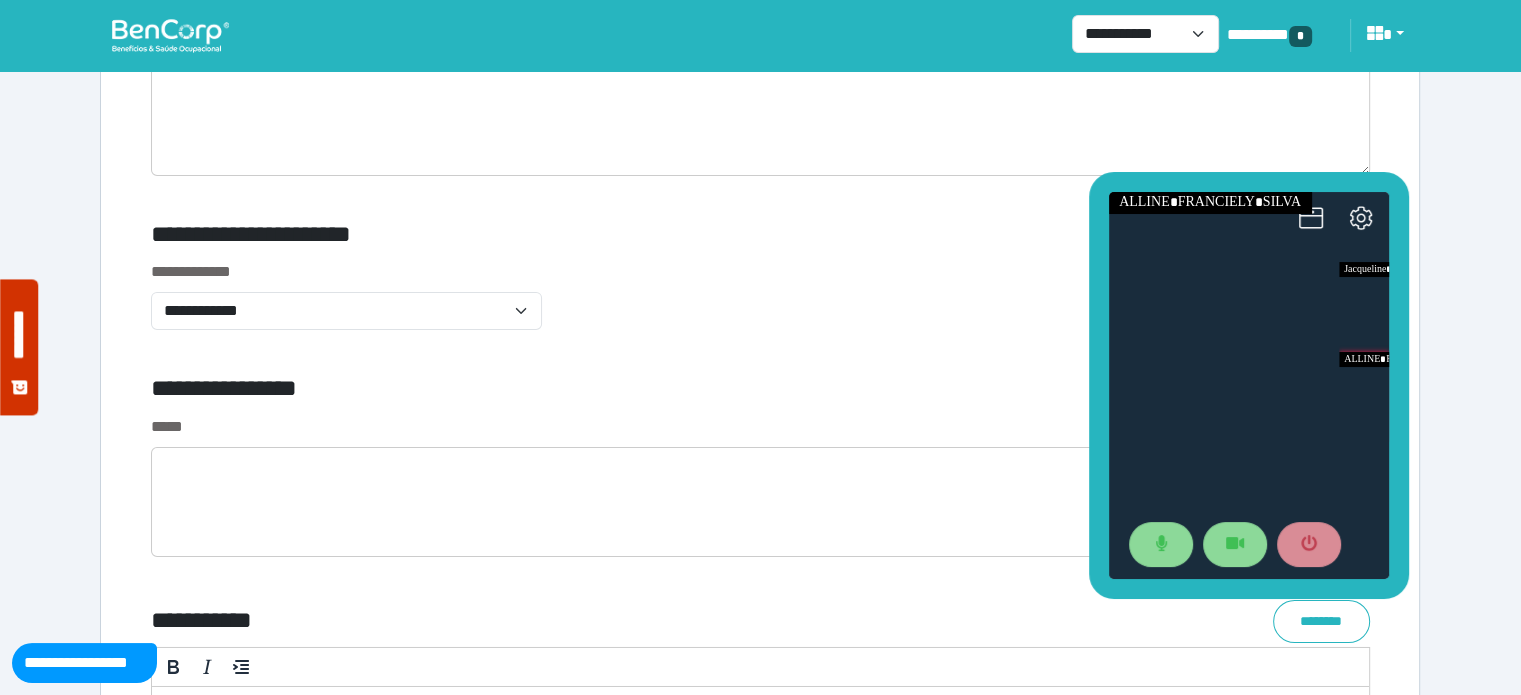 scroll, scrollTop: 6621, scrollLeft: 0, axis: vertical 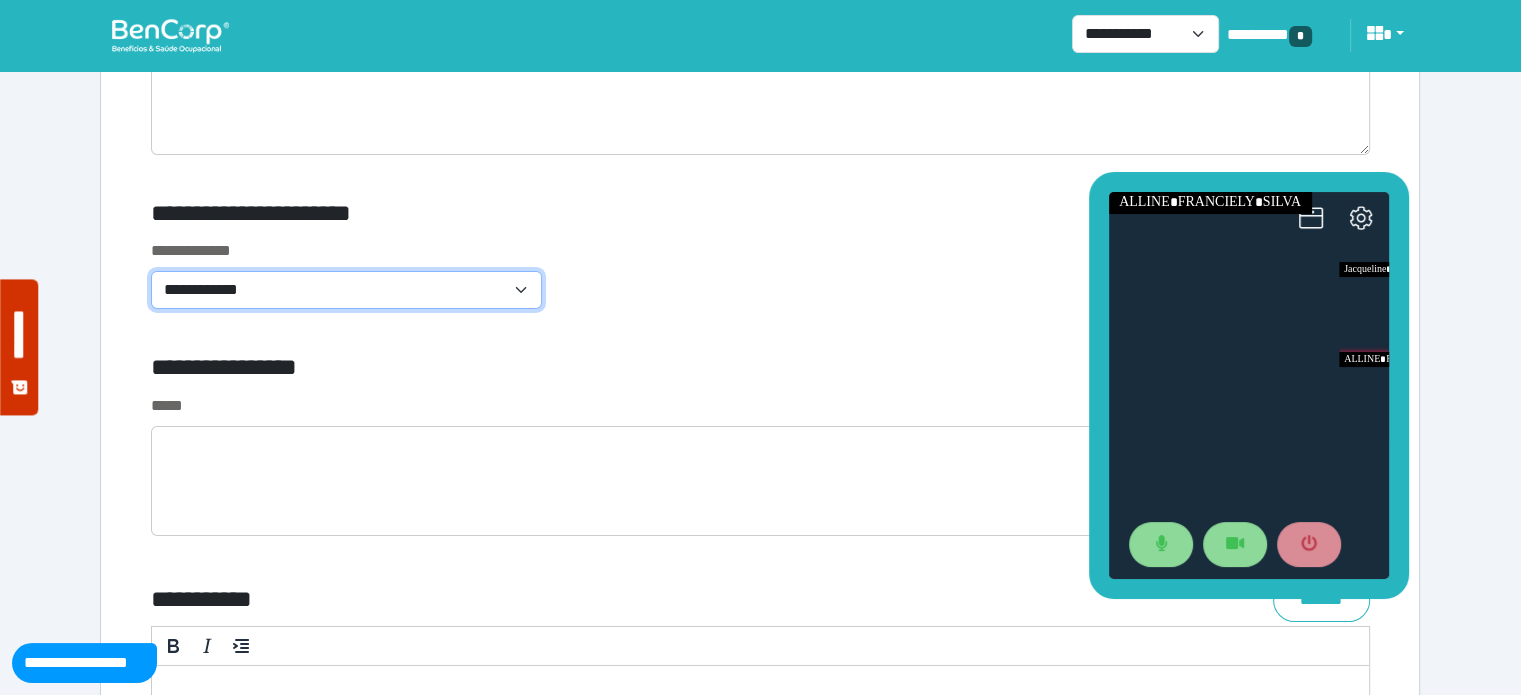 click on "**********" at bounding box center [346, 290] 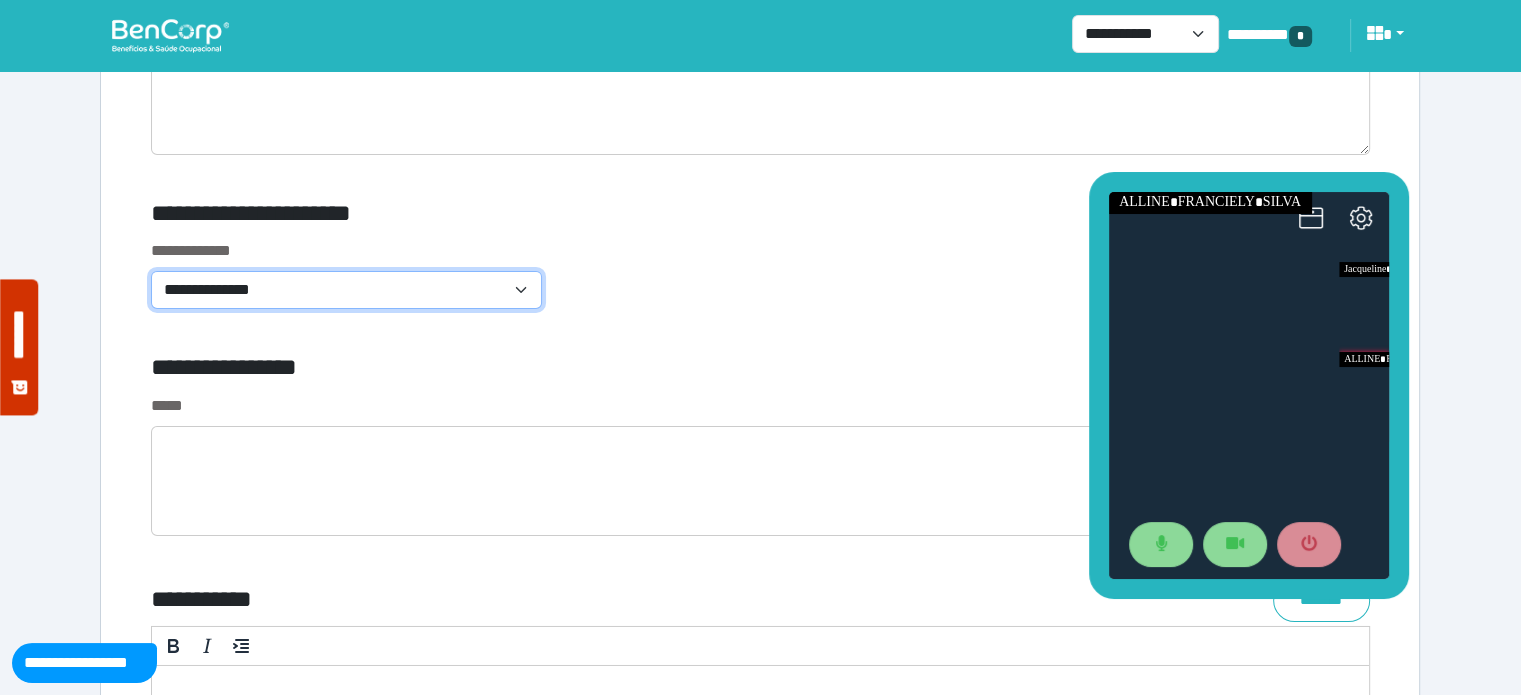 click on "**********" at bounding box center [346, 290] 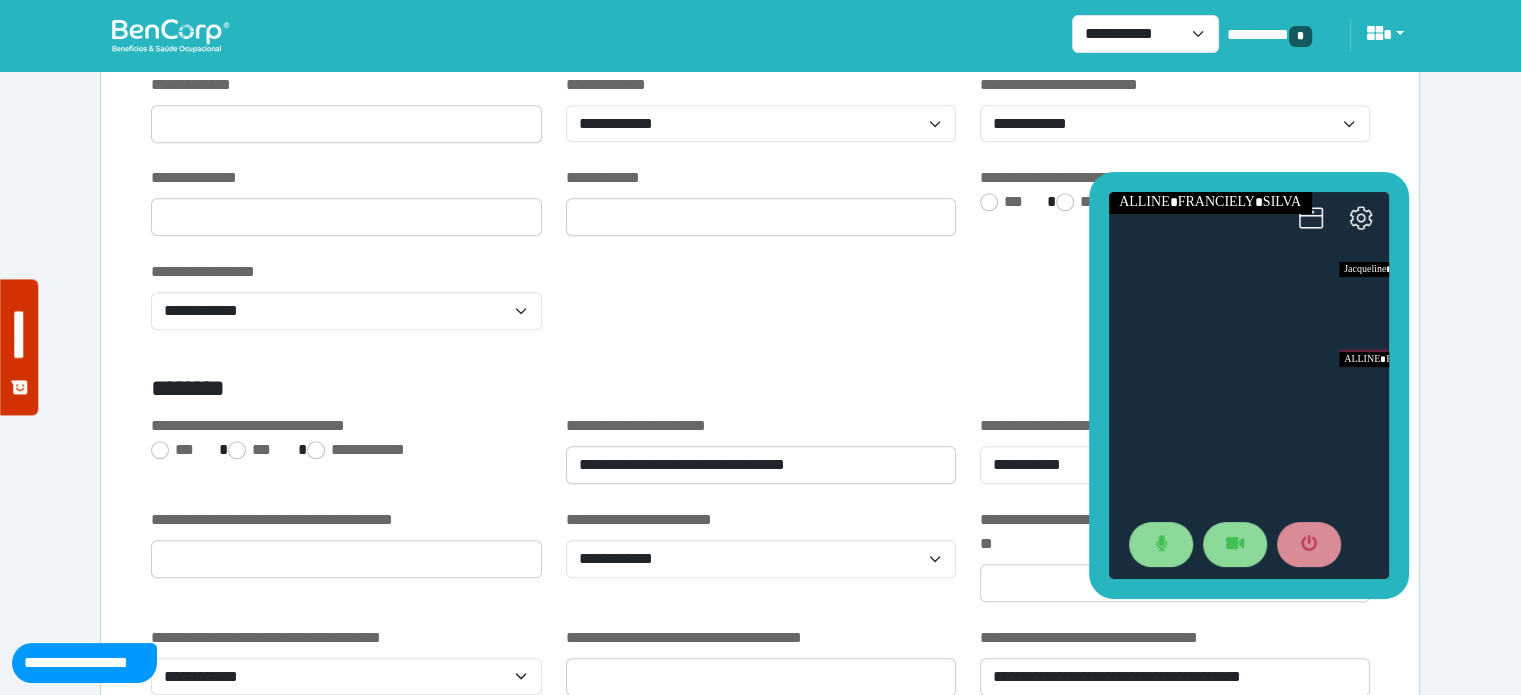 scroll, scrollTop: 2064, scrollLeft: 0, axis: vertical 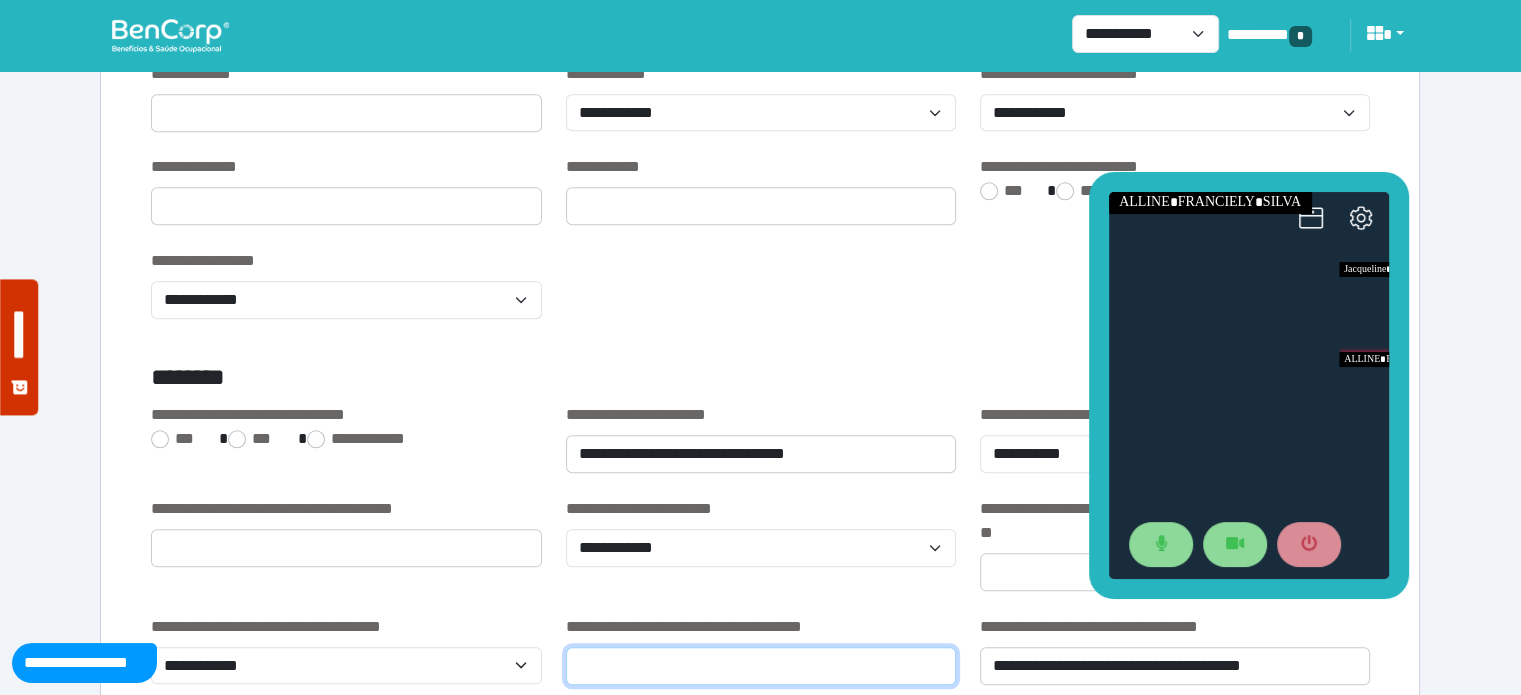 click at bounding box center [761, 666] 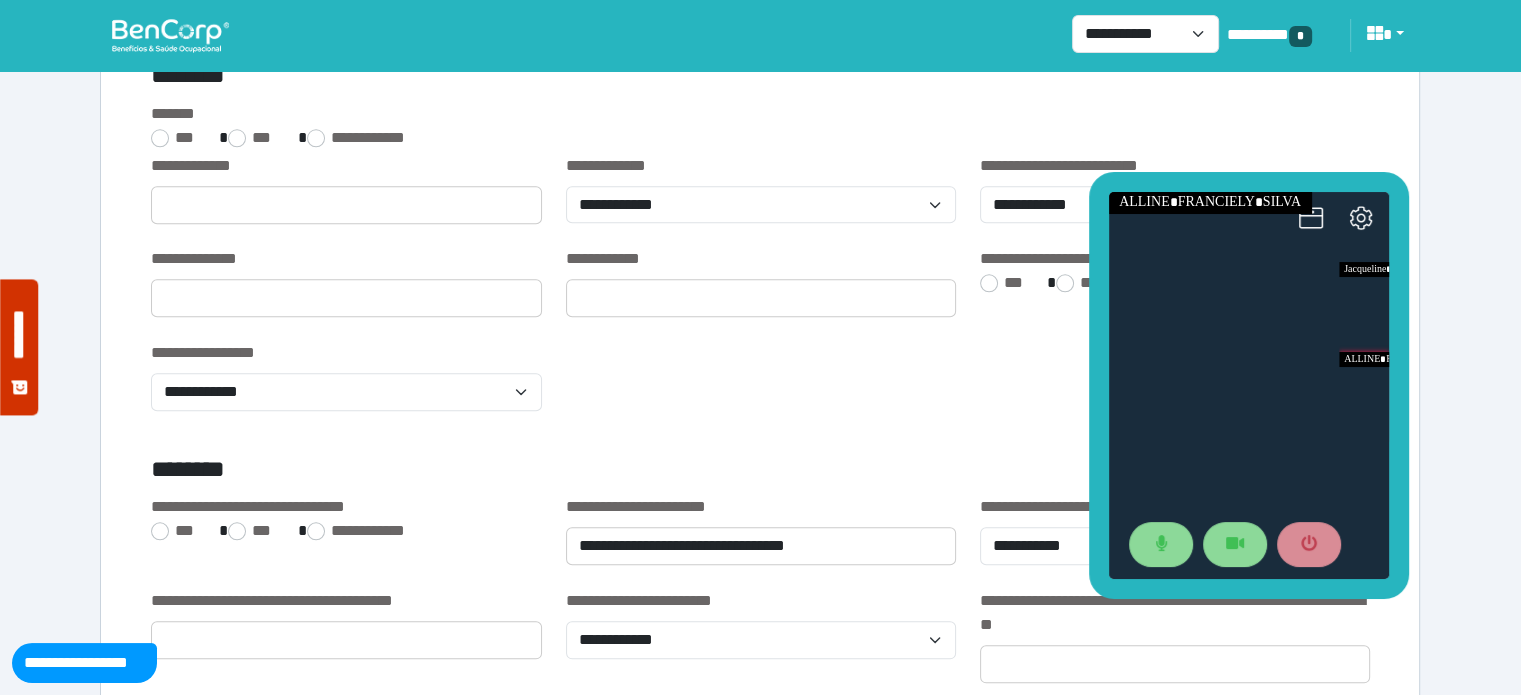 scroll, scrollTop: 2056, scrollLeft: 0, axis: vertical 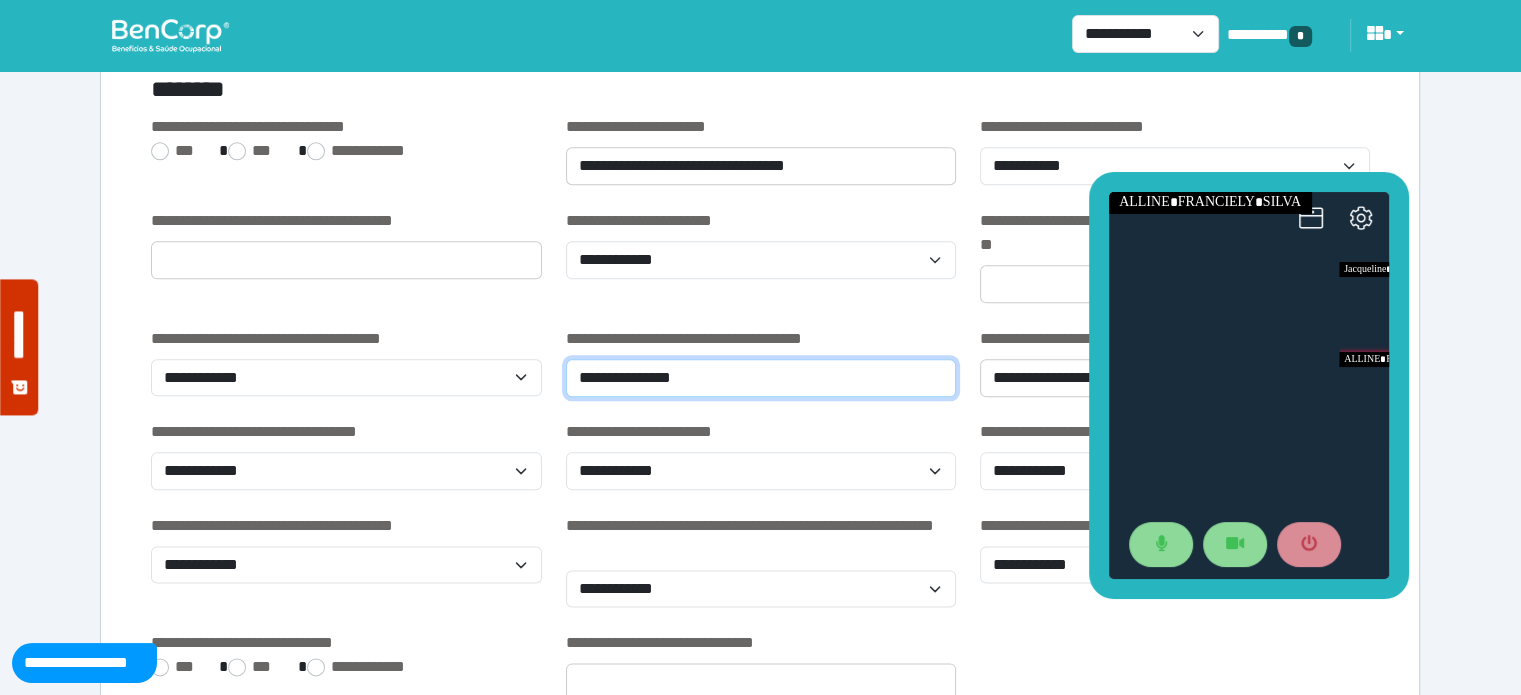 type on "**********" 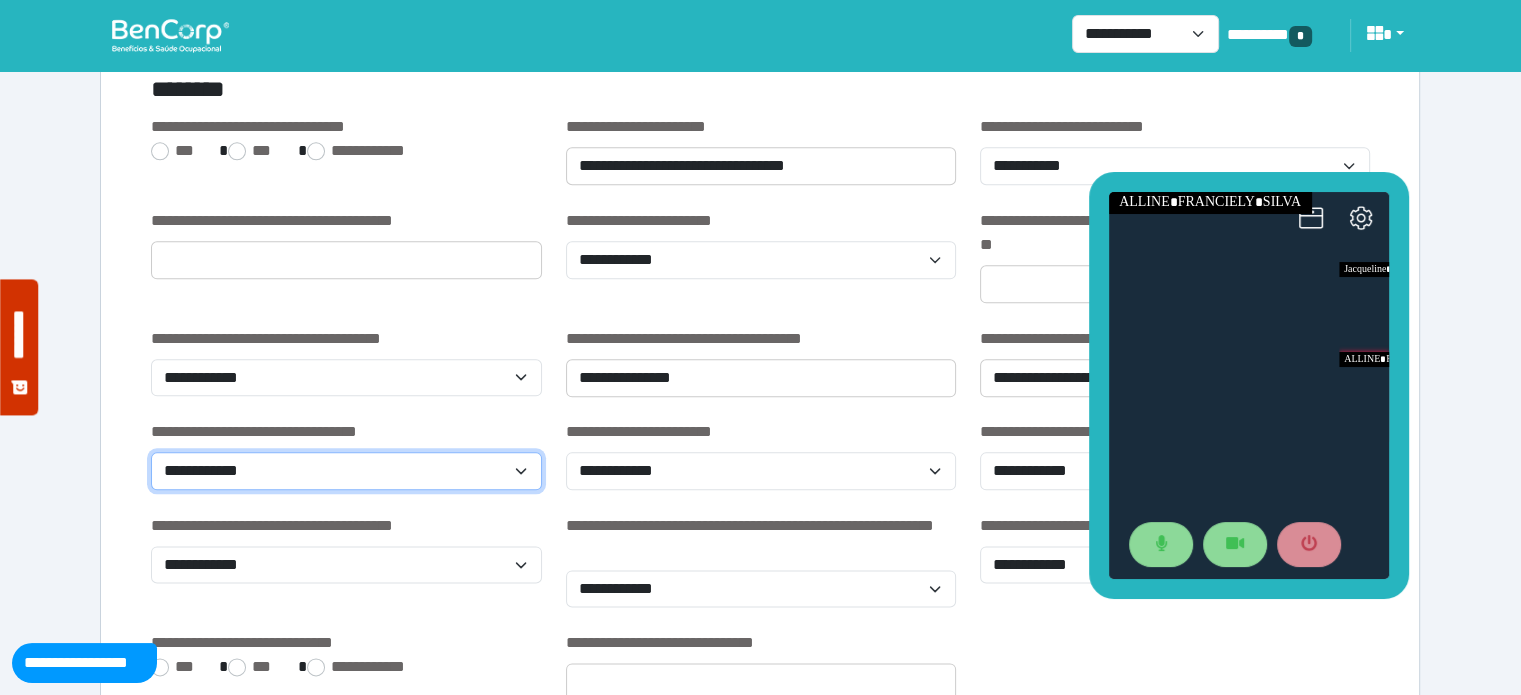 click on "**********" at bounding box center (346, 471) 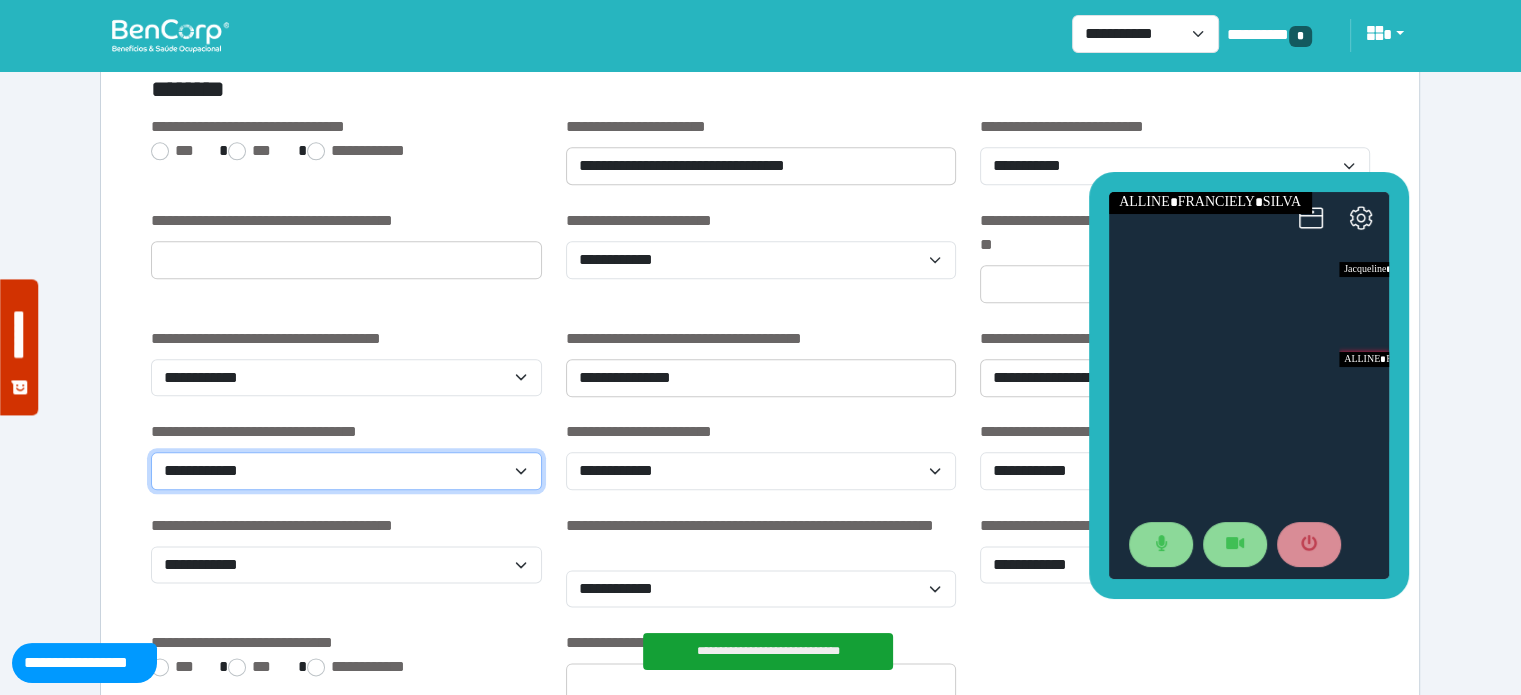 select on "*" 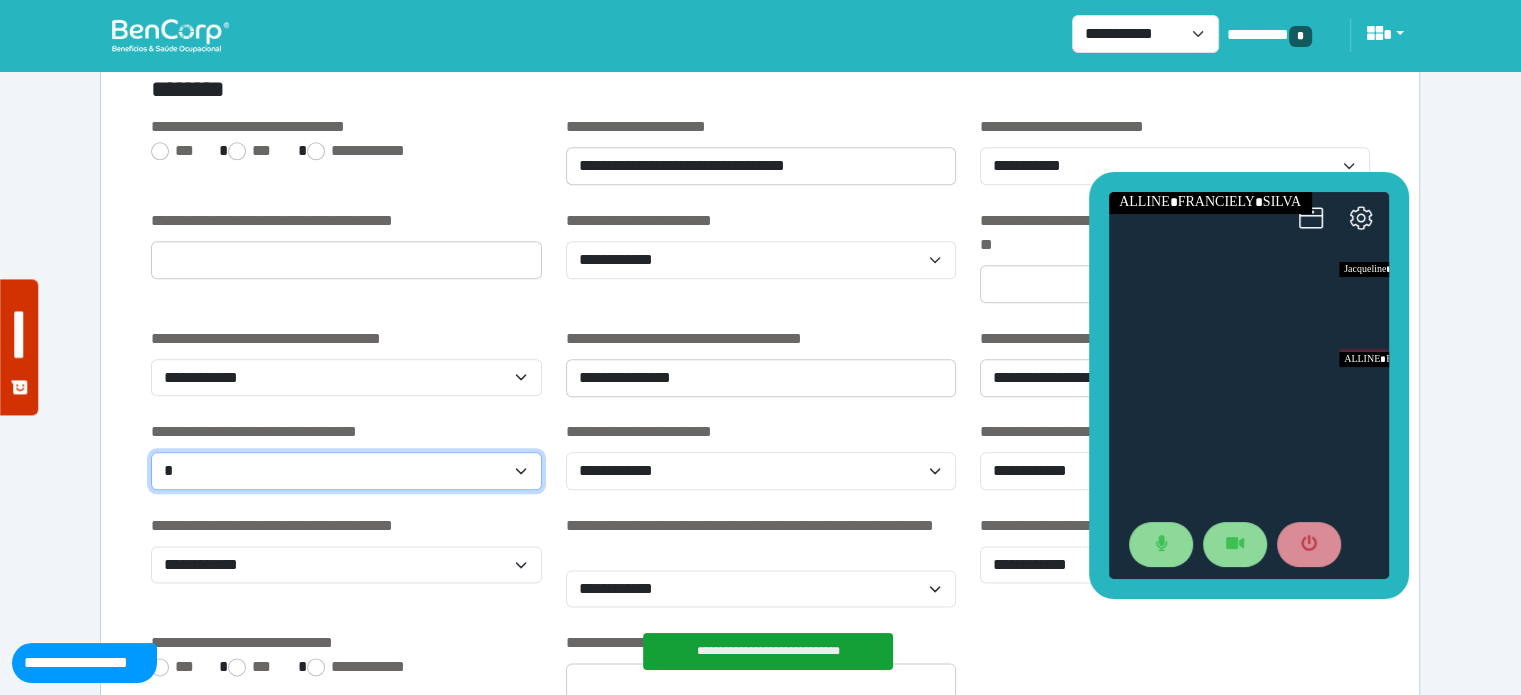 click on "**********" at bounding box center [346, 471] 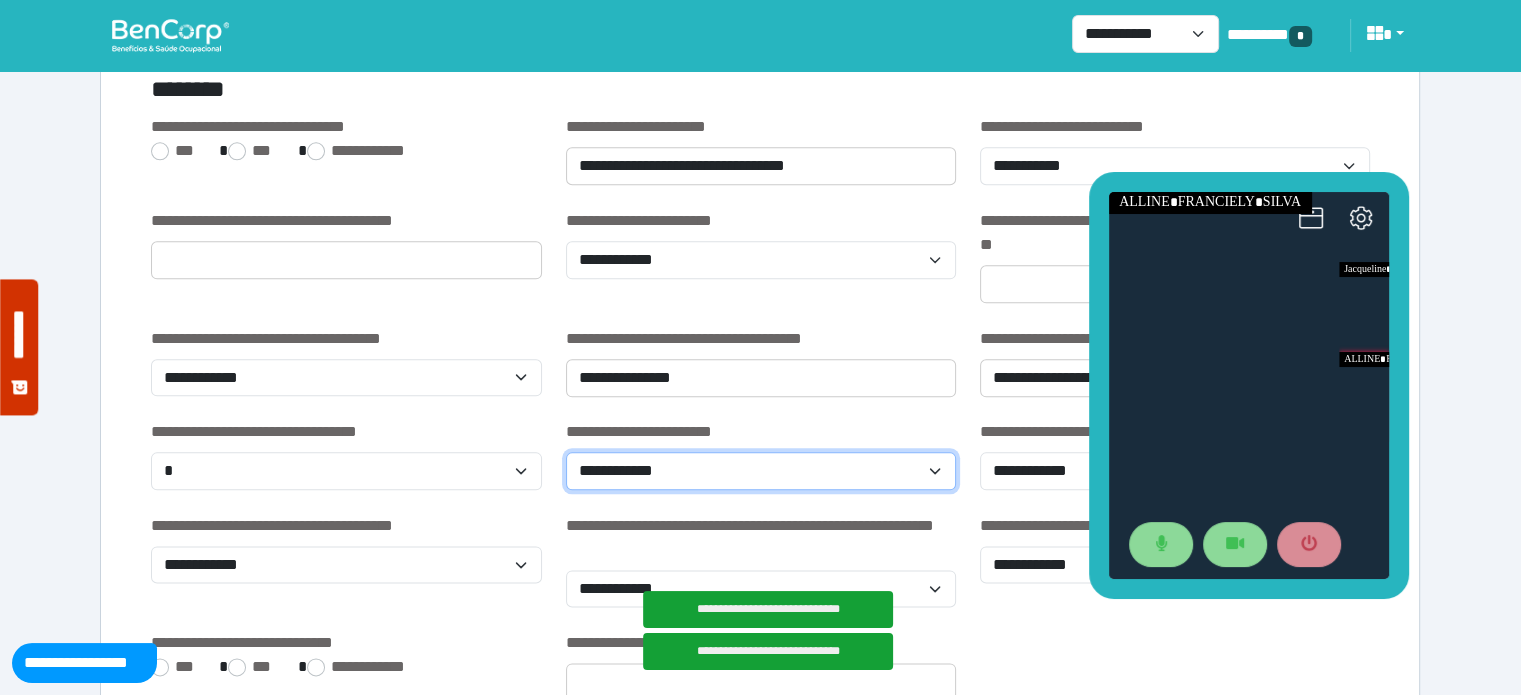 click on "**********" at bounding box center [761, 471] 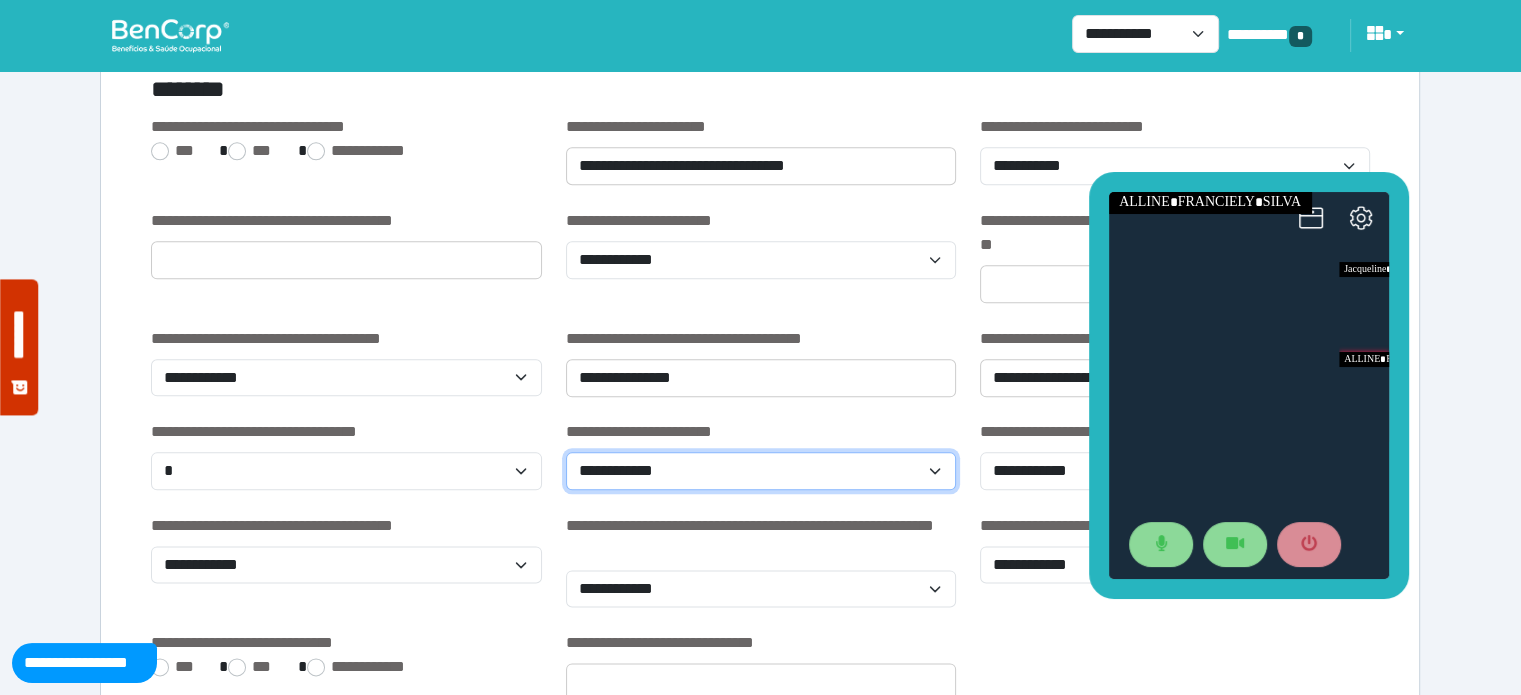 select on "***" 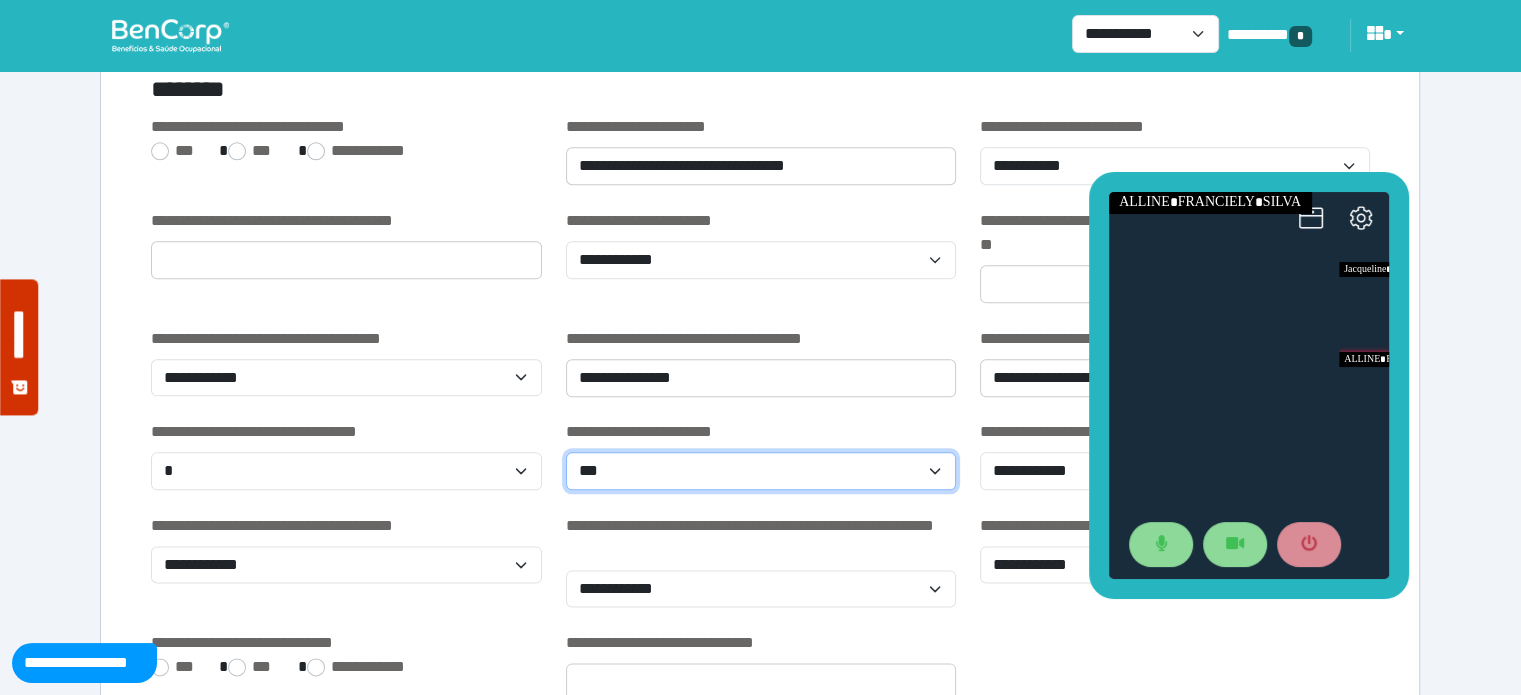 click on "**********" at bounding box center (761, 471) 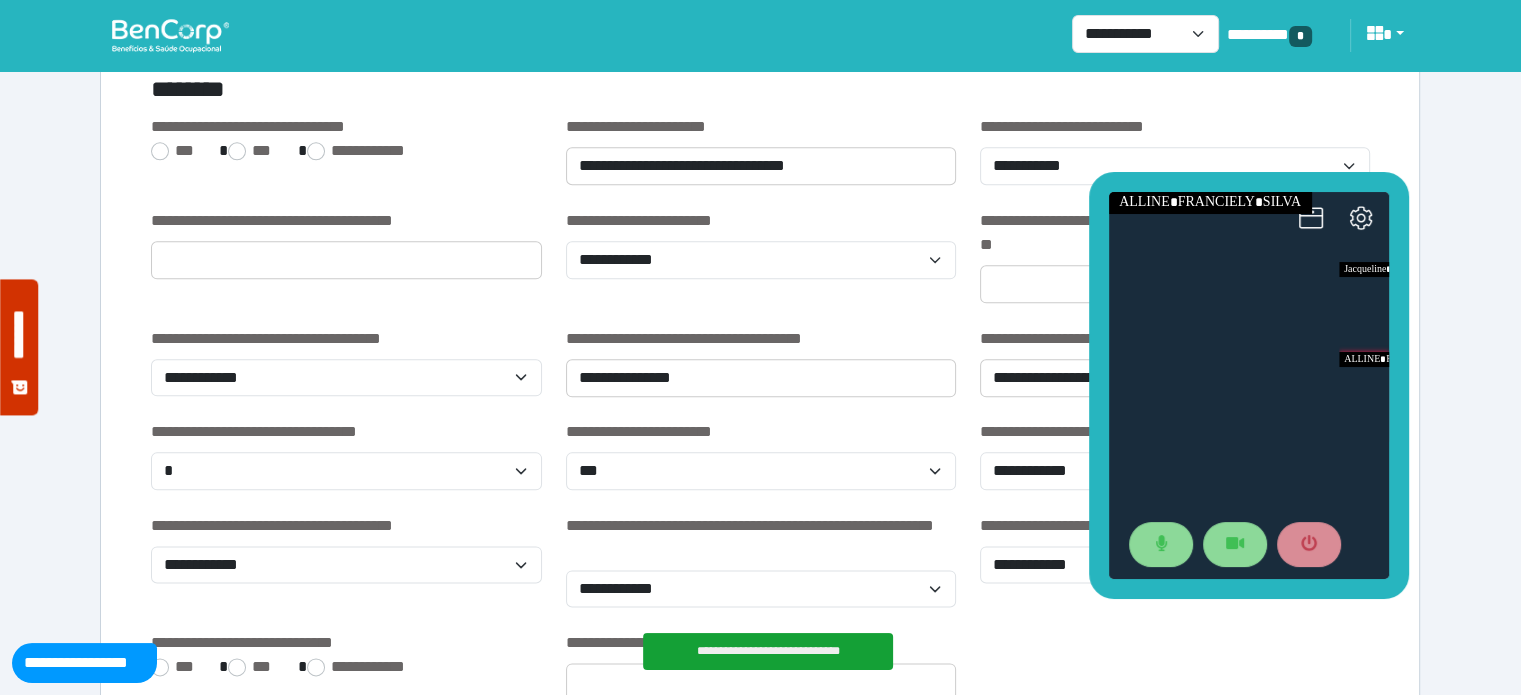 click on "**********" at bounding box center (1175, 467) 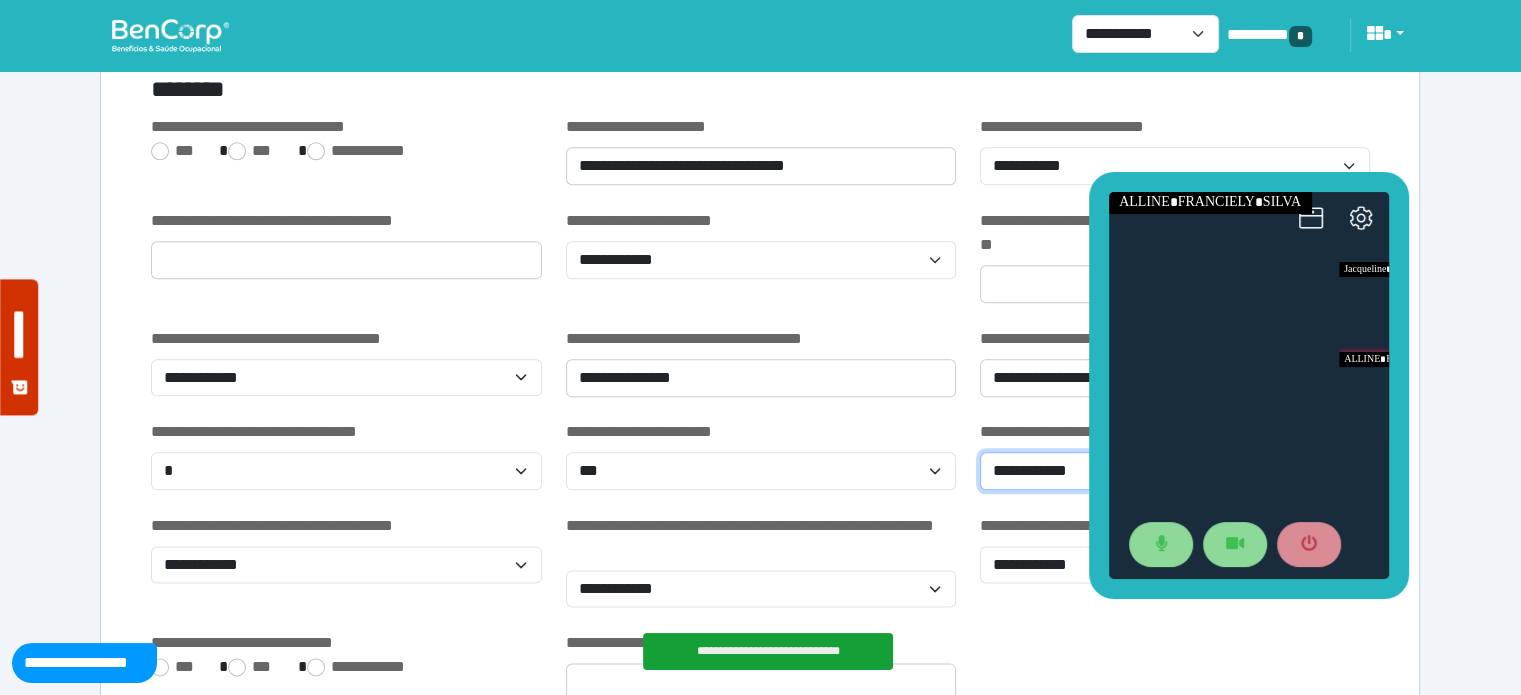 click on "**********" at bounding box center (1175, 471) 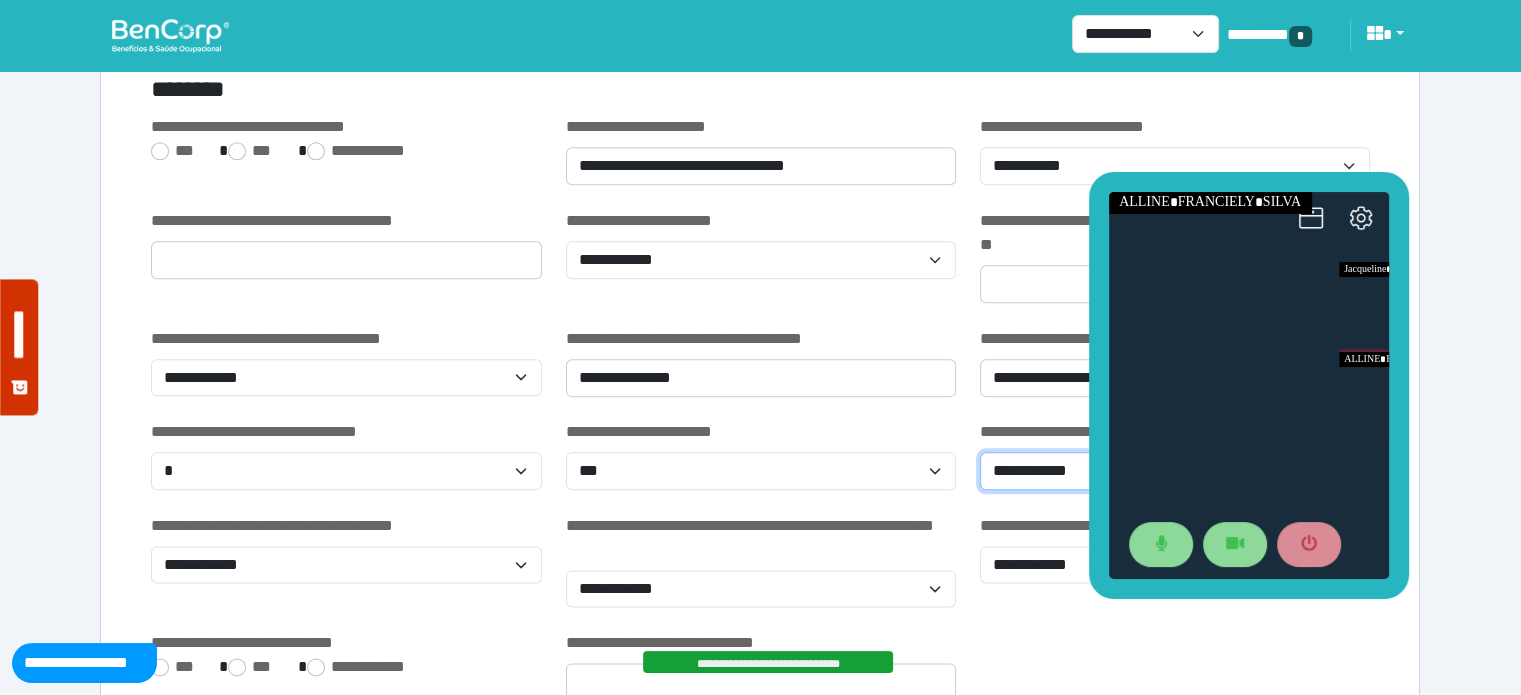 click on "**********" at bounding box center (1175, 471) 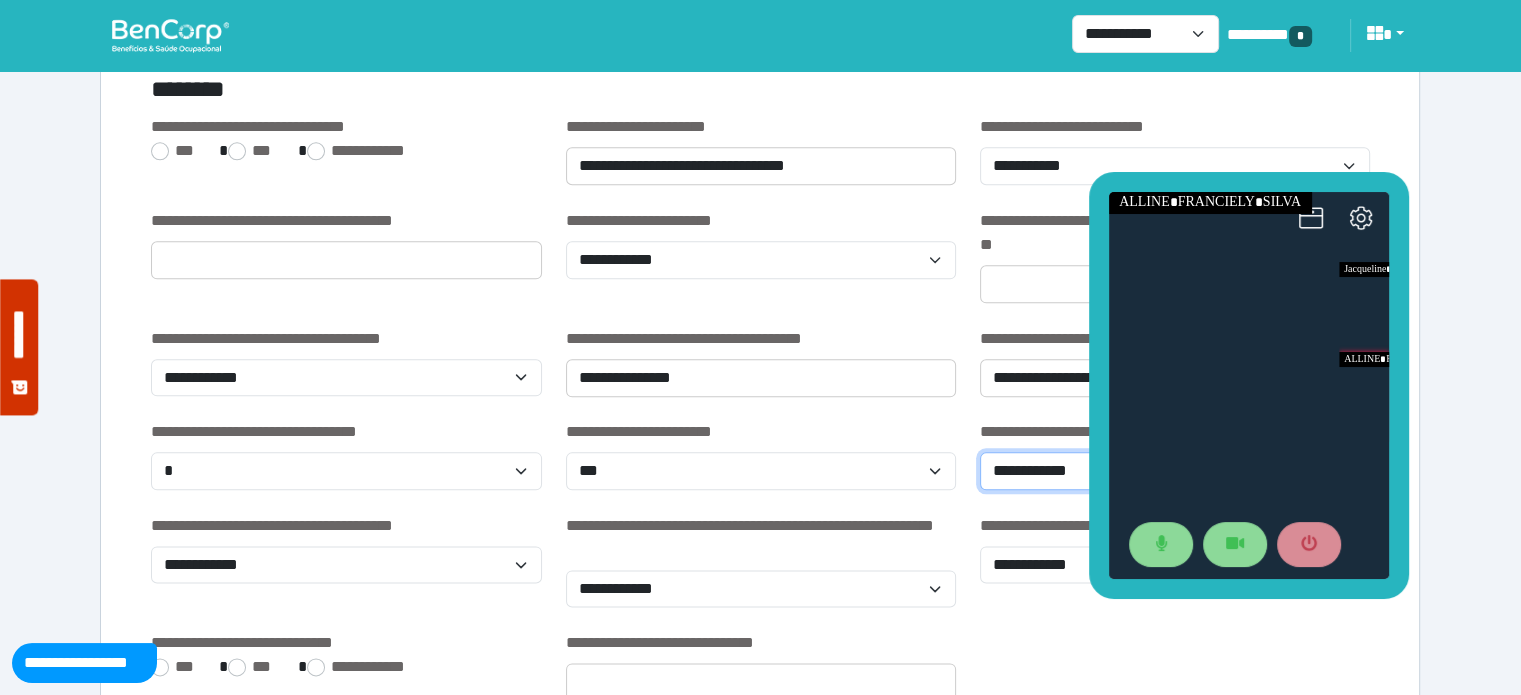click on "**********" at bounding box center [1175, 471] 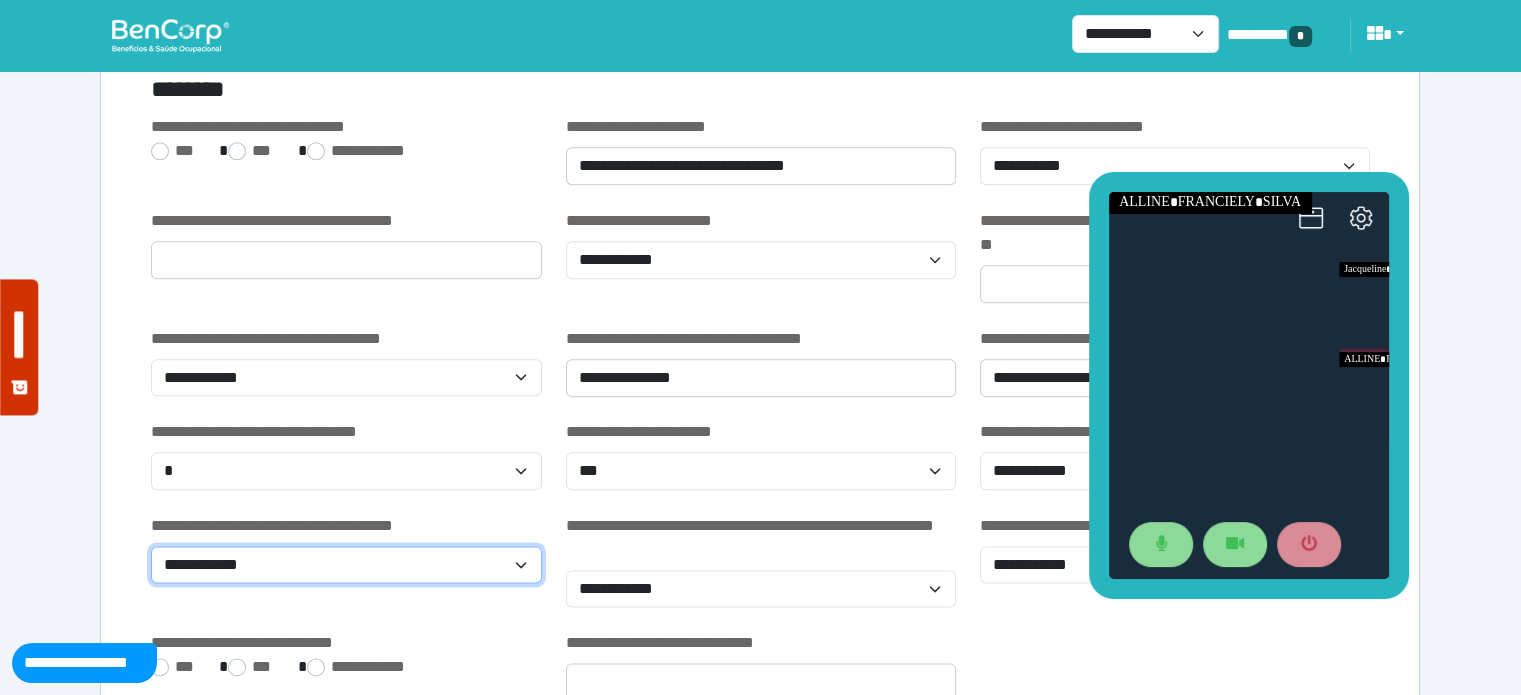 click on "**********" at bounding box center (346, 565) 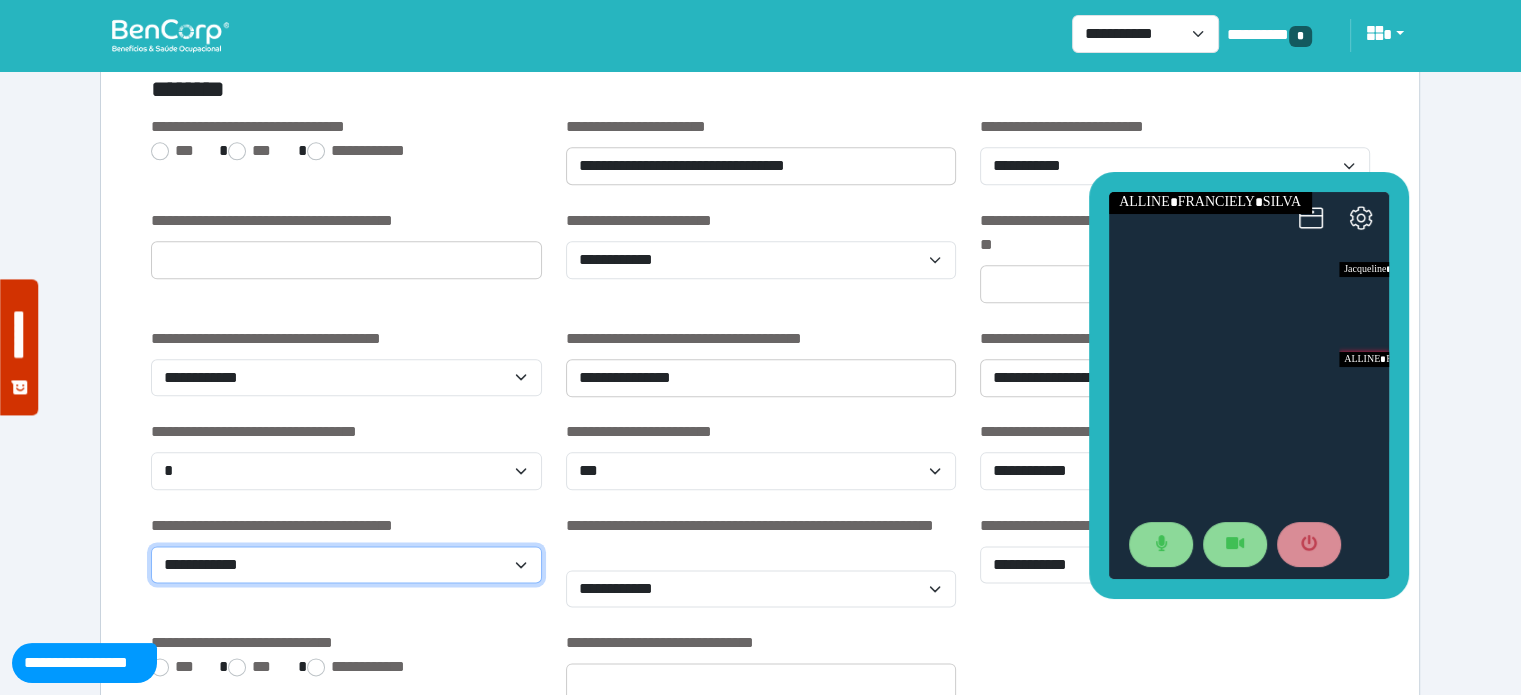 select on "*" 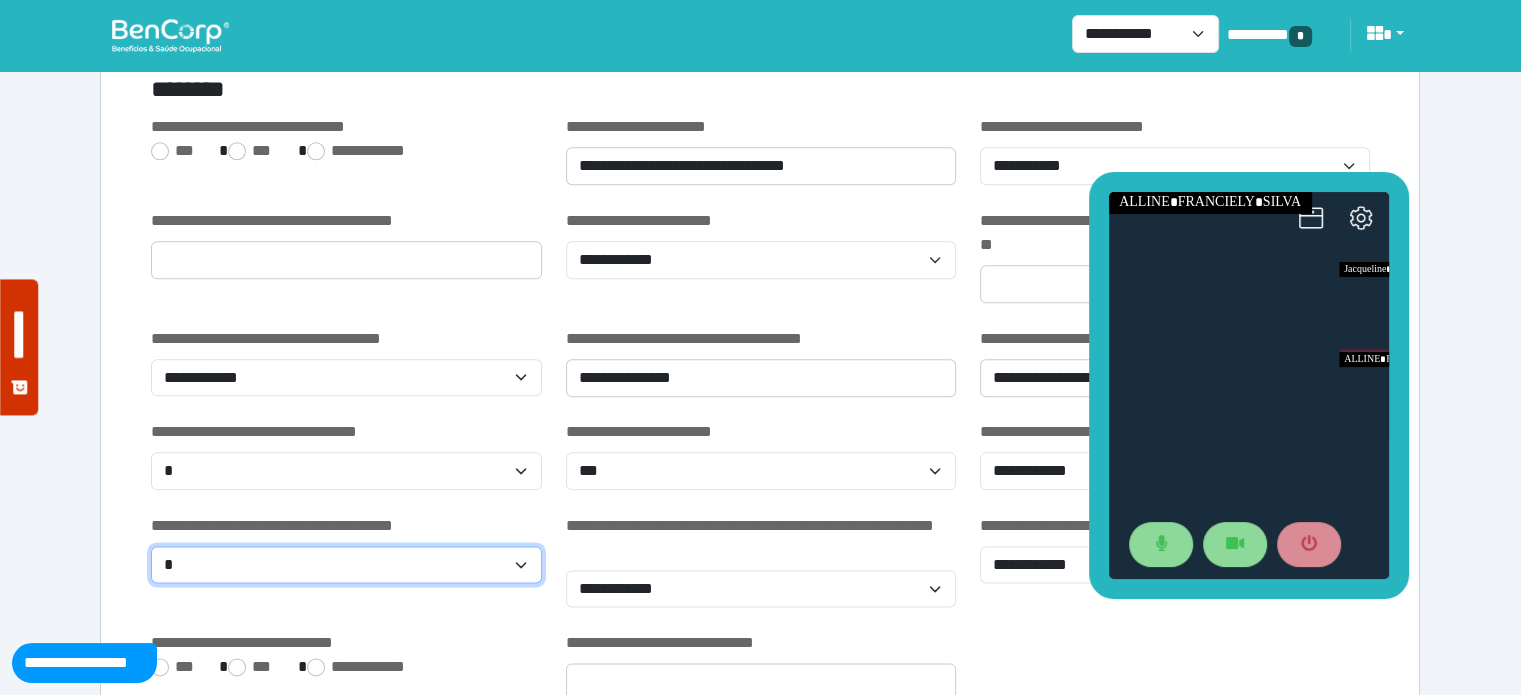 click on "**********" at bounding box center (346, 565) 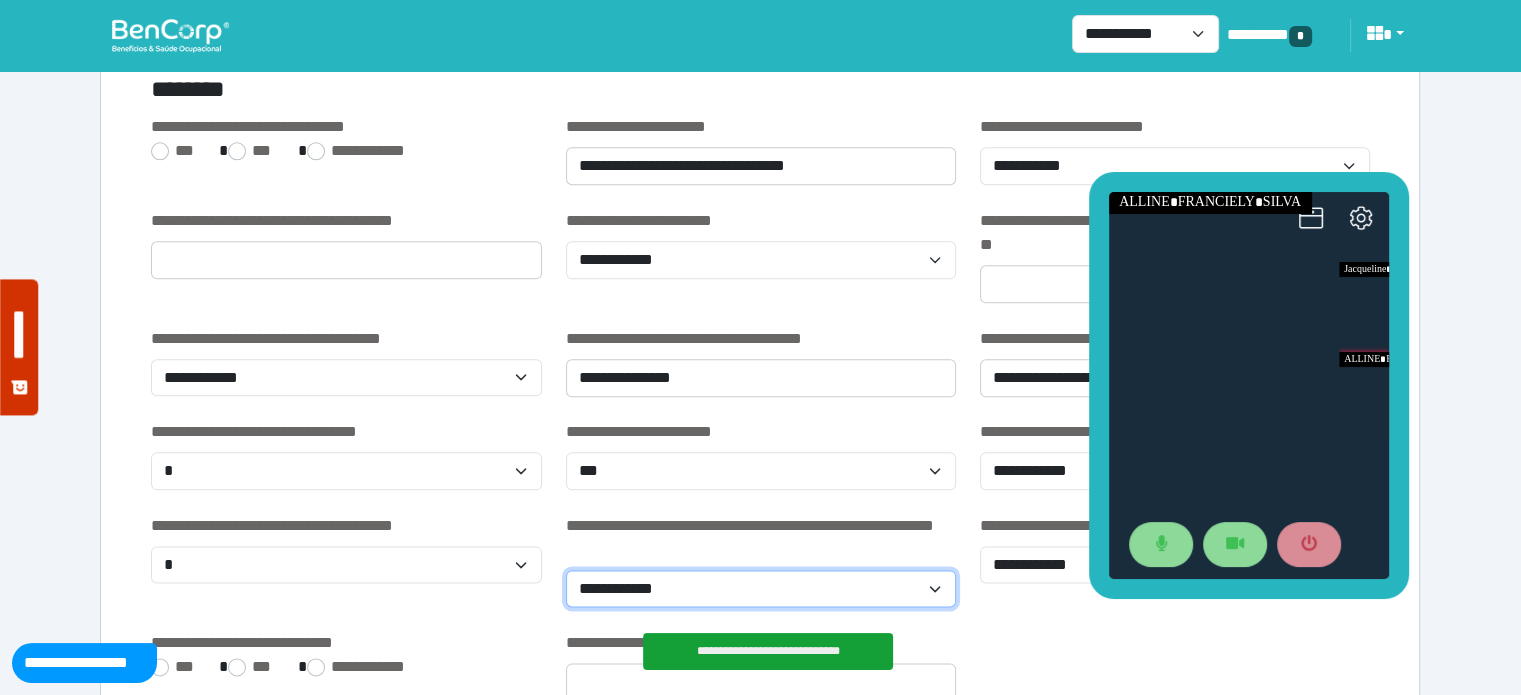 click on "**********" at bounding box center (761, 589) 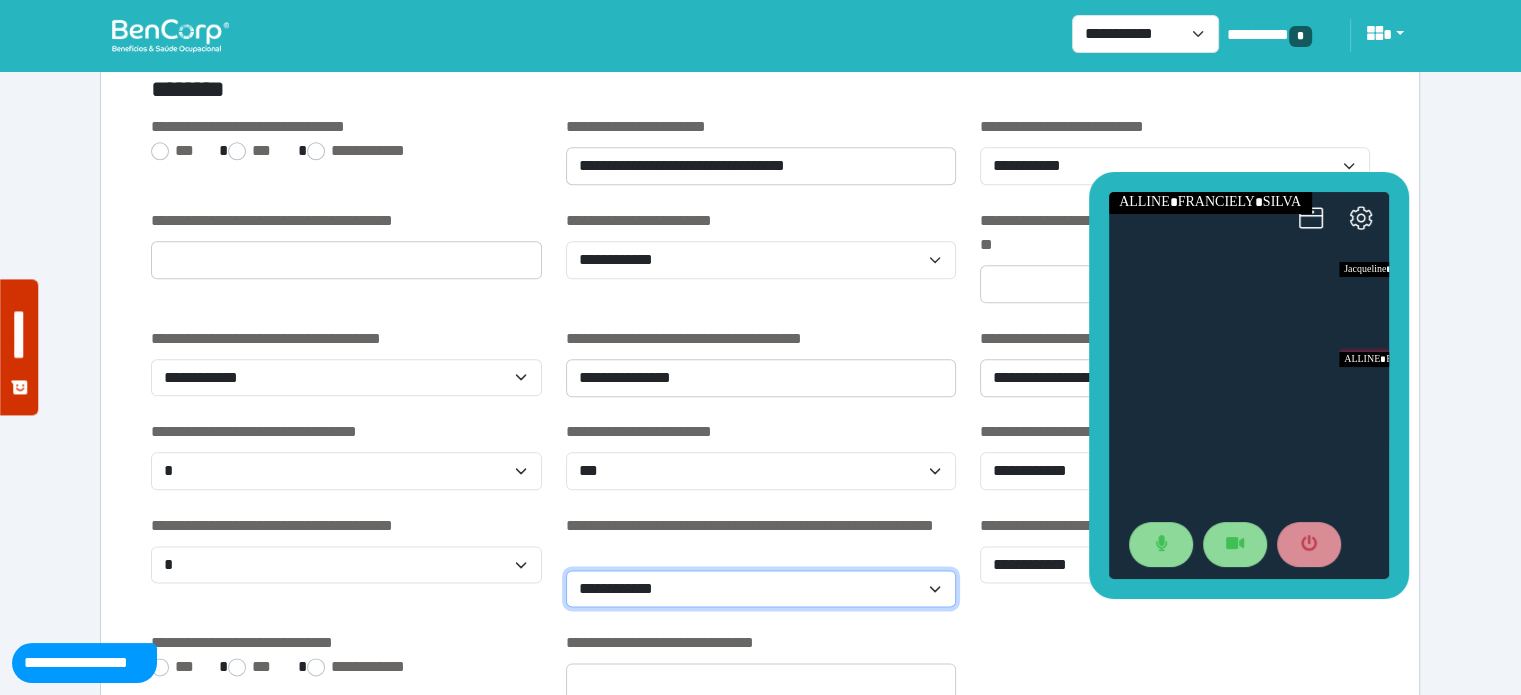 select on "*" 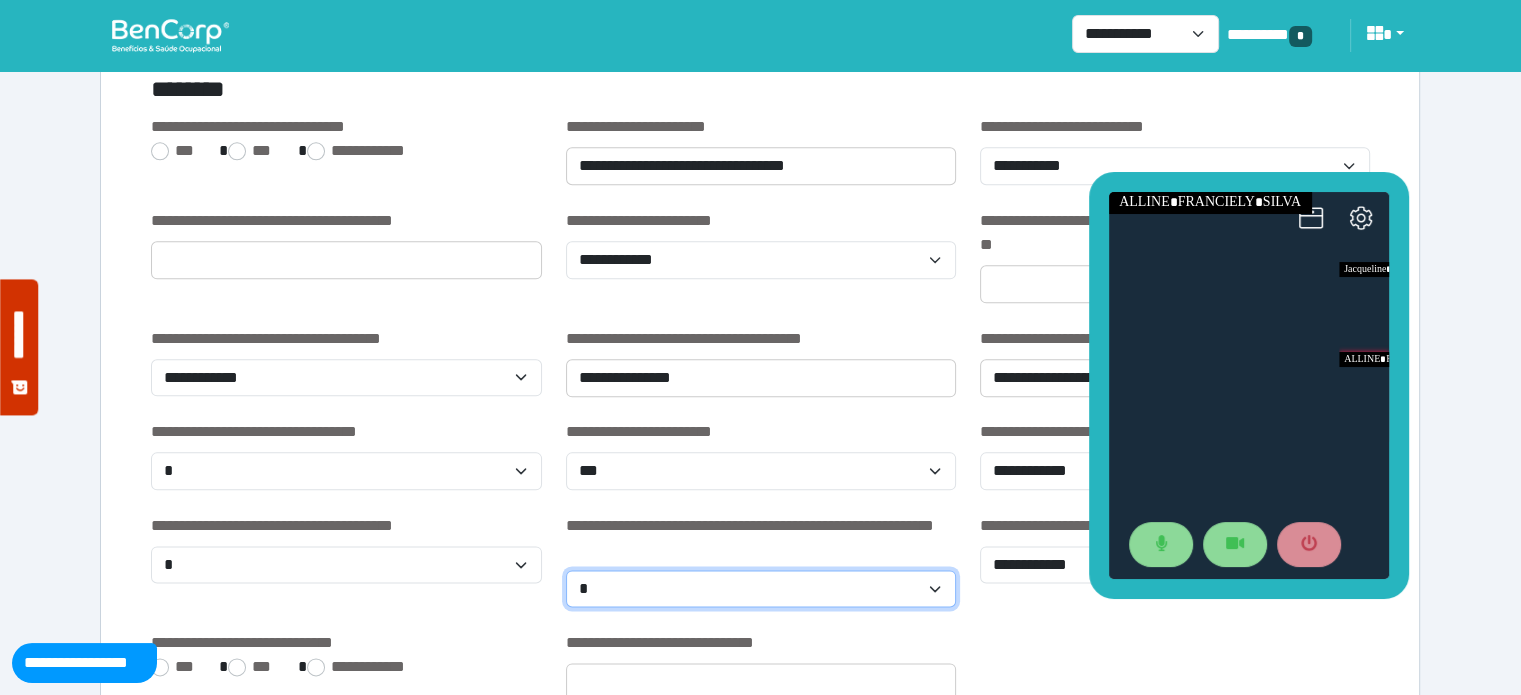 click on "**********" at bounding box center [761, 589] 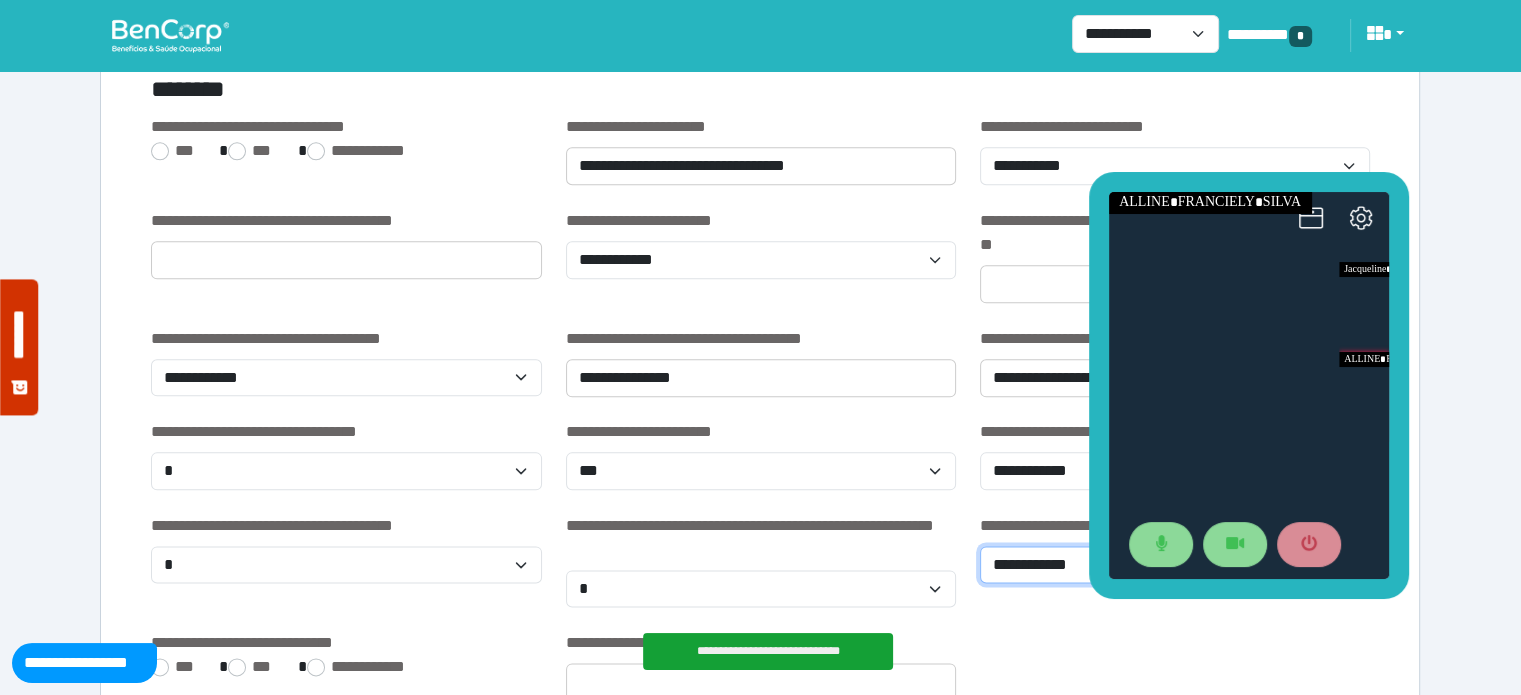 click on "**********" at bounding box center [1175, 565] 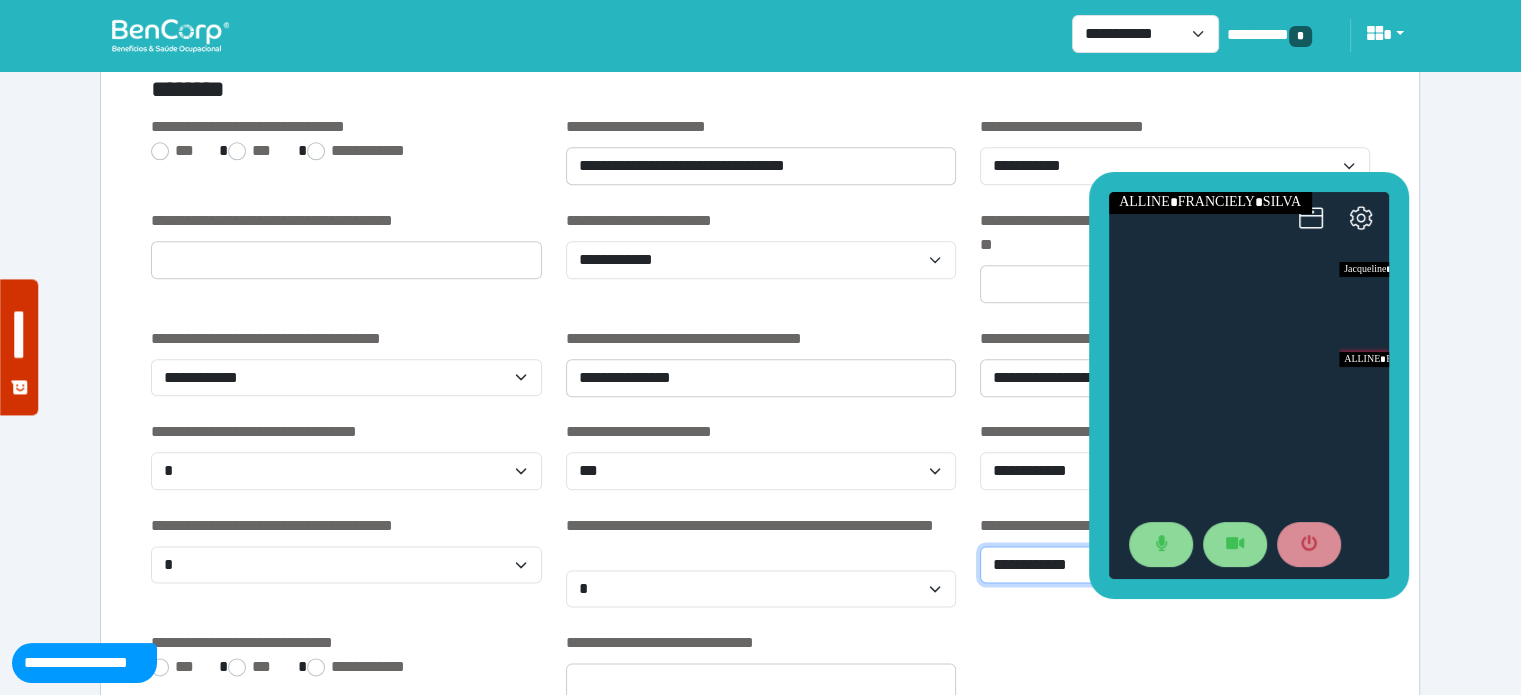 select on "*" 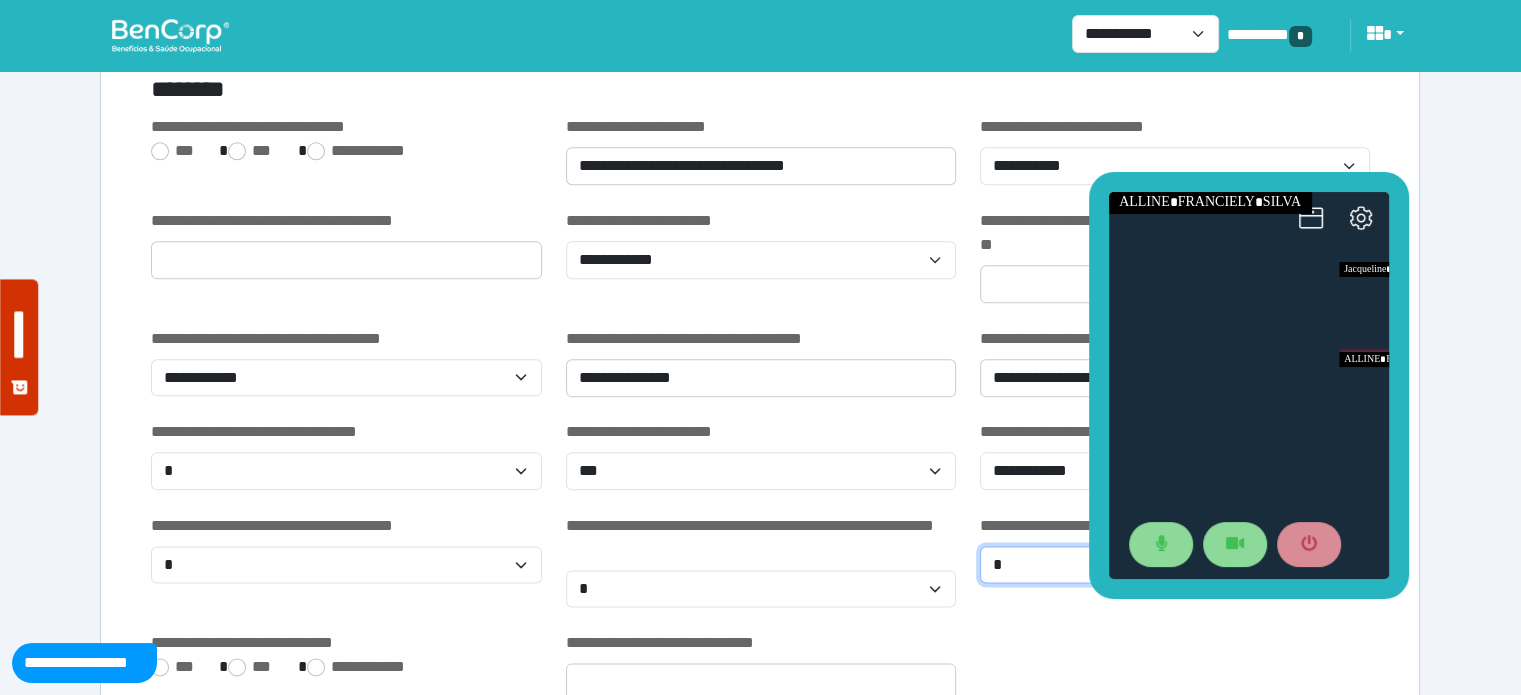 click on "**********" at bounding box center [1175, 565] 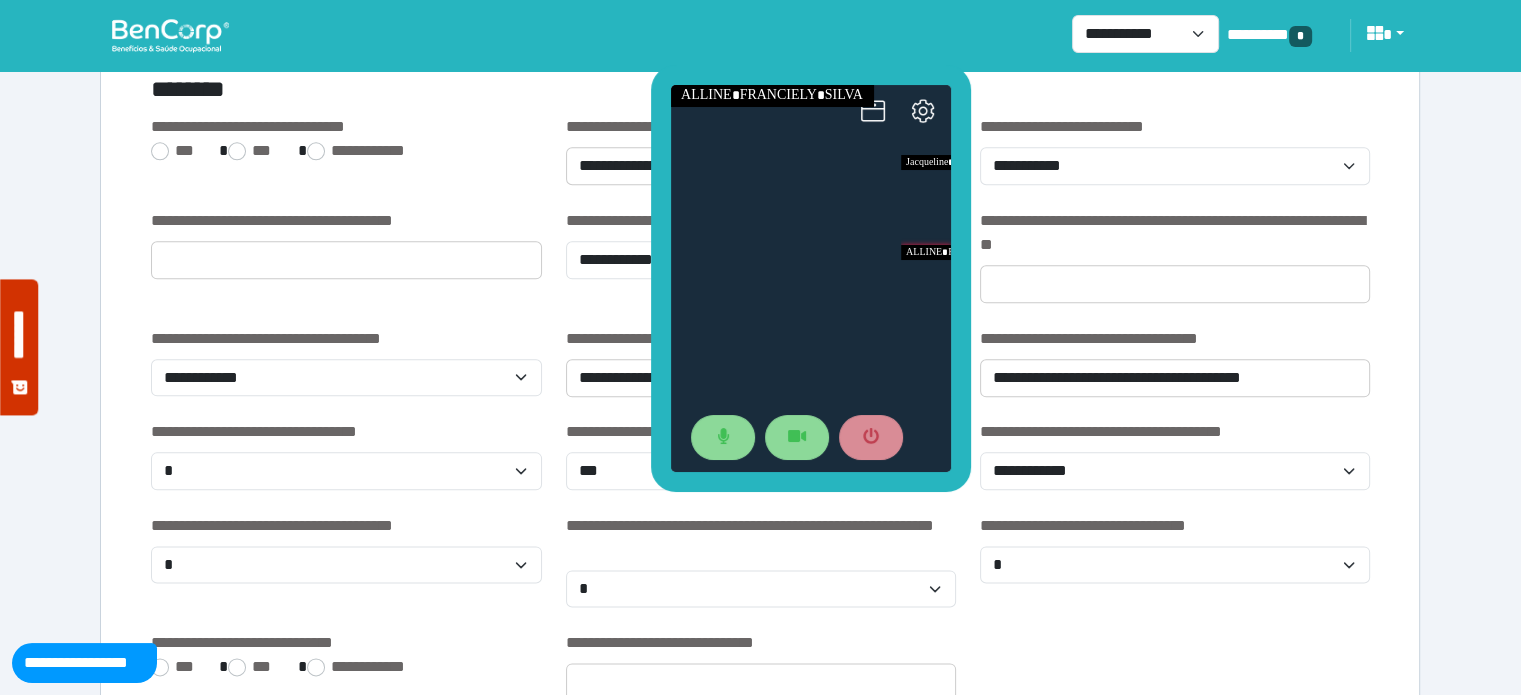 drag, startPoint x: 1218, startPoint y: 176, endPoint x: 780, endPoint y: 69, distance: 450.88025 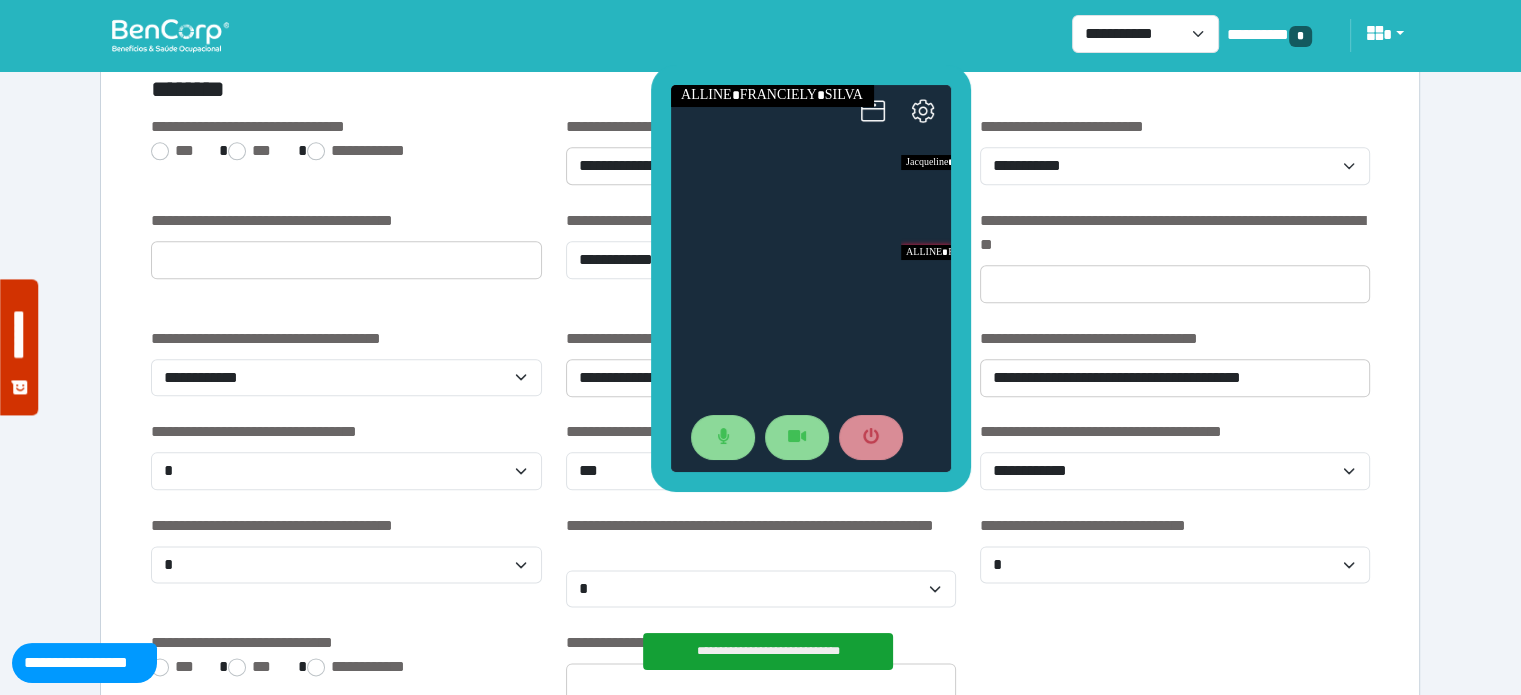 click on "**********" at bounding box center (768, 651) 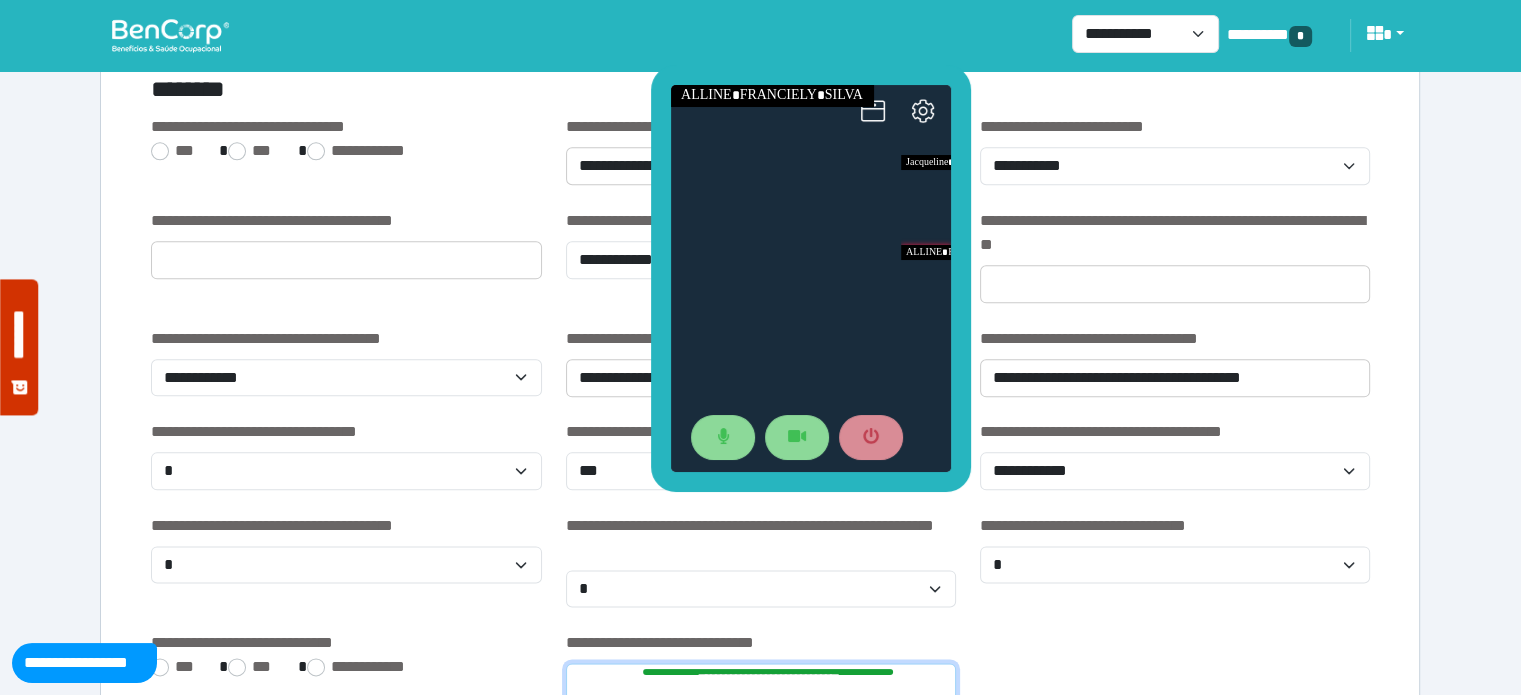 click at bounding box center [761, 682] 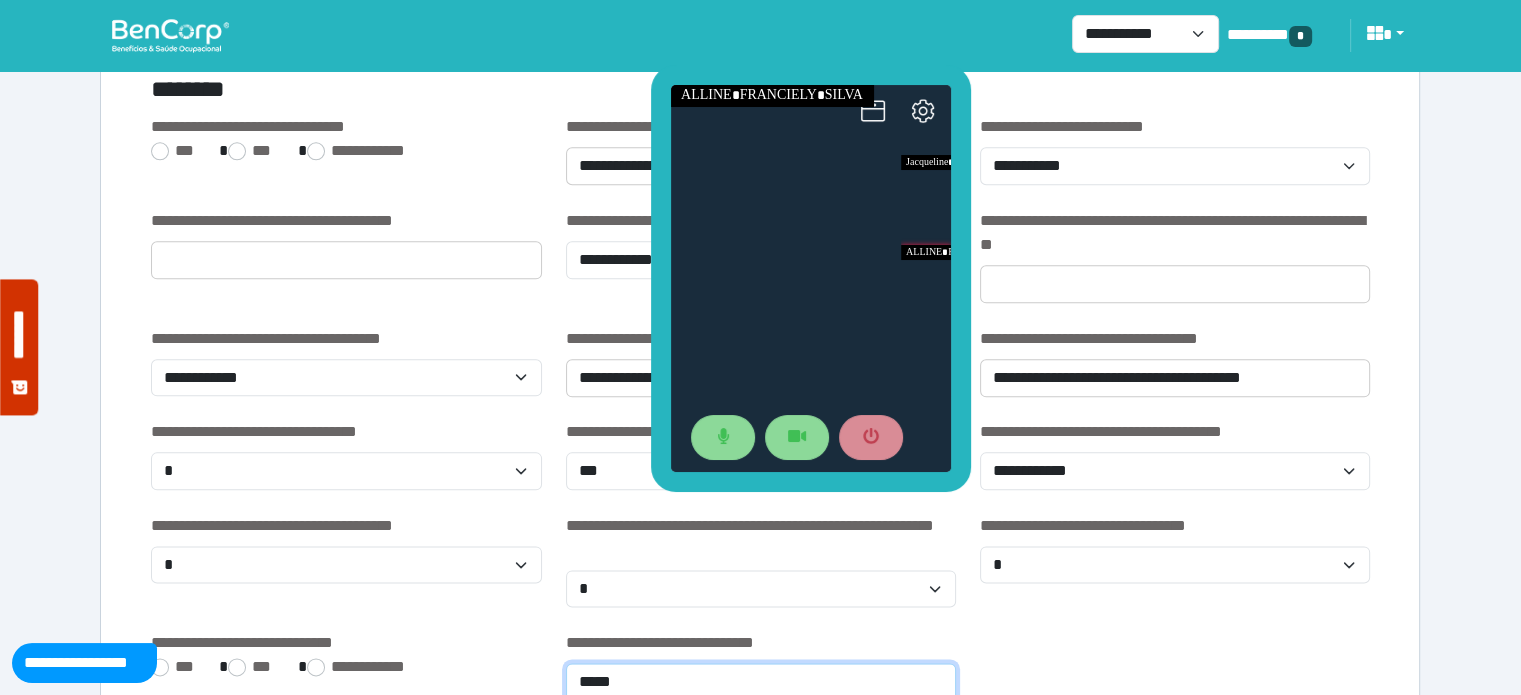 type on "*****" 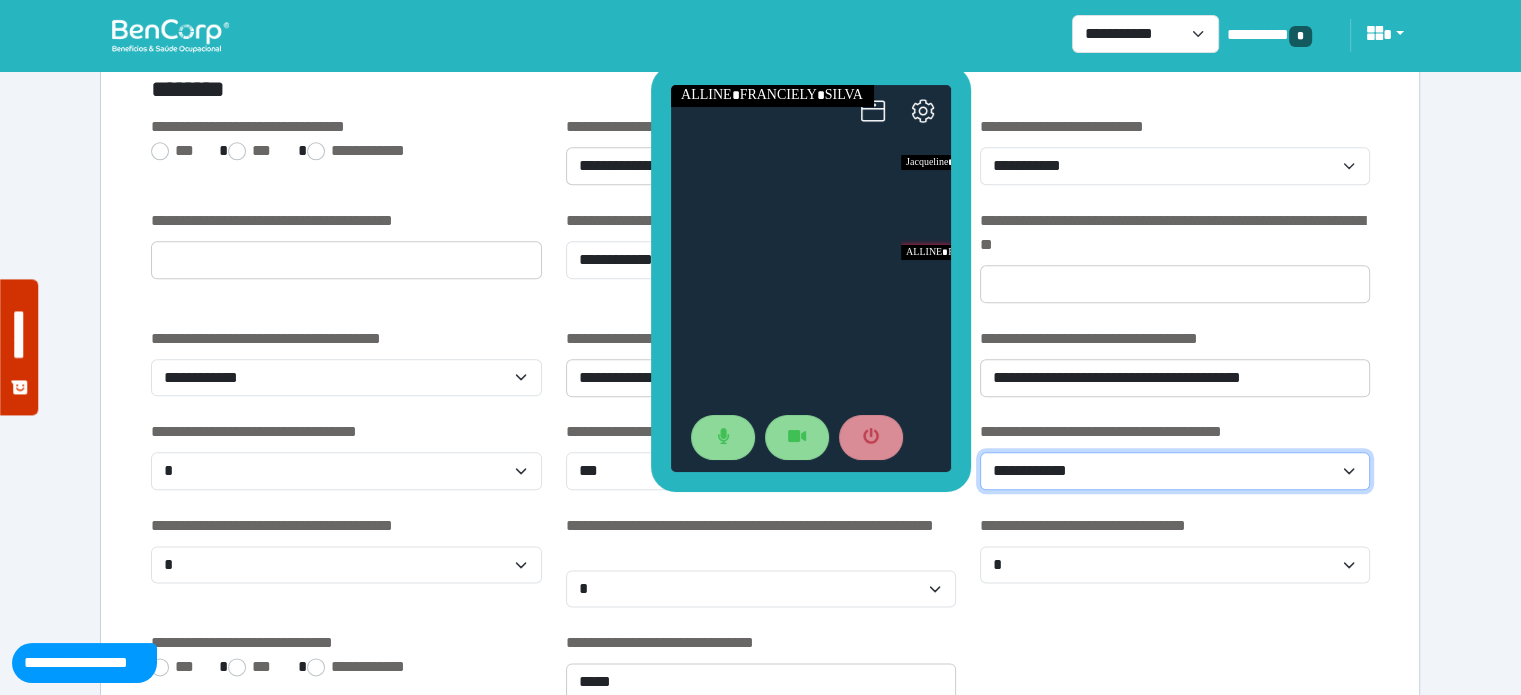 click on "**********" at bounding box center (1175, 471) 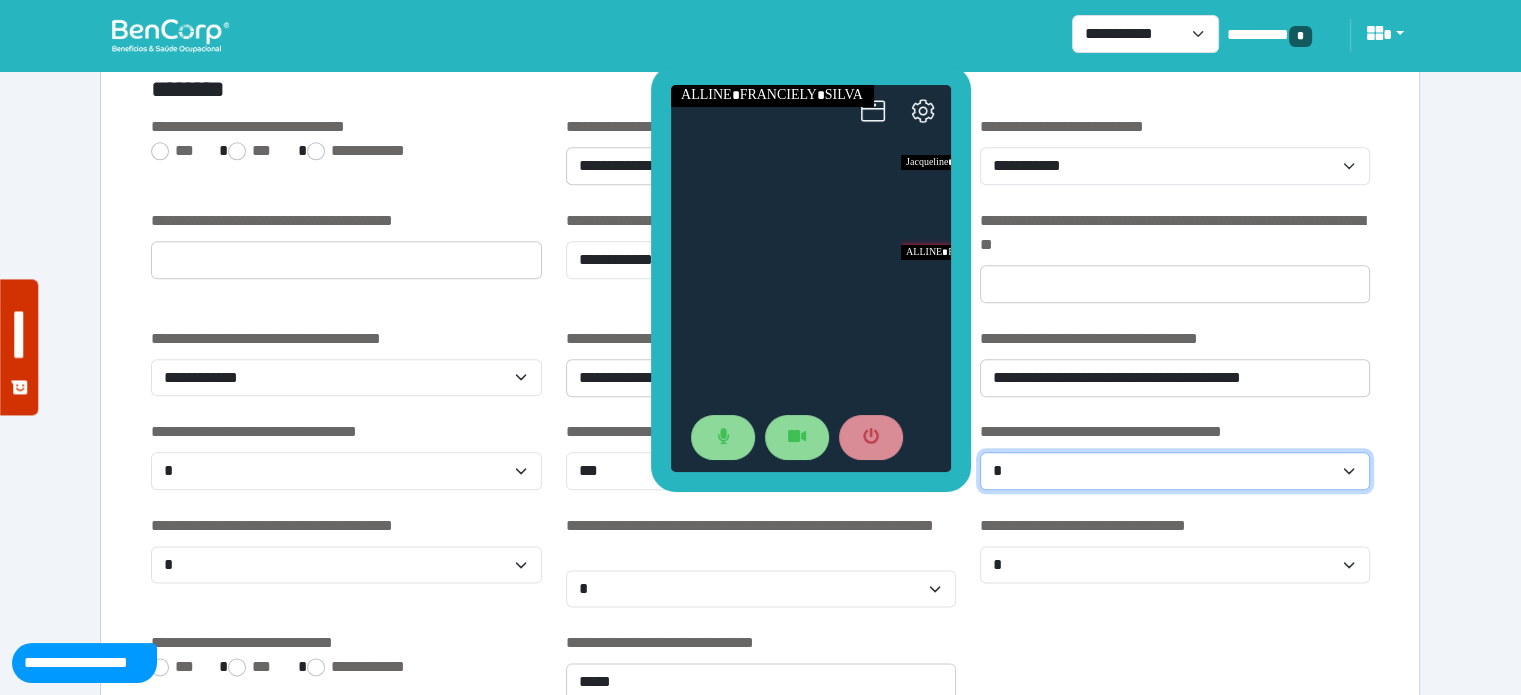 click on "**********" at bounding box center (1175, 471) 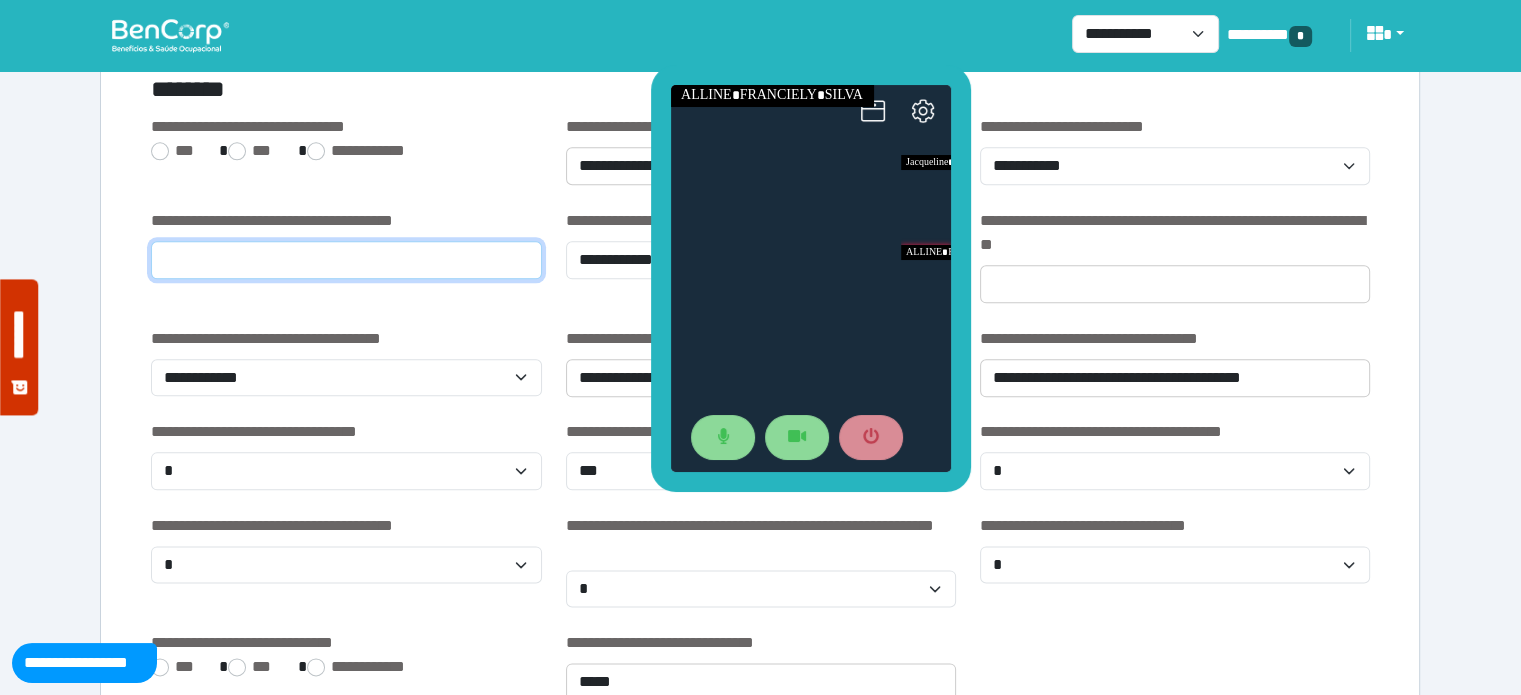 click at bounding box center [346, 260] 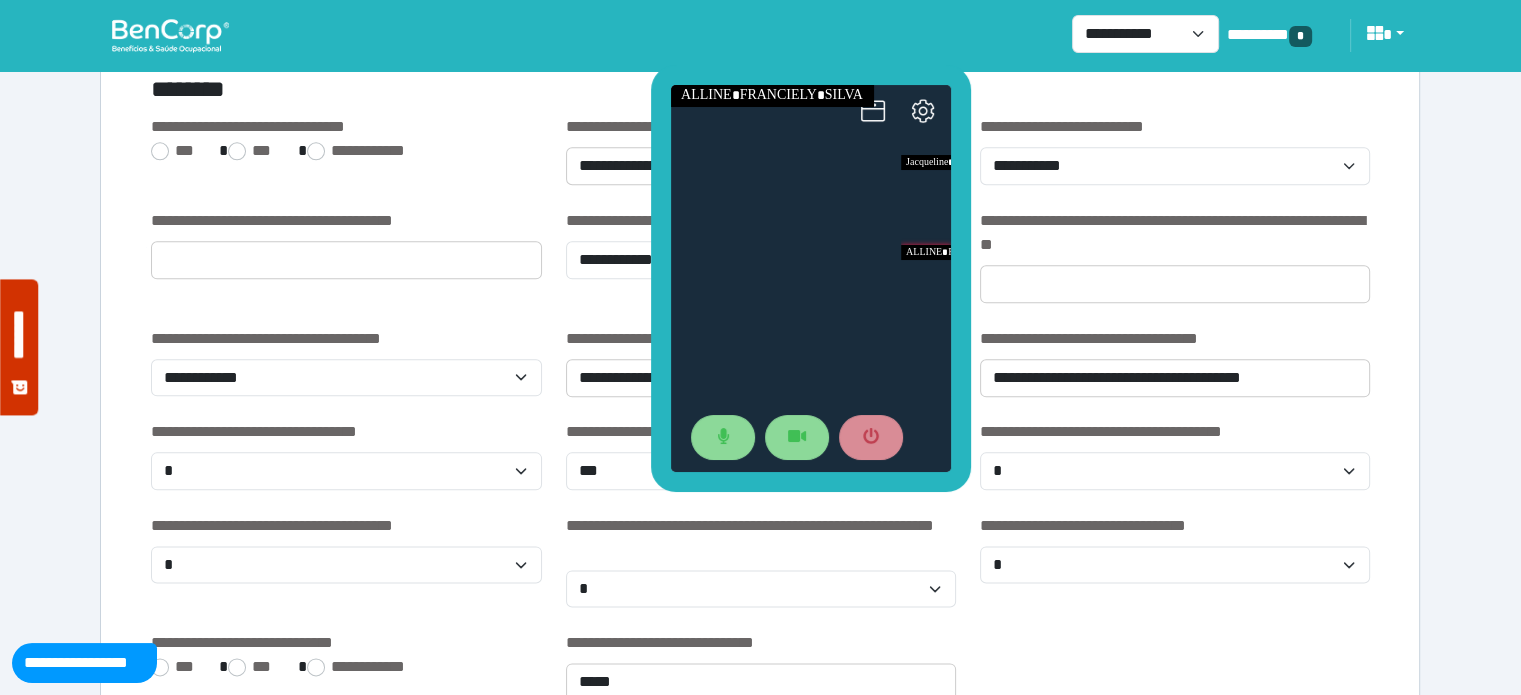 click on "**********" at bounding box center [346, 153] 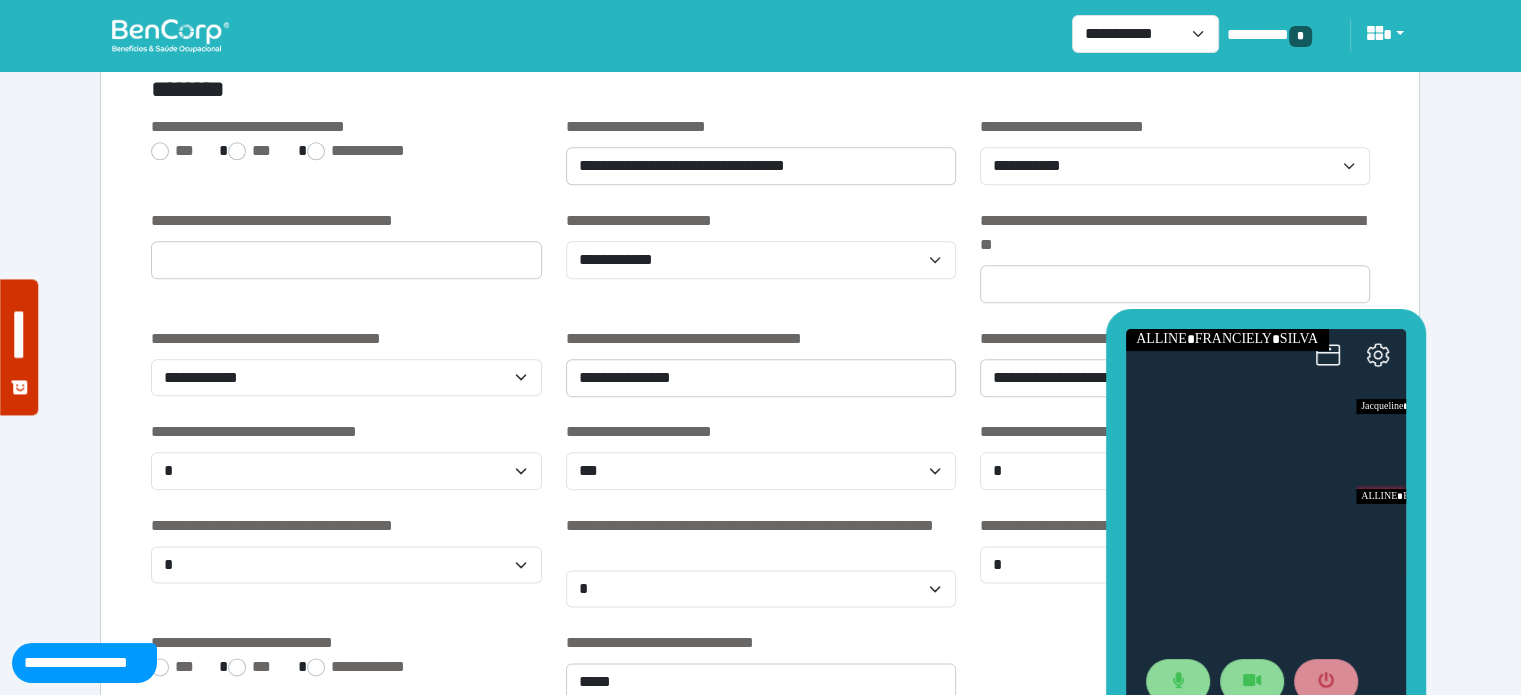 drag, startPoint x: 769, startPoint y: 66, endPoint x: 1224, endPoint y: 311, distance: 516.7688 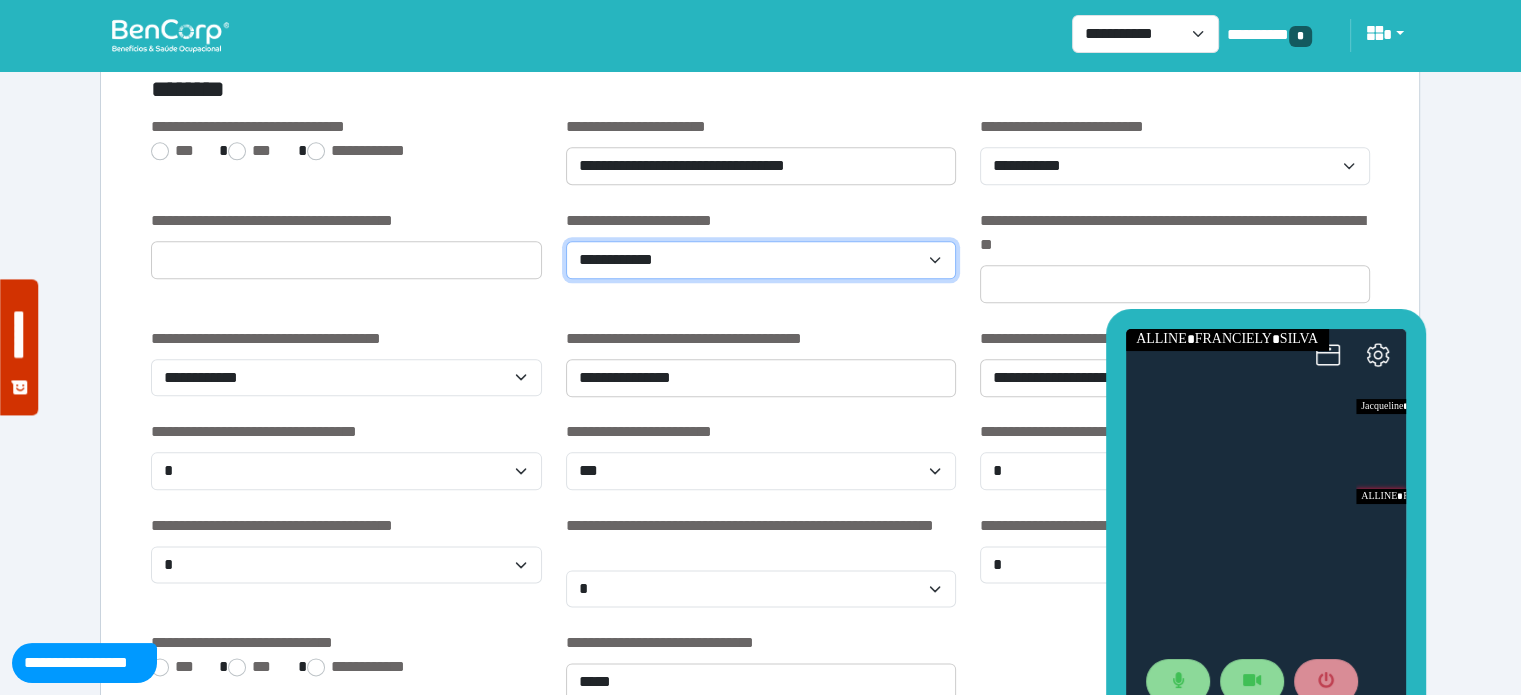 click on "**********" at bounding box center [761, 260] 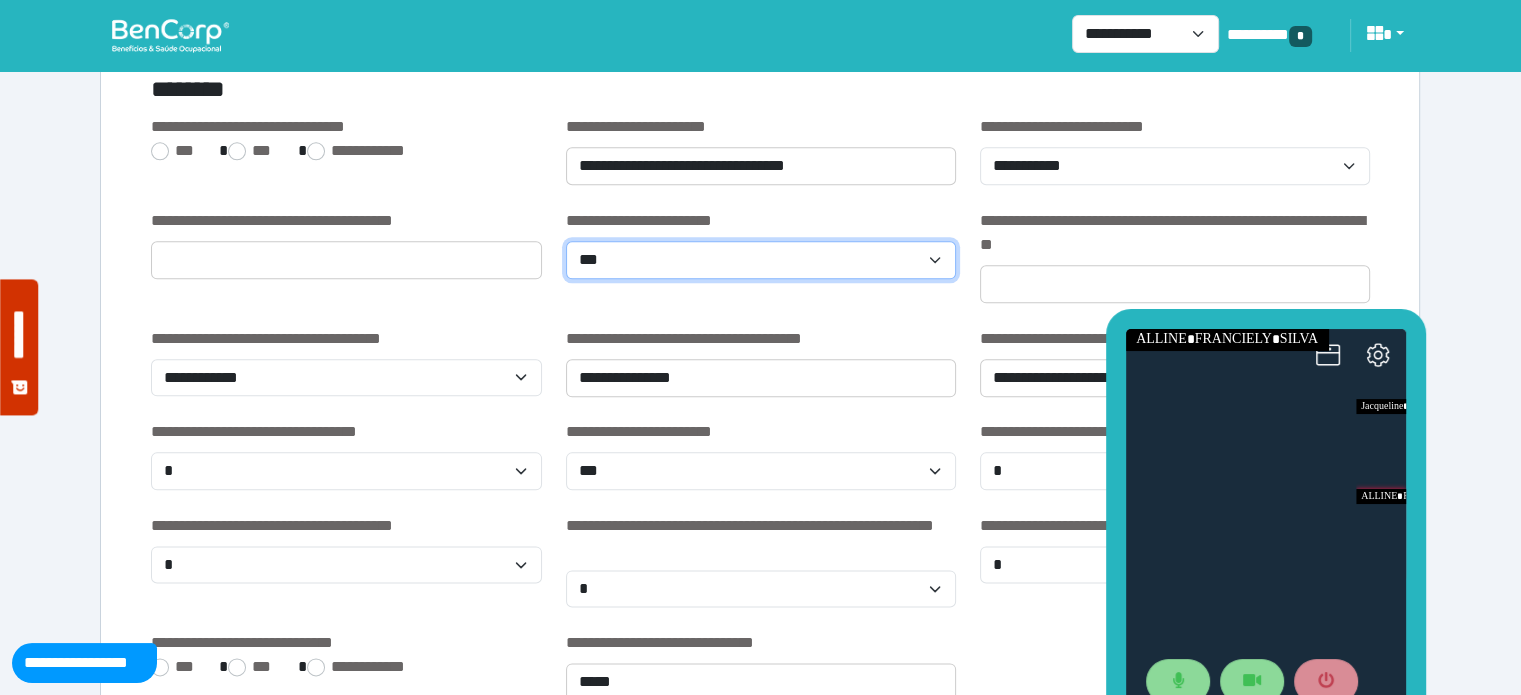 click on "**********" at bounding box center [761, 260] 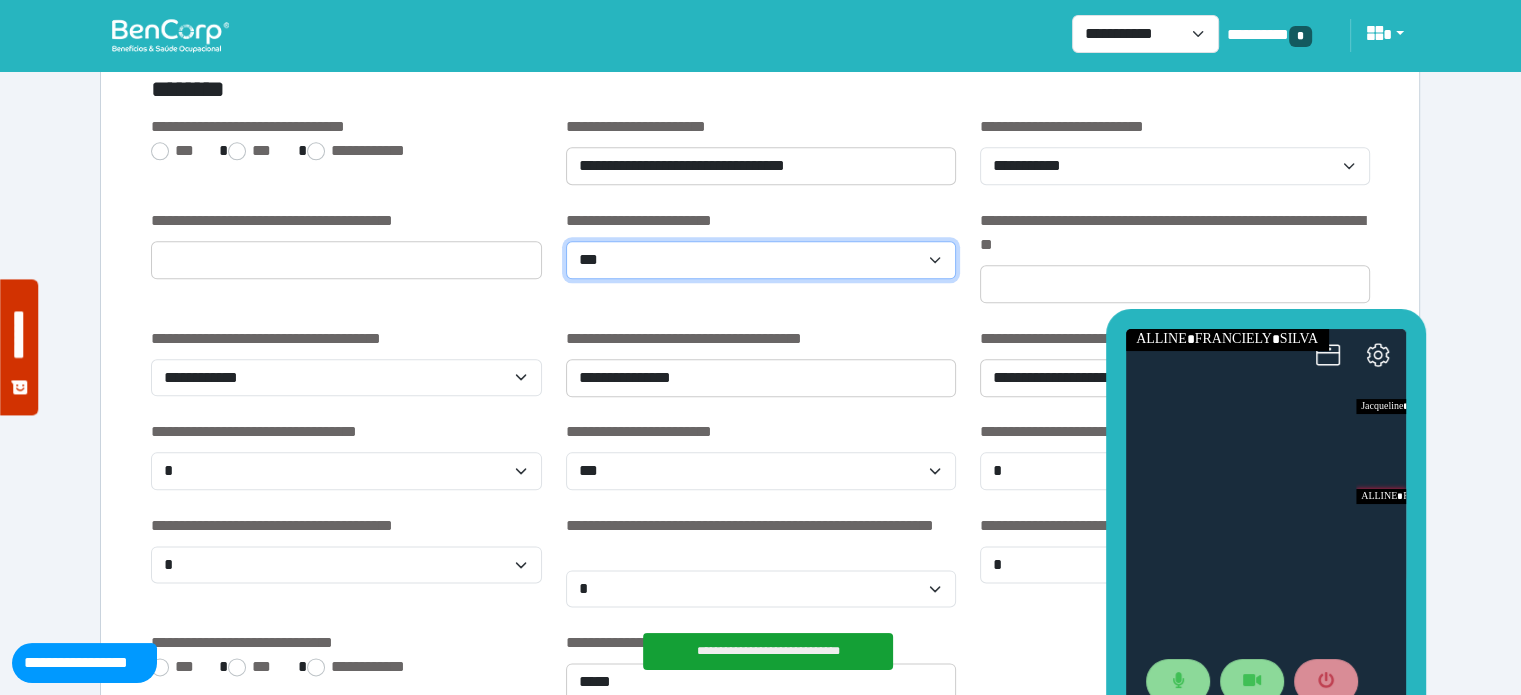 drag, startPoint x: 636, startPoint y: 263, endPoint x: 618, endPoint y: 323, distance: 62.641838 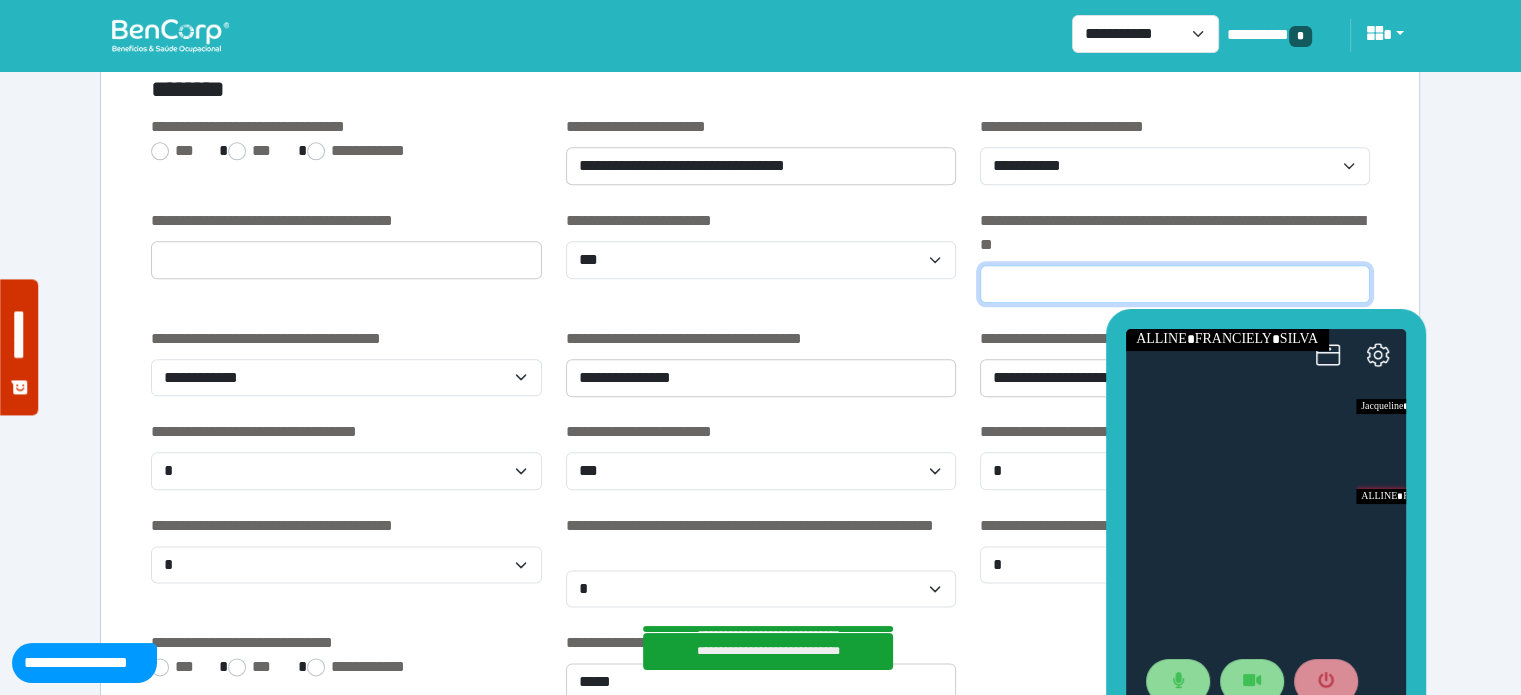 click at bounding box center (1175, 284) 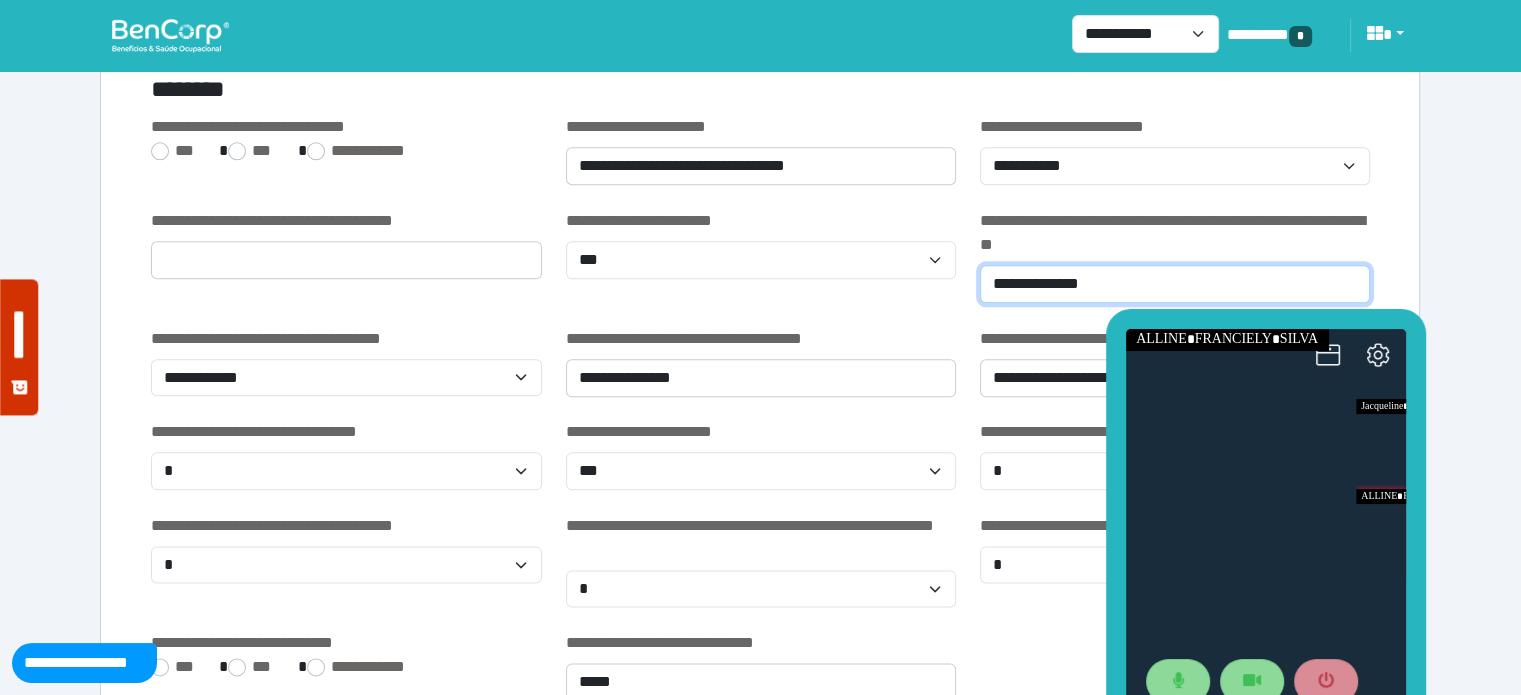type on "**********" 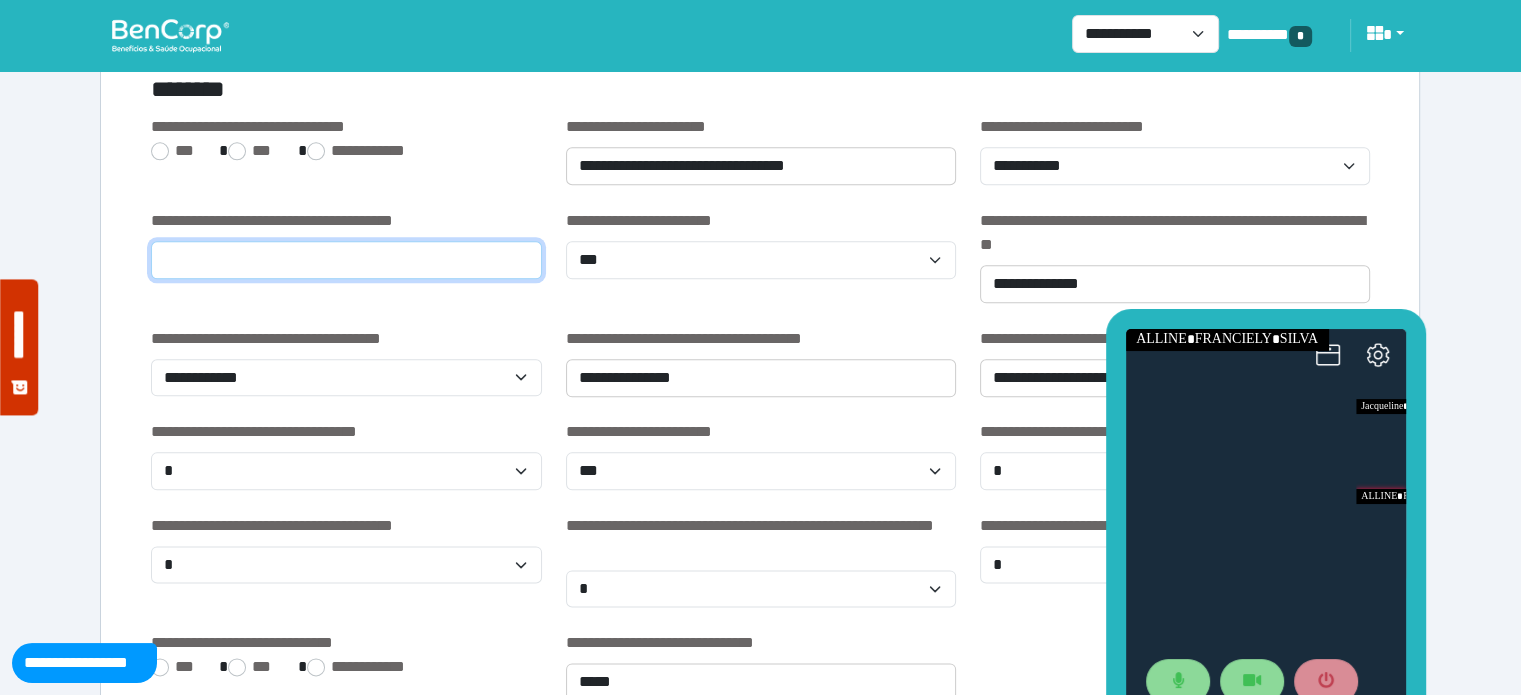 click on "*" at bounding box center [346, 260] 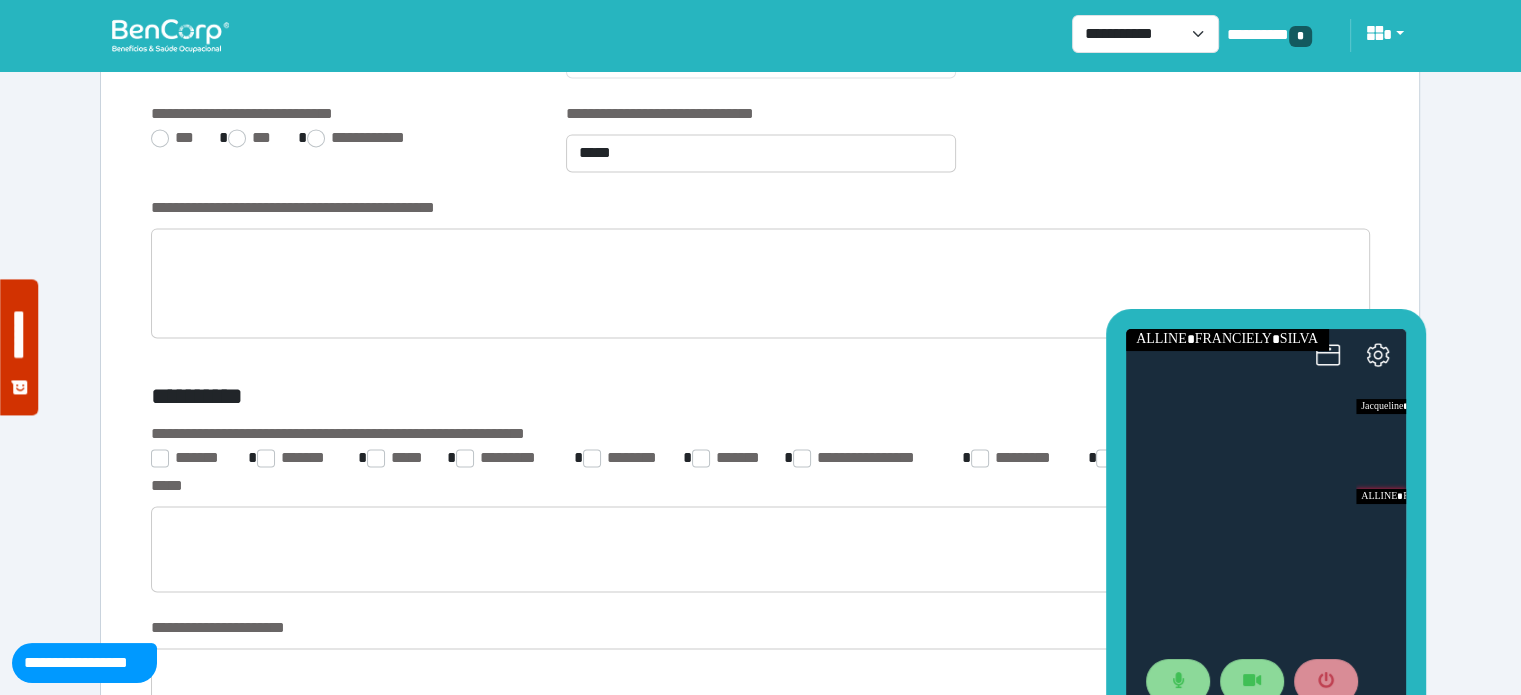 scroll, scrollTop: 2892, scrollLeft: 0, axis: vertical 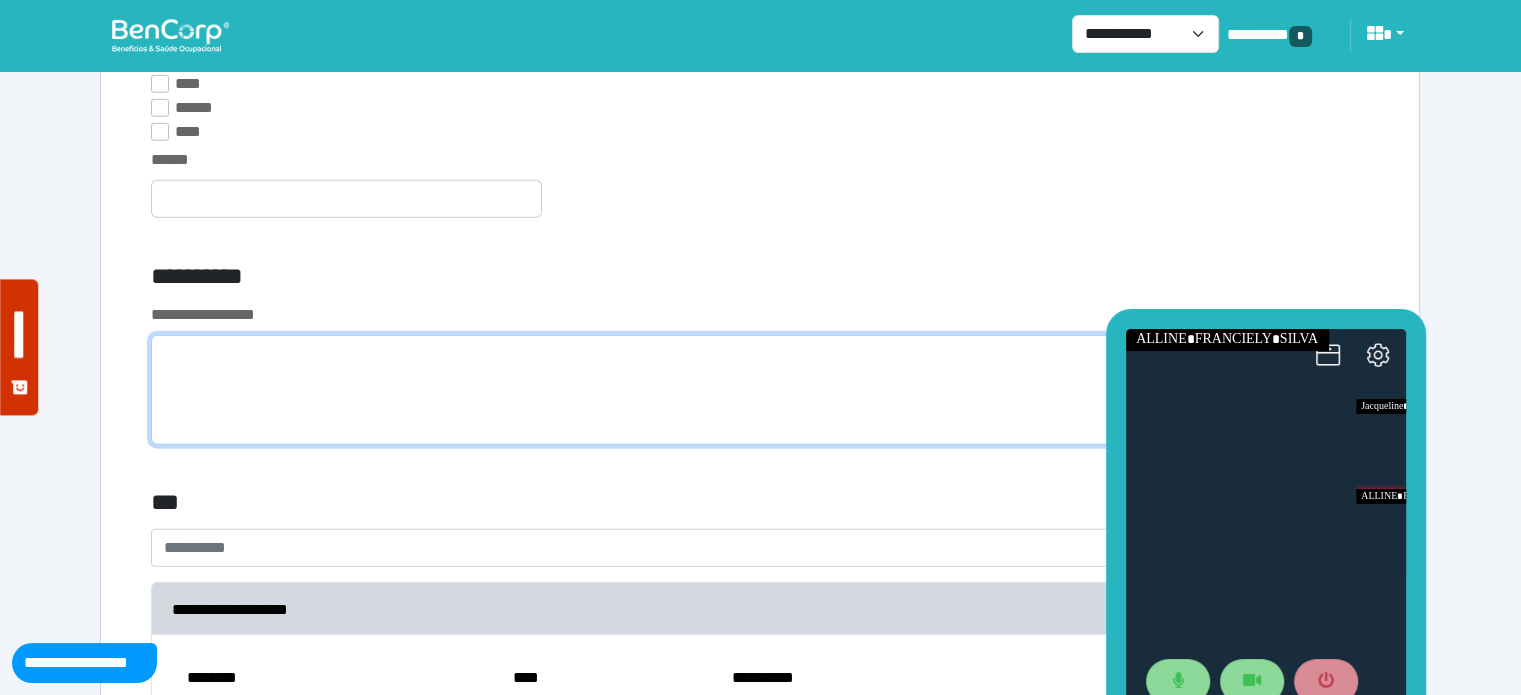 click at bounding box center (760, 390) 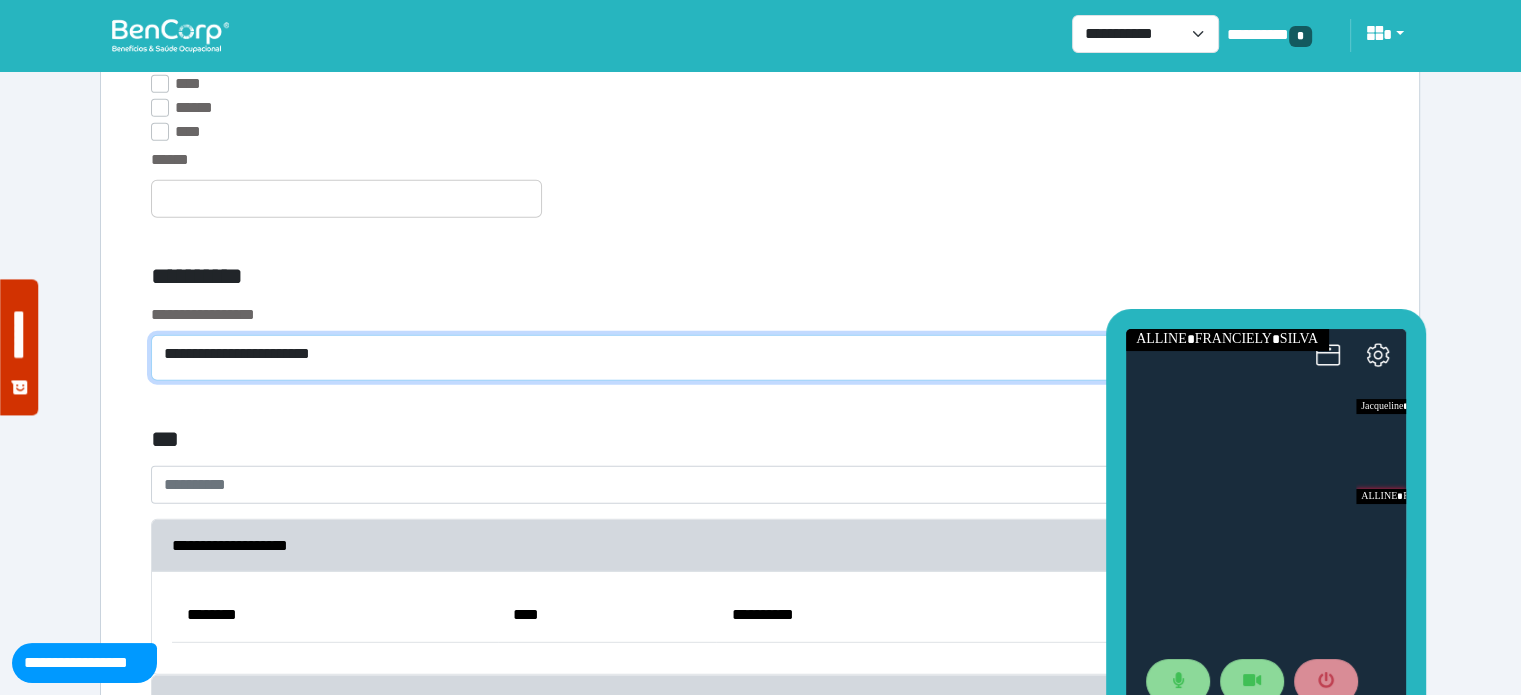 scroll, scrollTop: 0, scrollLeft: 0, axis: both 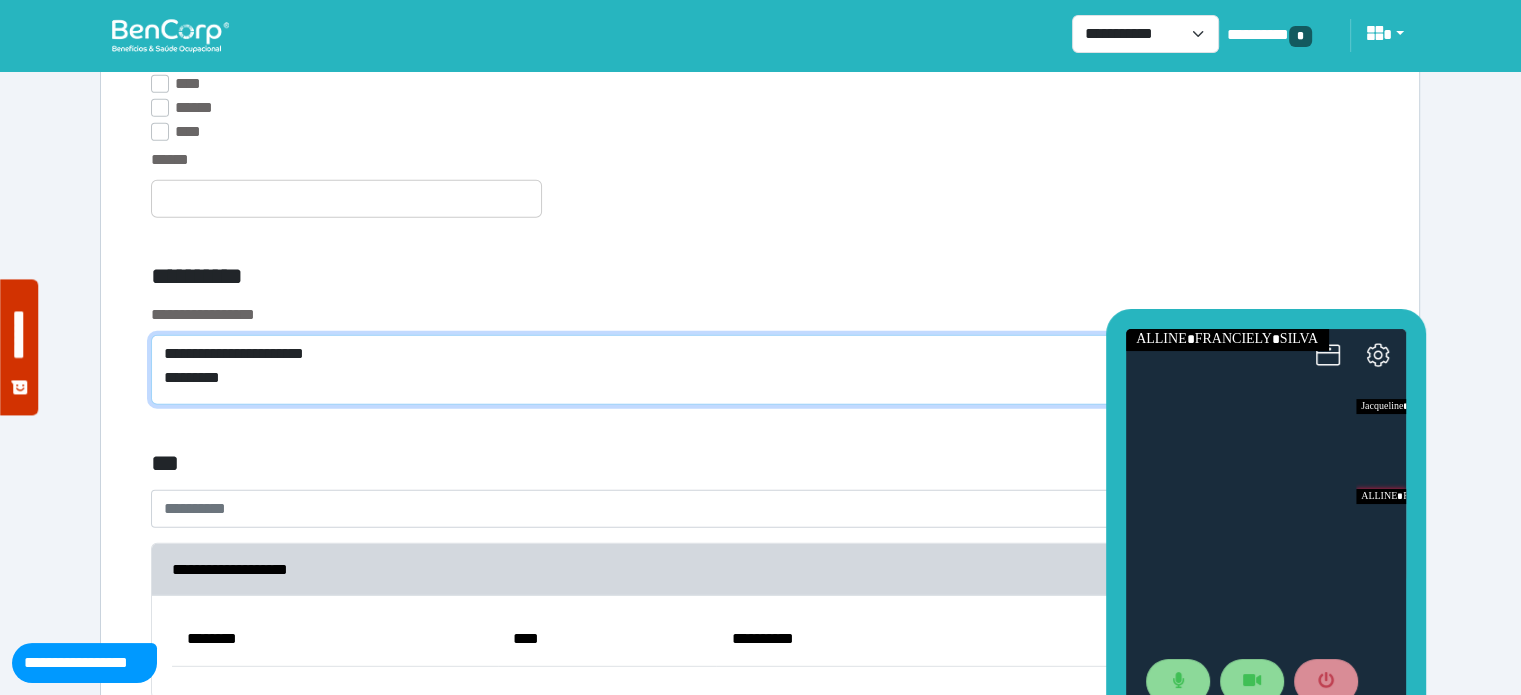 click on "**********" at bounding box center [760, 370] 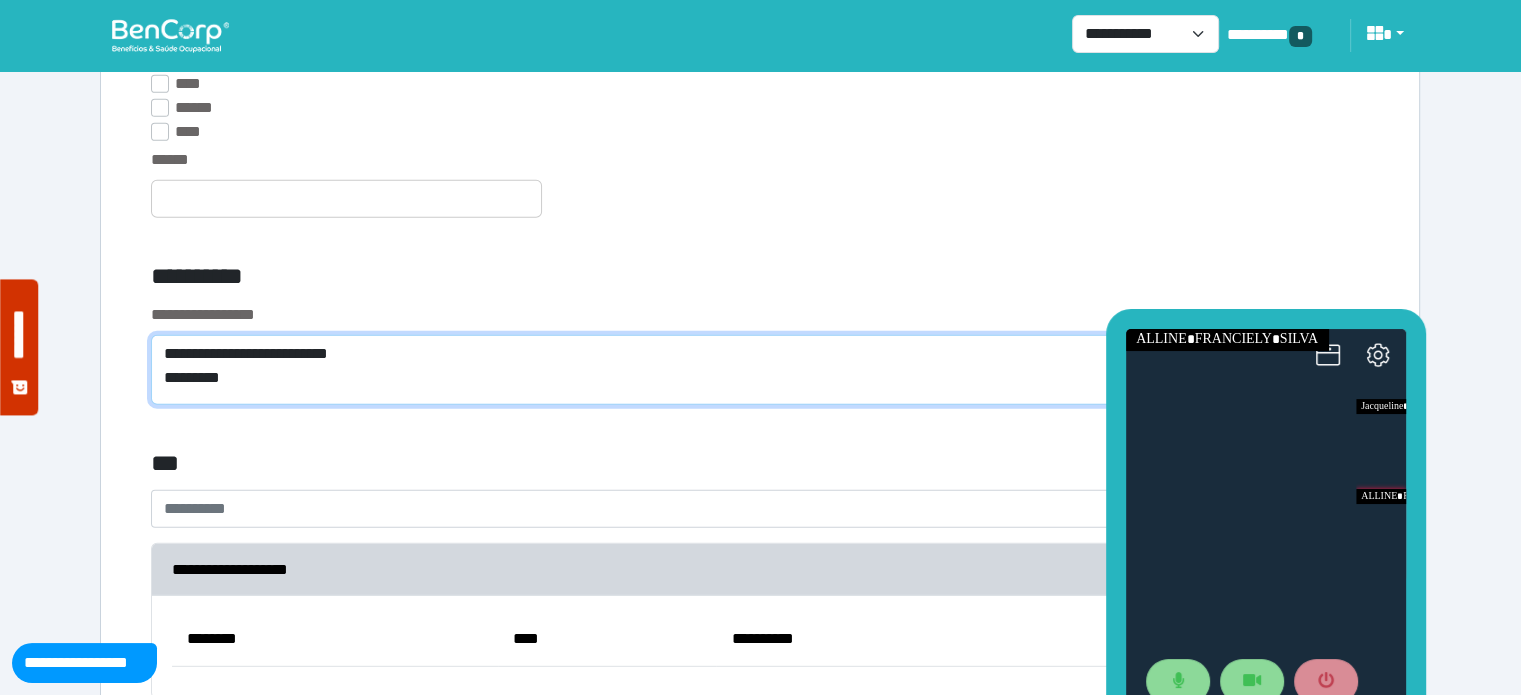 click on "**********" at bounding box center [760, 370] 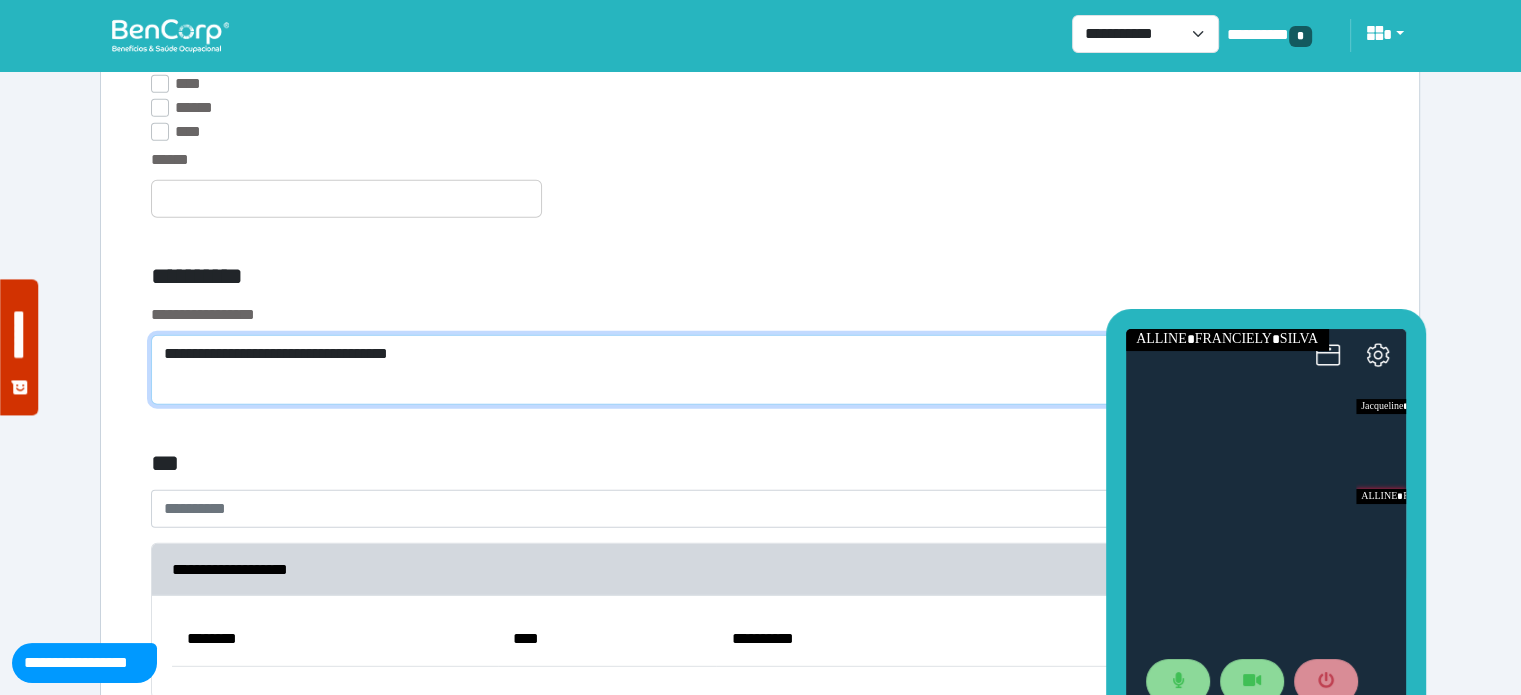 click on "**********" at bounding box center [760, 370] 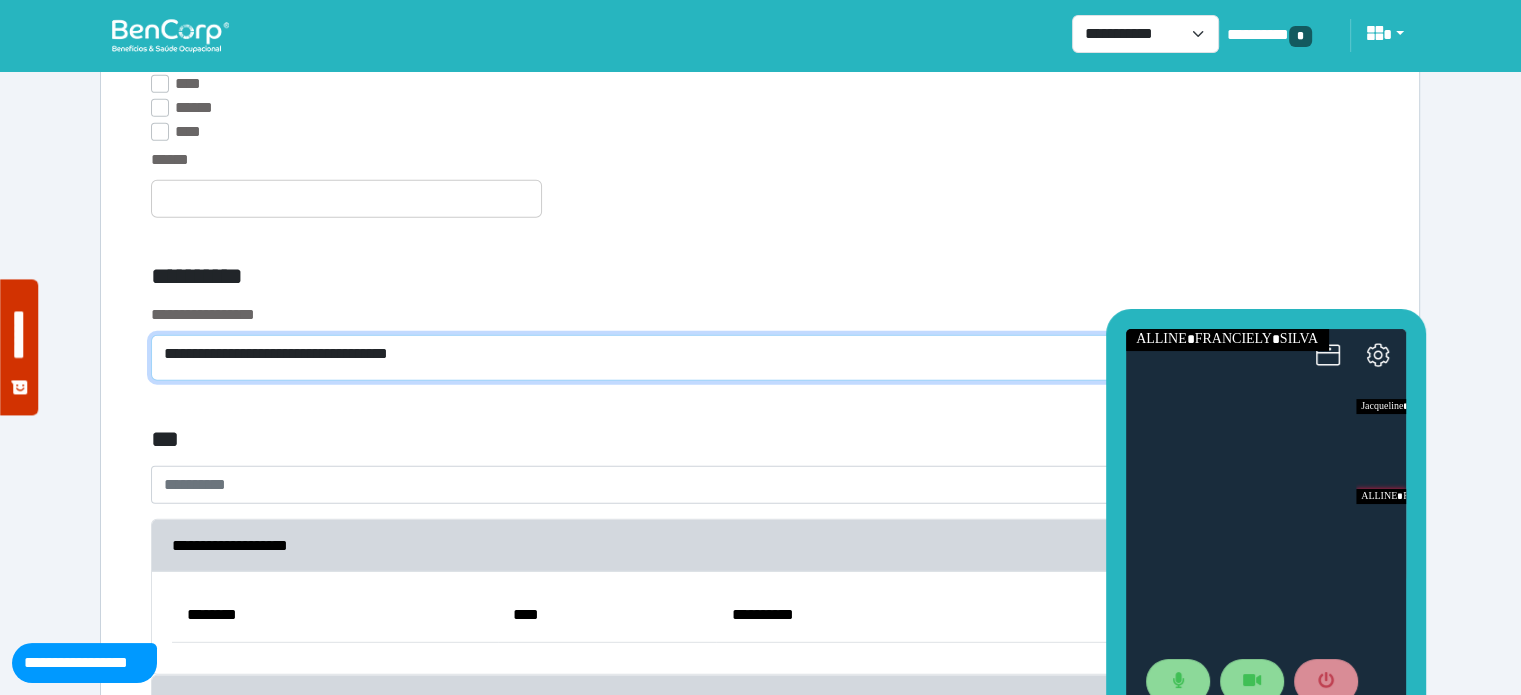 click on "**********" at bounding box center (760, 358) 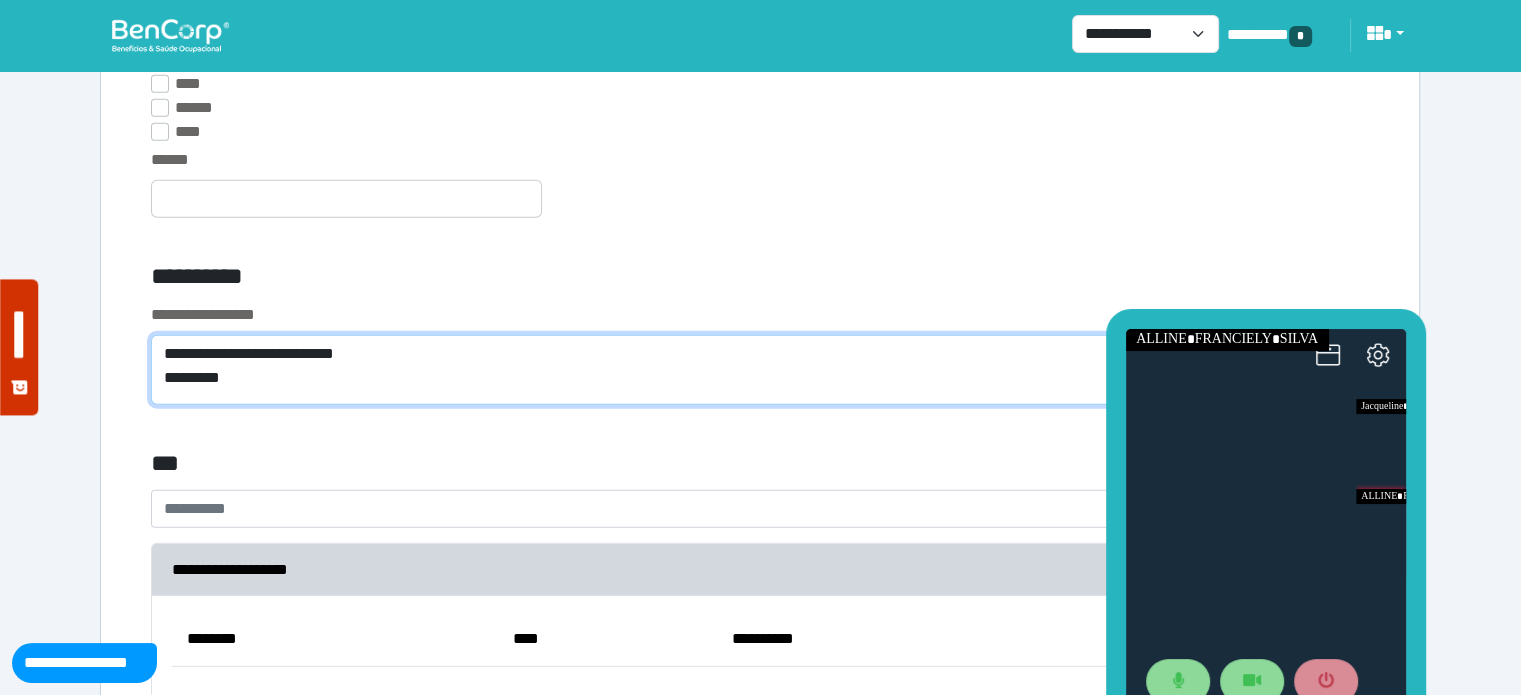 scroll, scrollTop: 0, scrollLeft: 0, axis: both 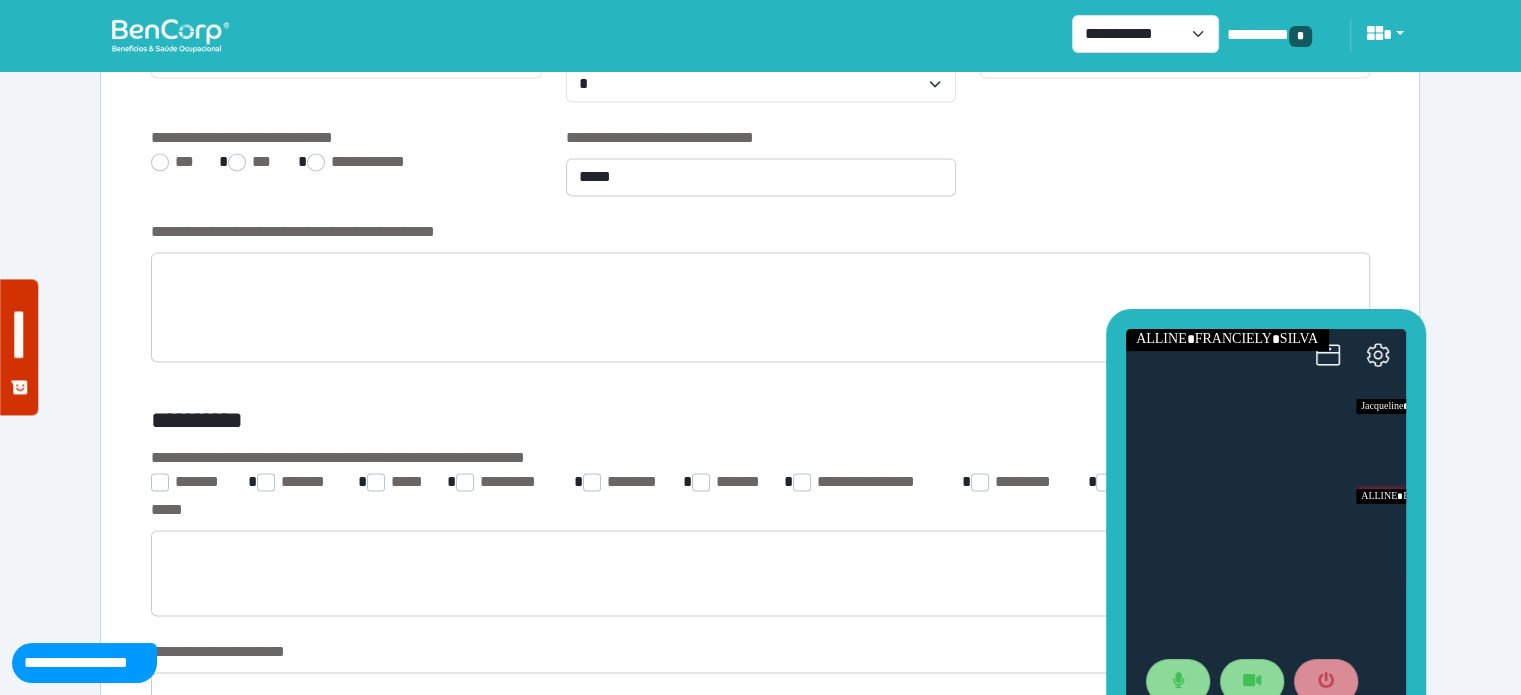 type on "**********" 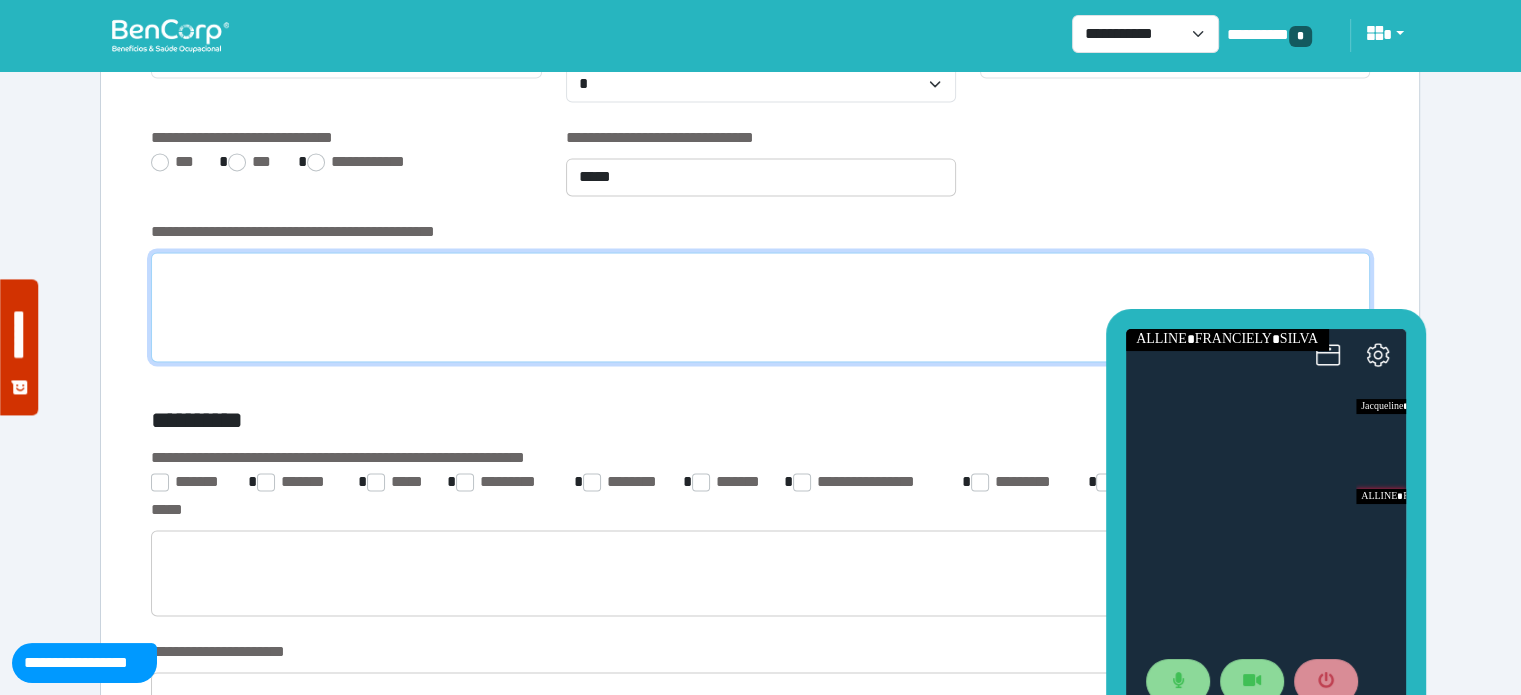 click at bounding box center (760, 307) 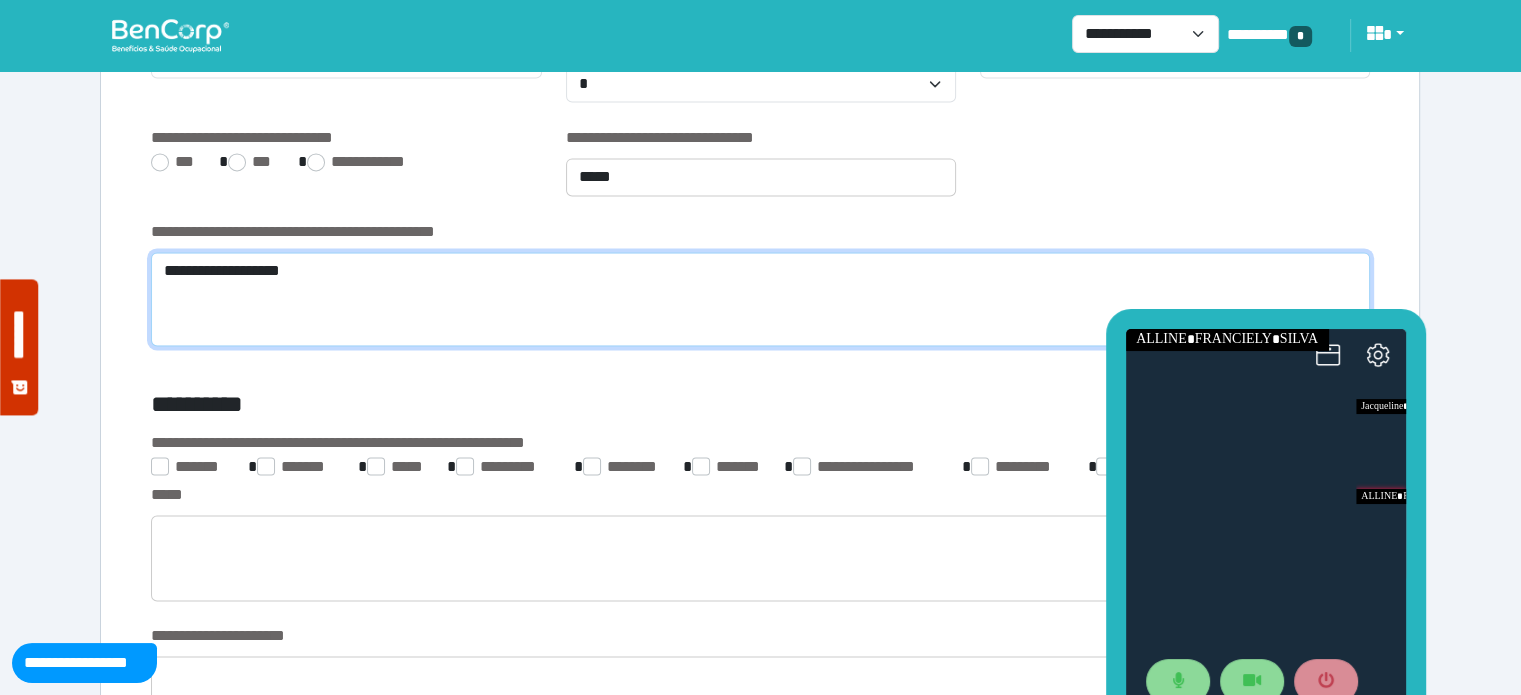 scroll, scrollTop: 0, scrollLeft: 0, axis: both 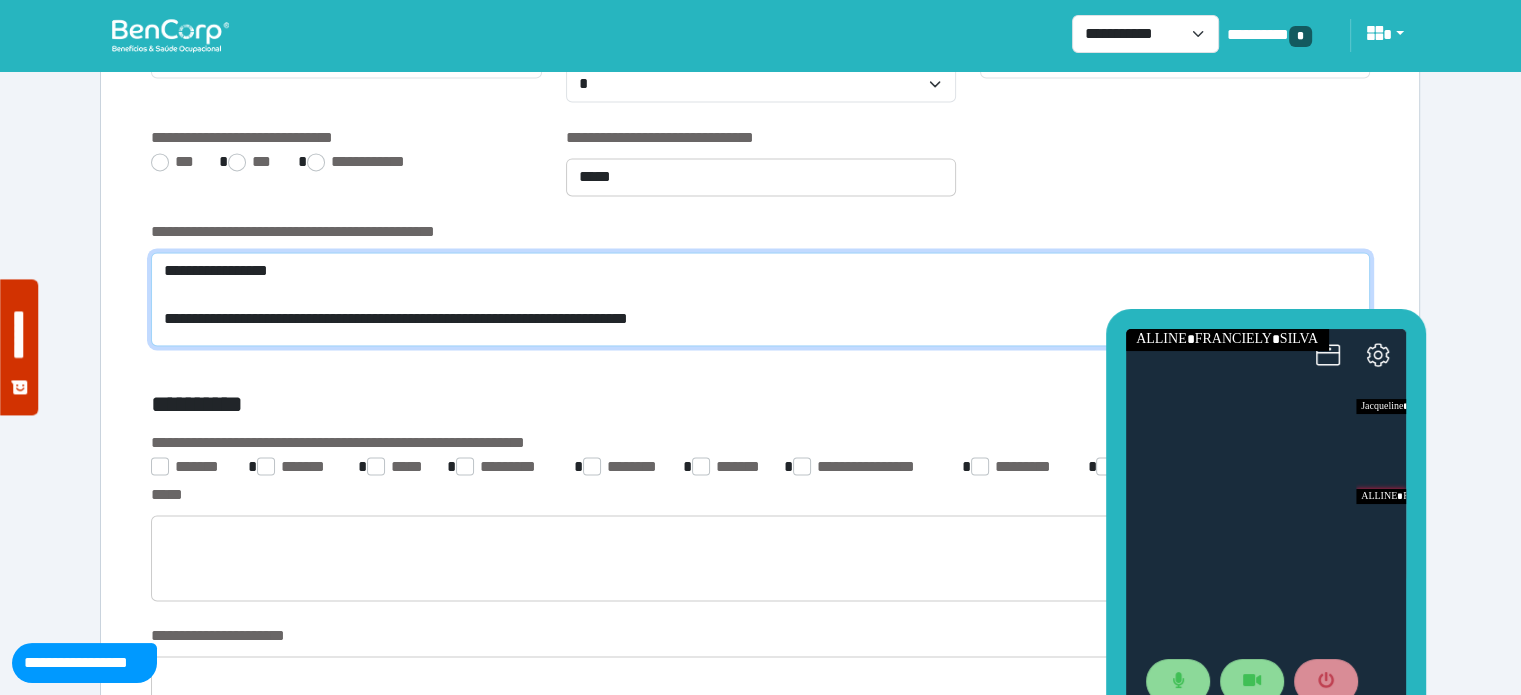 click on "**********" at bounding box center [760, 299] 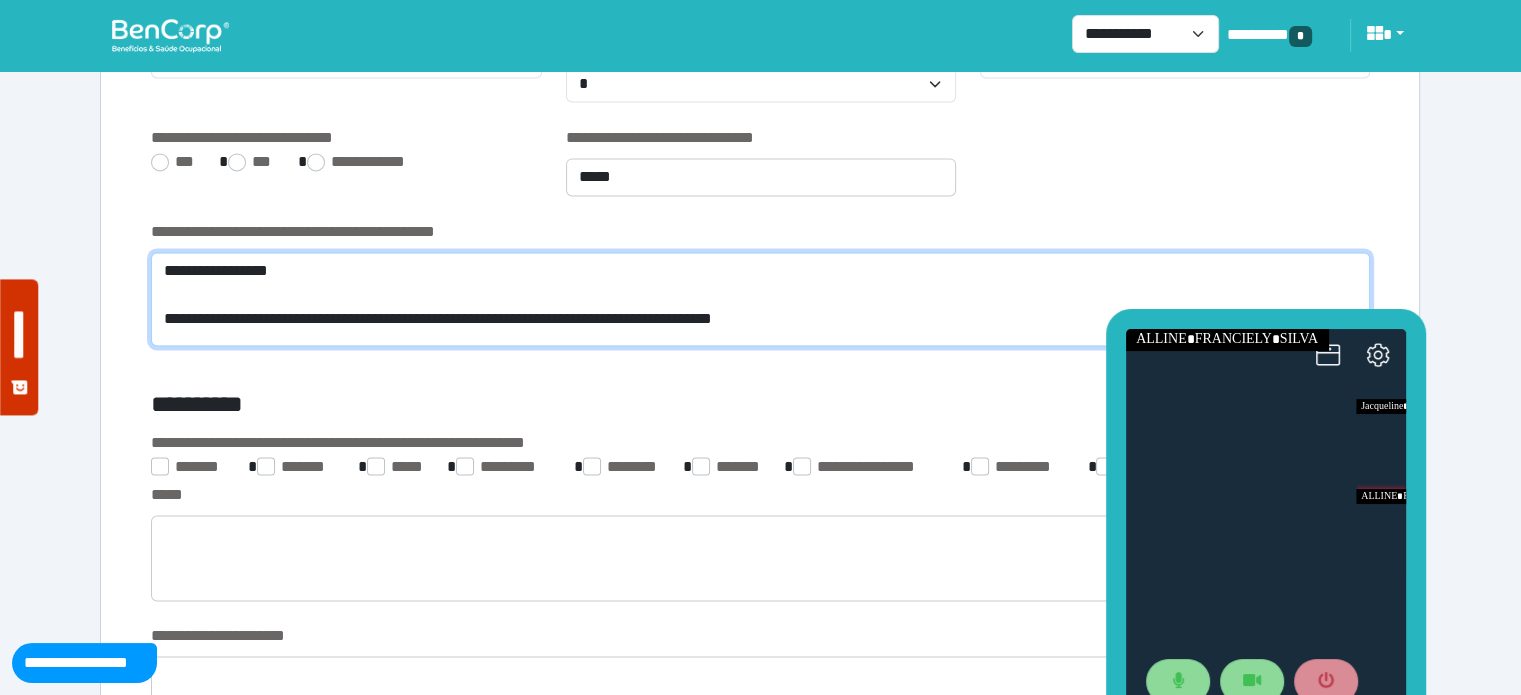 click on "**********" at bounding box center [760, 299] 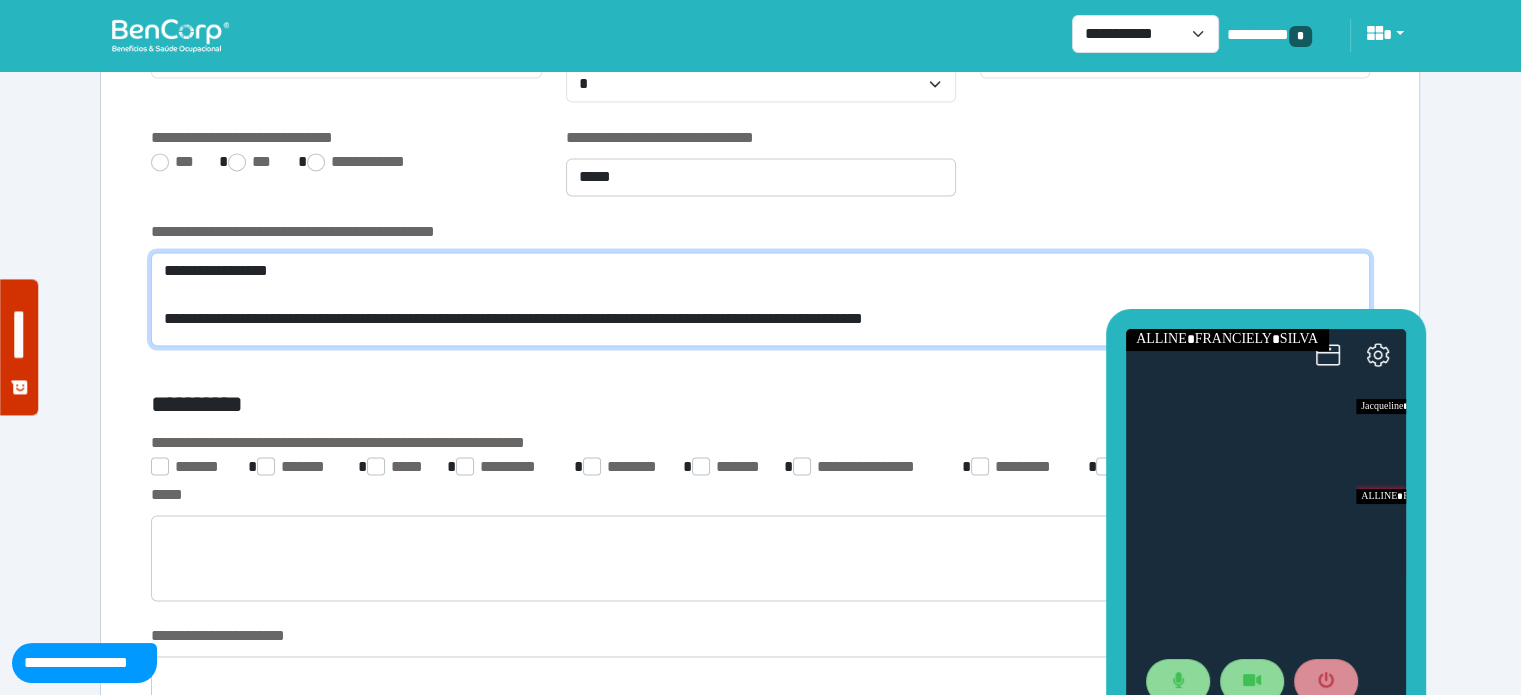 scroll, scrollTop: 0, scrollLeft: 0, axis: both 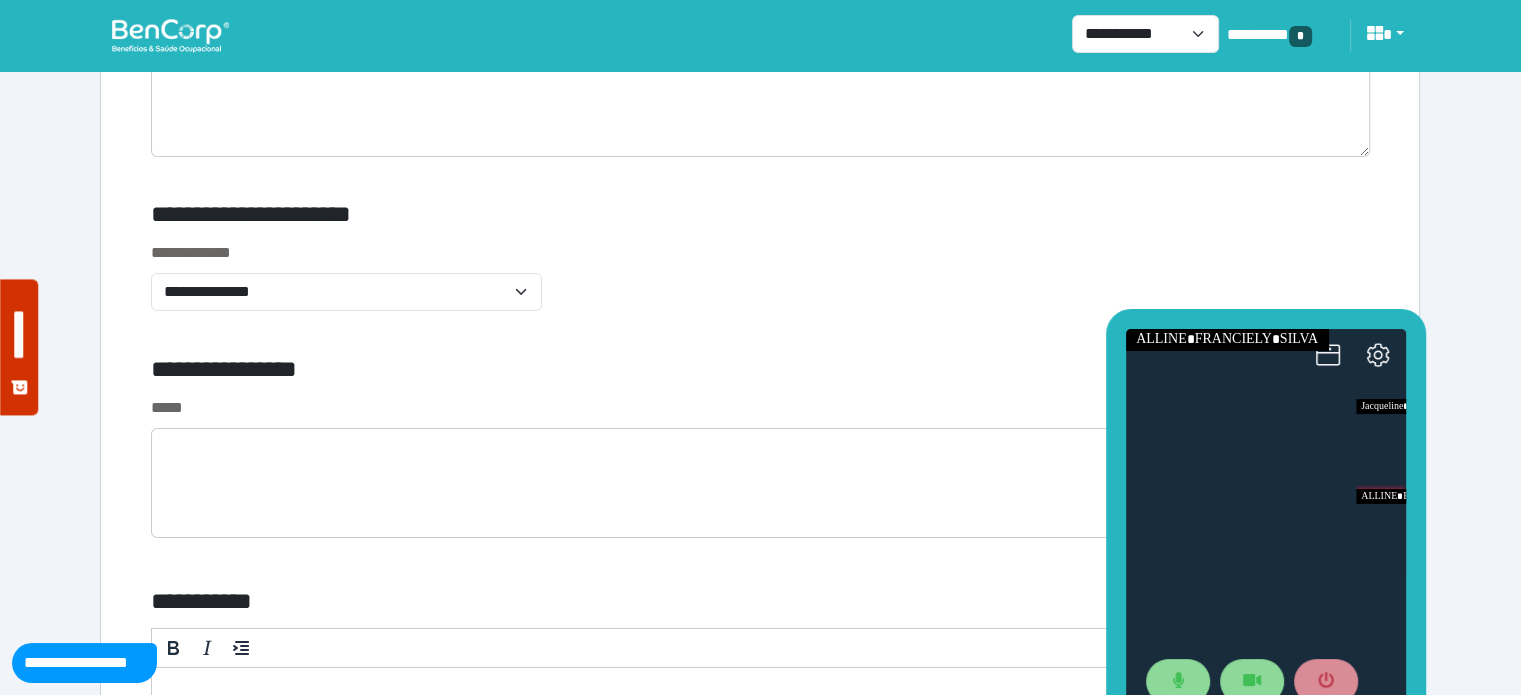type on "**********" 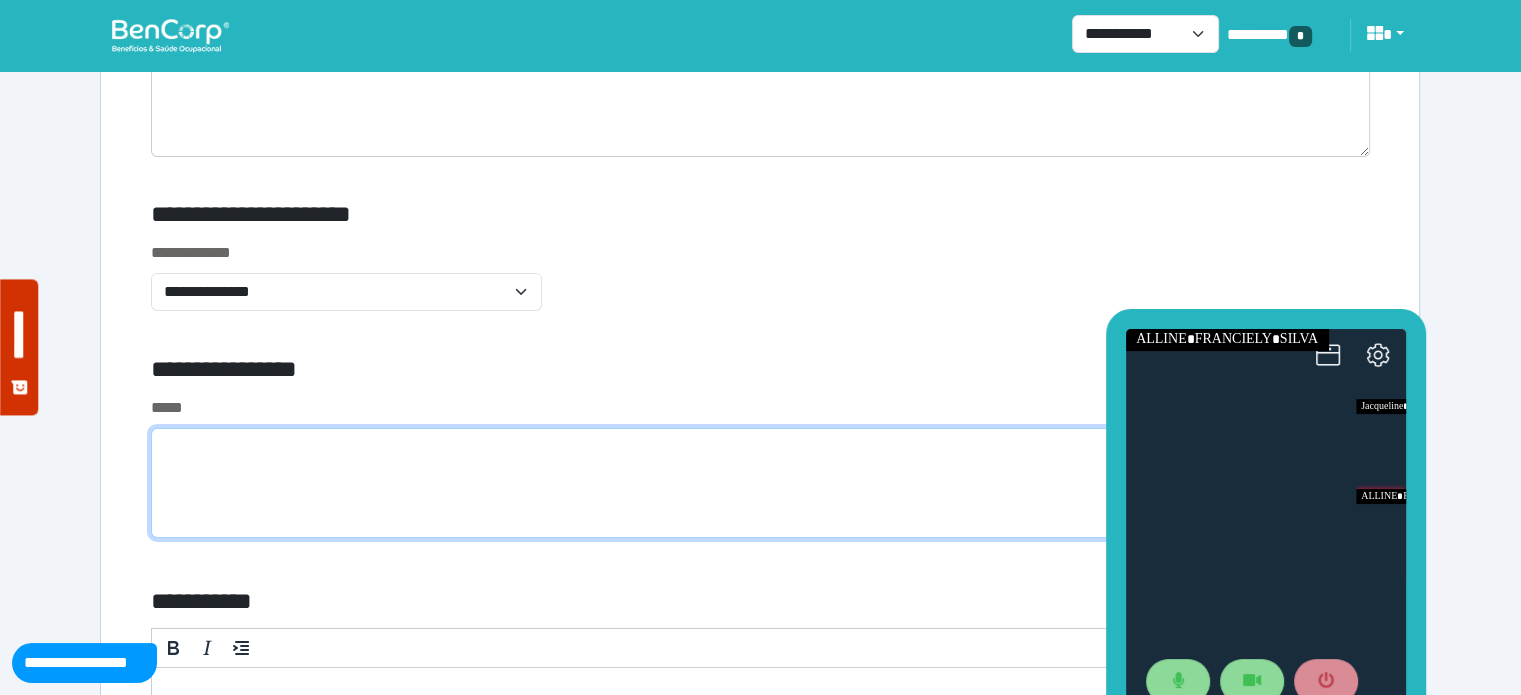 click at bounding box center (760, 483) 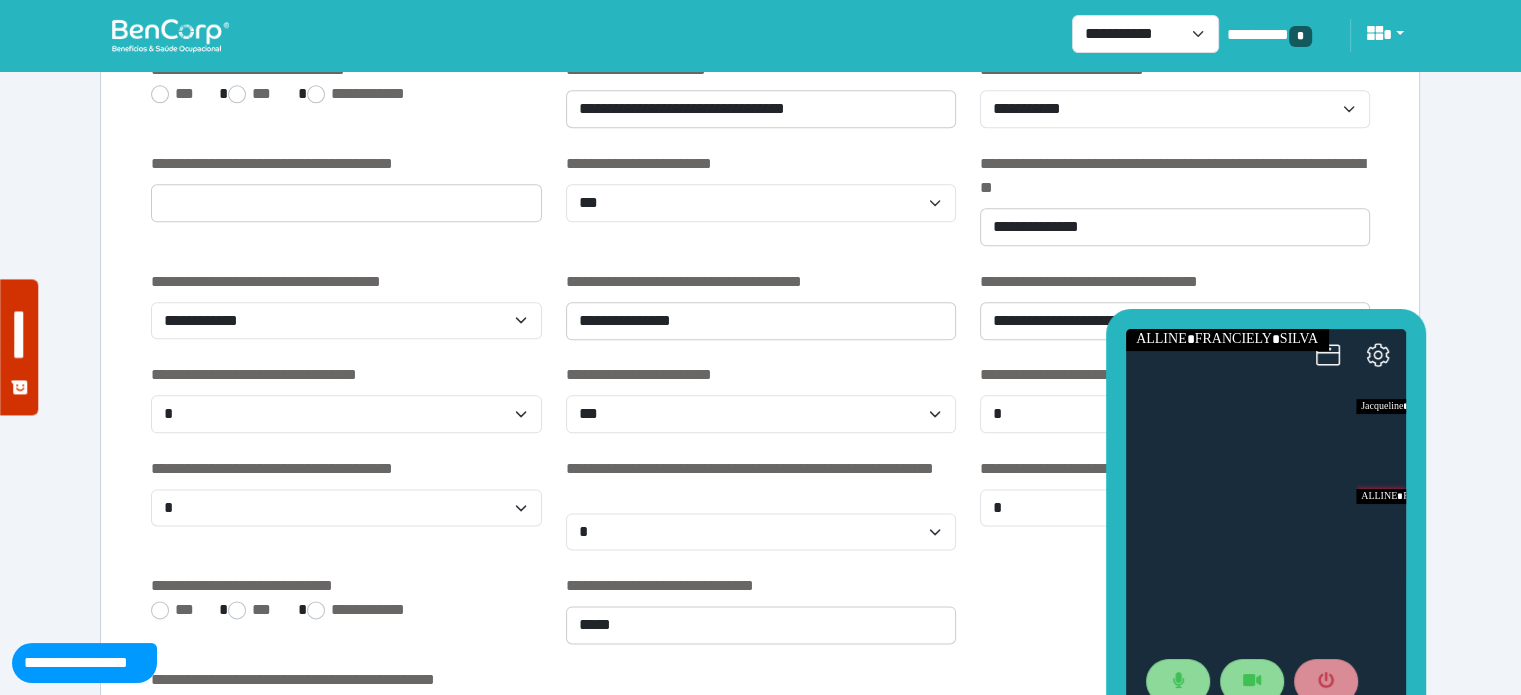 scroll, scrollTop: 2388, scrollLeft: 0, axis: vertical 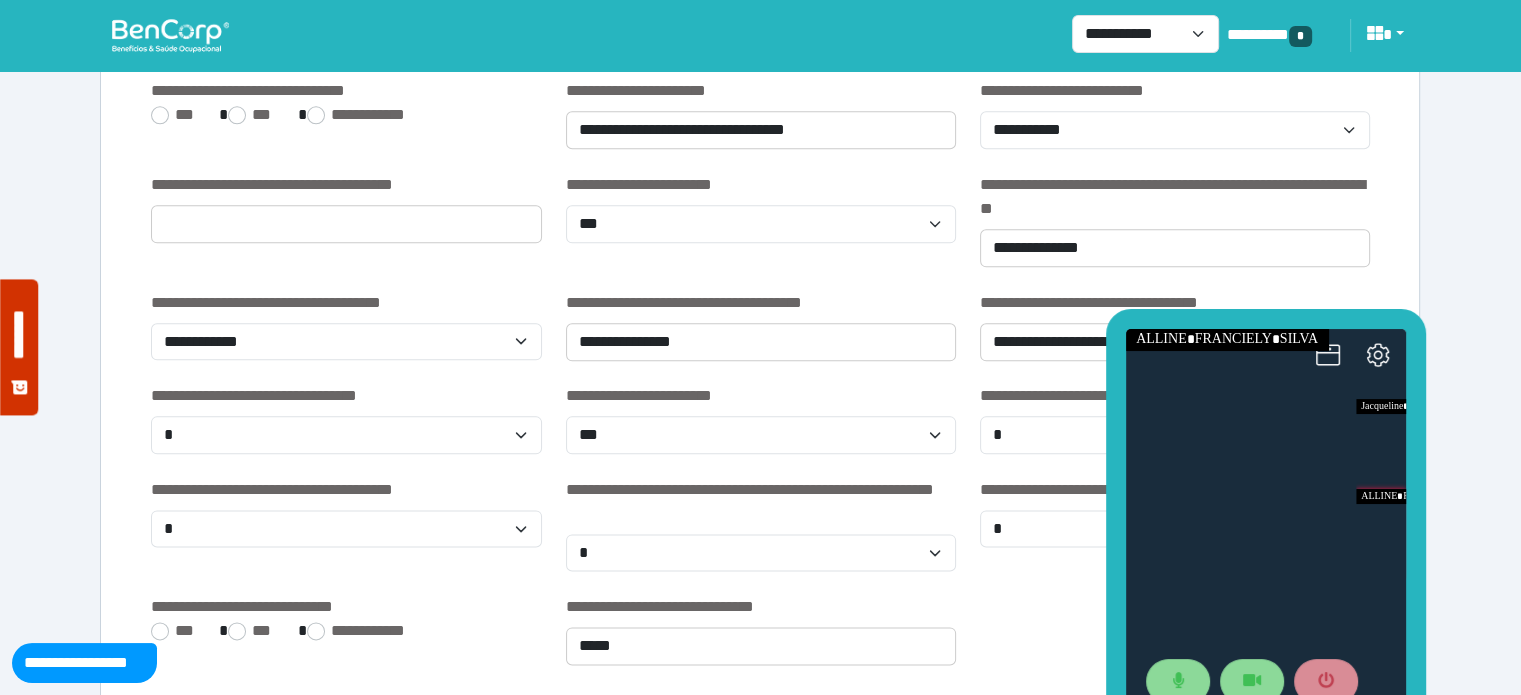 type on "**********" 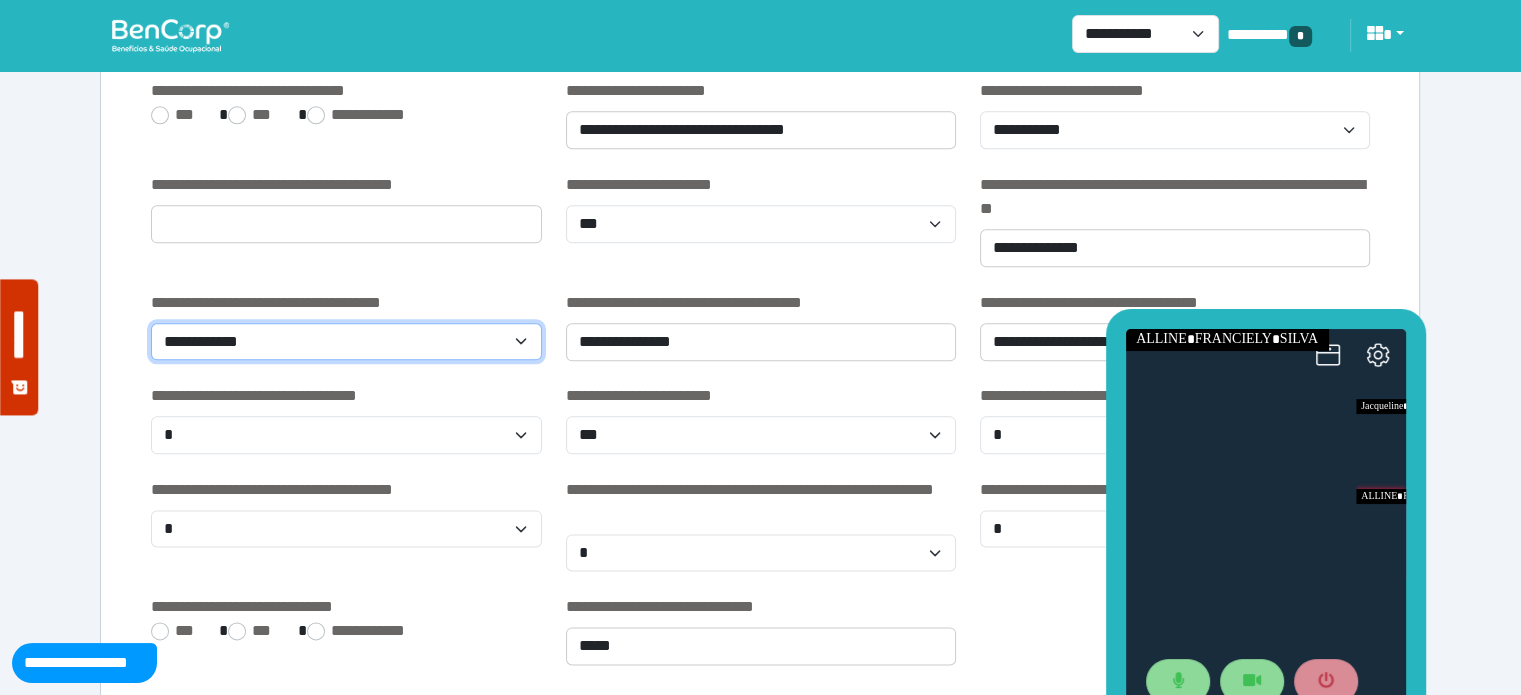 click on "**********" at bounding box center (346, 342) 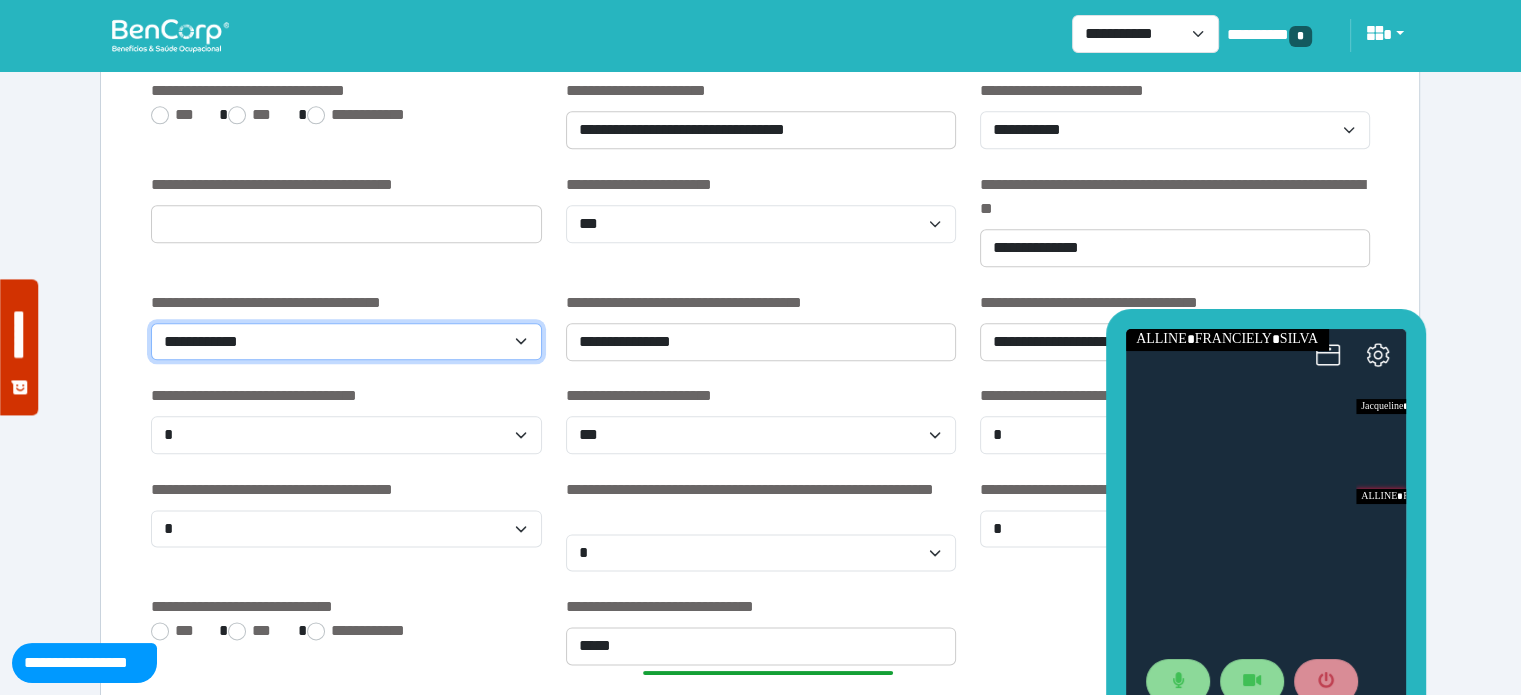 select on "***" 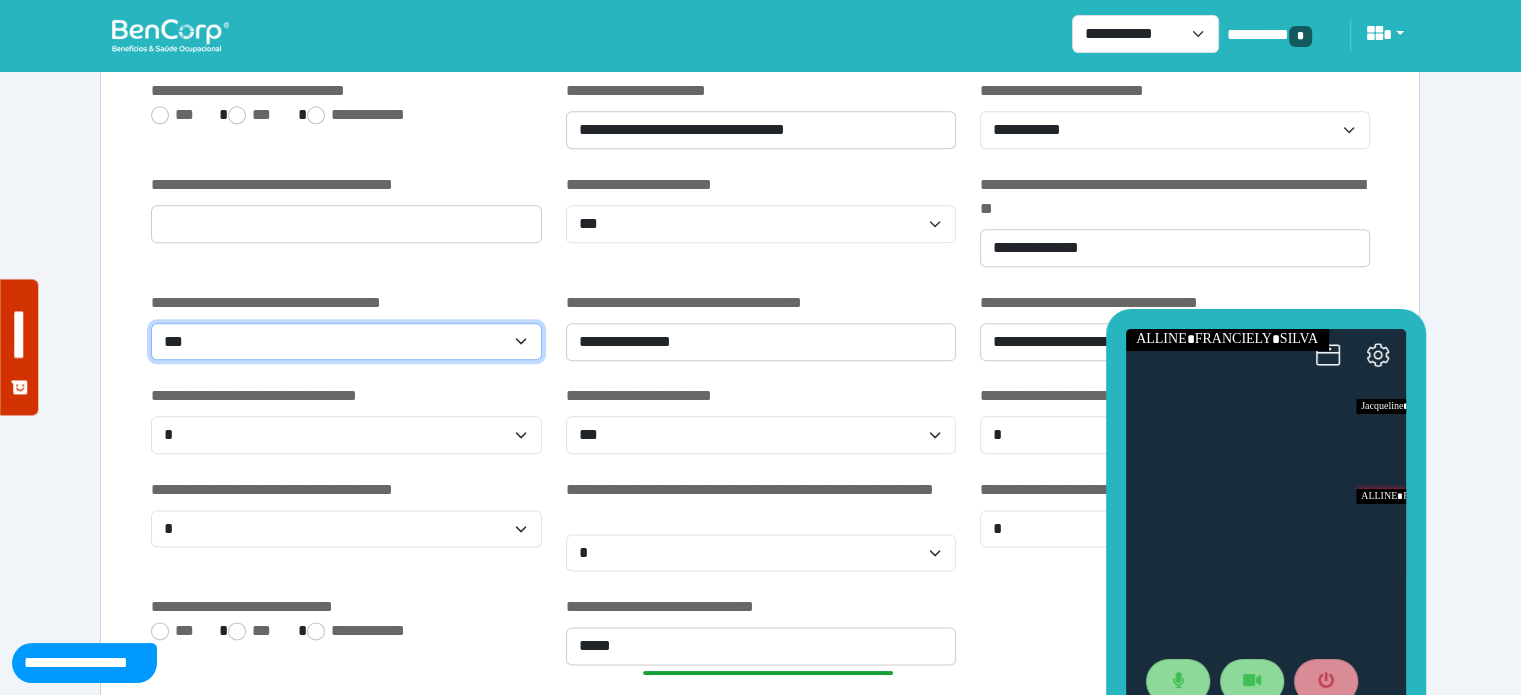 click on "**********" at bounding box center (346, 342) 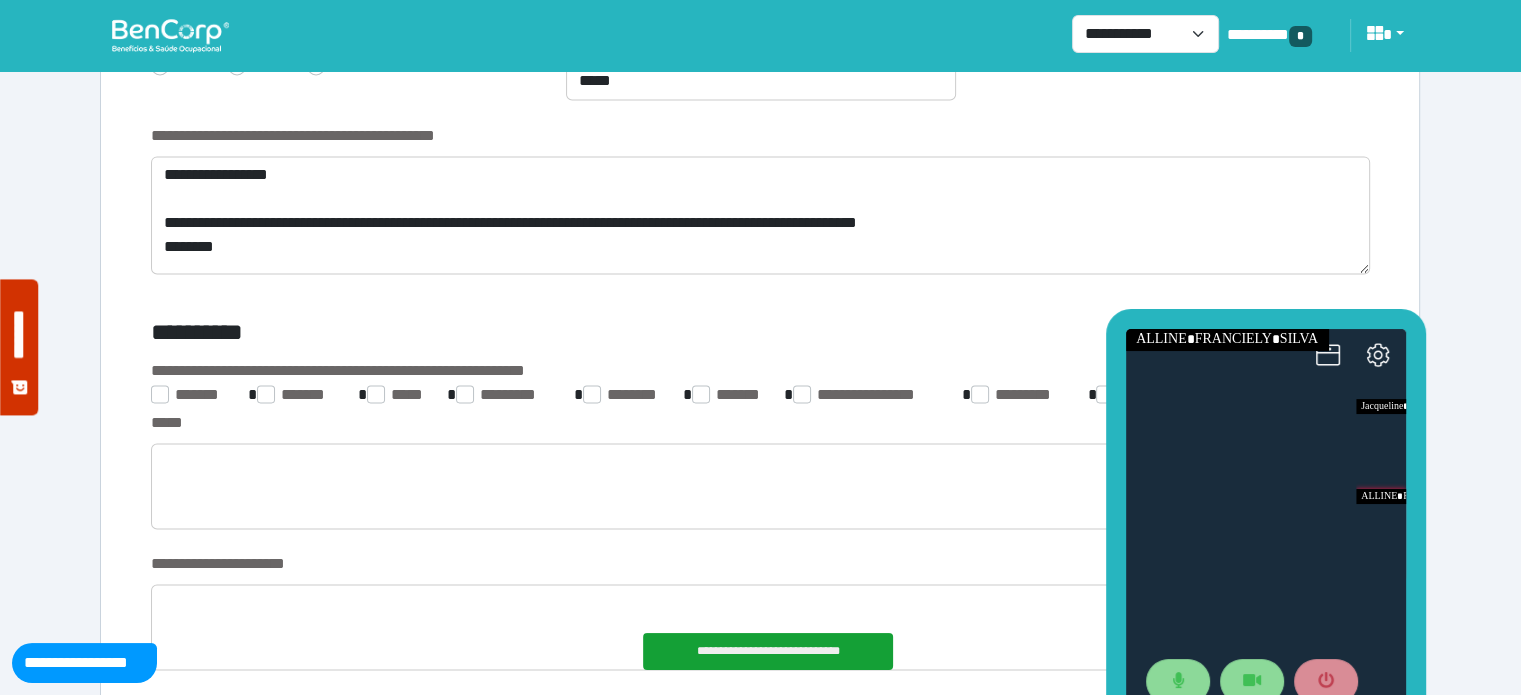 scroll, scrollTop: 2912, scrollLeft: 0, axis: vertical 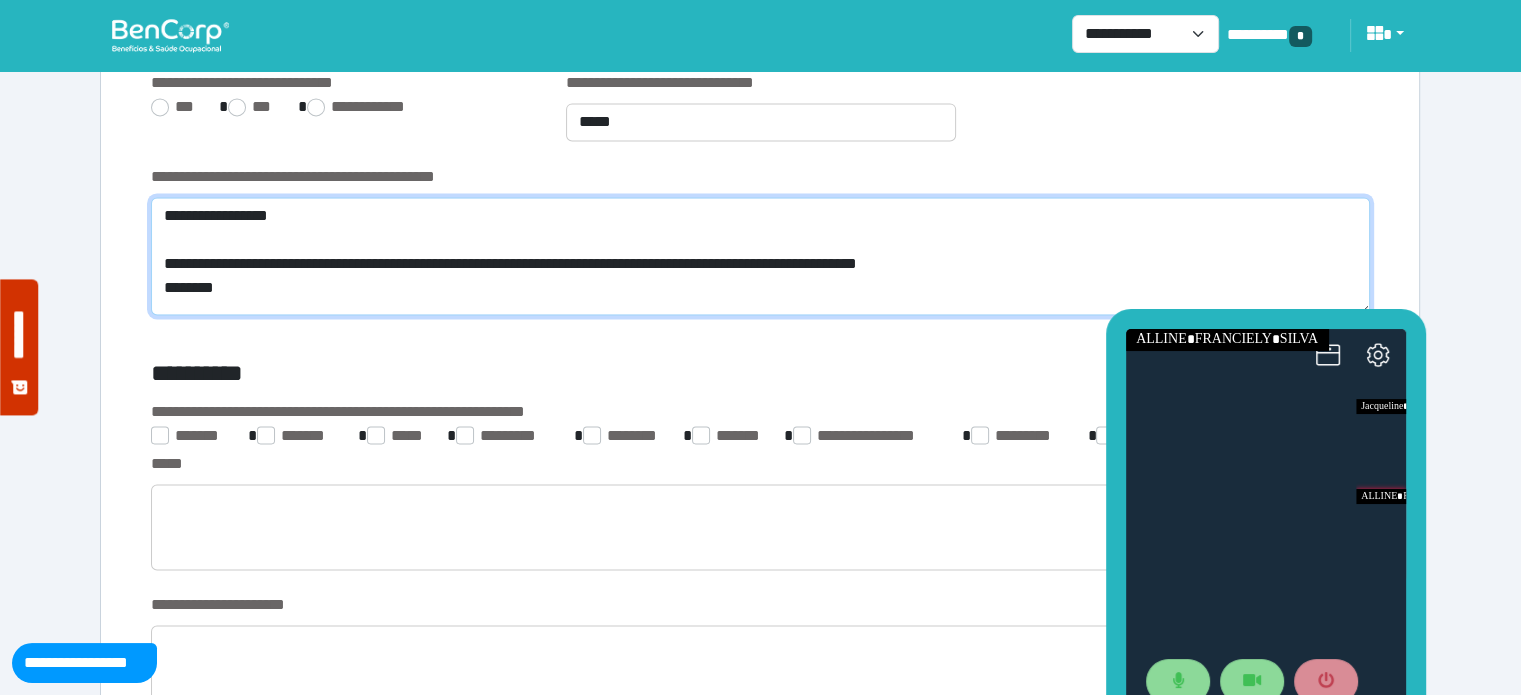 click on "**********" at bounding box center [760, 256] 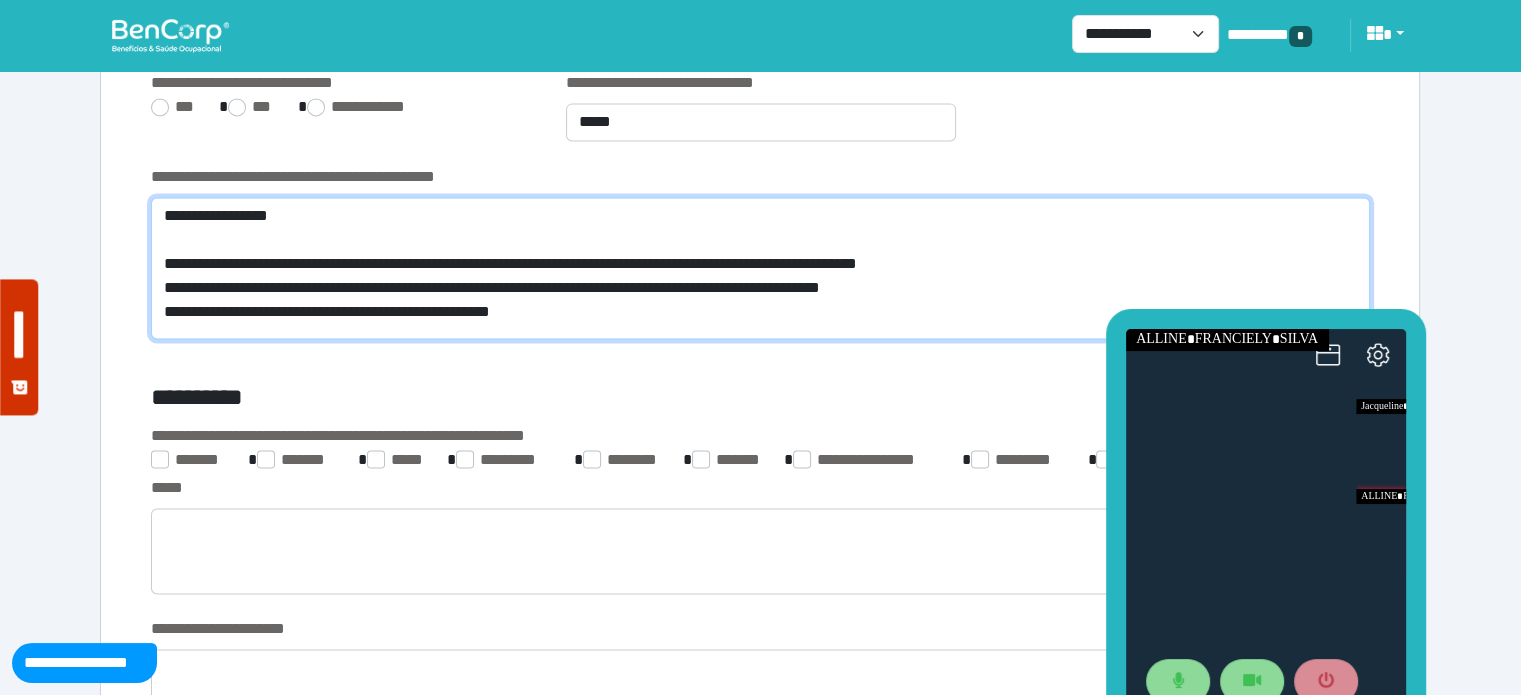 scroll, scrollTop: 0, scrollLeft: 0, axis: both 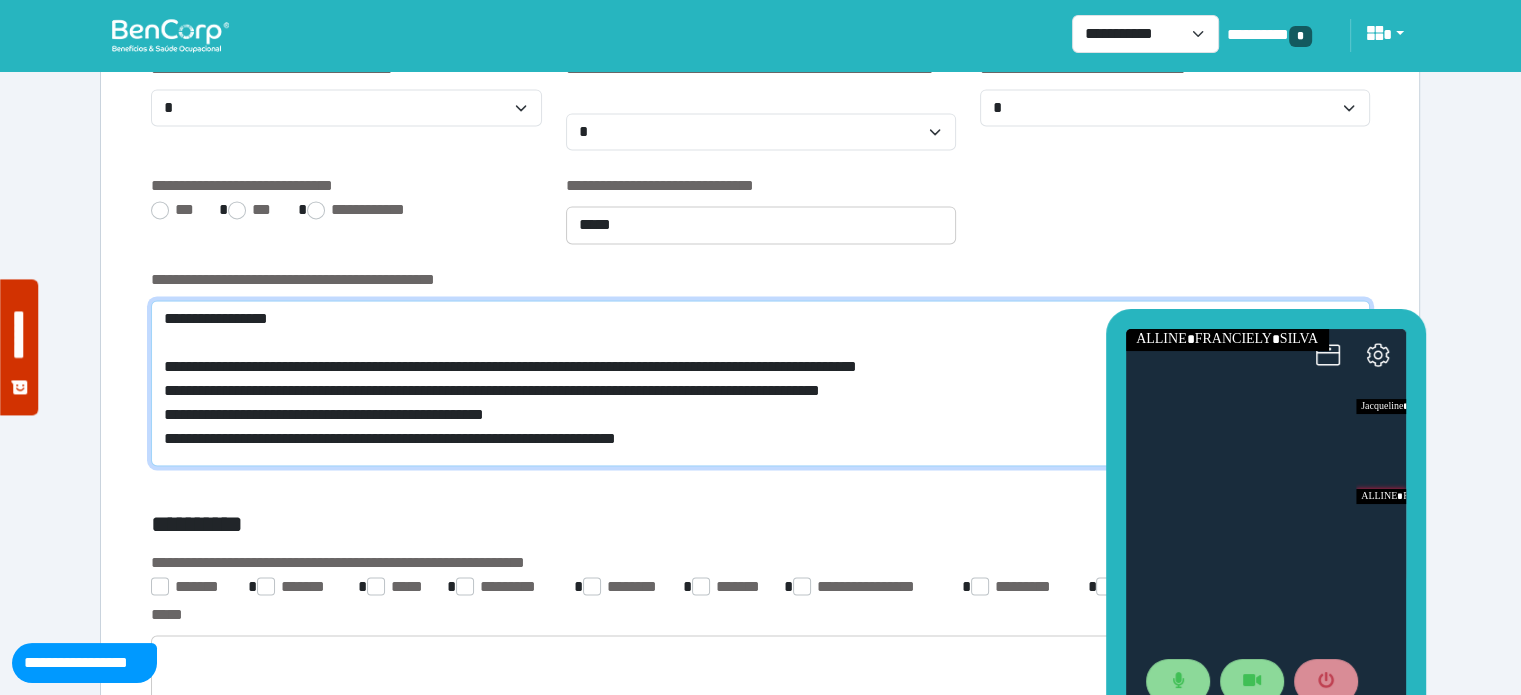 type on "**********" 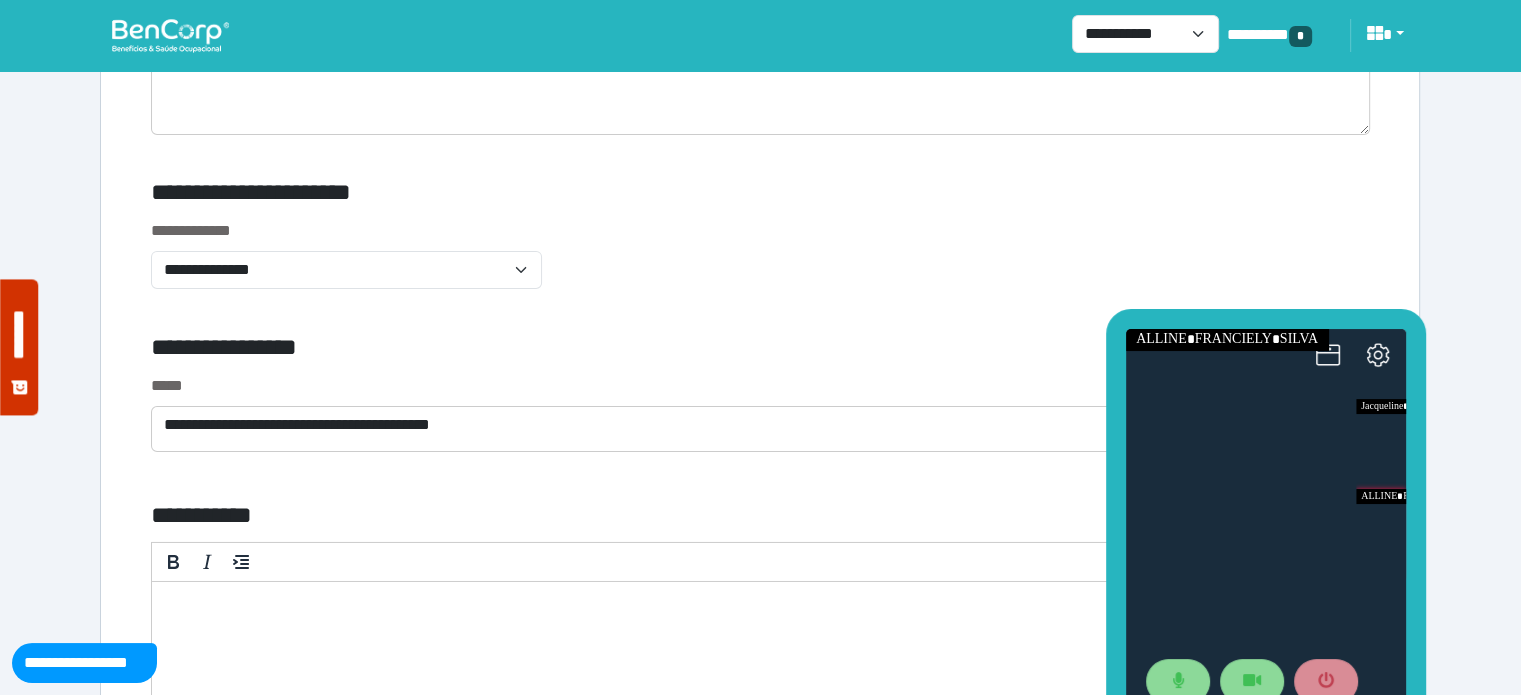 scroll, scrollTop: 6679, scrollLeft: 0, axis: vertical 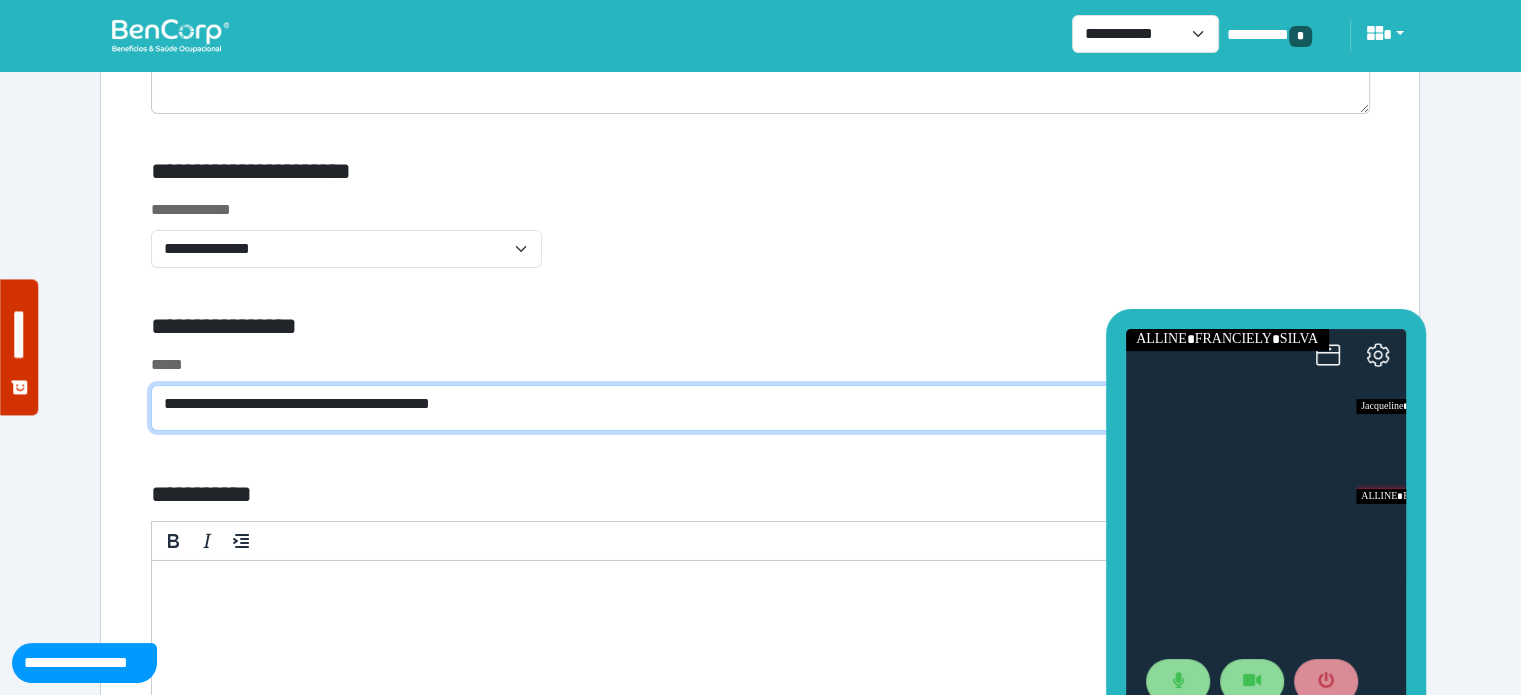 click on "**********" at bounding box center (760, 408) 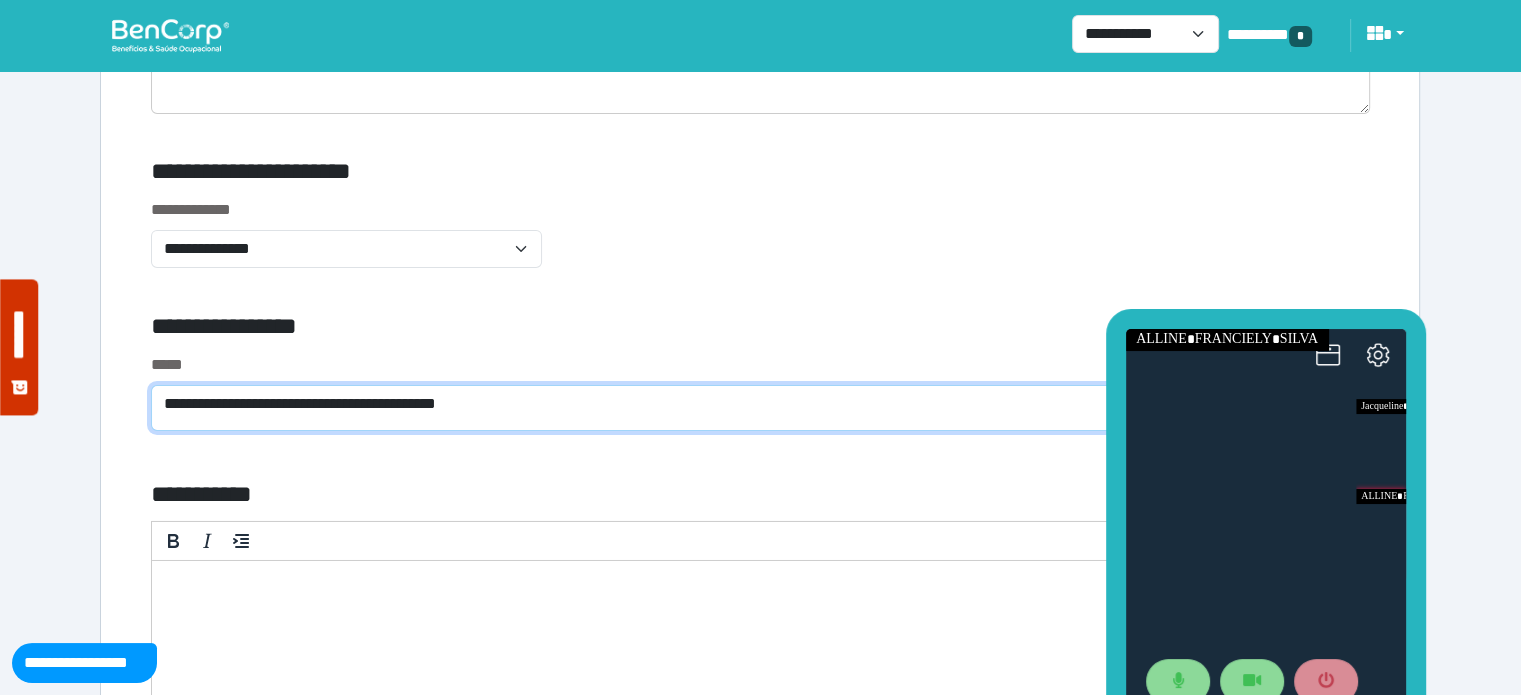 scroll, scrollTop: 0, scrollLeft: 0, axis: both 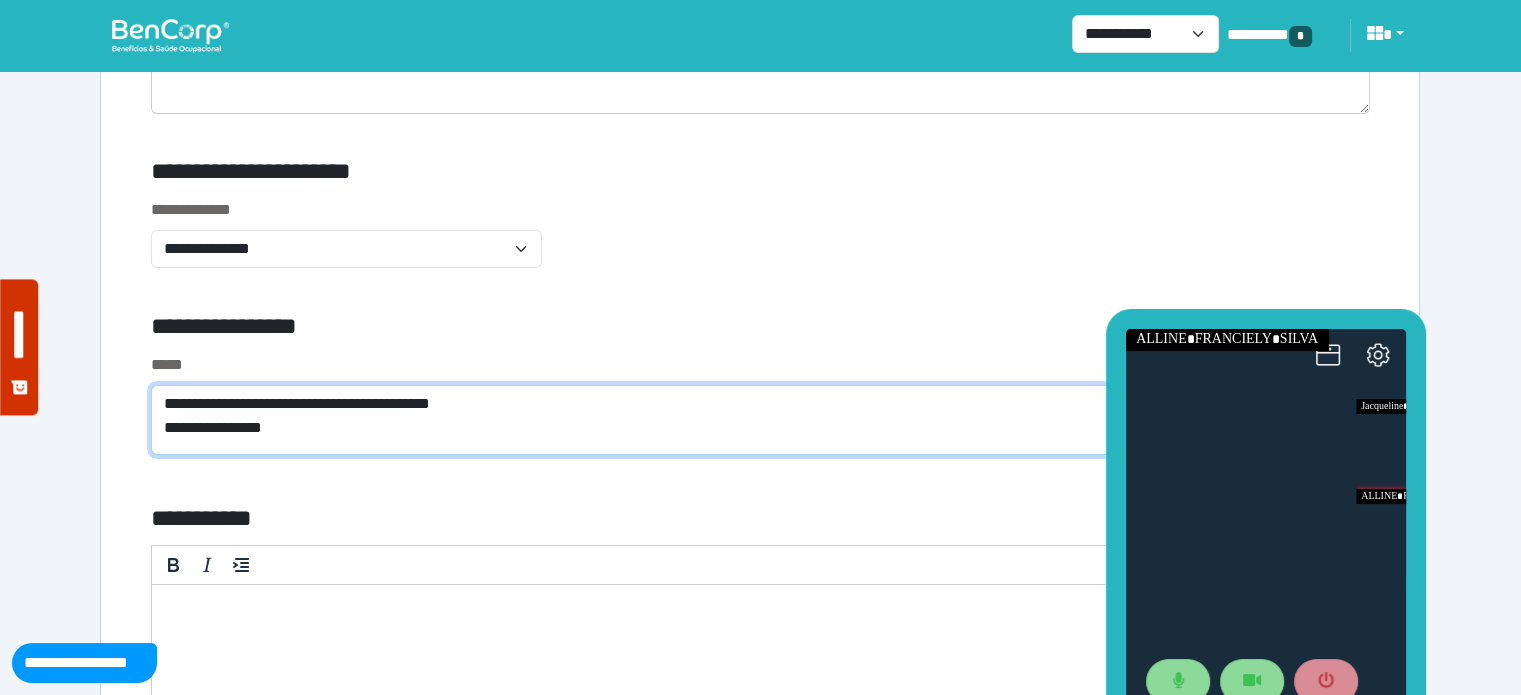 type on "**********" 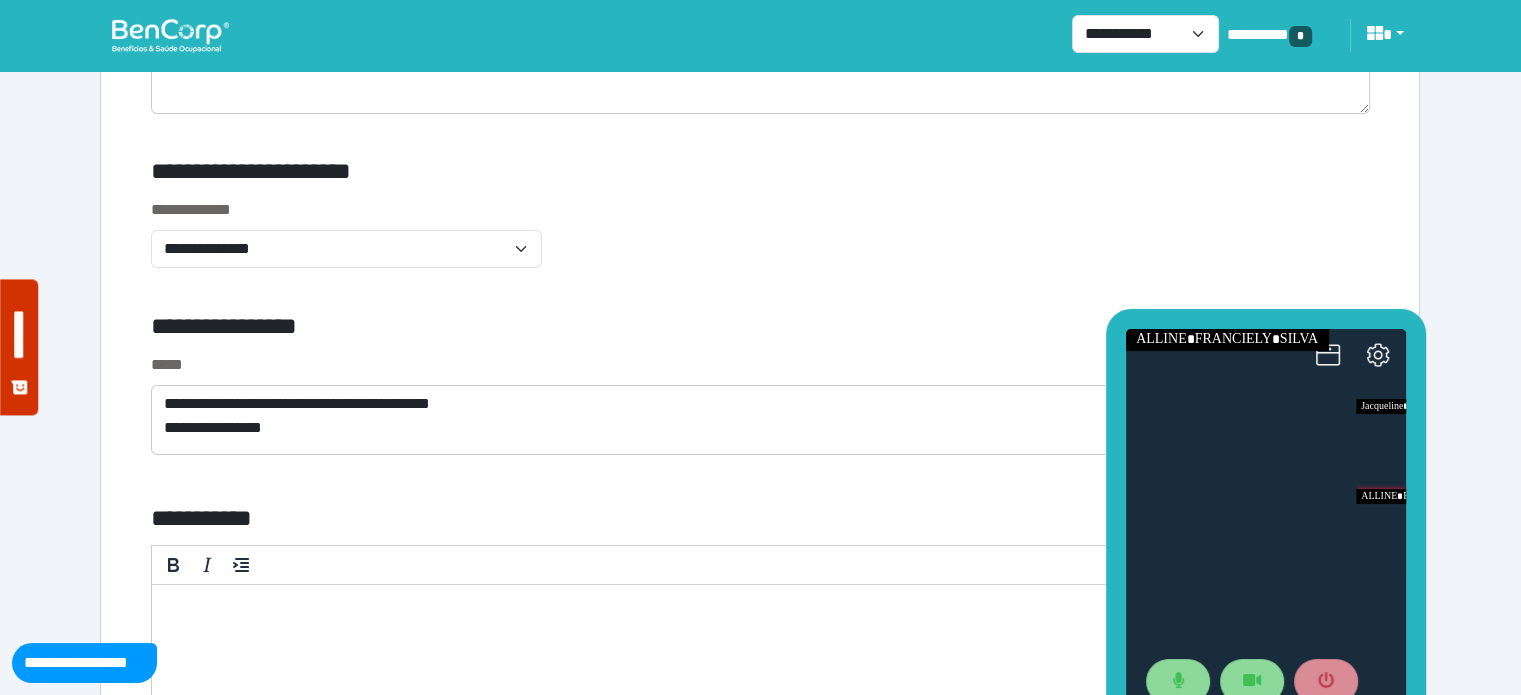 click on "**********" at bounding box center [760, 245] 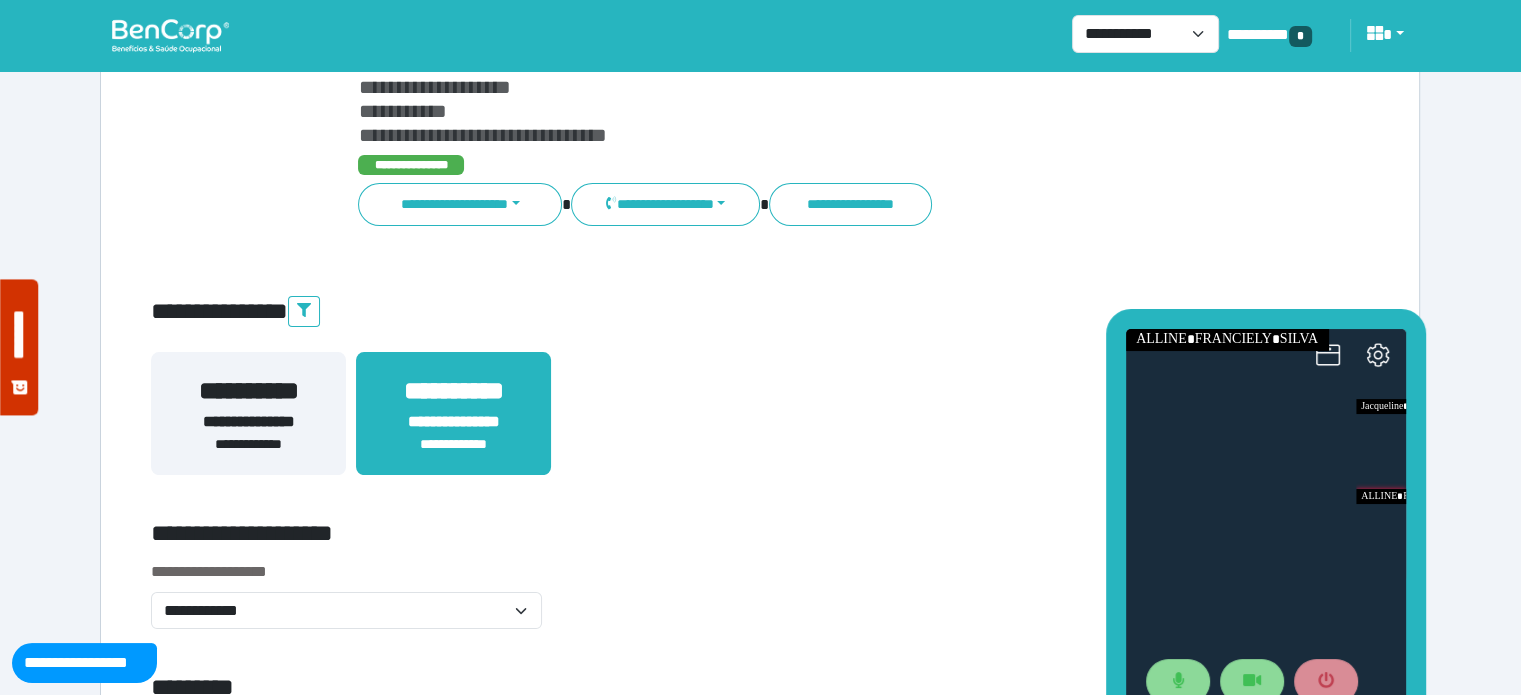 scroll, scrollTop: 182, scrollLeft: 0, axis: vertical 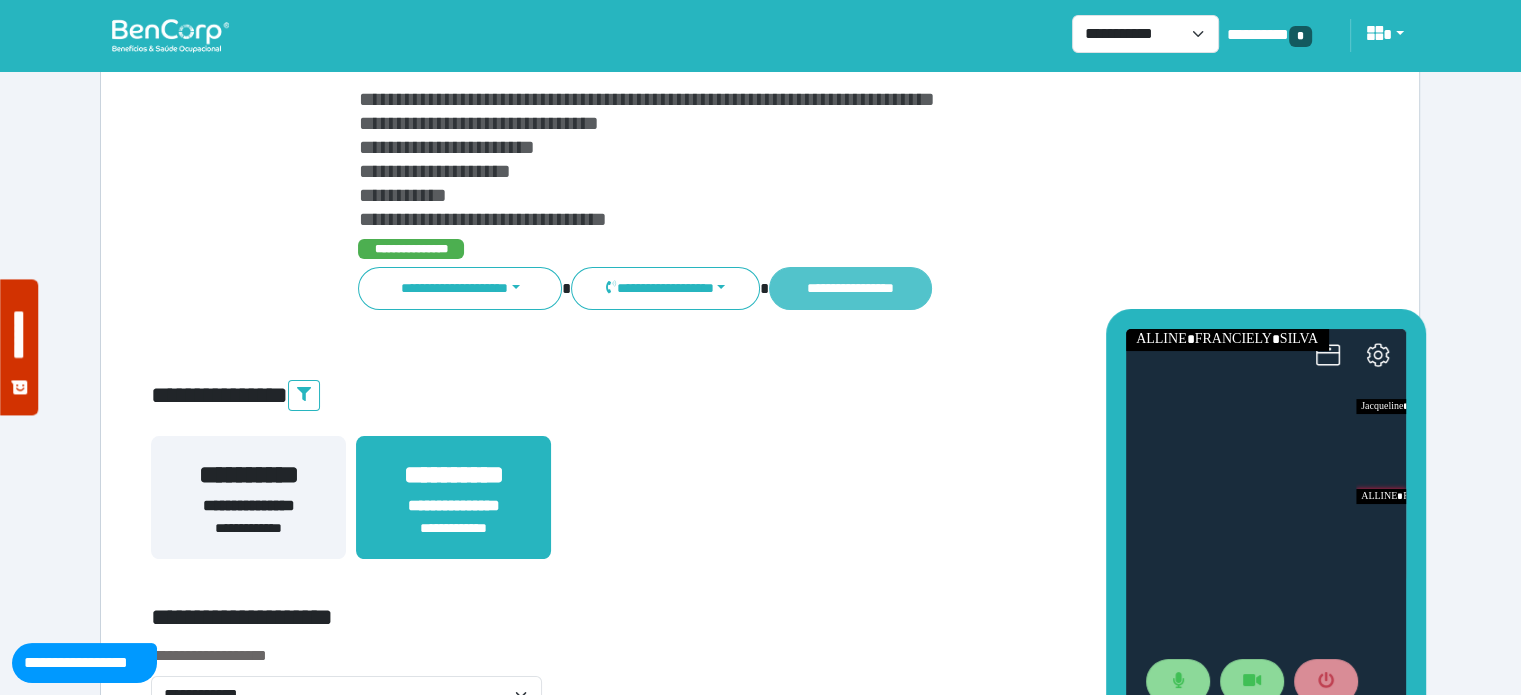 click on "**********" at bounding box center [850, 288] 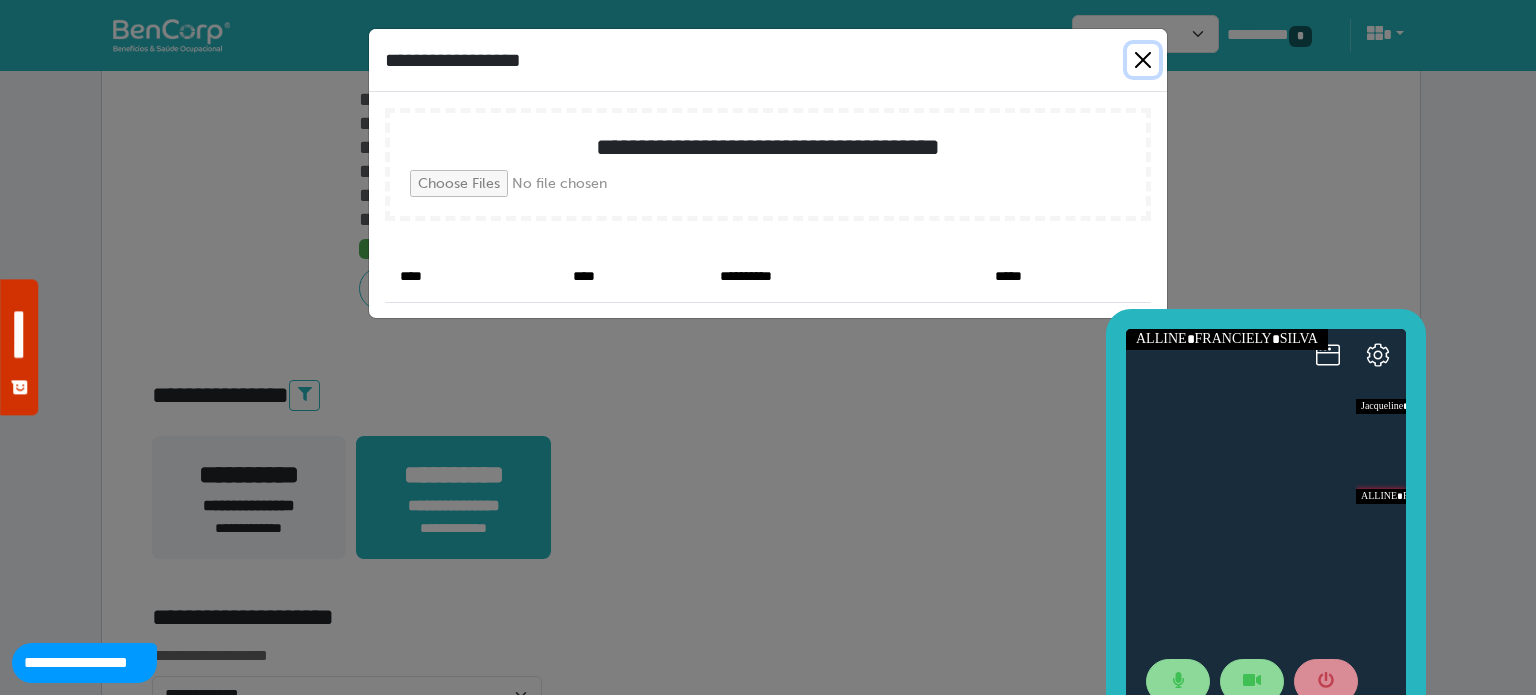click at bounding box center (1143, 60) 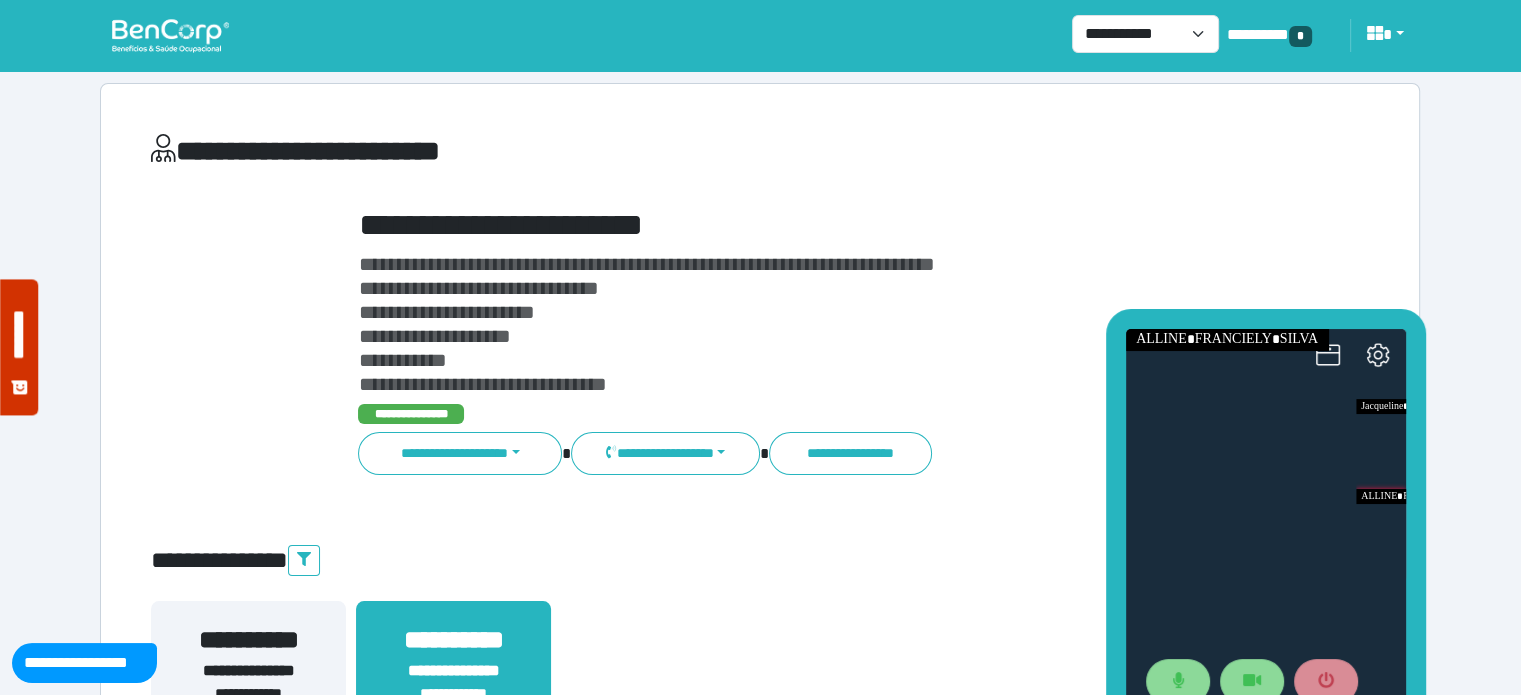 scroll, scrollTop: 0, scrollLeft: 0, axis: both 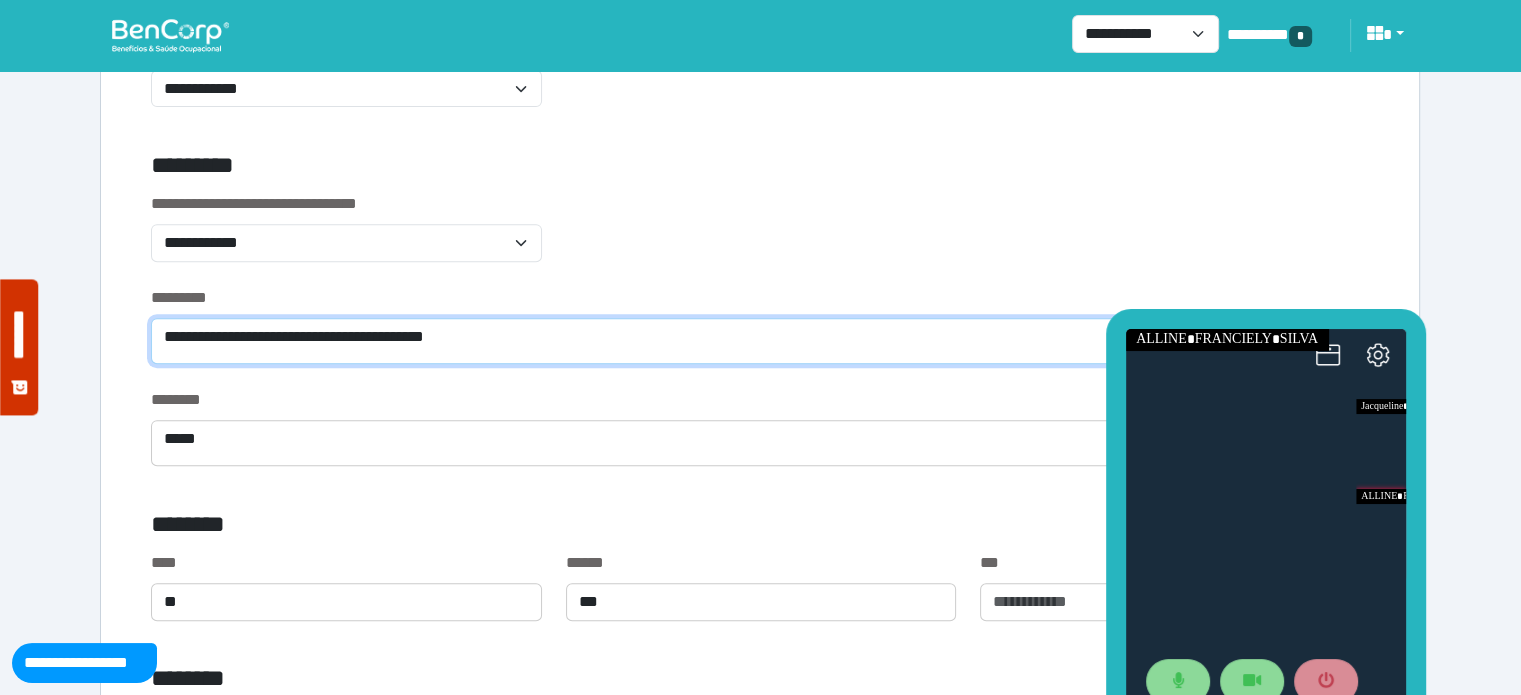 click on "**********" at bounding box center [760, 341] 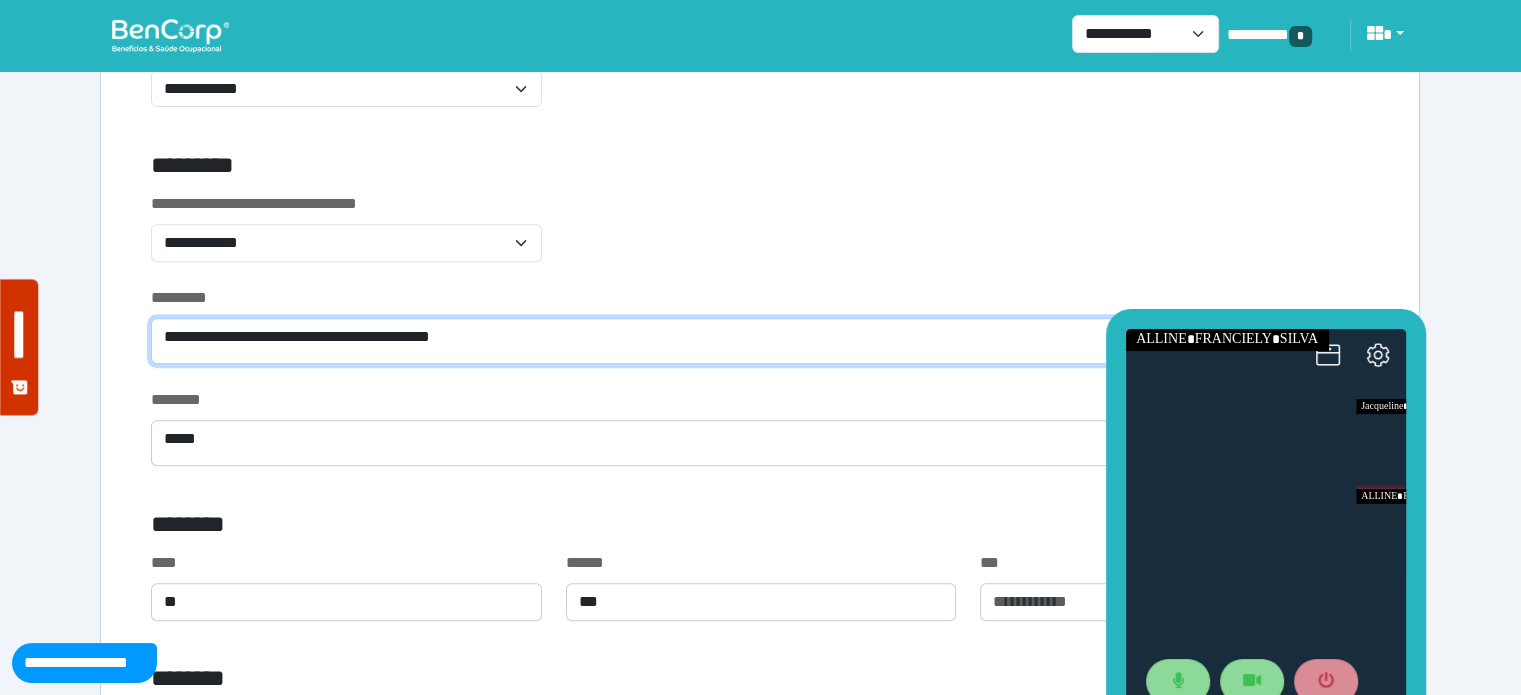 scroll, scrollTop: 0, scrollLeft: 0, axis: both 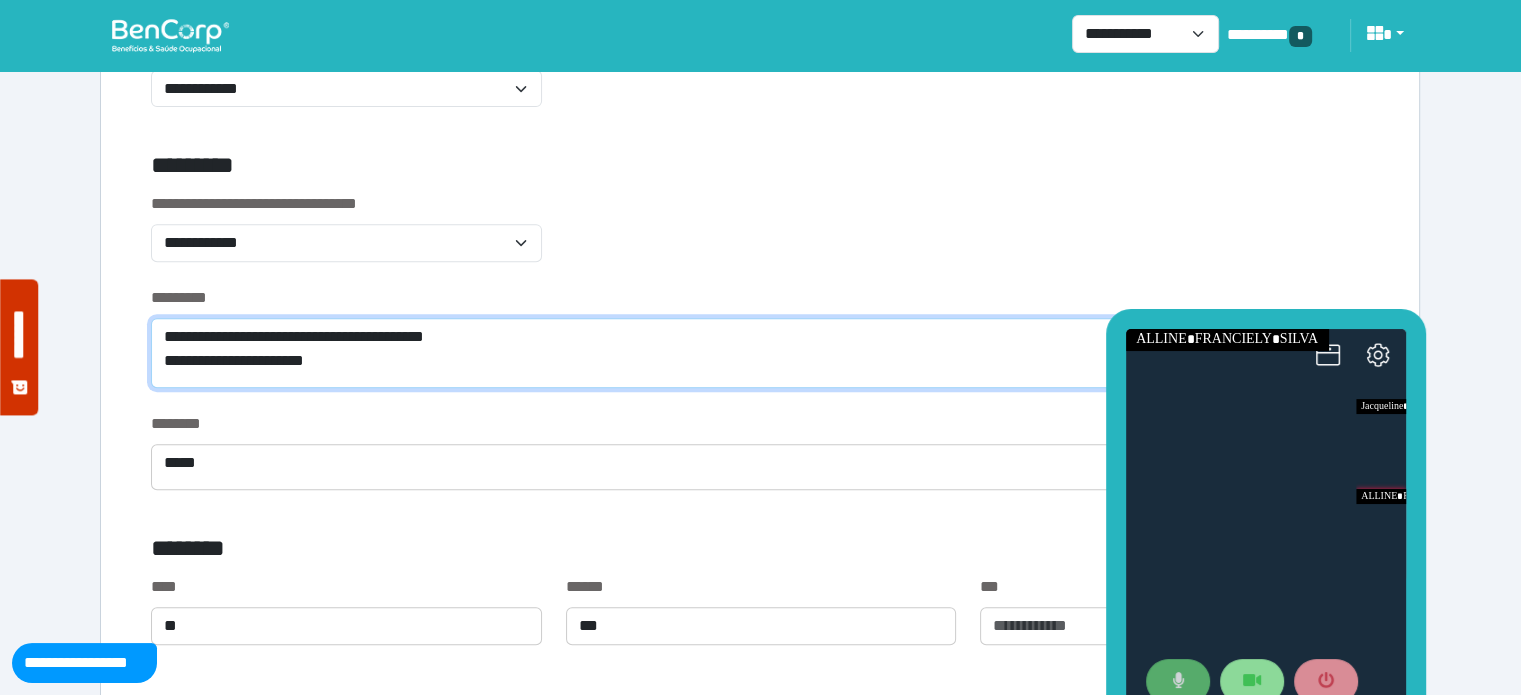 type on "**********" 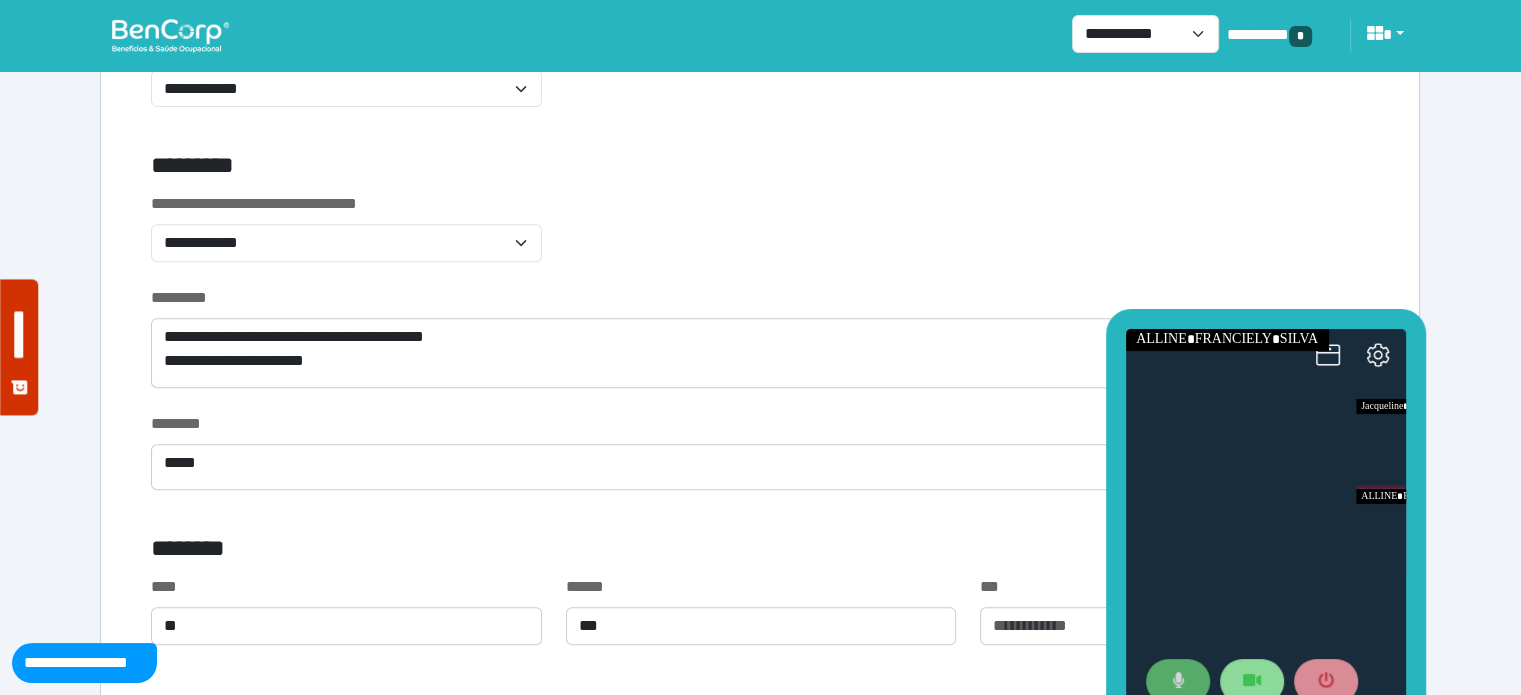click at bounding box center (1177, 682) 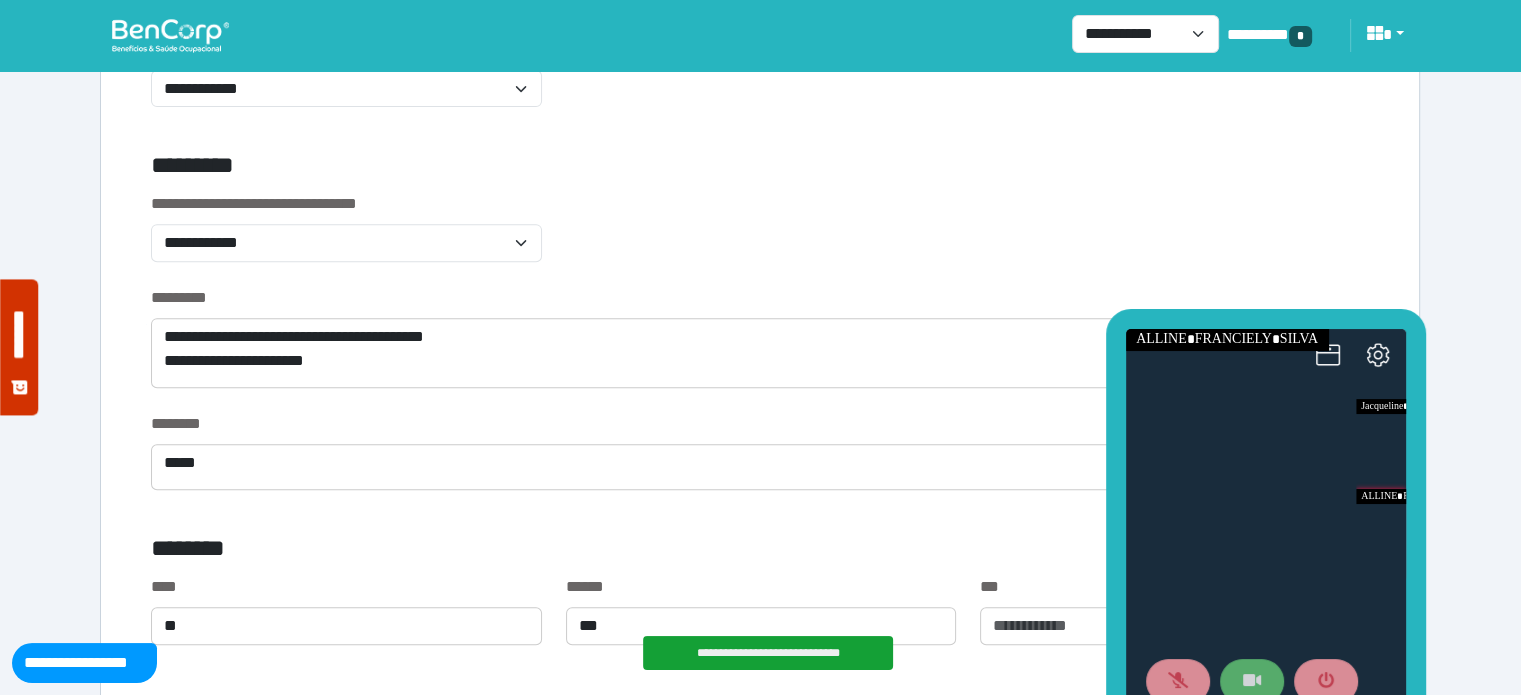 click 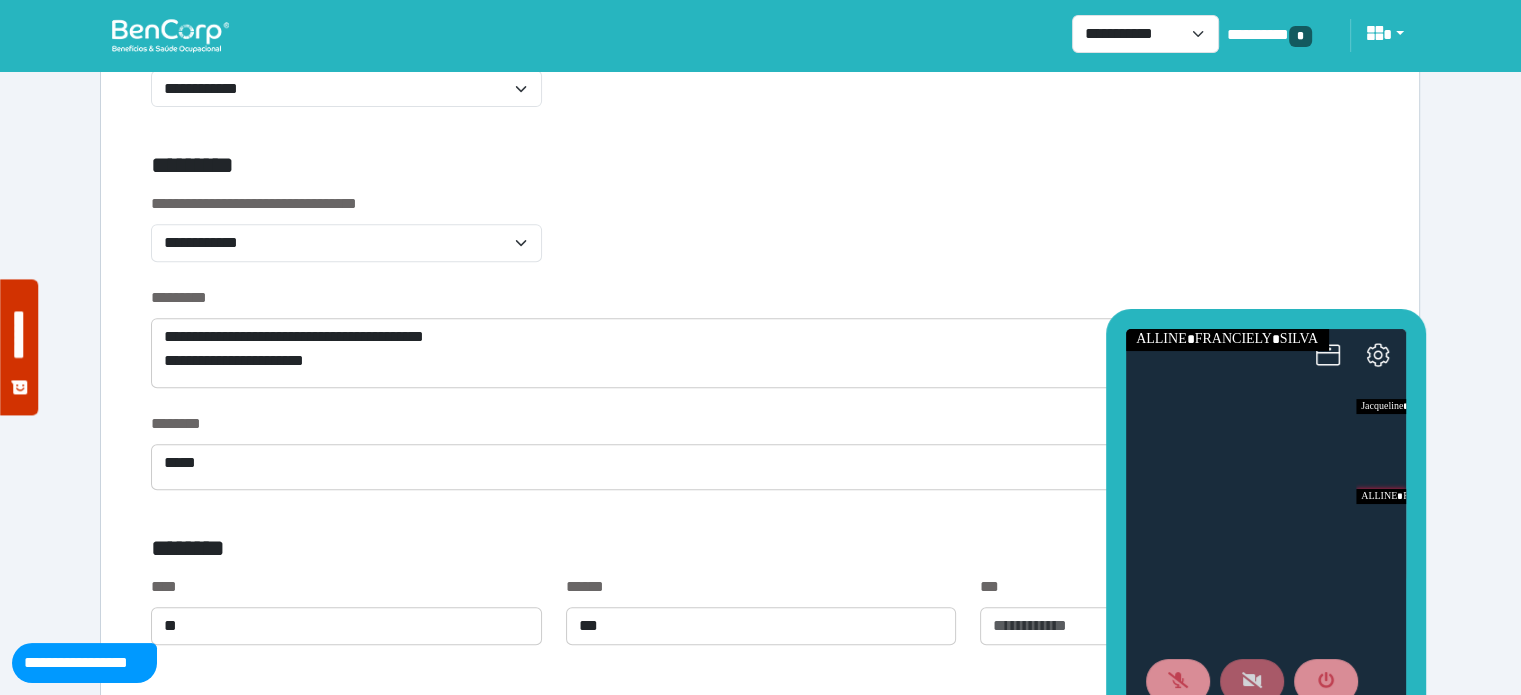 click at bounding box center [1251, 682] 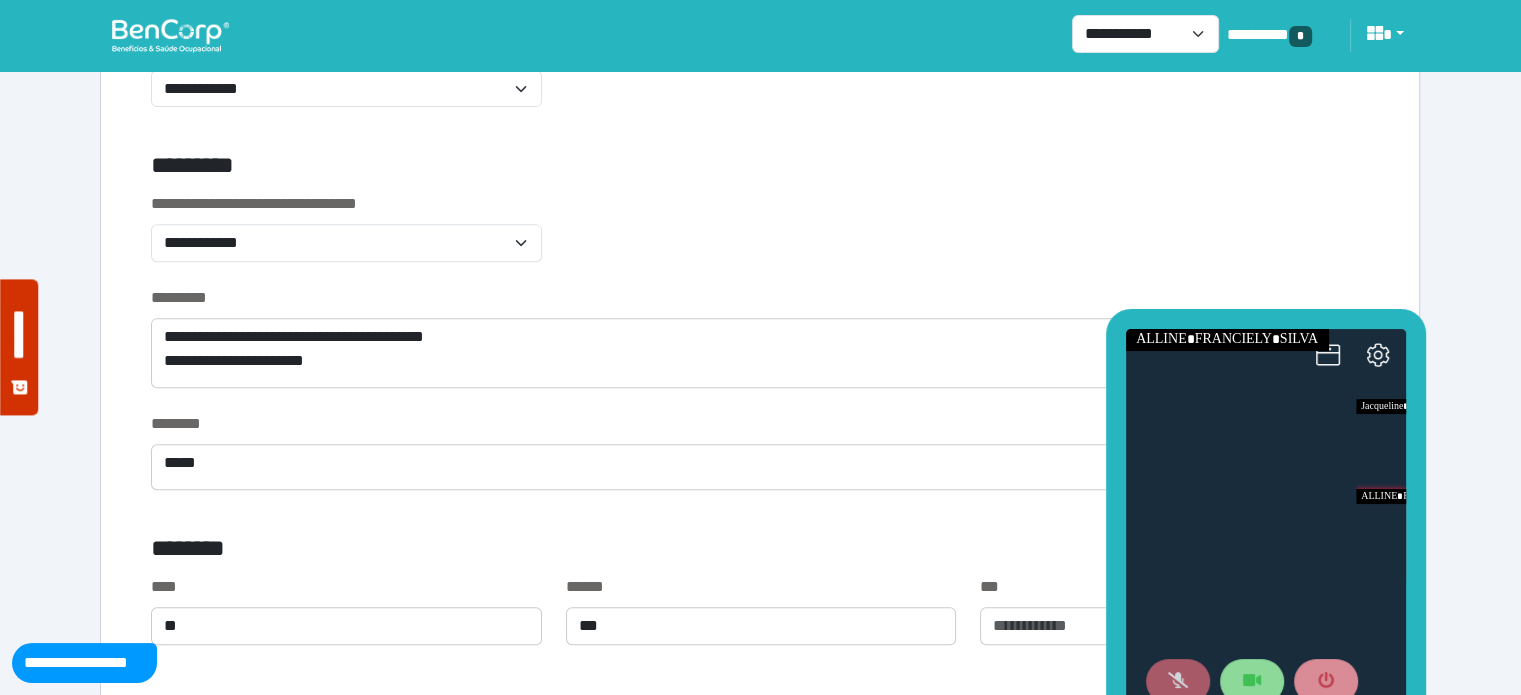 click at bounding box center [1177, 682] 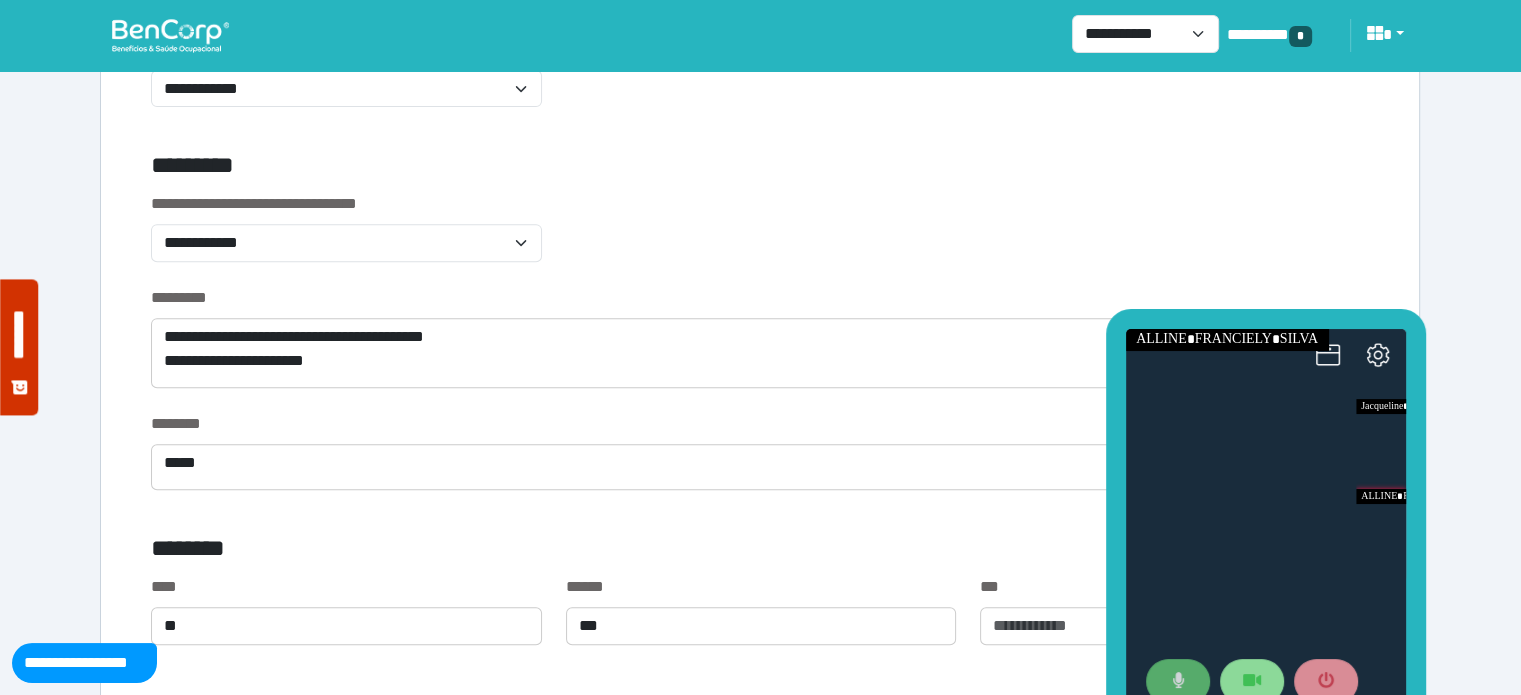 click 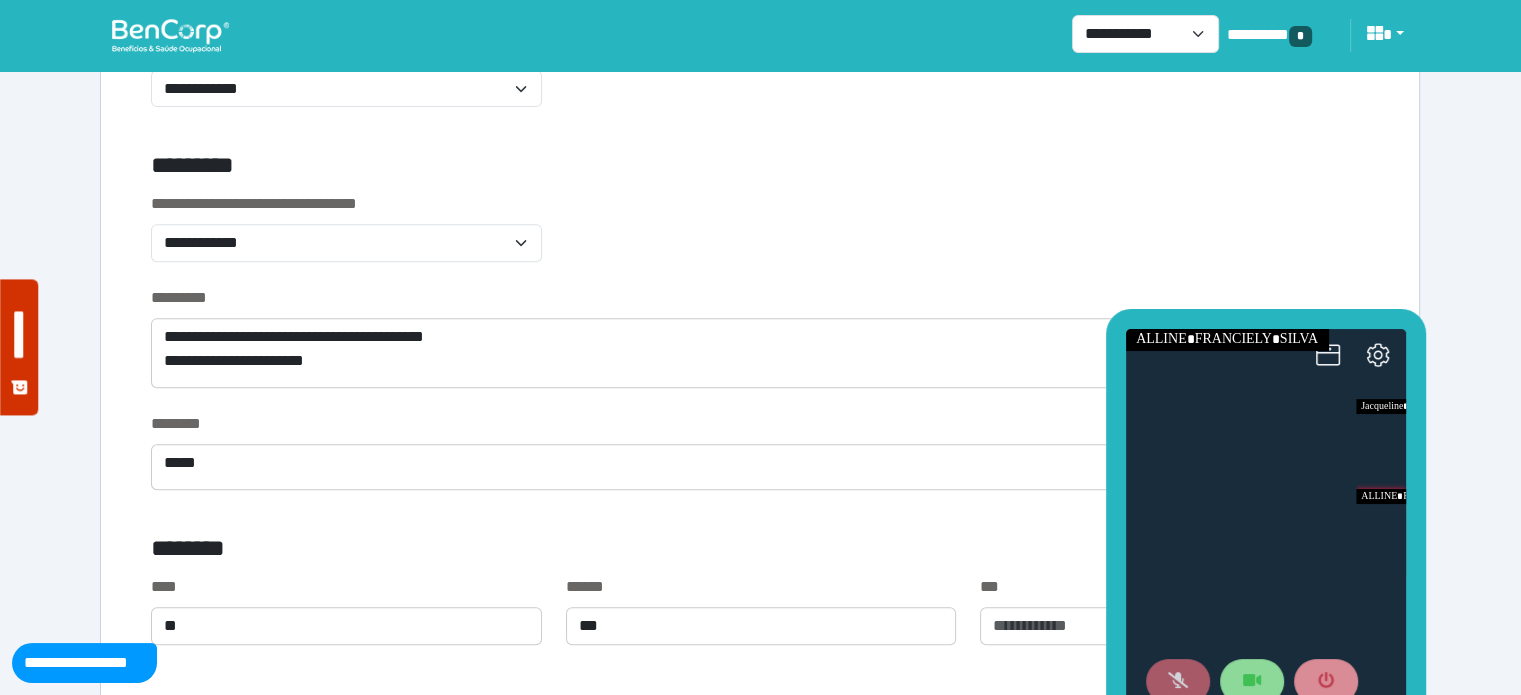 click 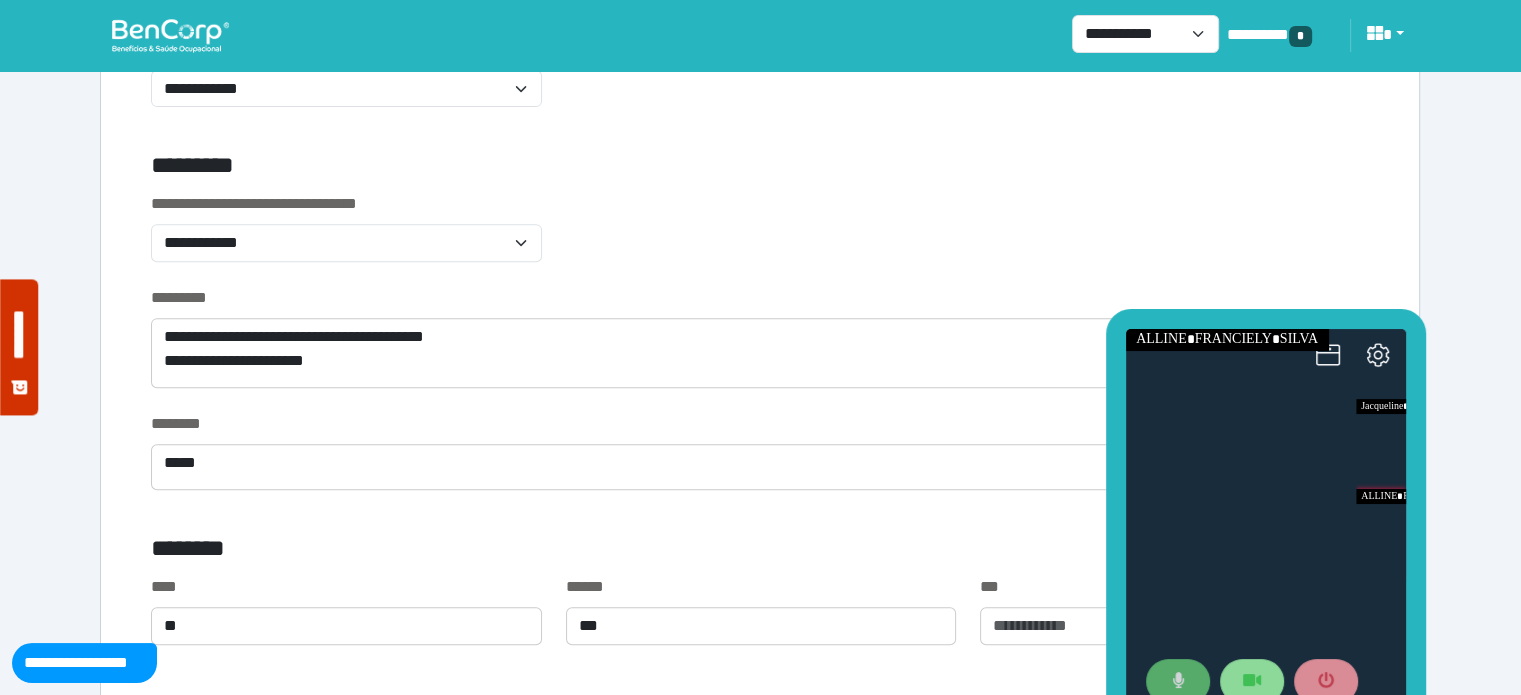 click 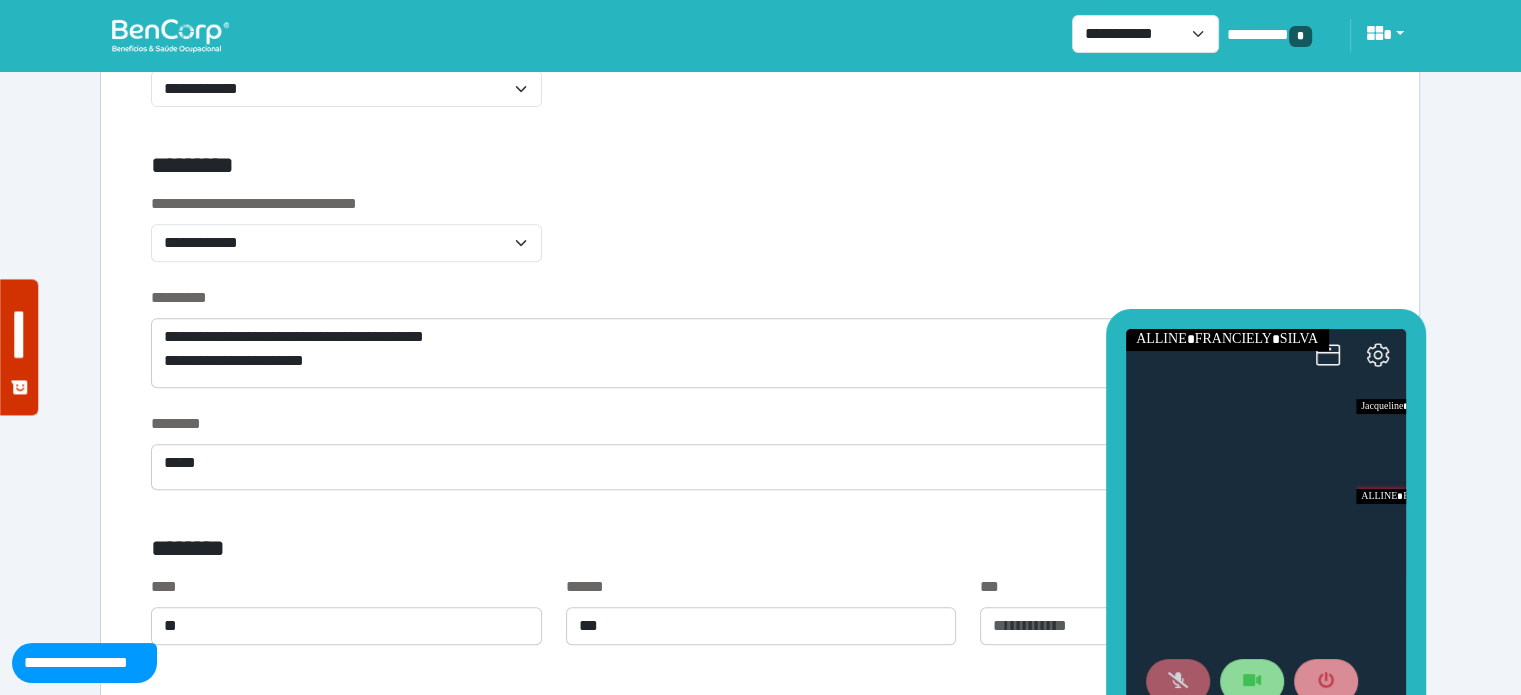 click 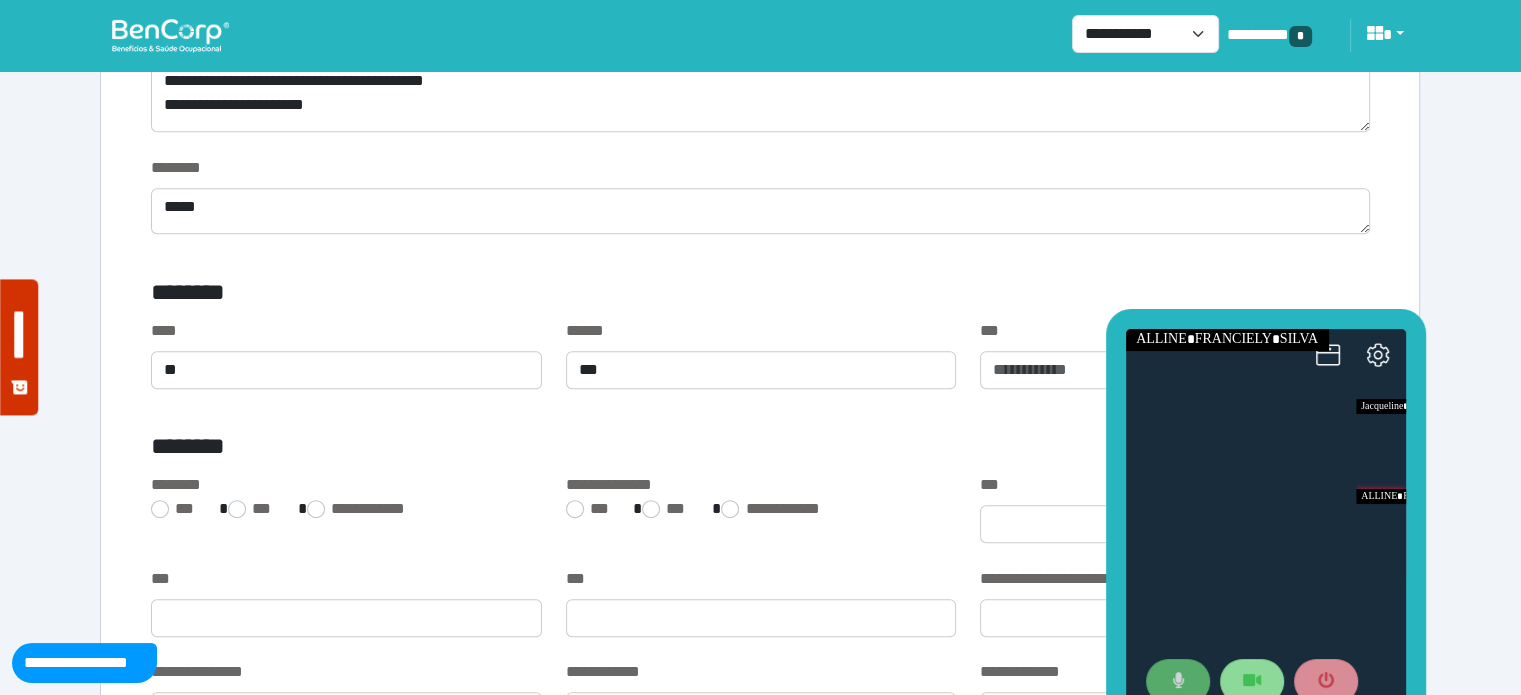 scroll, scrollTop: 1169, scrollLeft: 0, axis: vertical 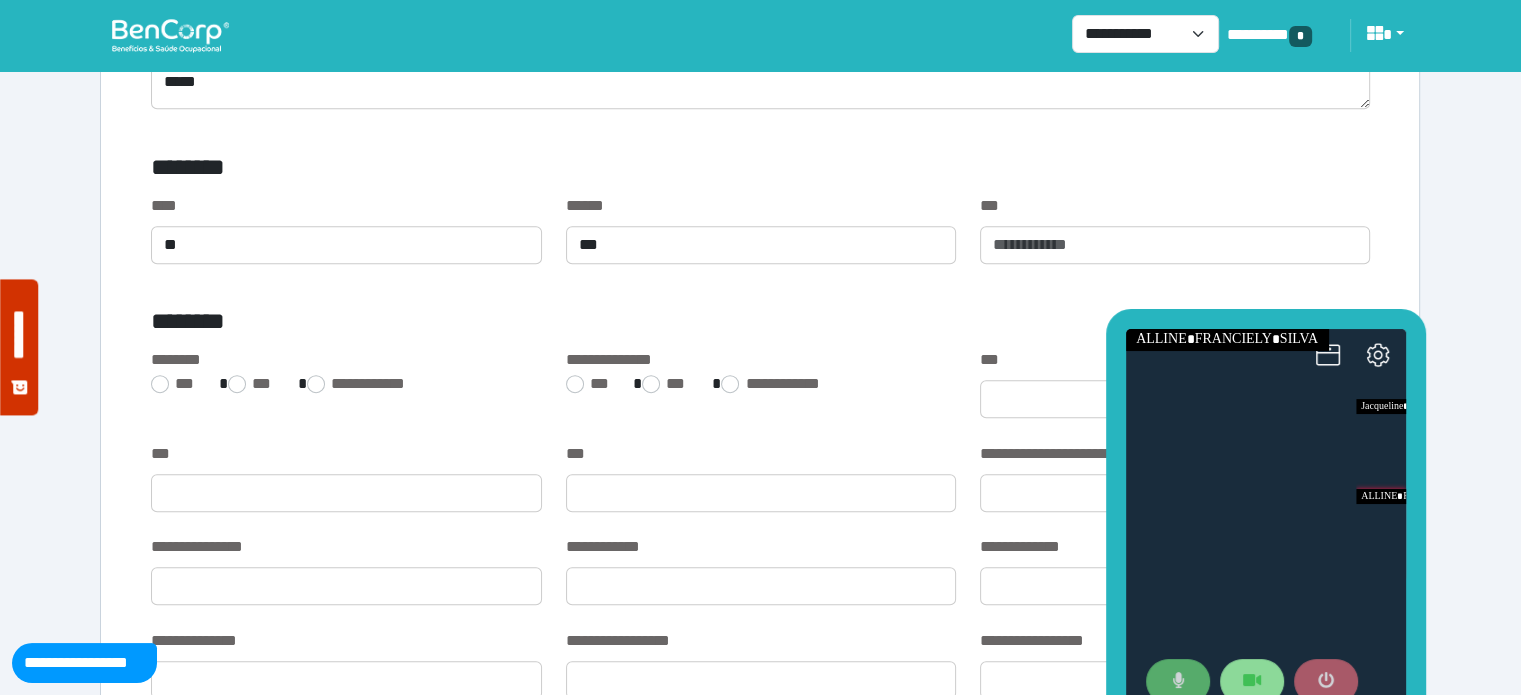 click 